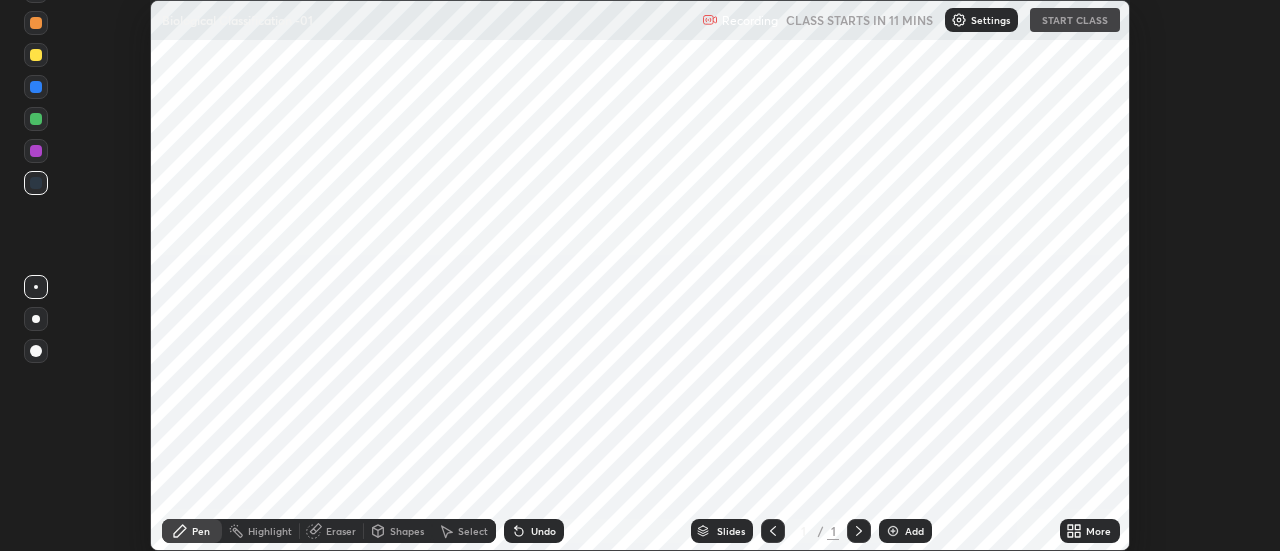 scroll, scrollTop: 0, scrollLeft: 0, axis: both 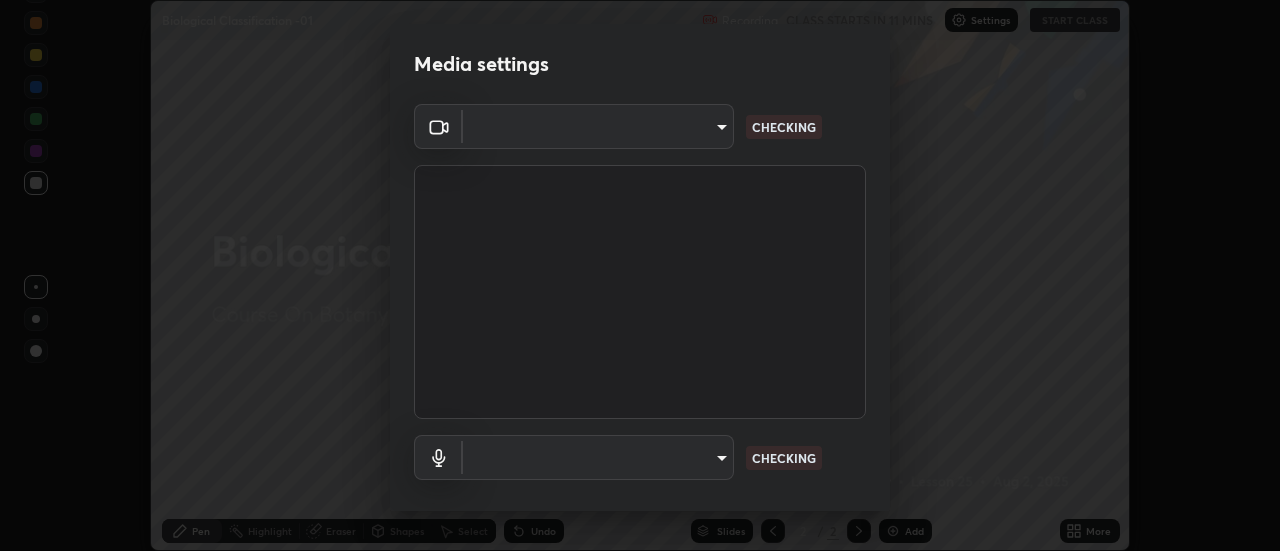 click on "Erase all Biological Classification -01 Recording CLASS STARTS IN 11 MINS Settings START CLASS Setting up your live class Biological Classification -01 • L25 of Course On Botany for NEET -Conquer-3 - 2026 [PERSON] Pen Highlight Eraser Shapes Select Undo Slides 2 / 2 Add More No doubts shared Encourage your learners to ask a doubt for better clarity Report an issue Reason for reporting Buffering Chat not working Audio - Video sync issue Educator video quality low ​ Attach an image Report Media settings ​ CHECKING ​ CHECKING 1 / 5 Next" at bounding box center (640, 275) 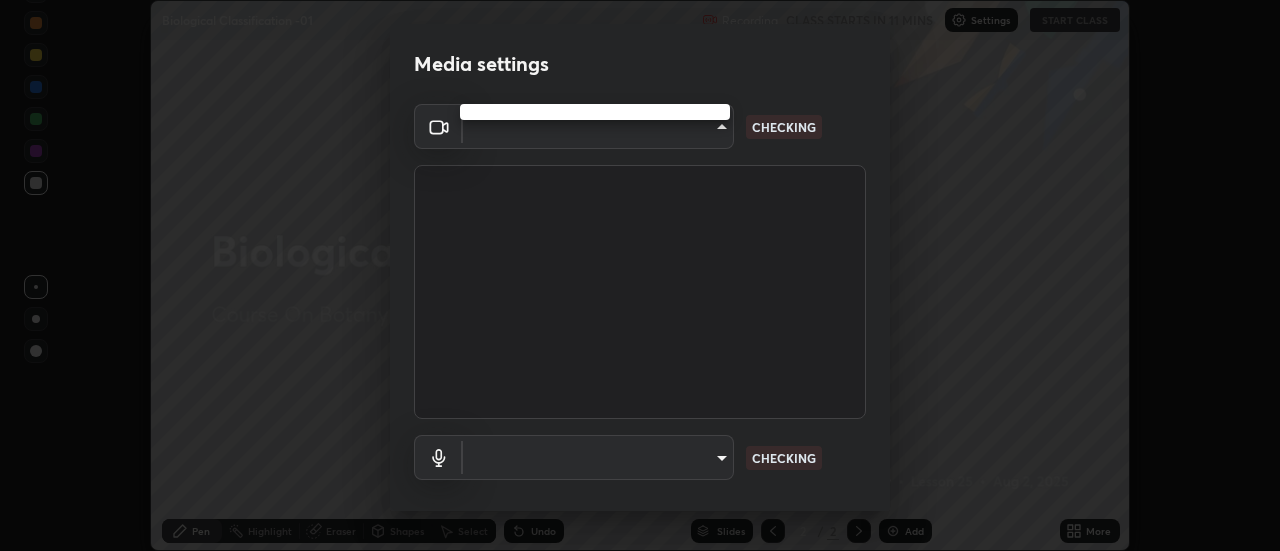 click at bounding box center [640, 275] 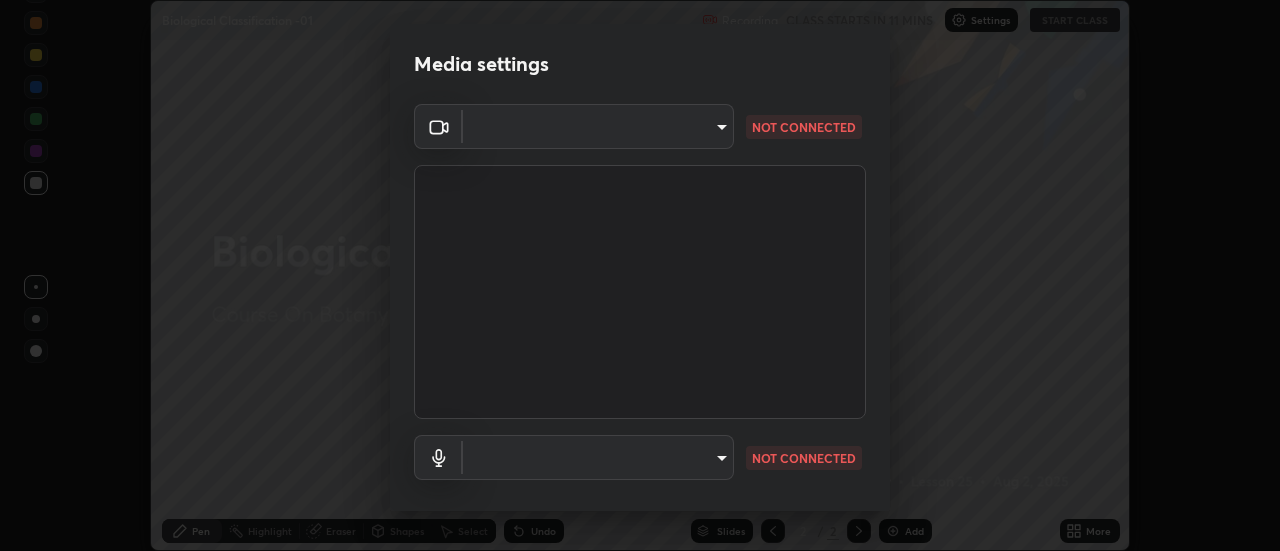 type on "[HASH]" 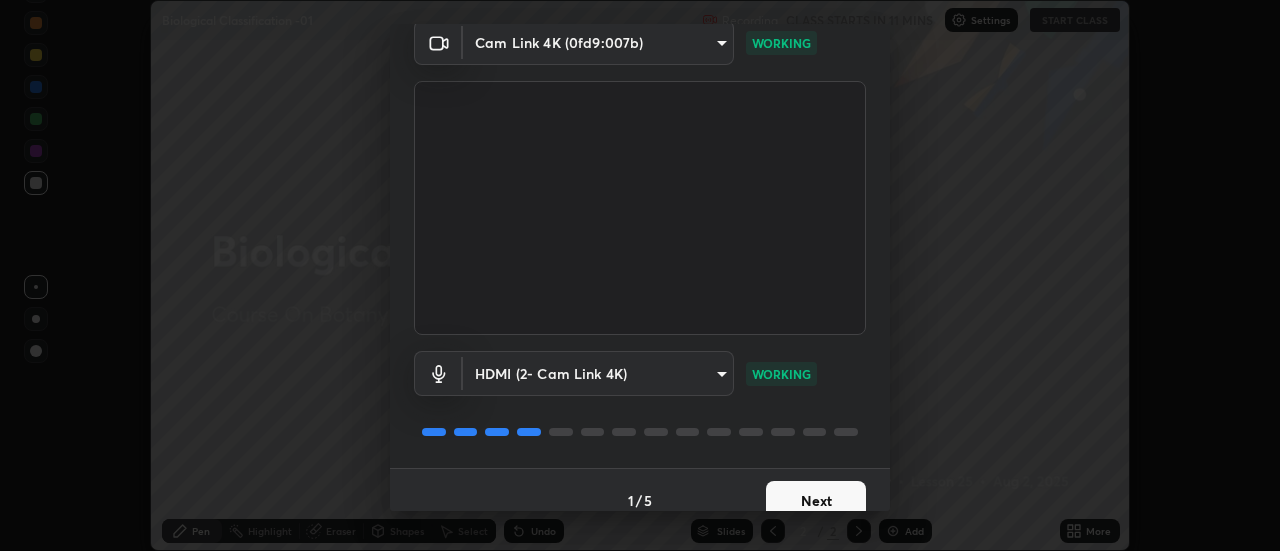 scroll, scrollTop: 105, scrollLeft: 0, axis: vertical 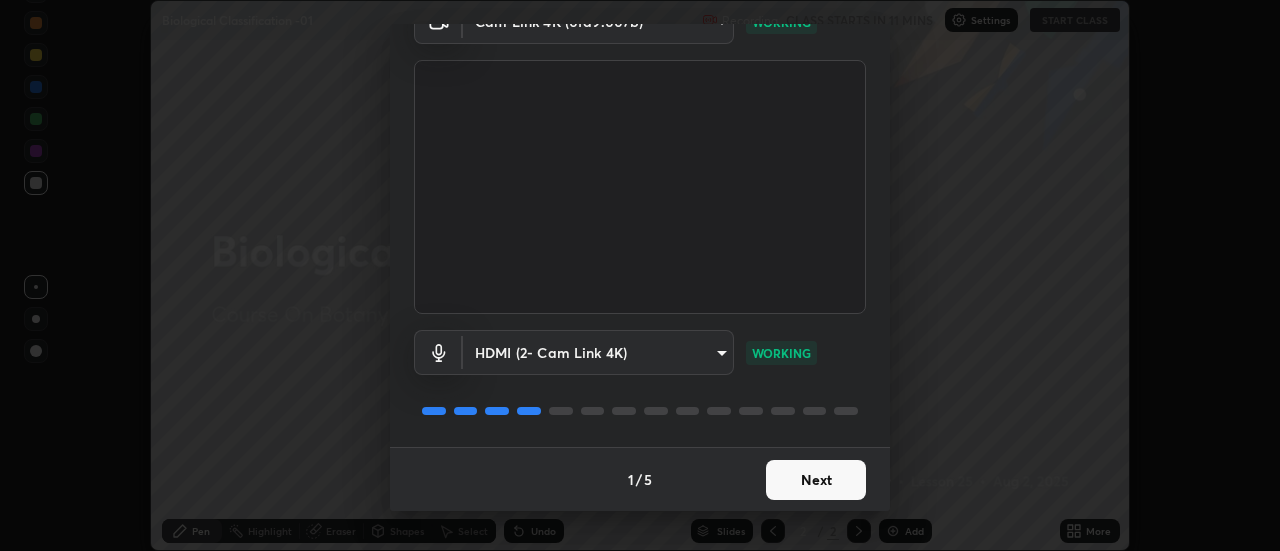 click on "Next" at bounding box center [816, 480] 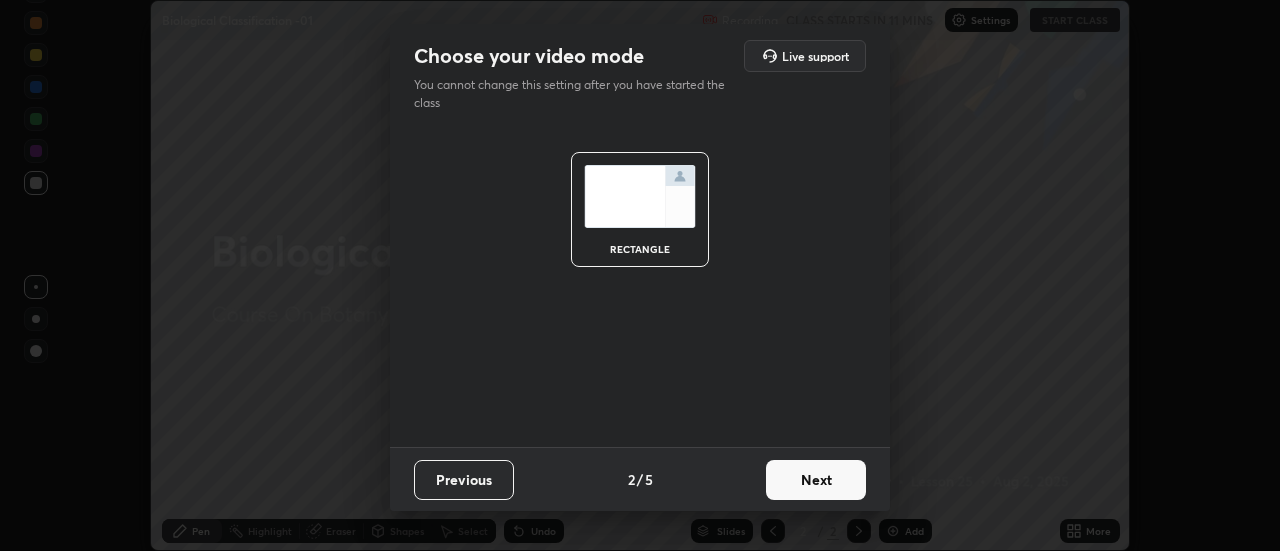click on "Next" at bounding box center (816, 480) 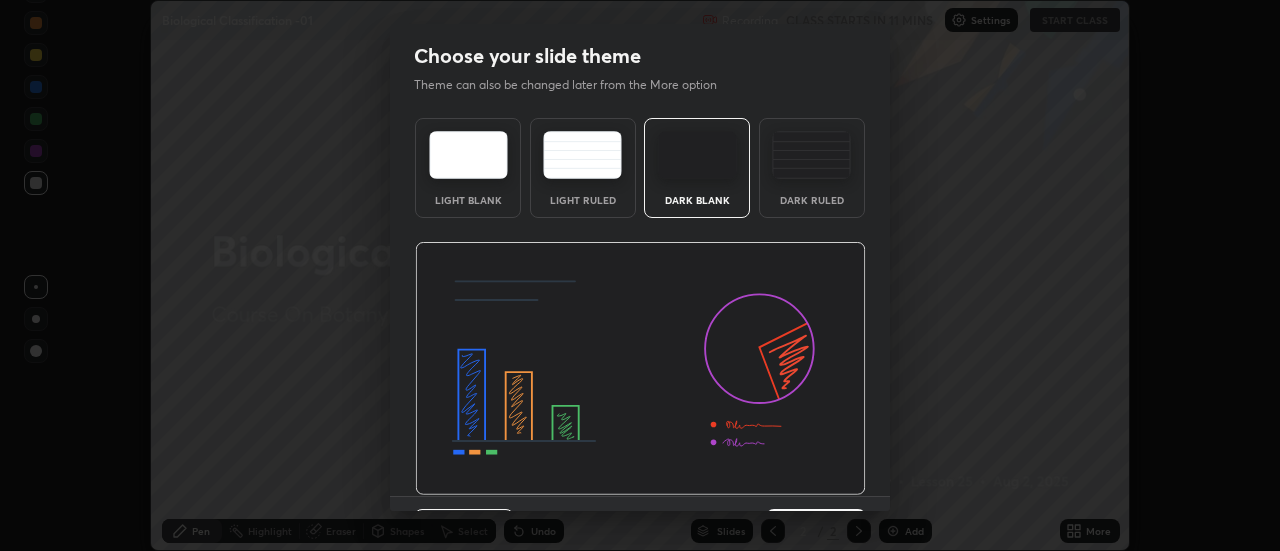 click at bounding box center [640, 369] 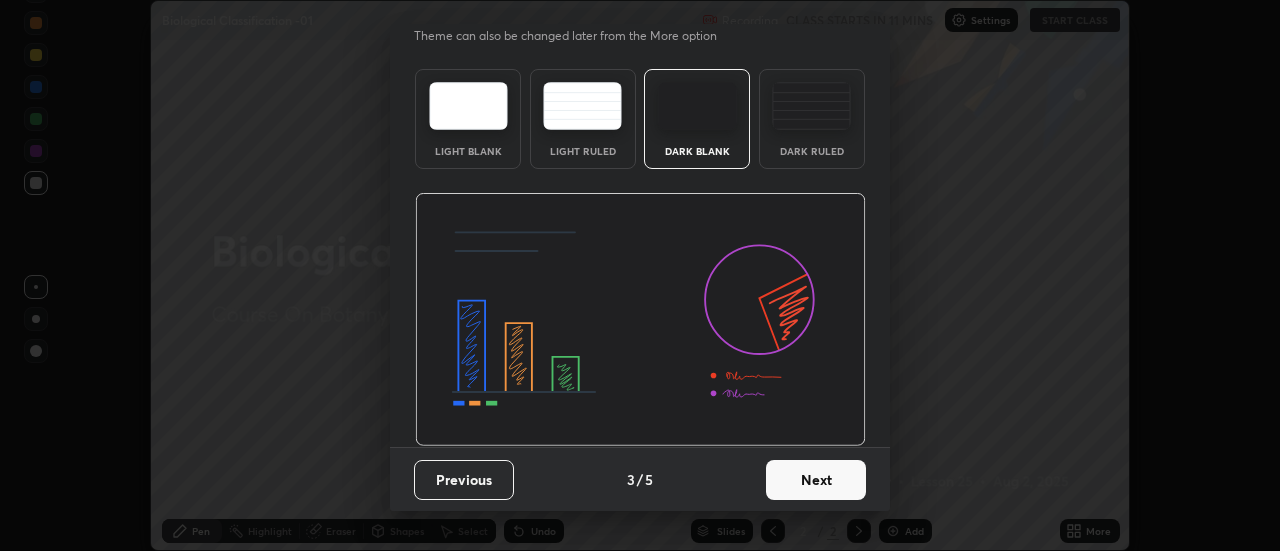 click on "Next" at bounding box center [816, 480] 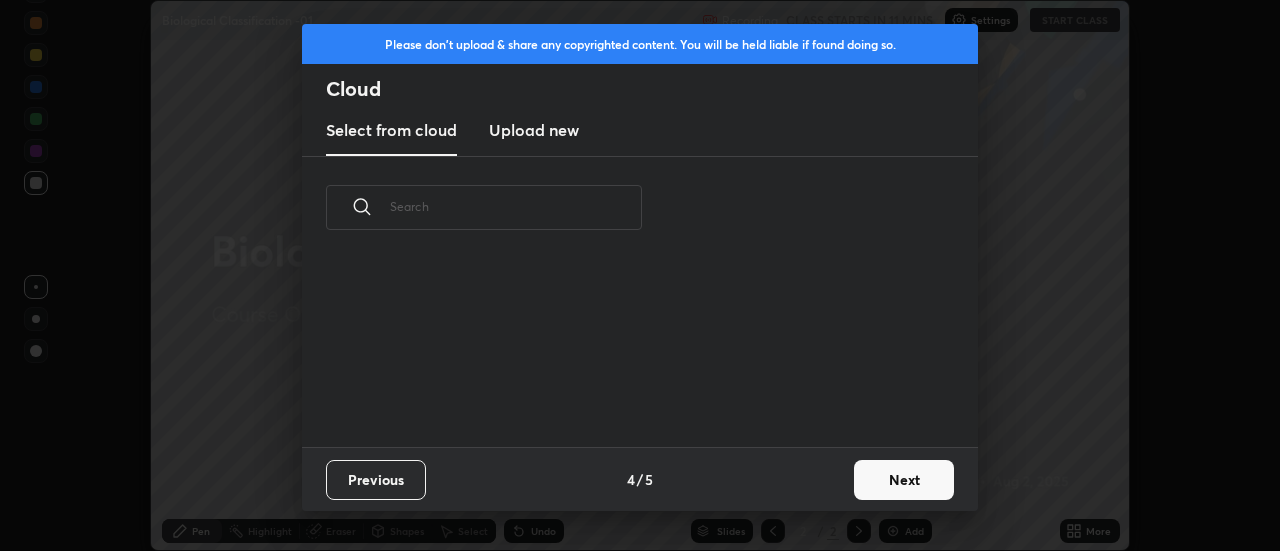 scroll, scrollTop: 0, scrollLeft: 0, axis: both 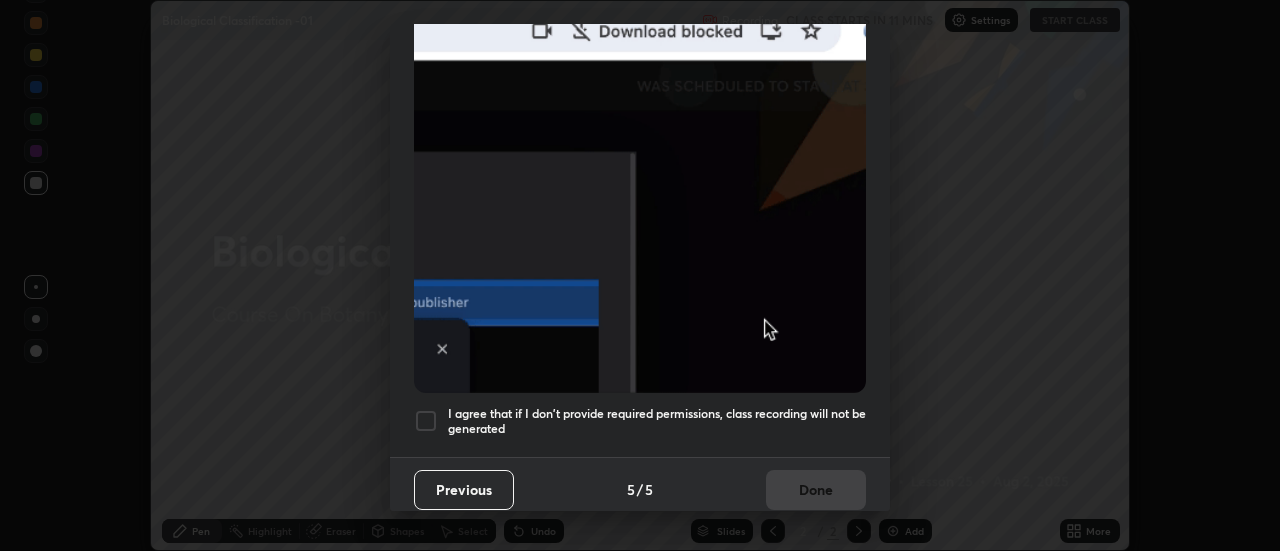 click at bounding box center [426, 421] 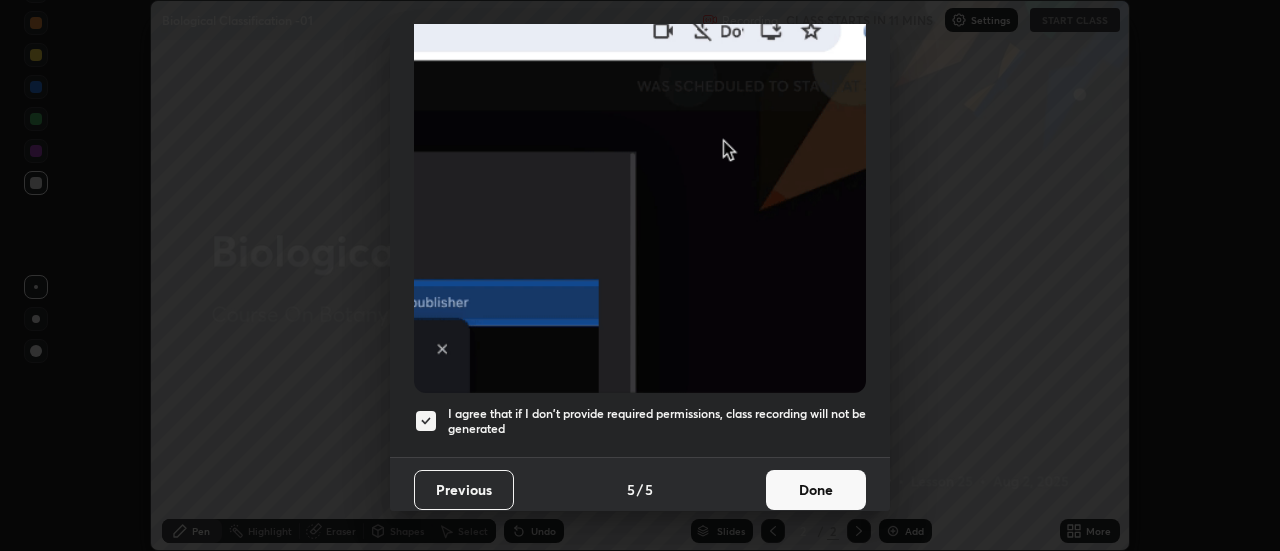 click on "Done" at bounding box center (816, 490) 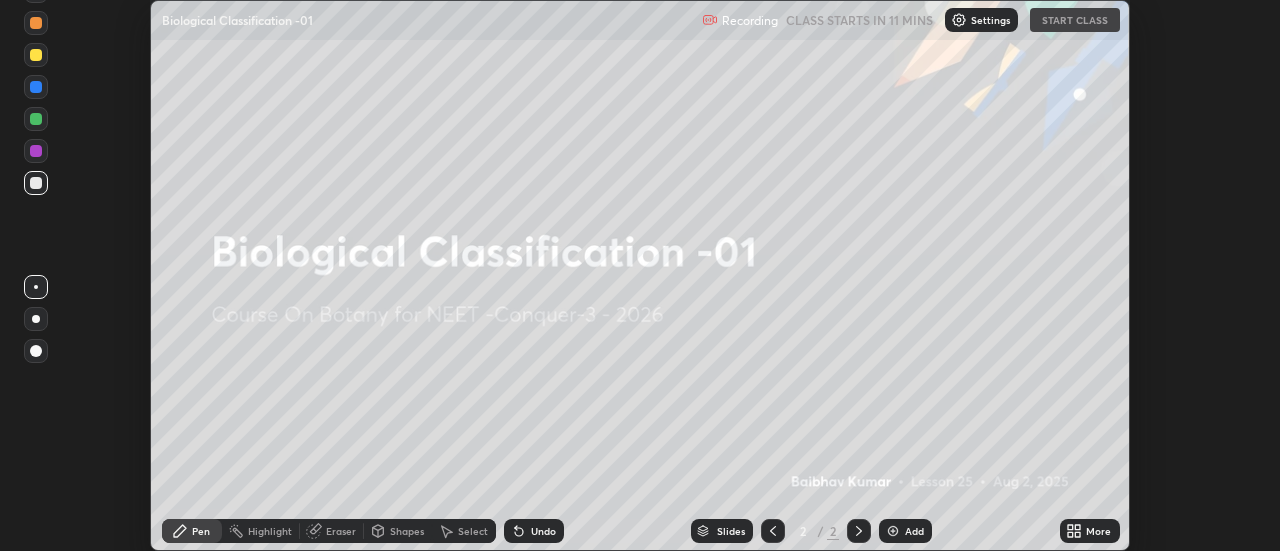 click on "More" at bounding box center (1098, 531) 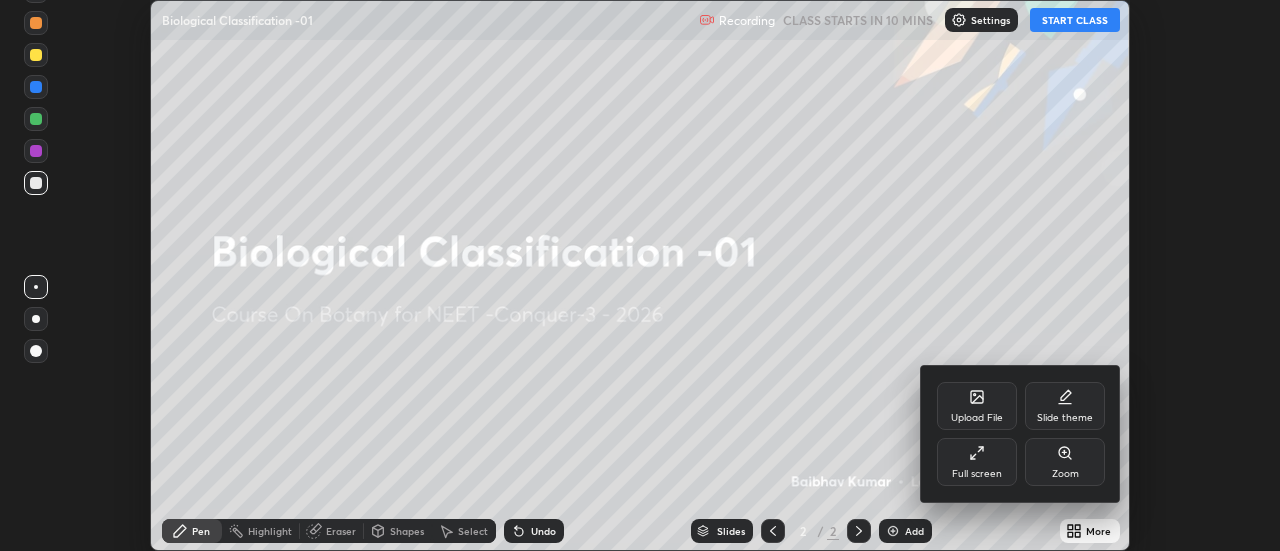 click on "Full screen" at bounding box center [977, 474] 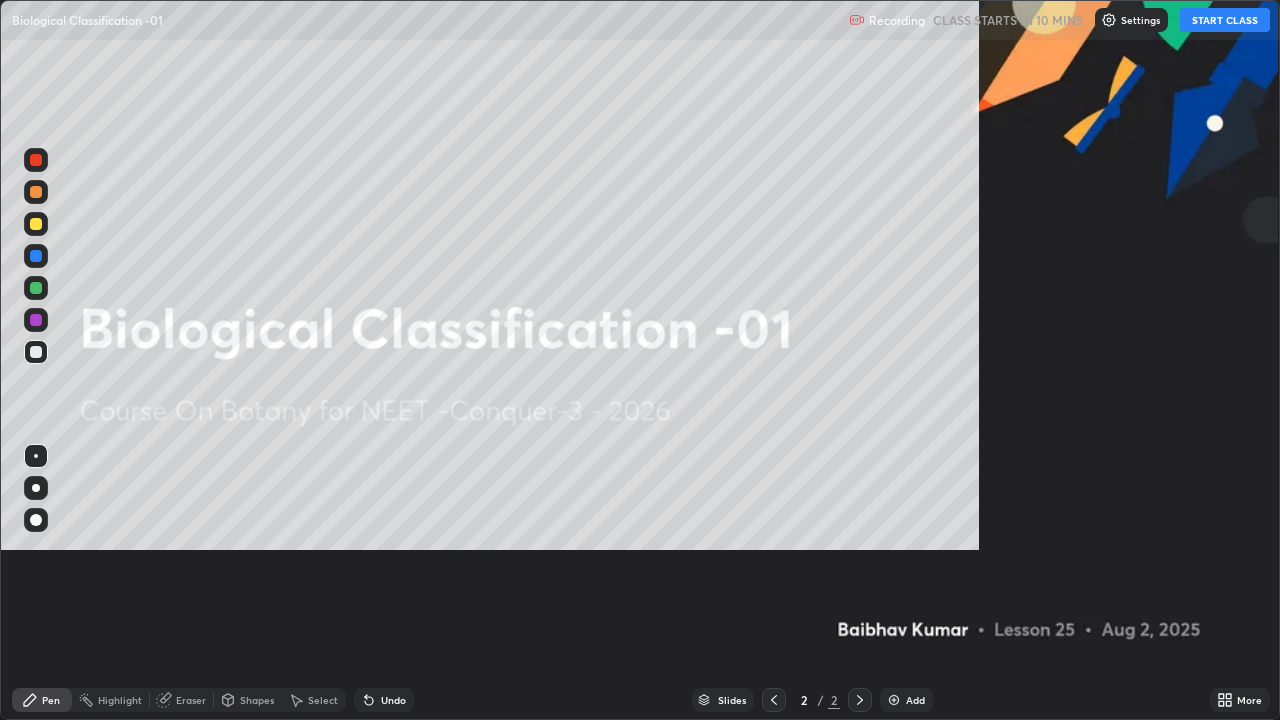 scroll, scrollTop: 99280, scrollLeft: 98720, axis: both 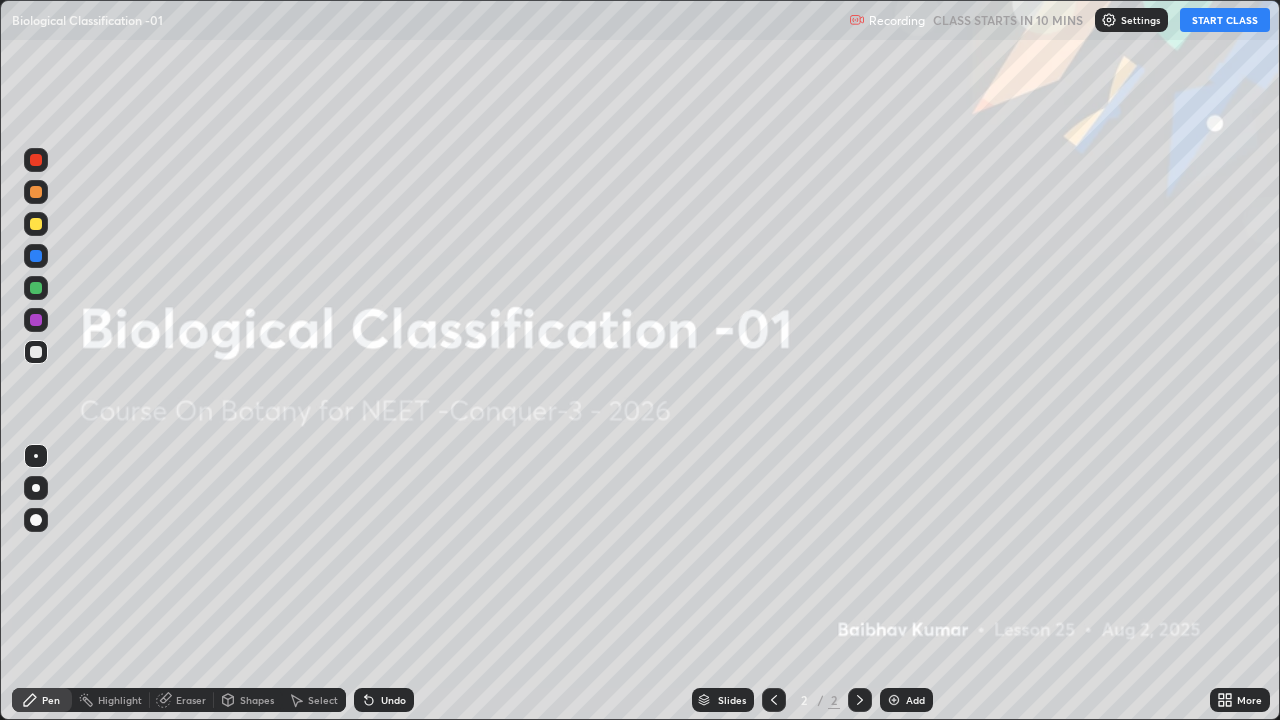 click on "Settings" at bounding box center (1131, 20) 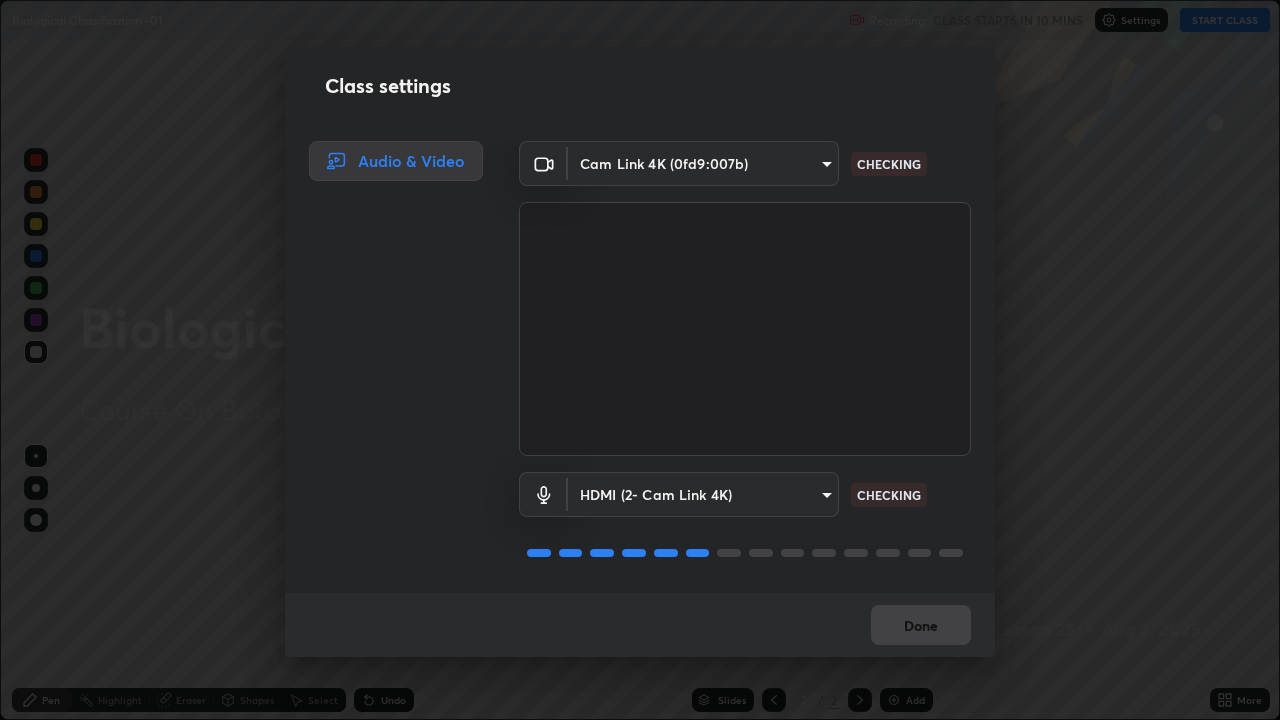 scroll, scrollTop: 2, scrollLeft: 0, axis: vertical 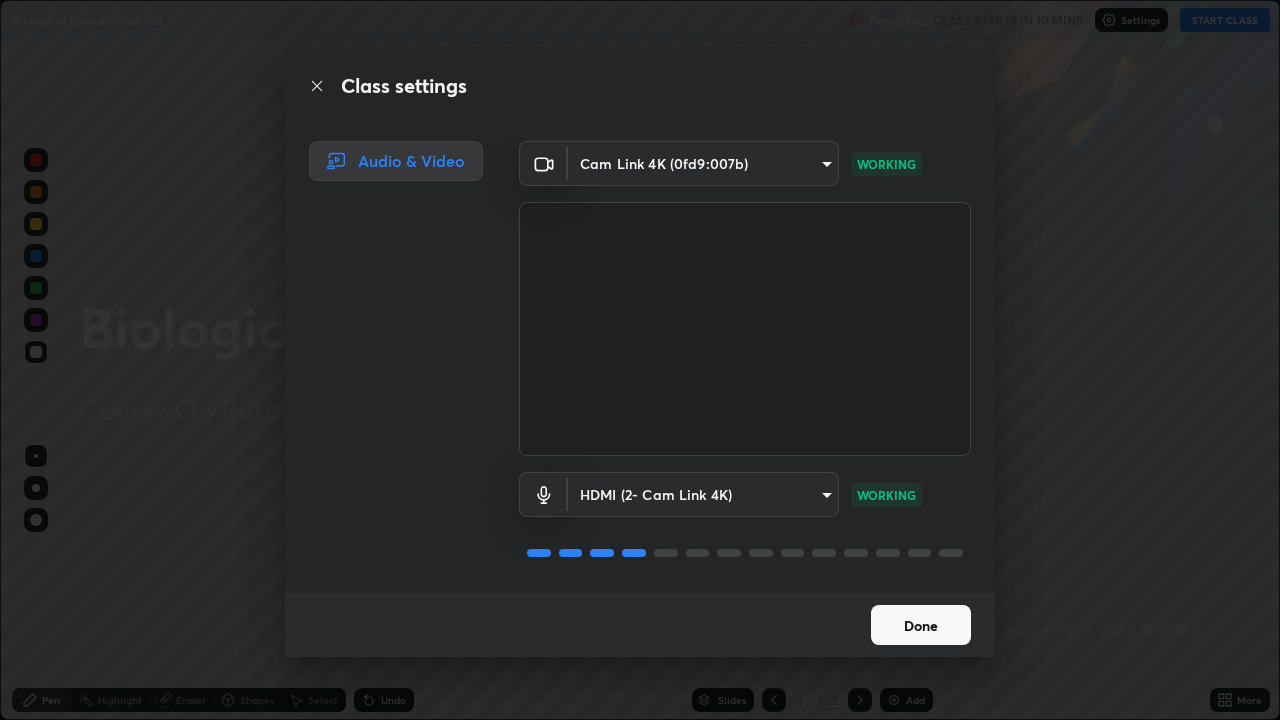 click on "Done" at bounding box center (921, 625) 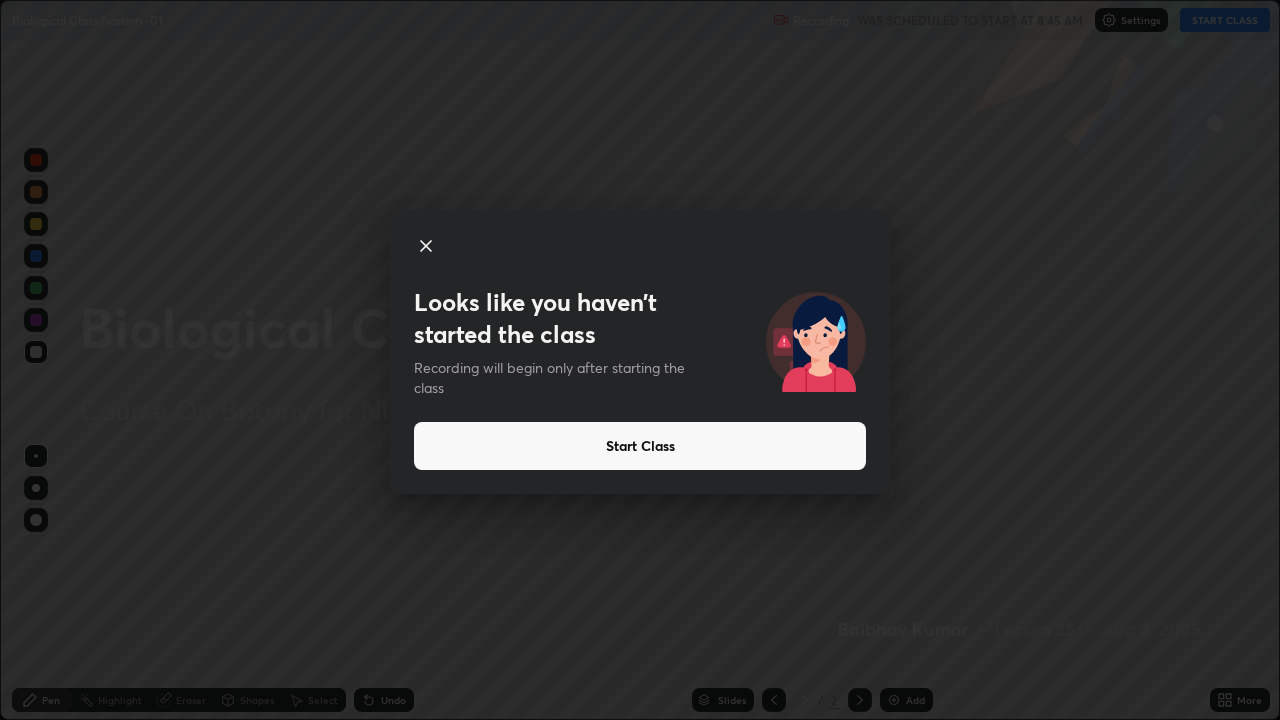click on "Start Class" at bounding box center (640, 446) 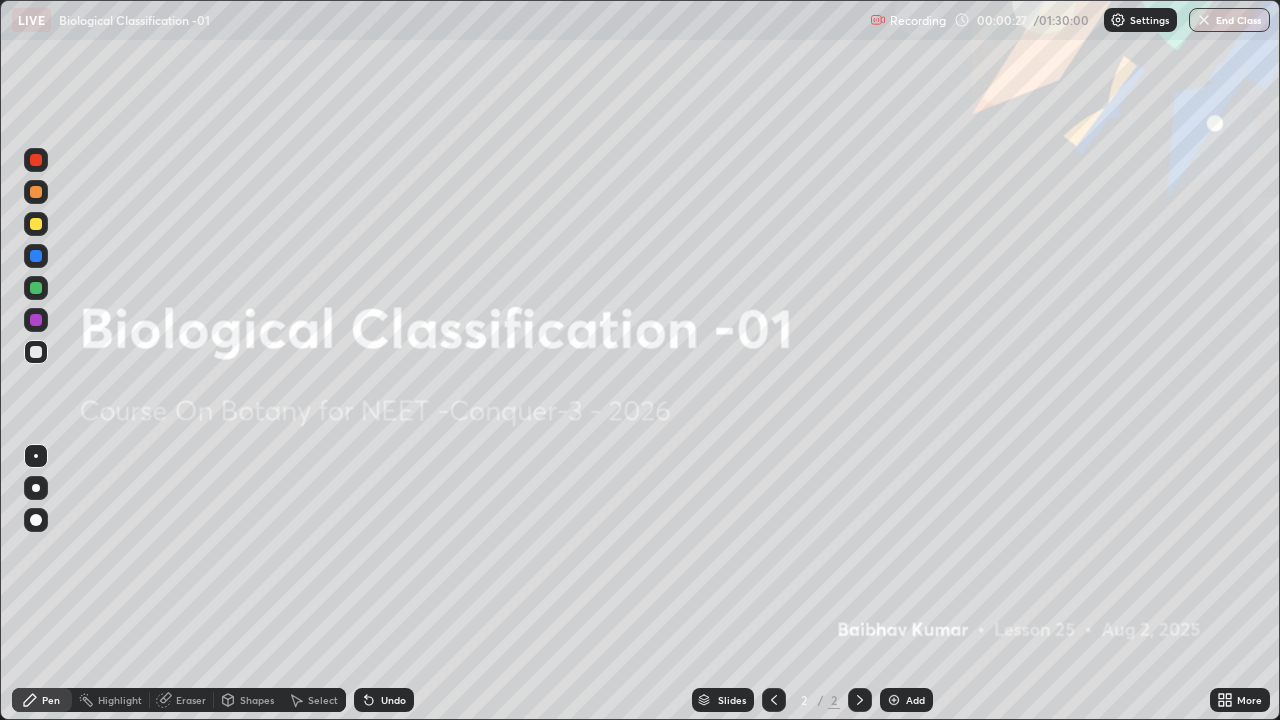 click at bounding box center (36, 488) 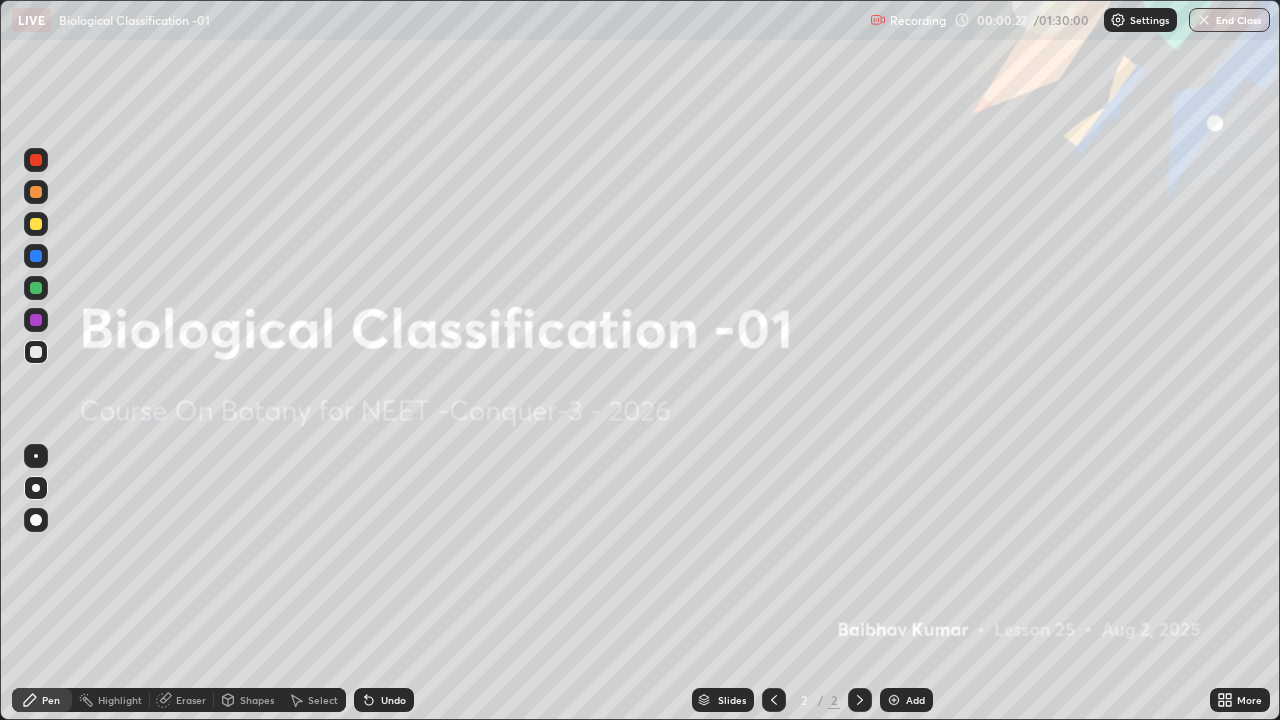 click 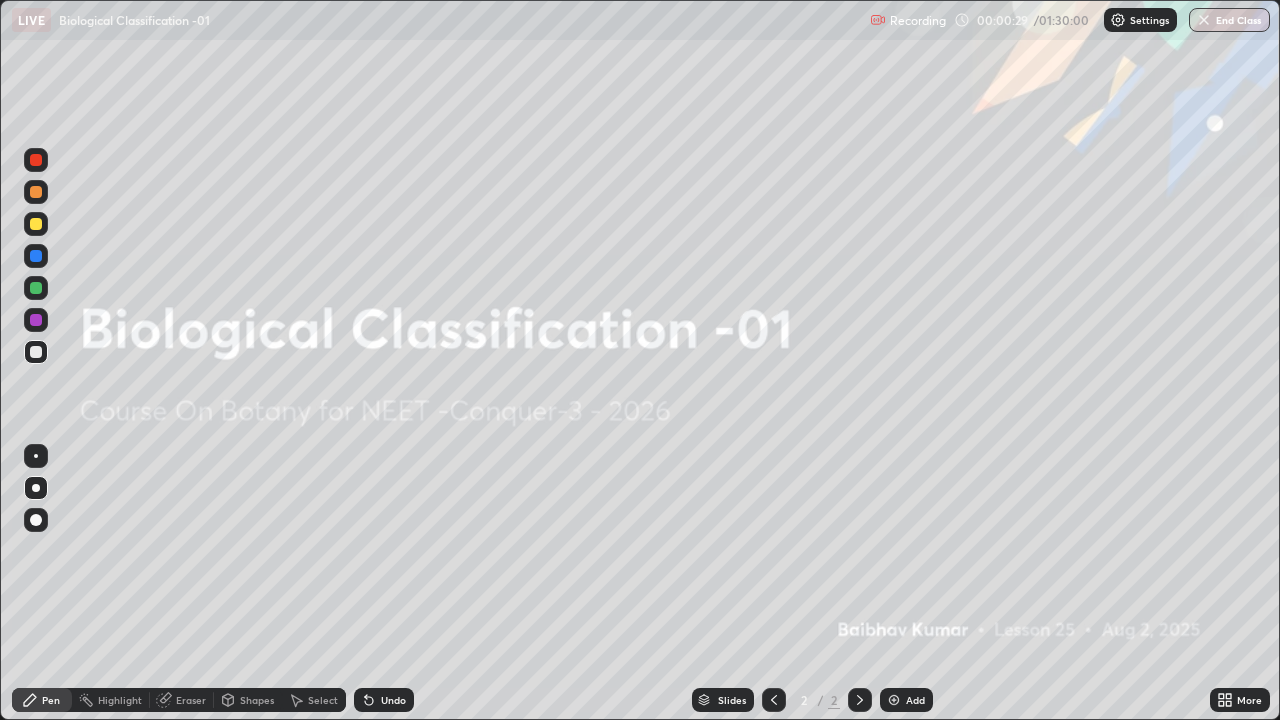 click at bounding box center [36, 224] 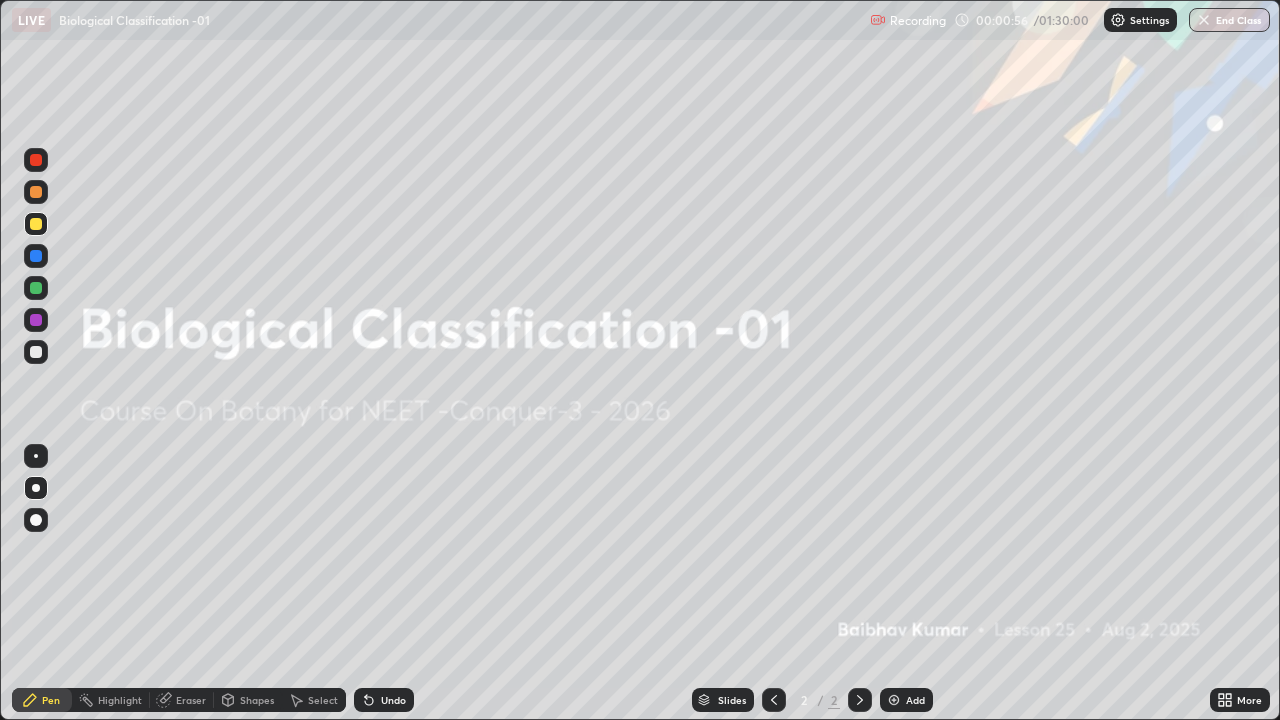 click on "Pen" at bounding box center [51, 700] 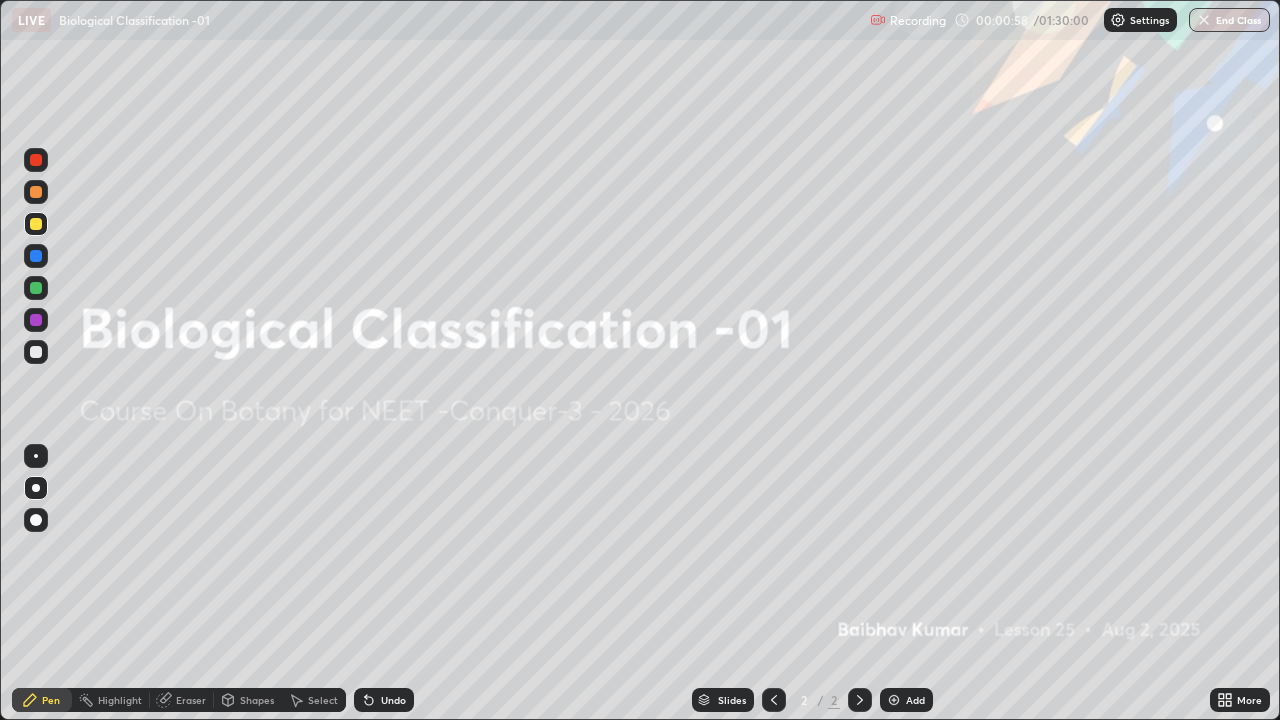click 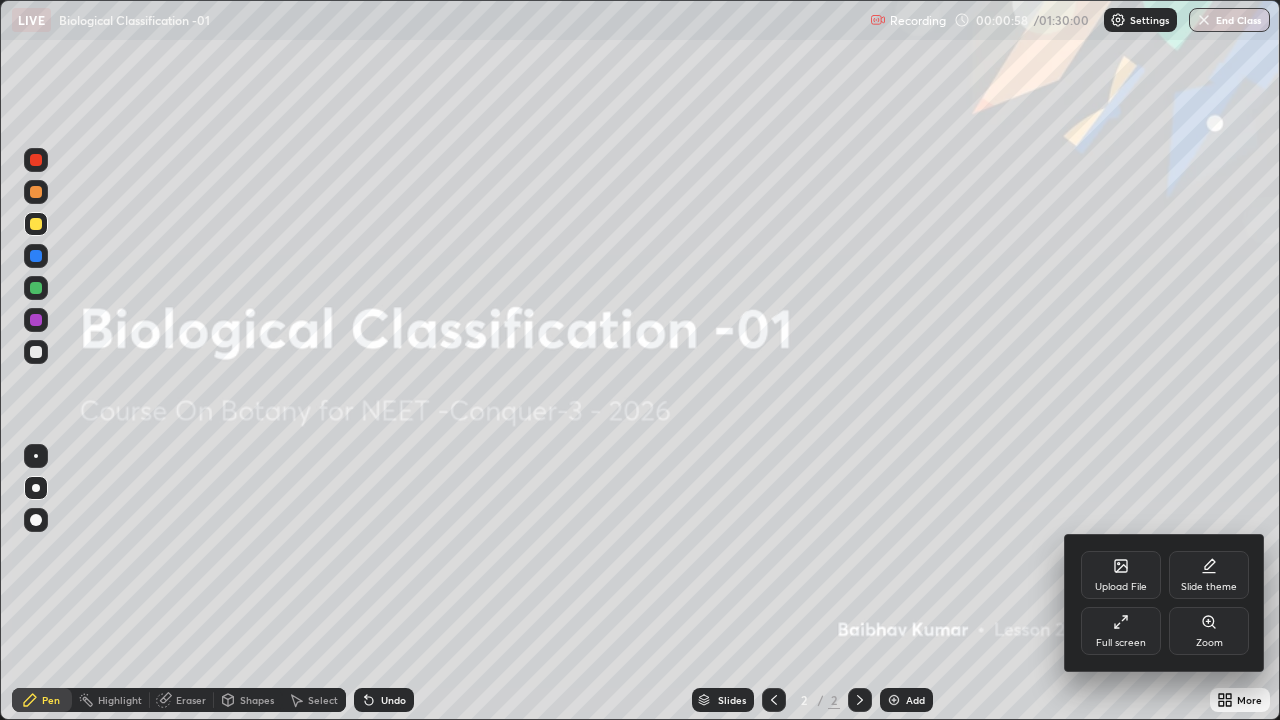 click 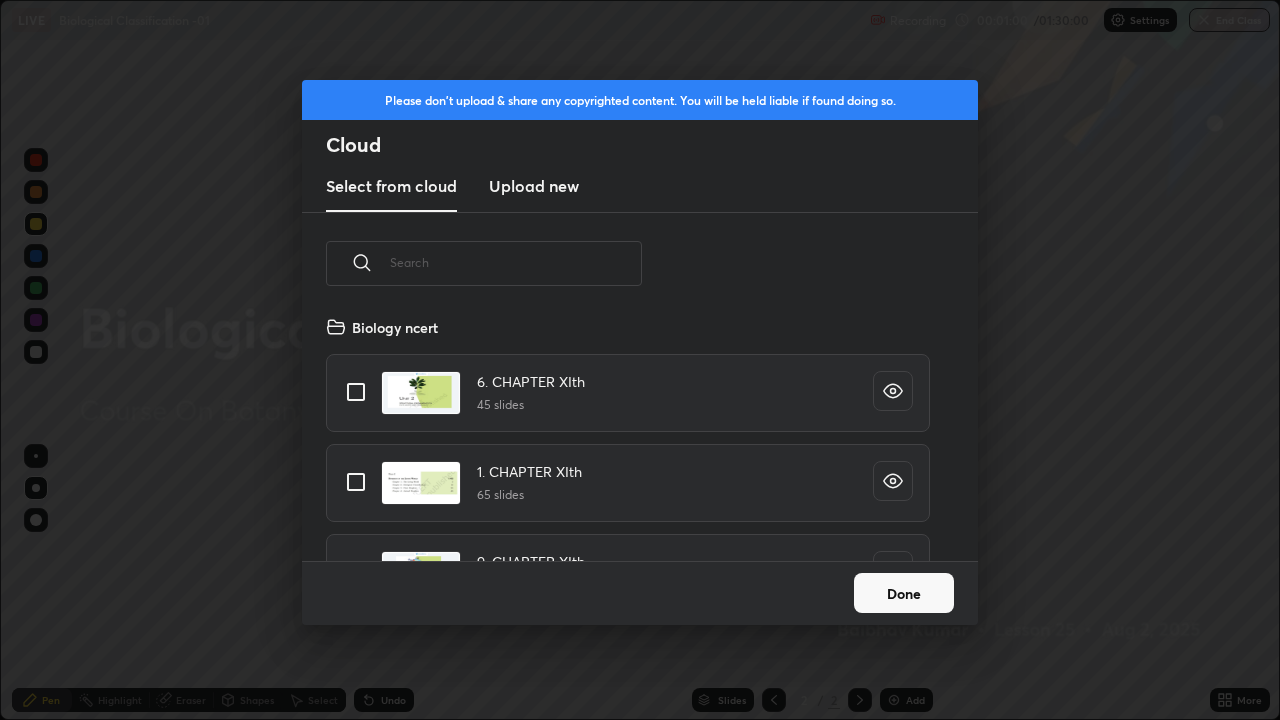 click at bounding box center (516, 262) 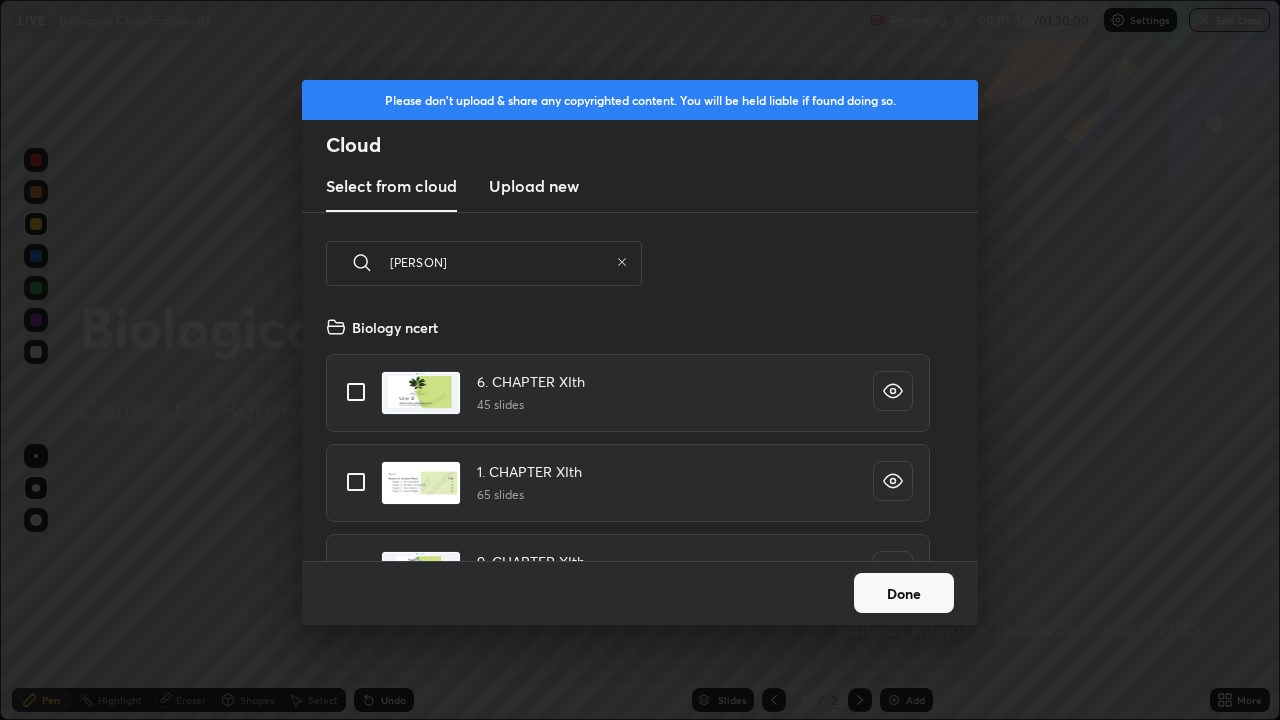 scroll, scrollTop: 150, scrollLeft: 642, axis: both 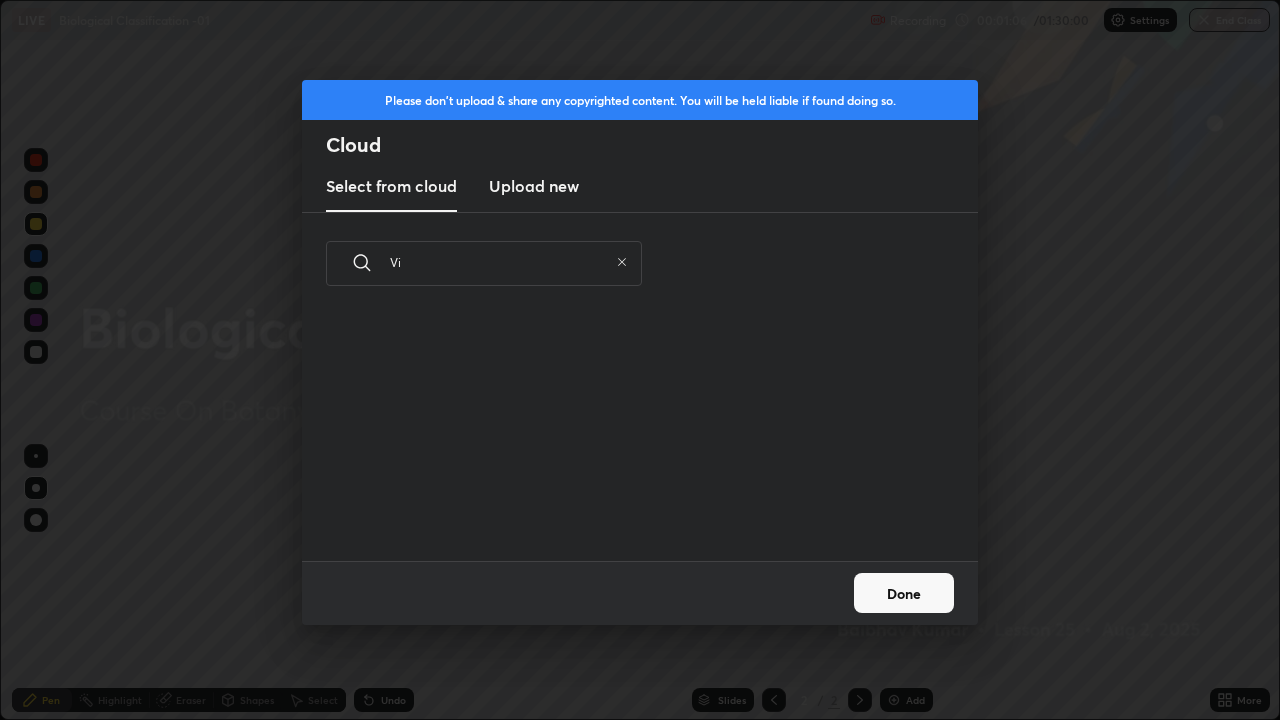 type on "V" 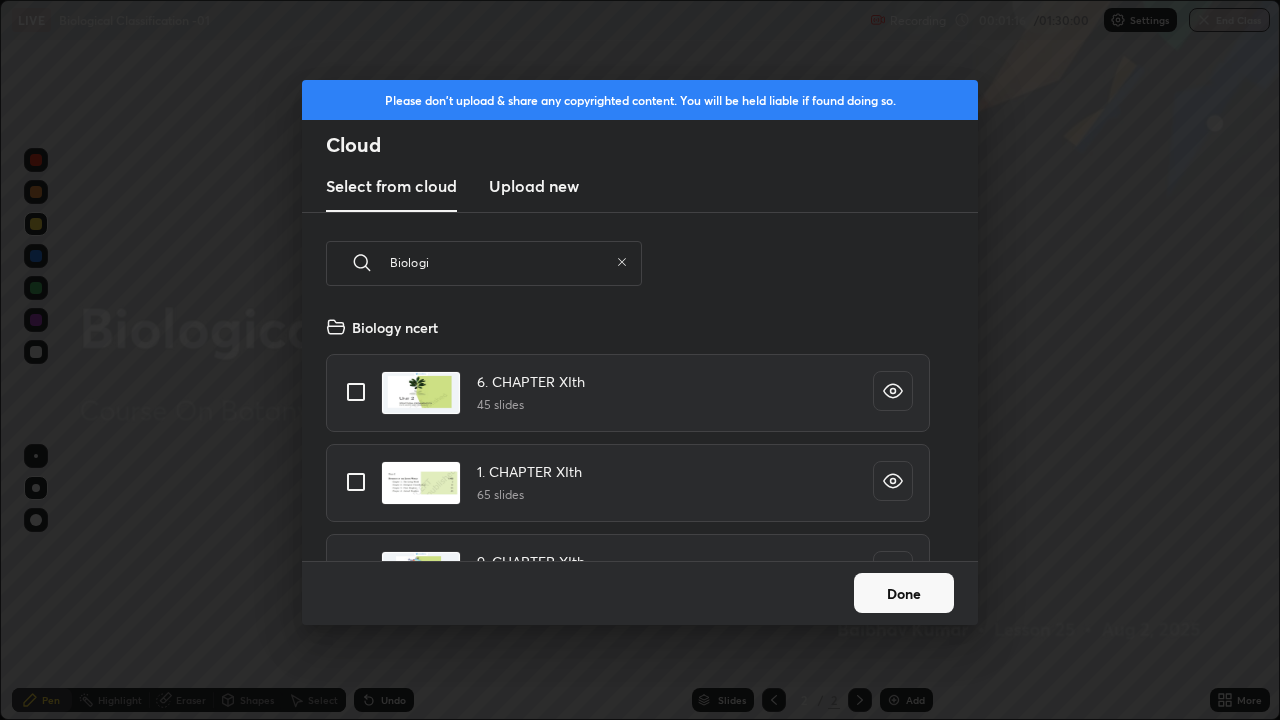 scroll, scrollTop: 150, scrollLeft: 642, axis: both 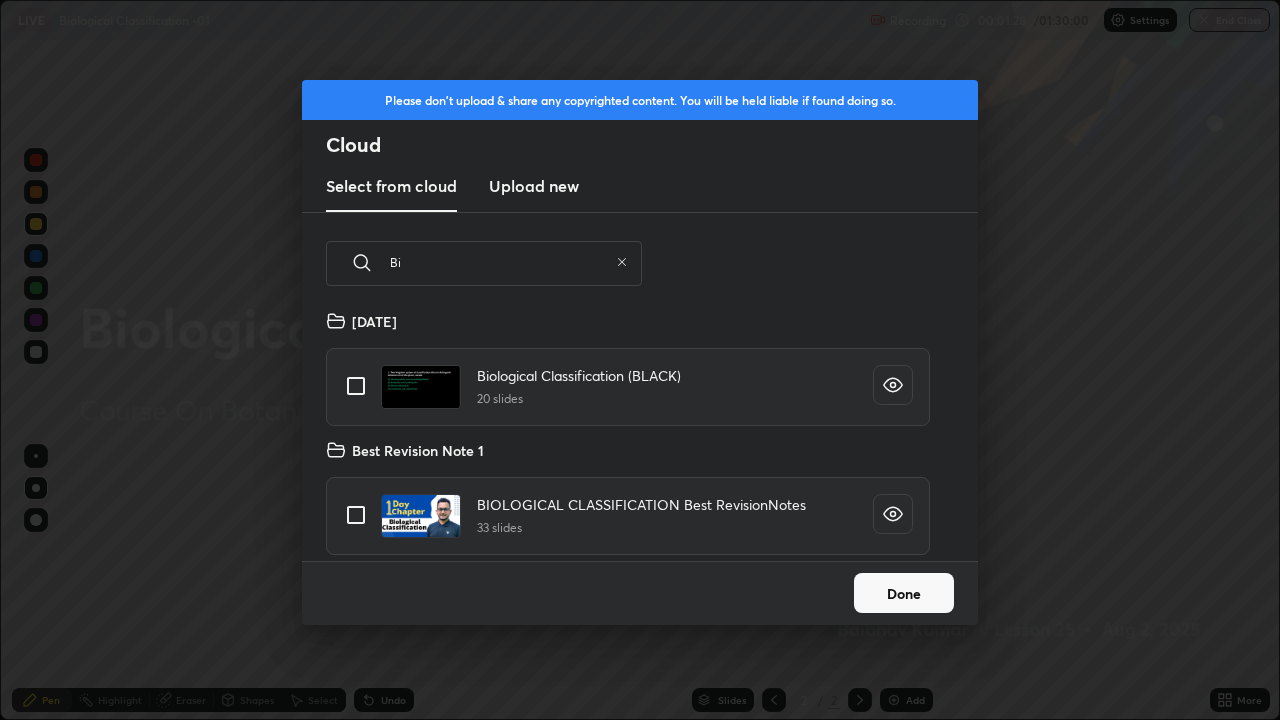 type on "B" 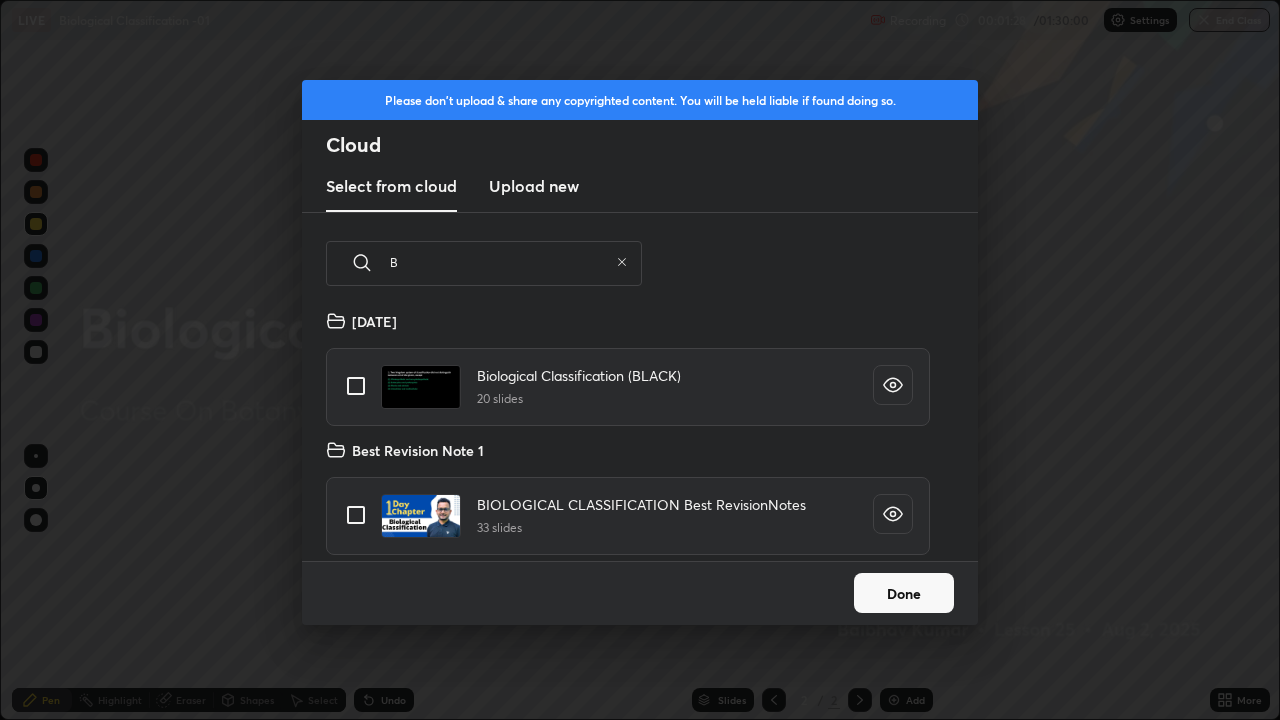 type 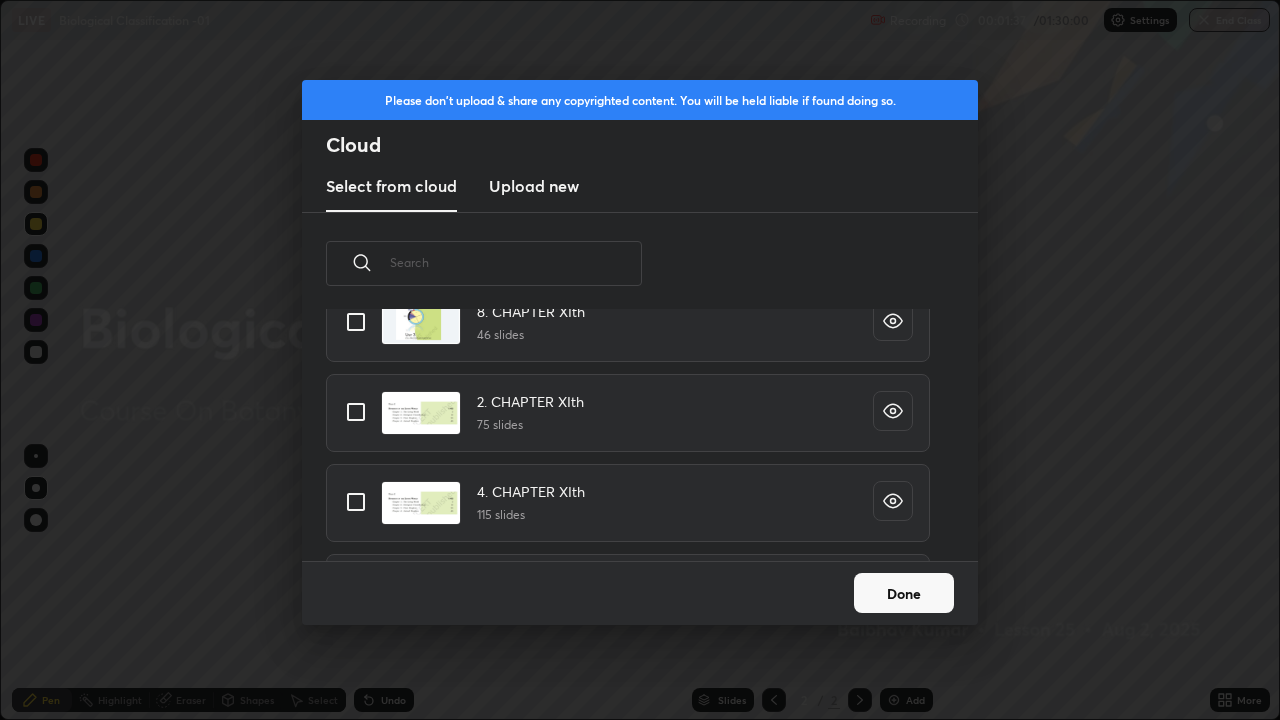 scroll, scrollTop: 1739, scrollLeft: 0, axis: vertical 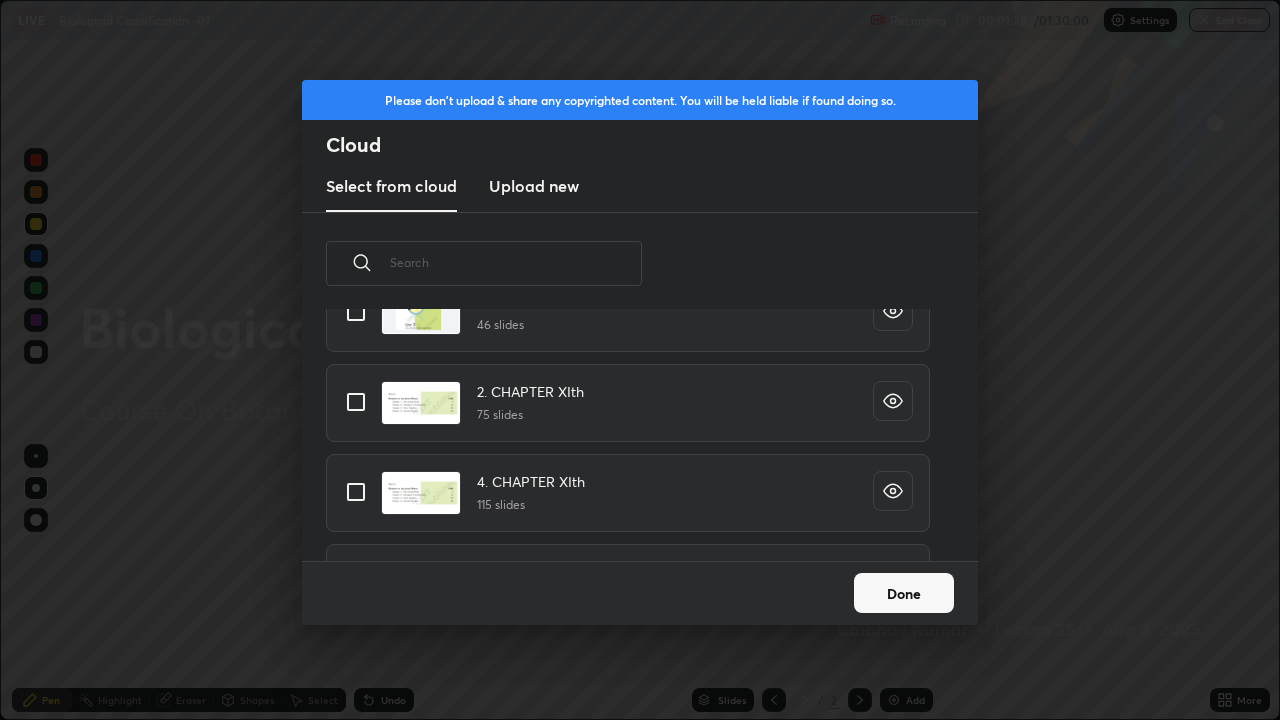 click at bounding box center (356, 402) 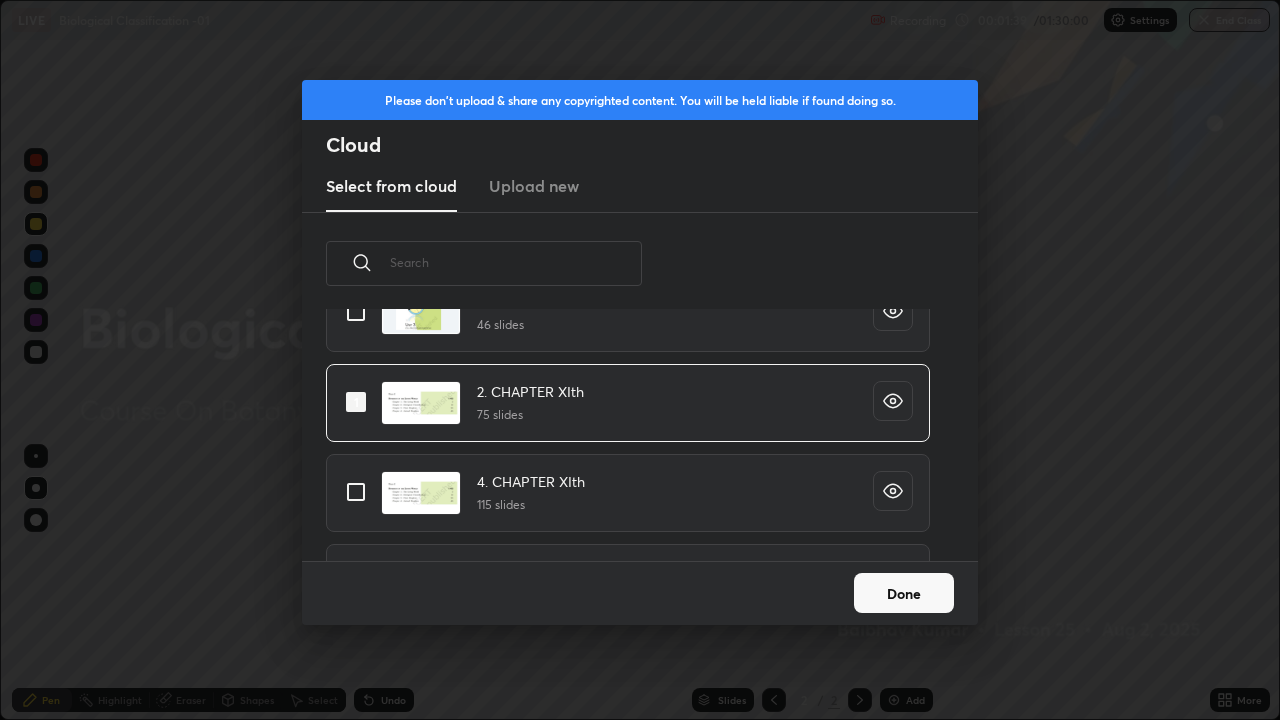click on "Done" at bounding box center [904, 593] 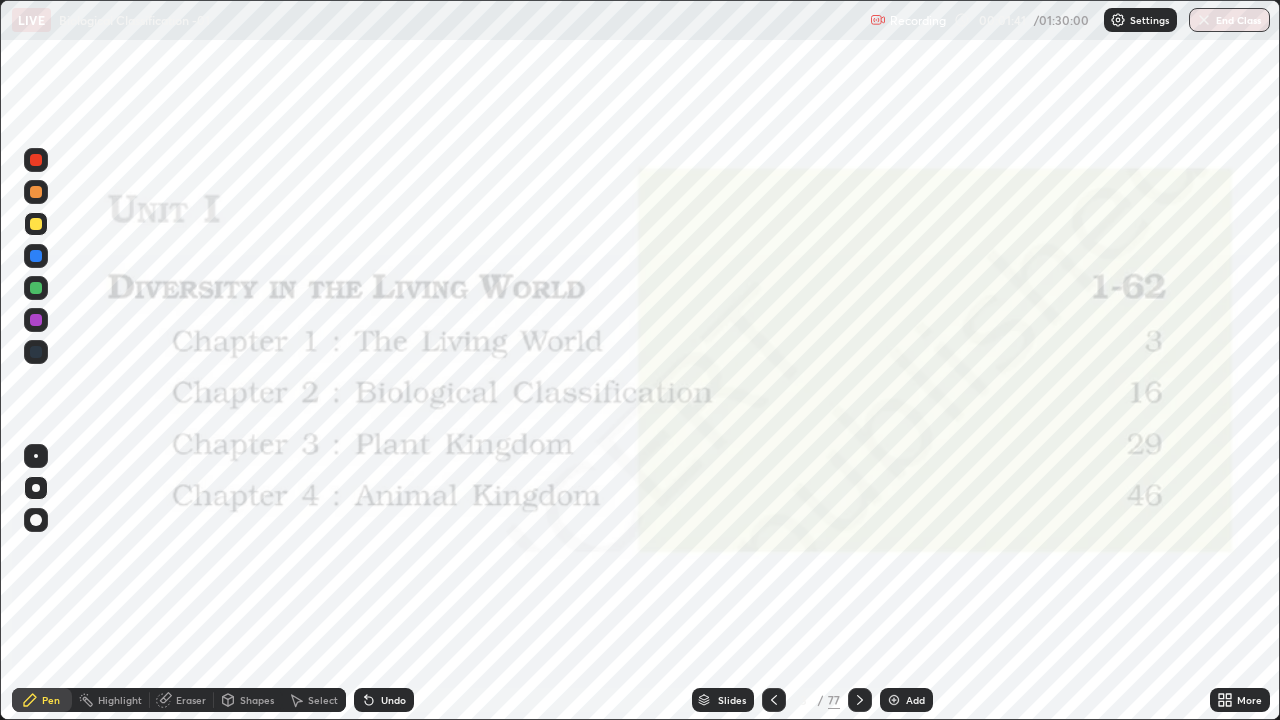 click 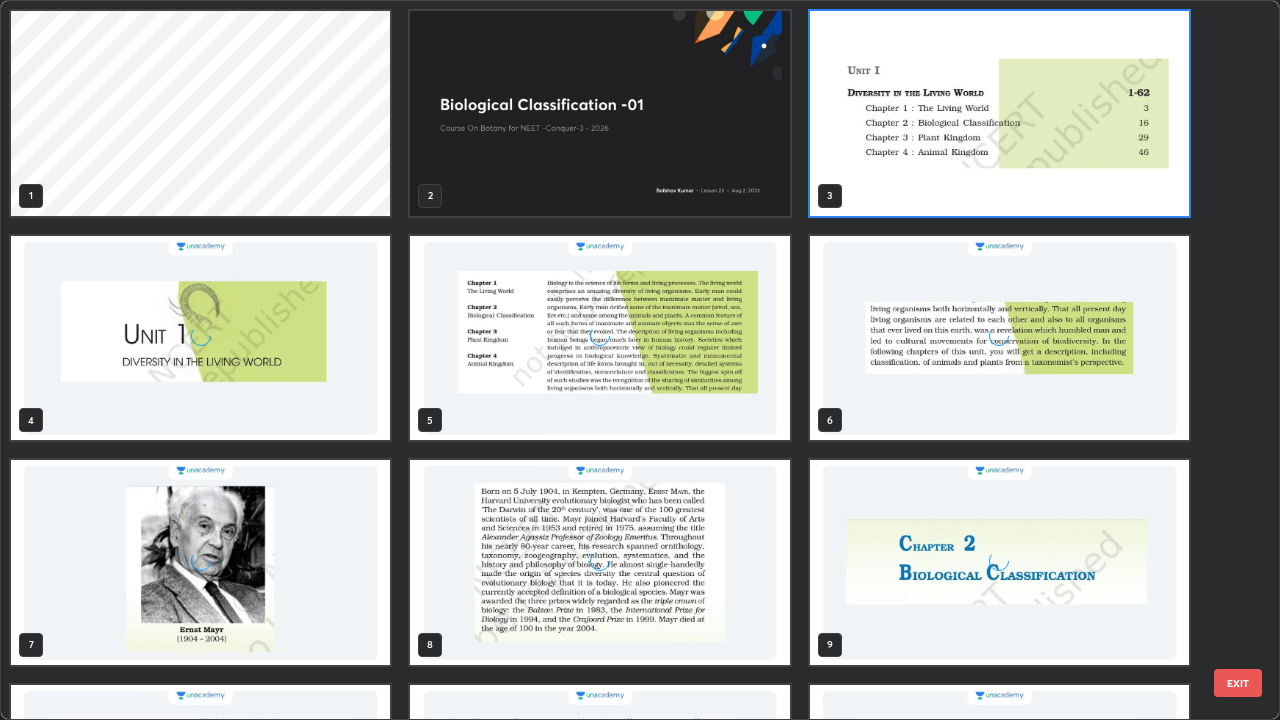 scroll, scrollTop: 7, scrollLeft: 11, axis: both 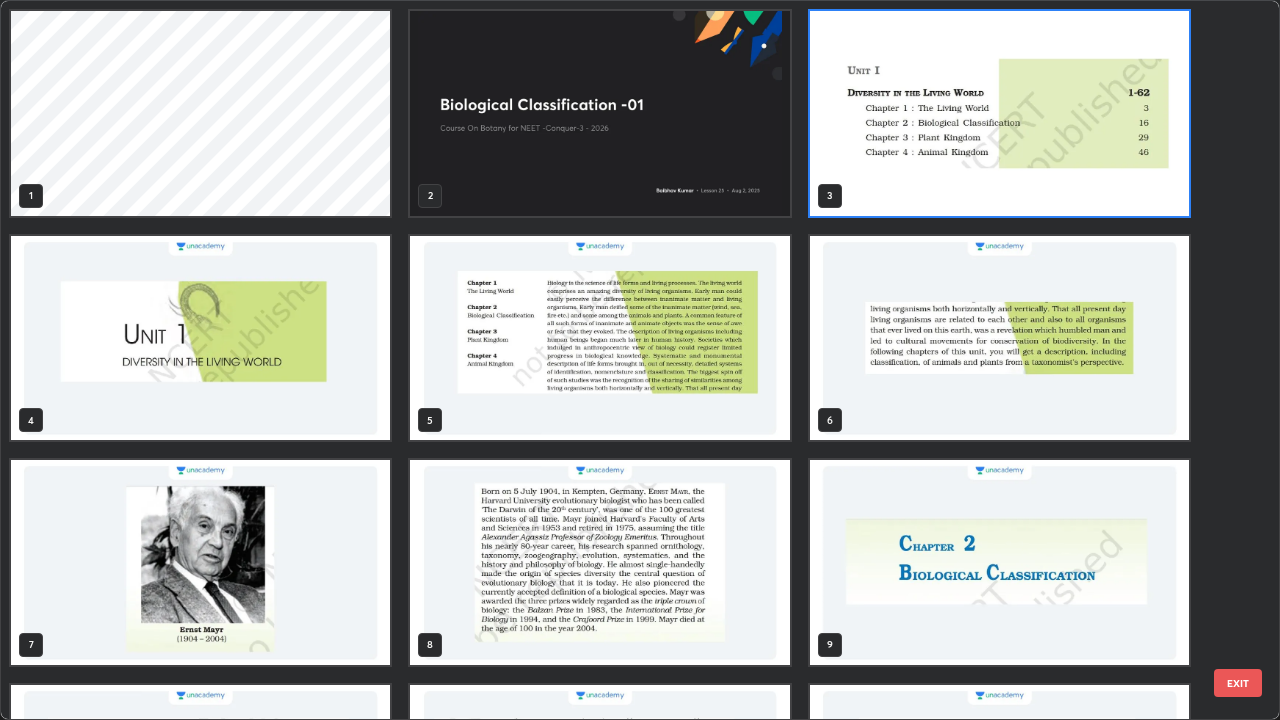 click at bounding box center [599, 113] 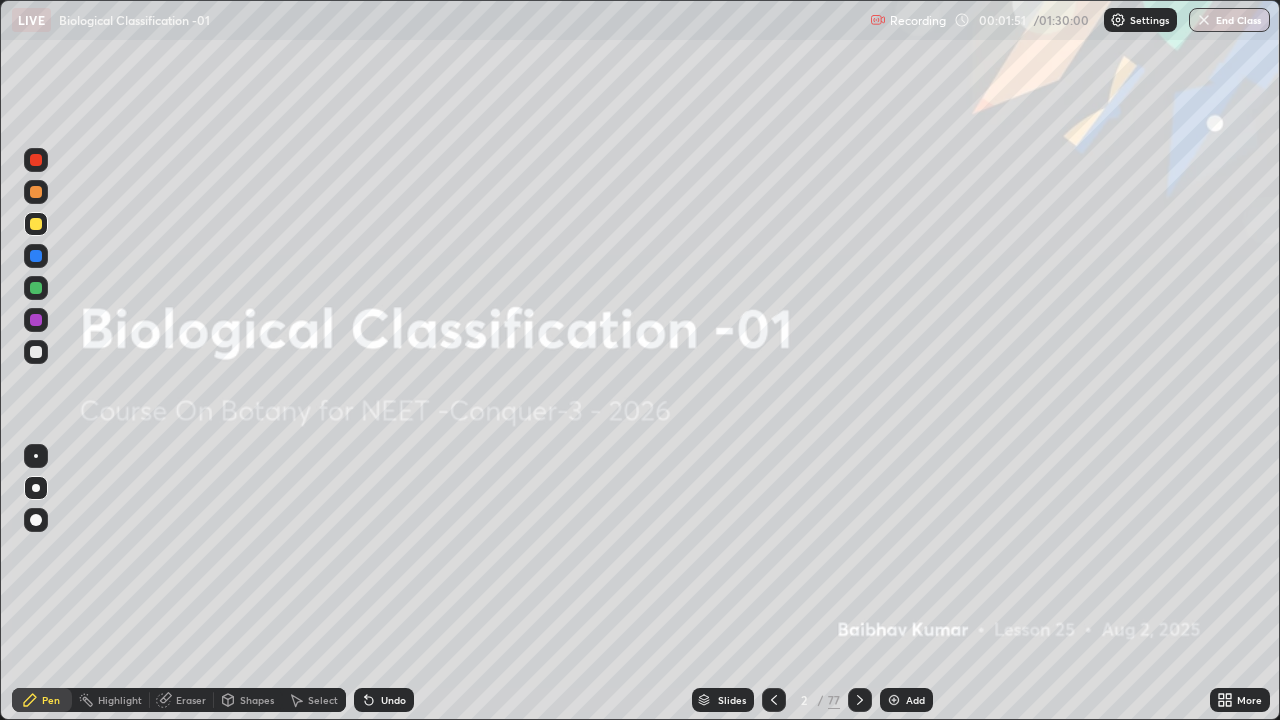 click at bounding box center (599, 113) 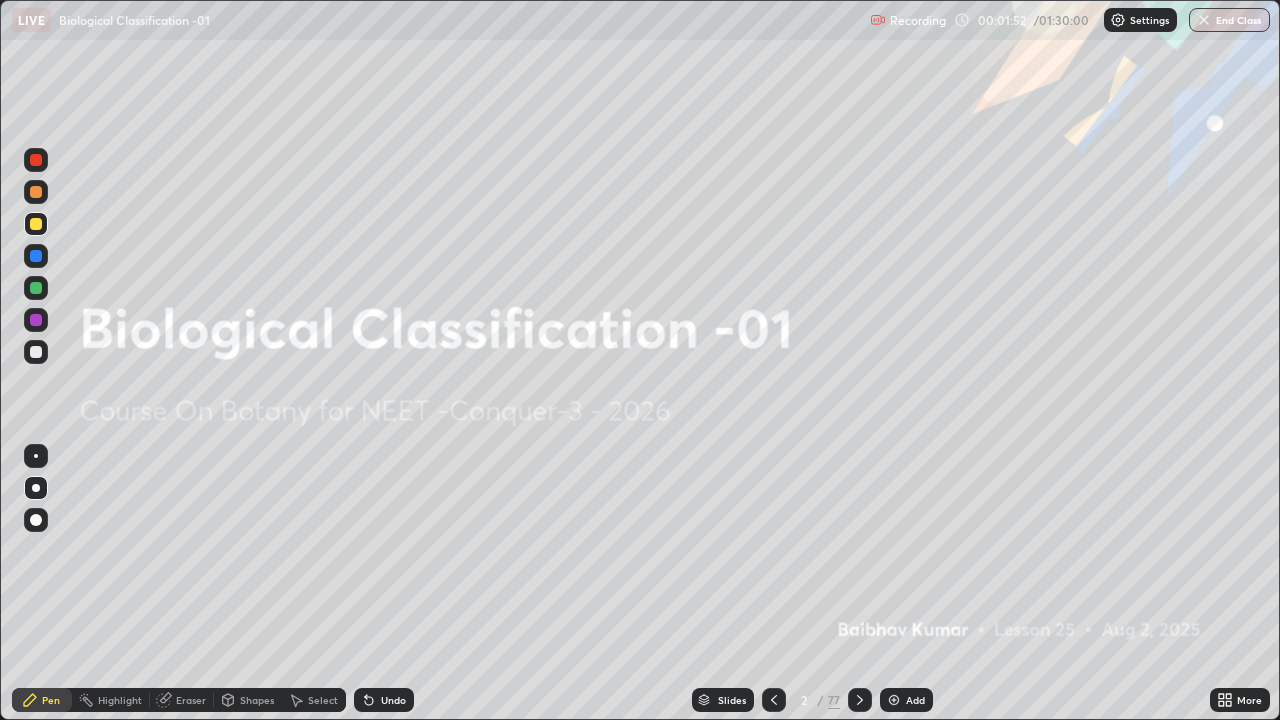 click at bounding box center [36, 160] 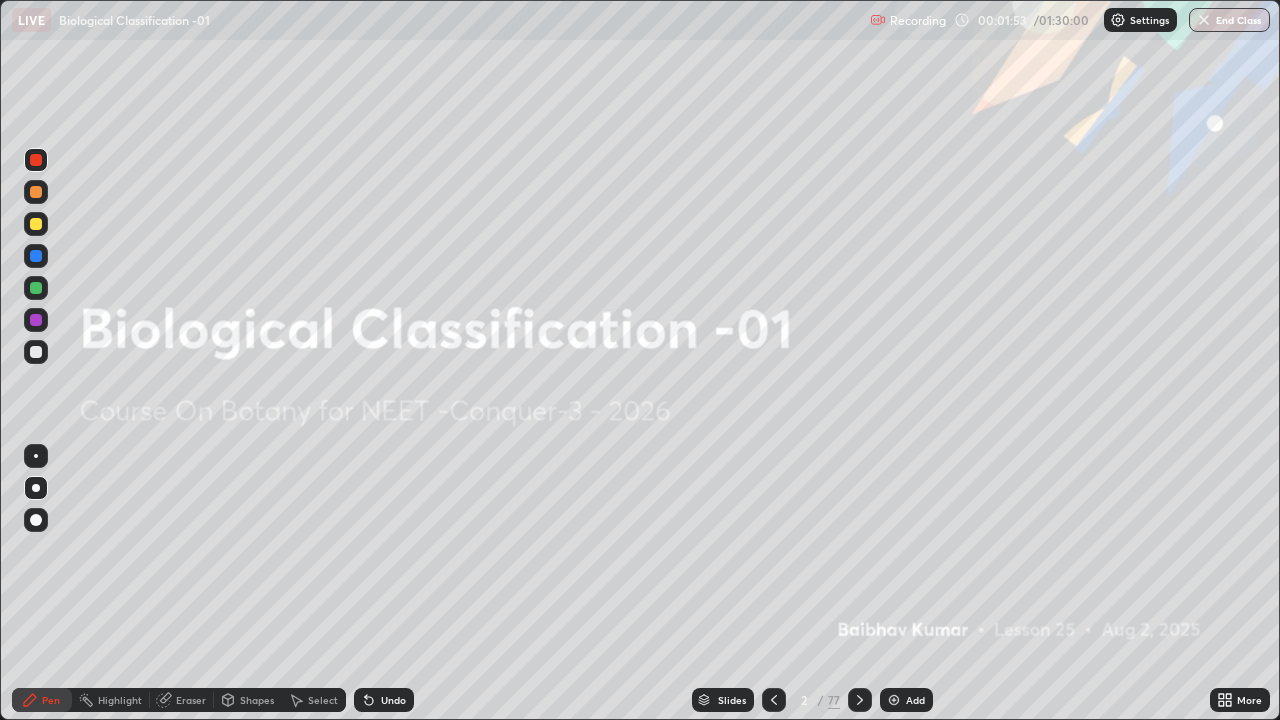 click at bounding box center (36, 488) 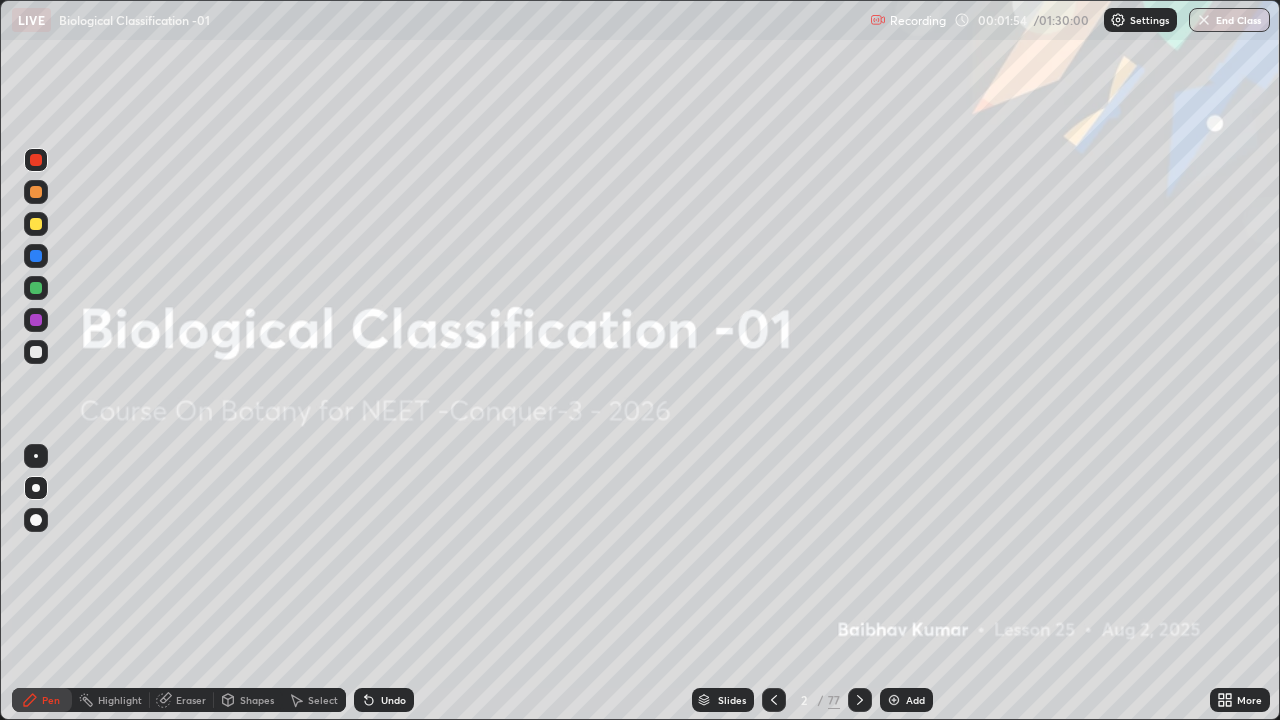click on "Pen" at bounding box center (42, 700) 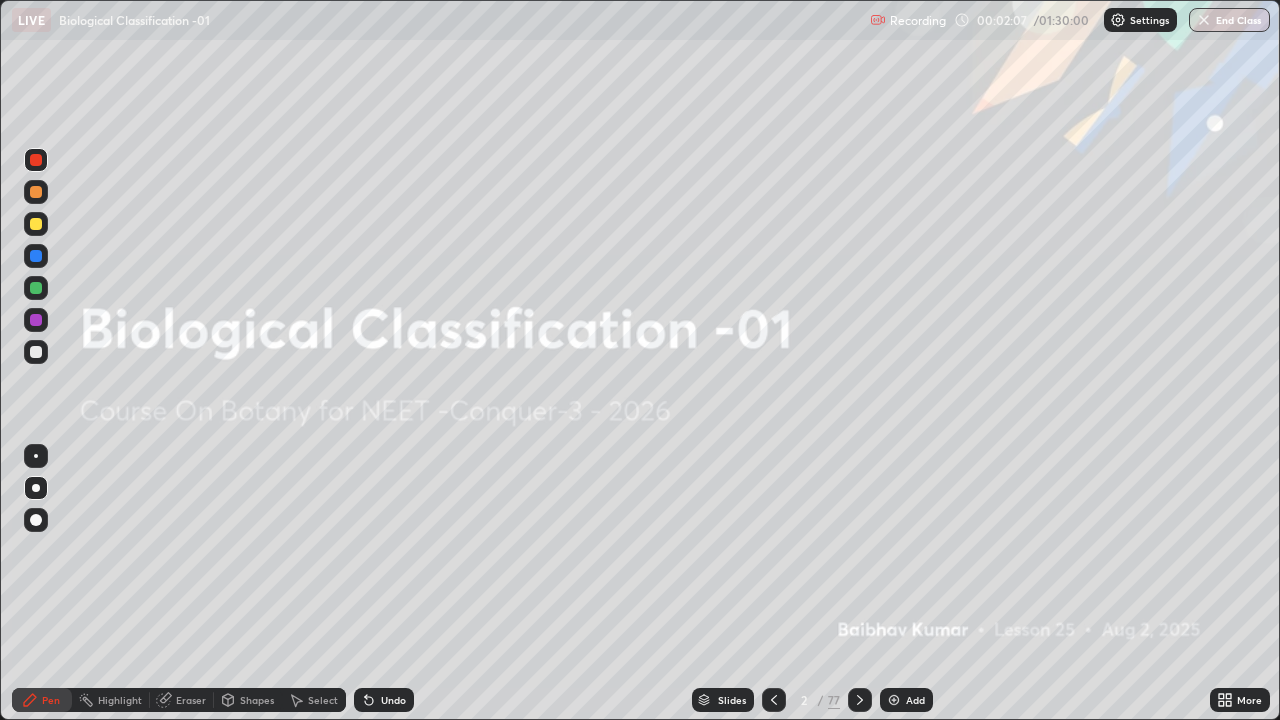 click on "Pen" at bounding box center [51, 700] 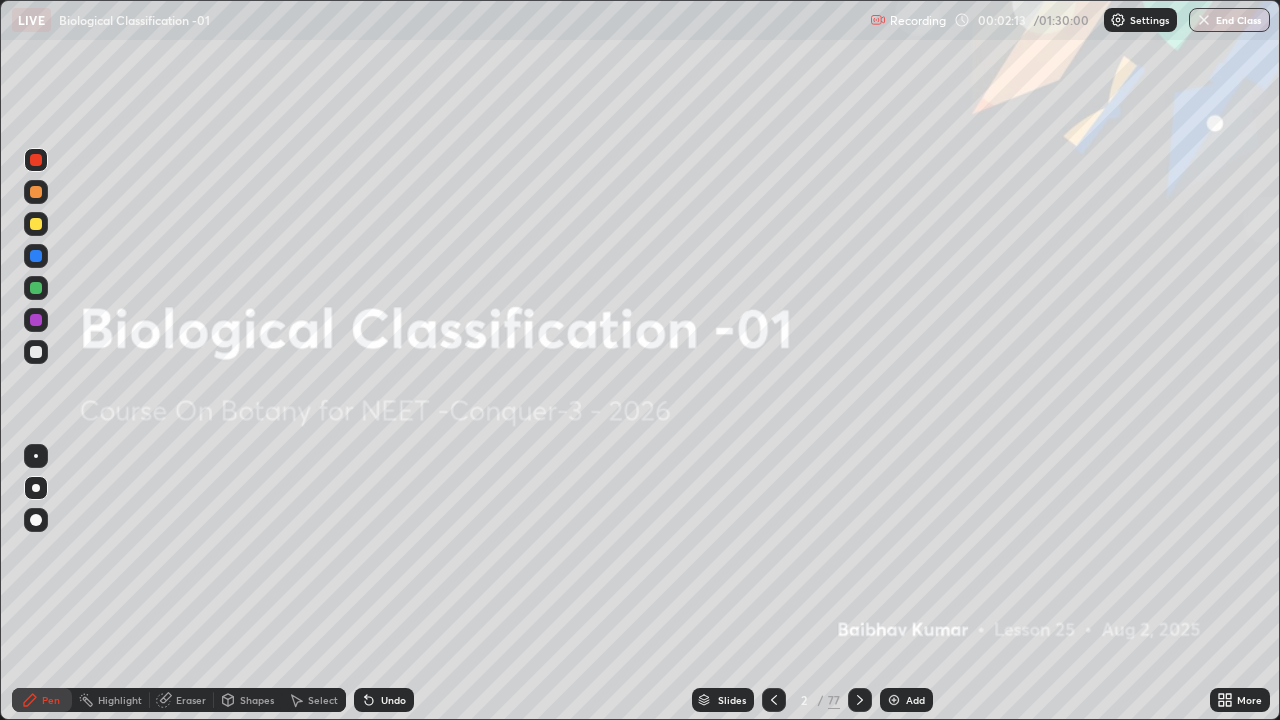 click at bounding box center (36, 256) 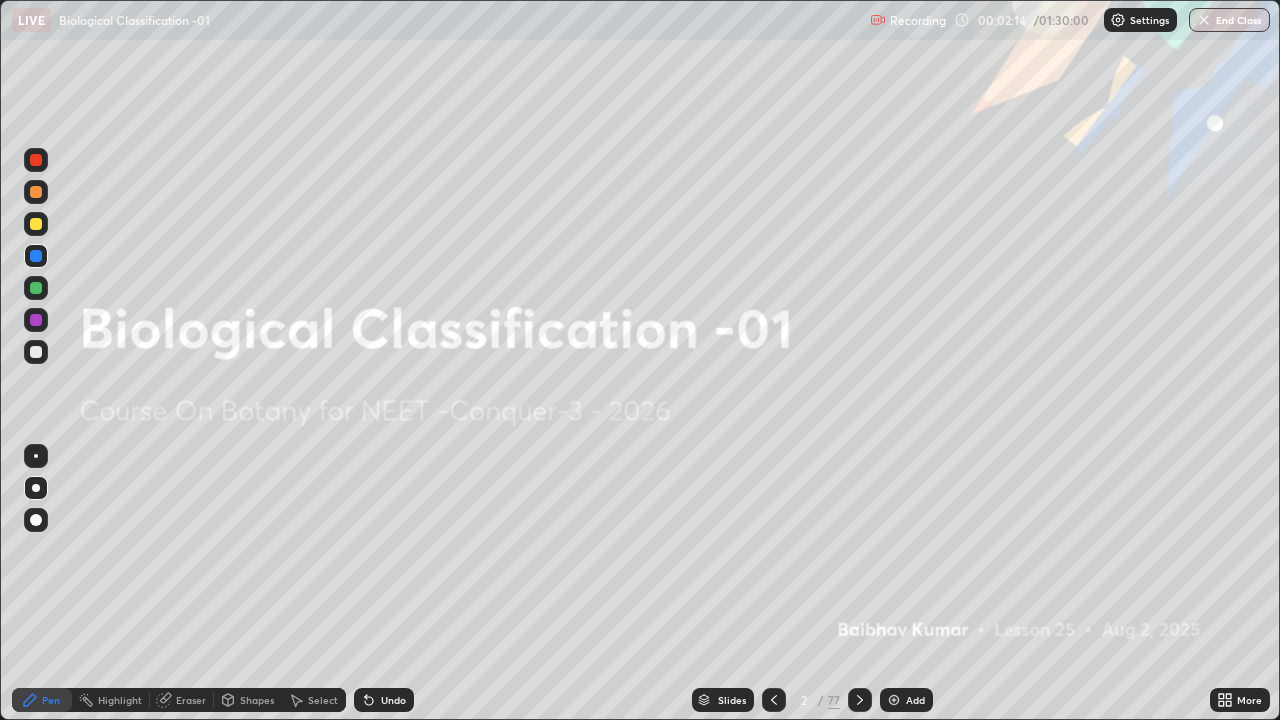 click at bounding box center [36, 488] 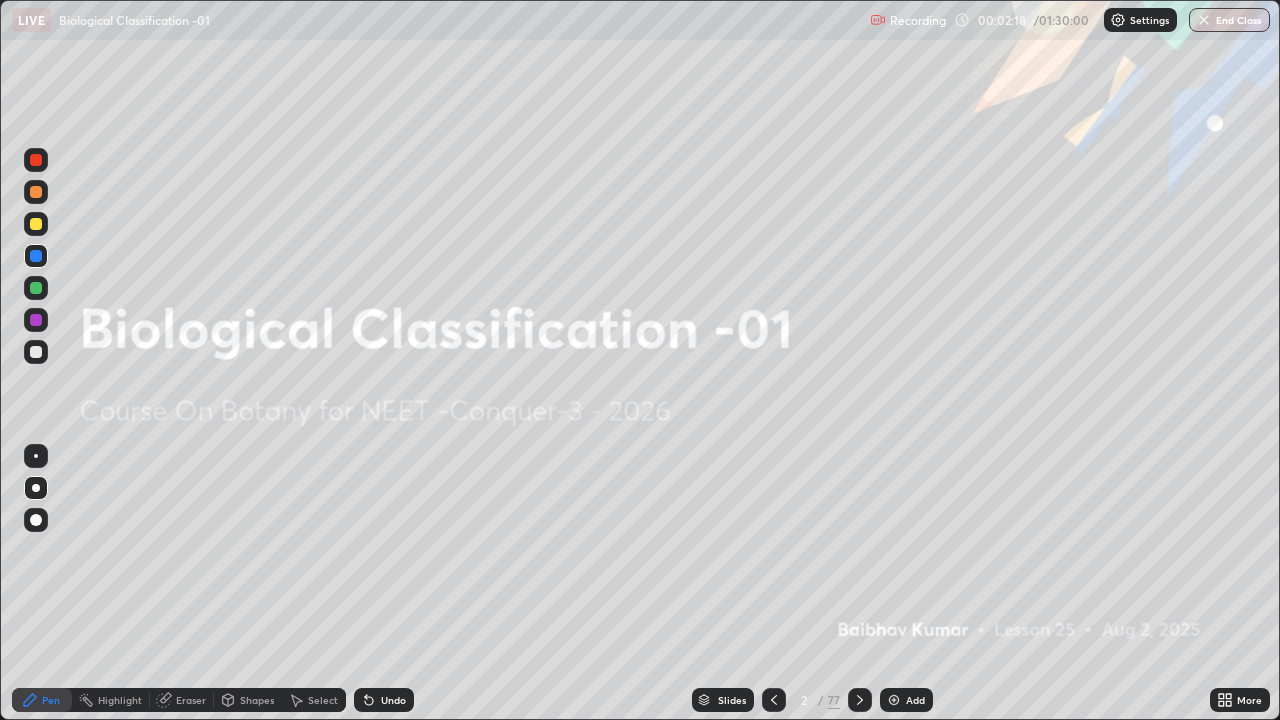 click at bounding box center (36, 192) 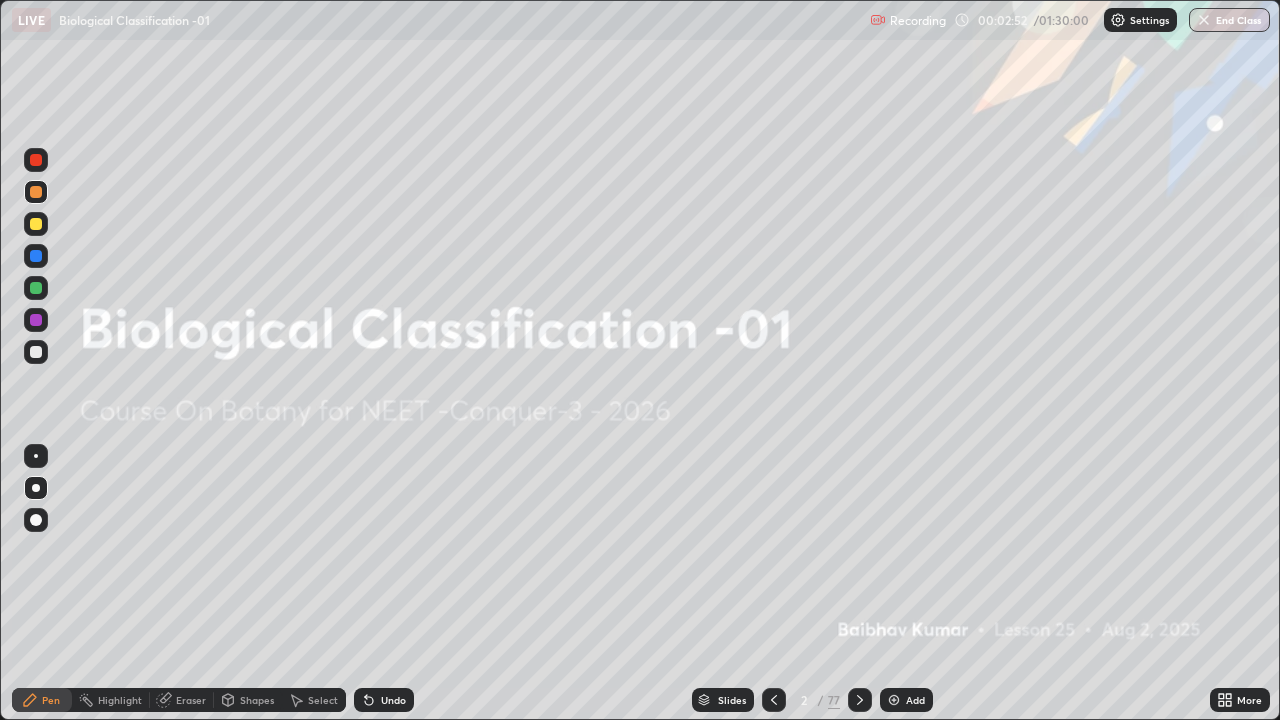 click at bounding box center [36, 320] 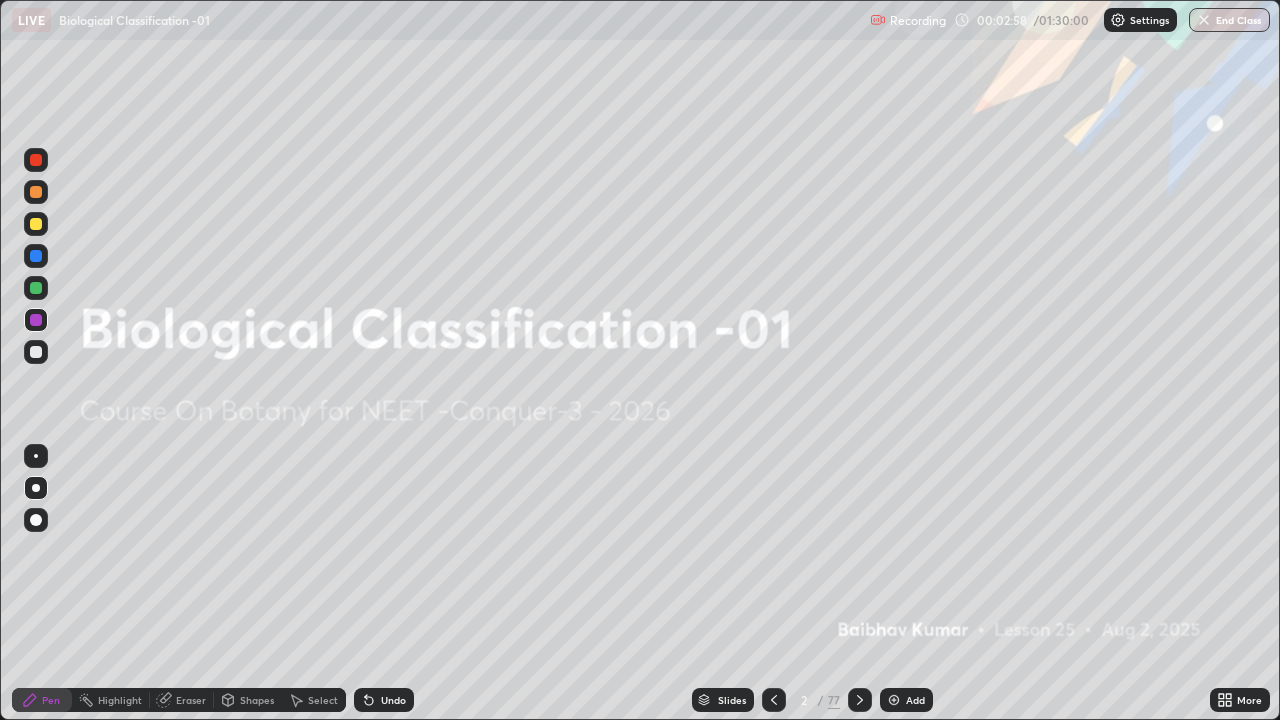 click 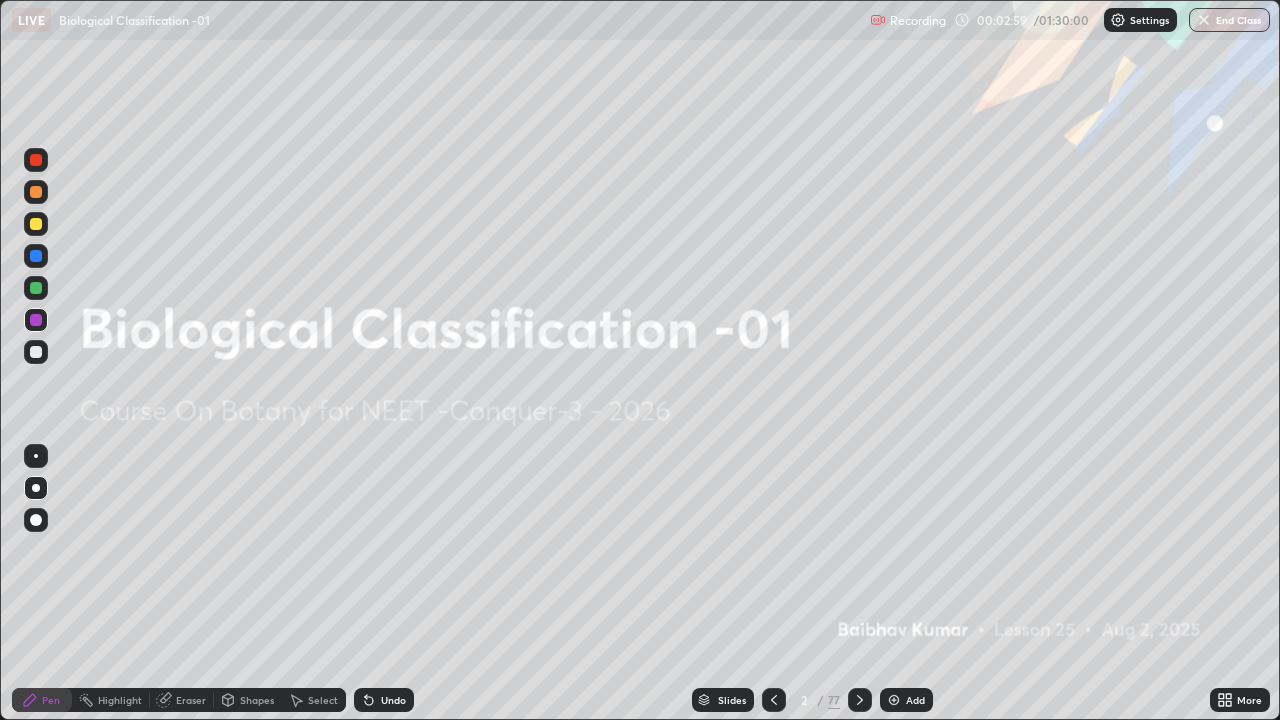 click at bounding box center (36, 488) 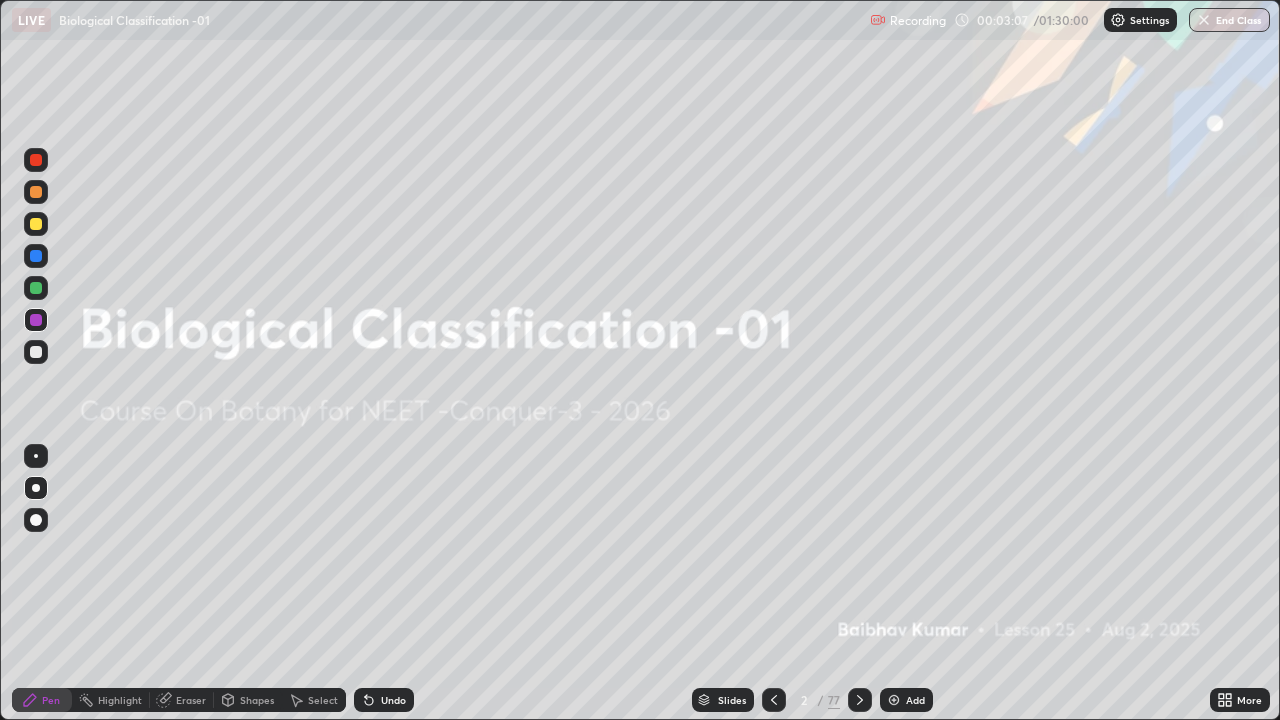 click on "Pen" at bounding box center (42, 700) 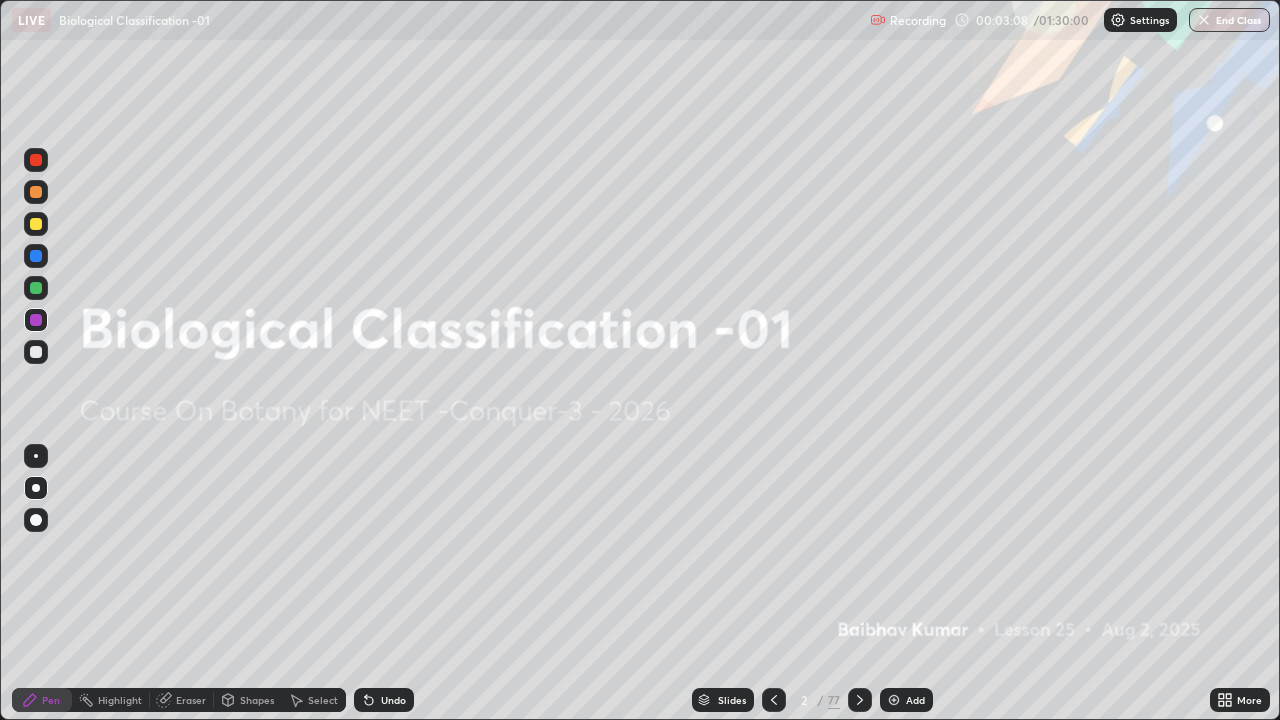 click on "Pen" at bounding box center [42, 700] 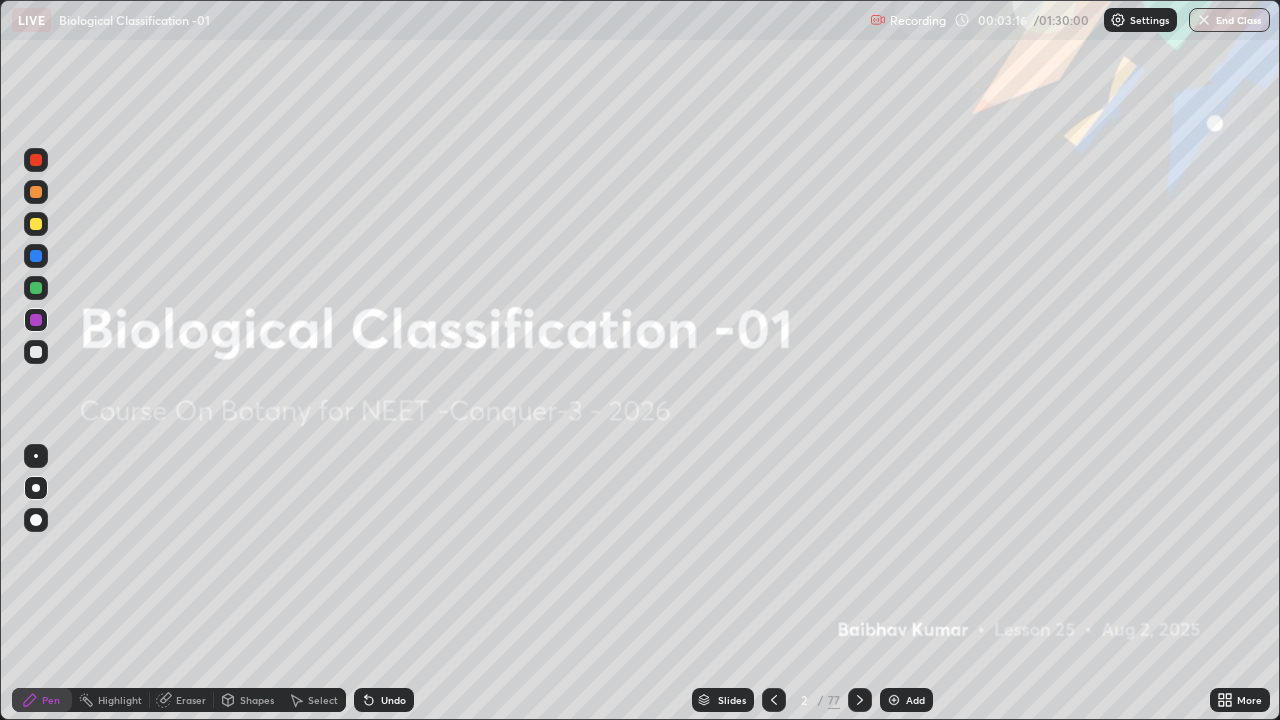 click 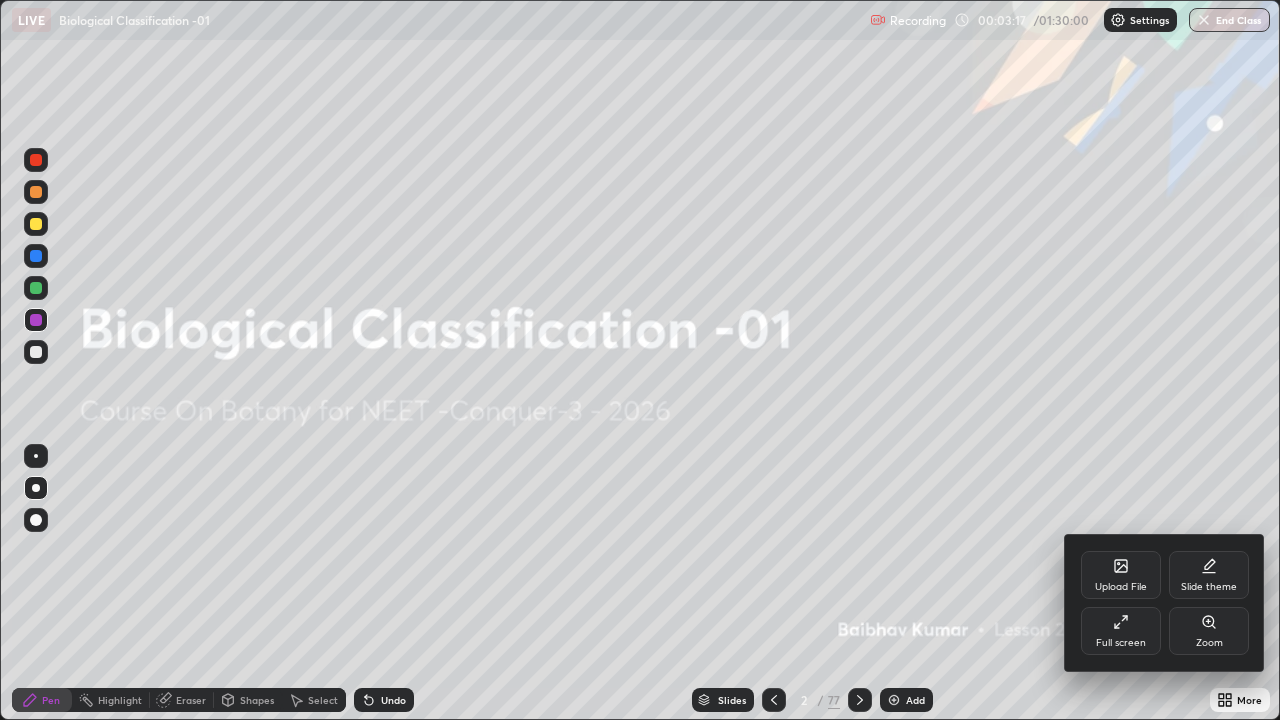 click at bounding box center [640, 360] 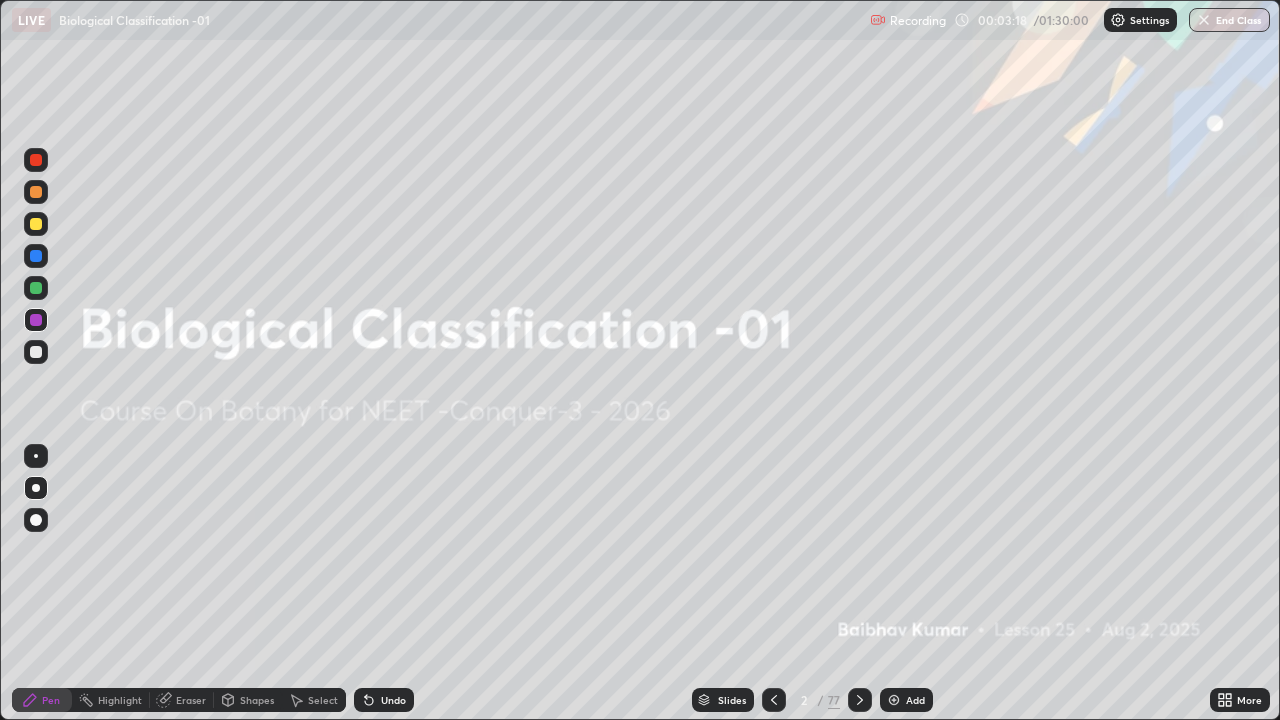 click 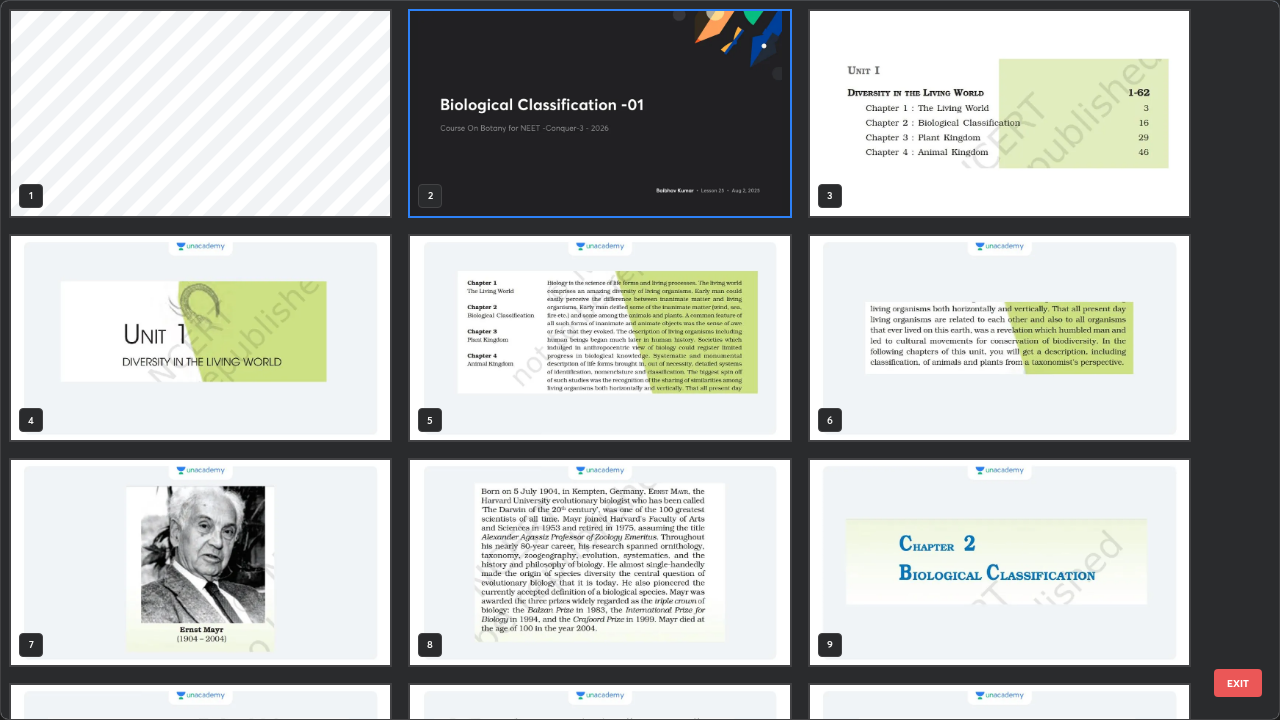 scroll, scrollTop: 7, scrollLeft: 11, axis: both 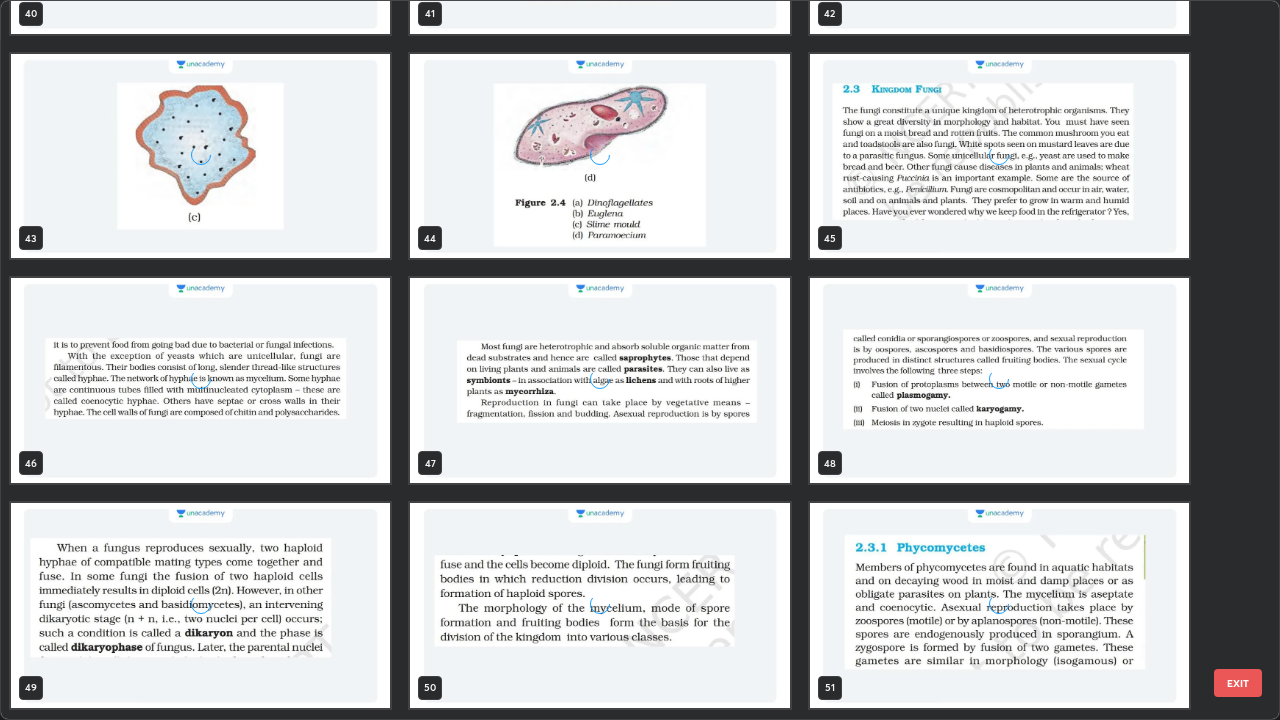 click at bounding box center [999, 605] 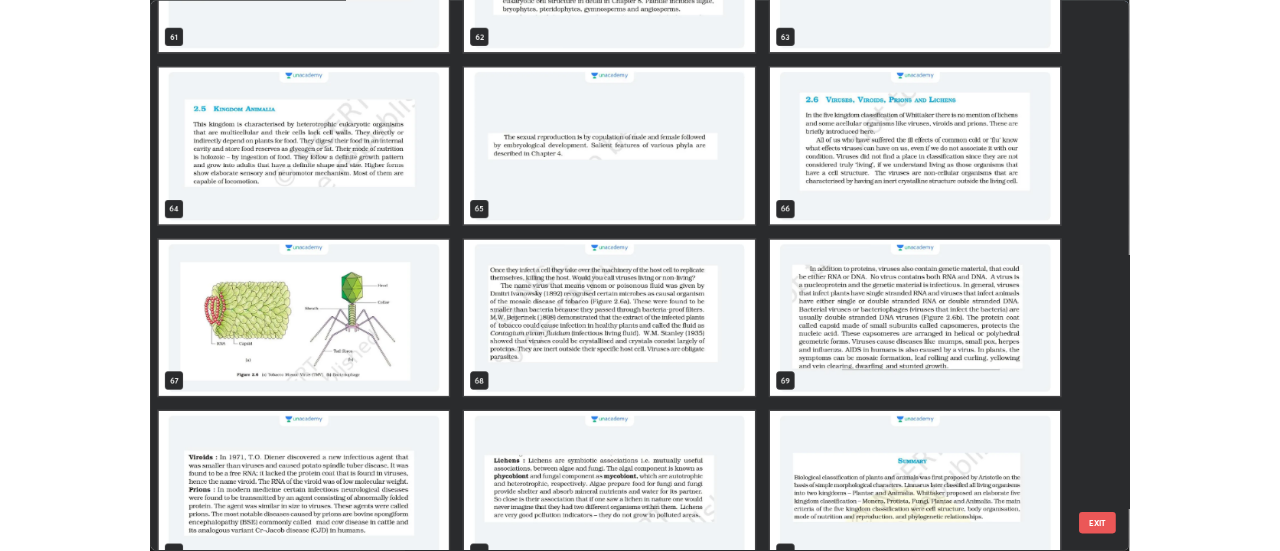scroll, scrollTop: 4621, scrollLeft: 0, axis: vertical 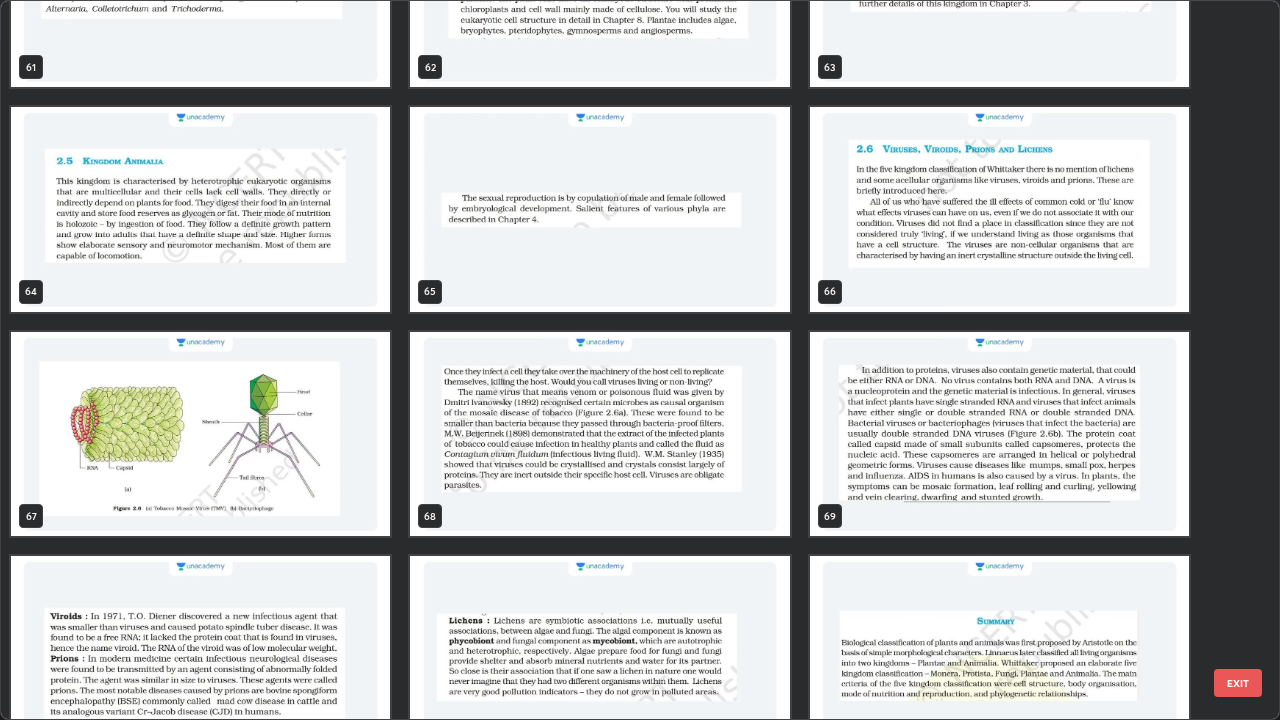 click at bounding box center (999, 209) 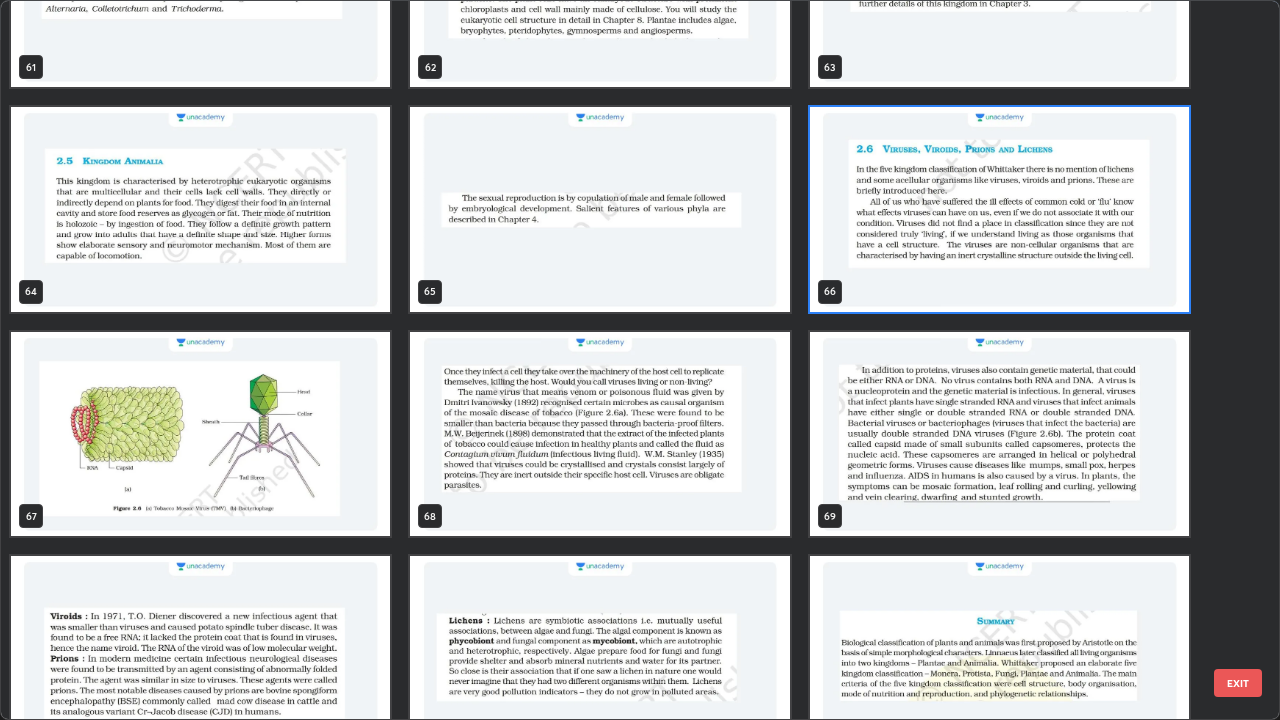 click at bounding box center [999, 209] 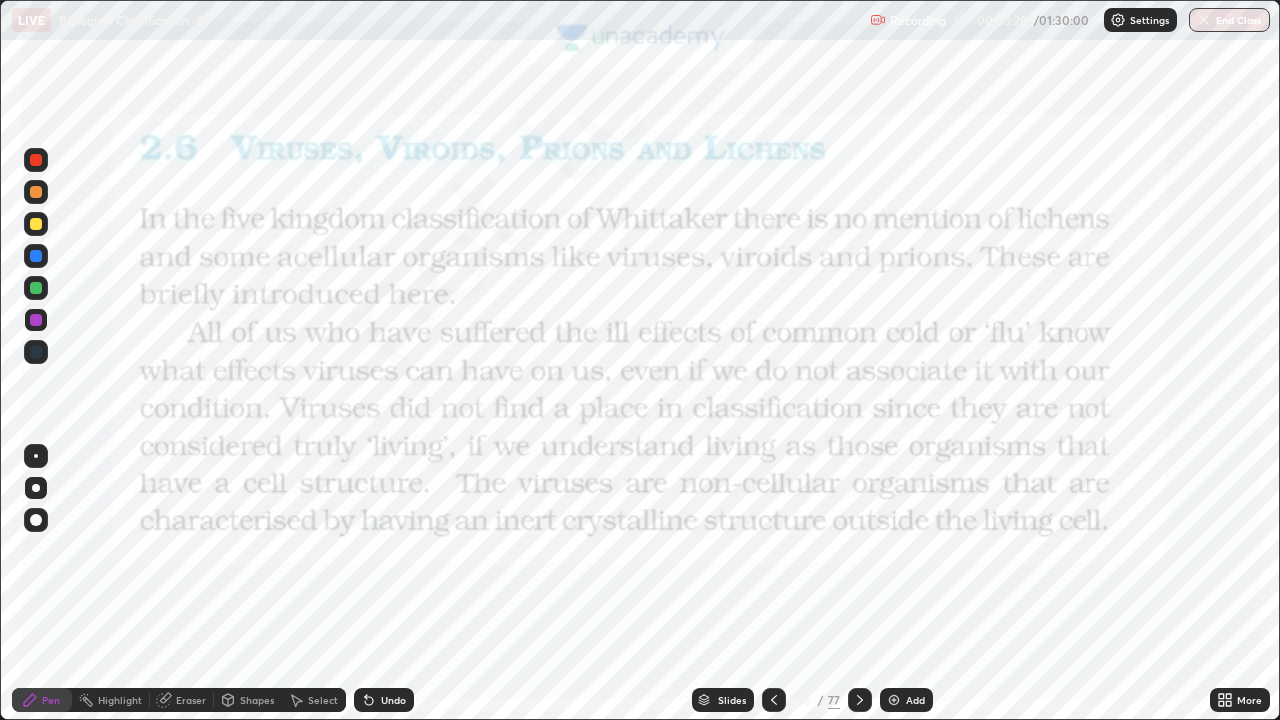 click on "Shapes" at bounding box center [257, 700] 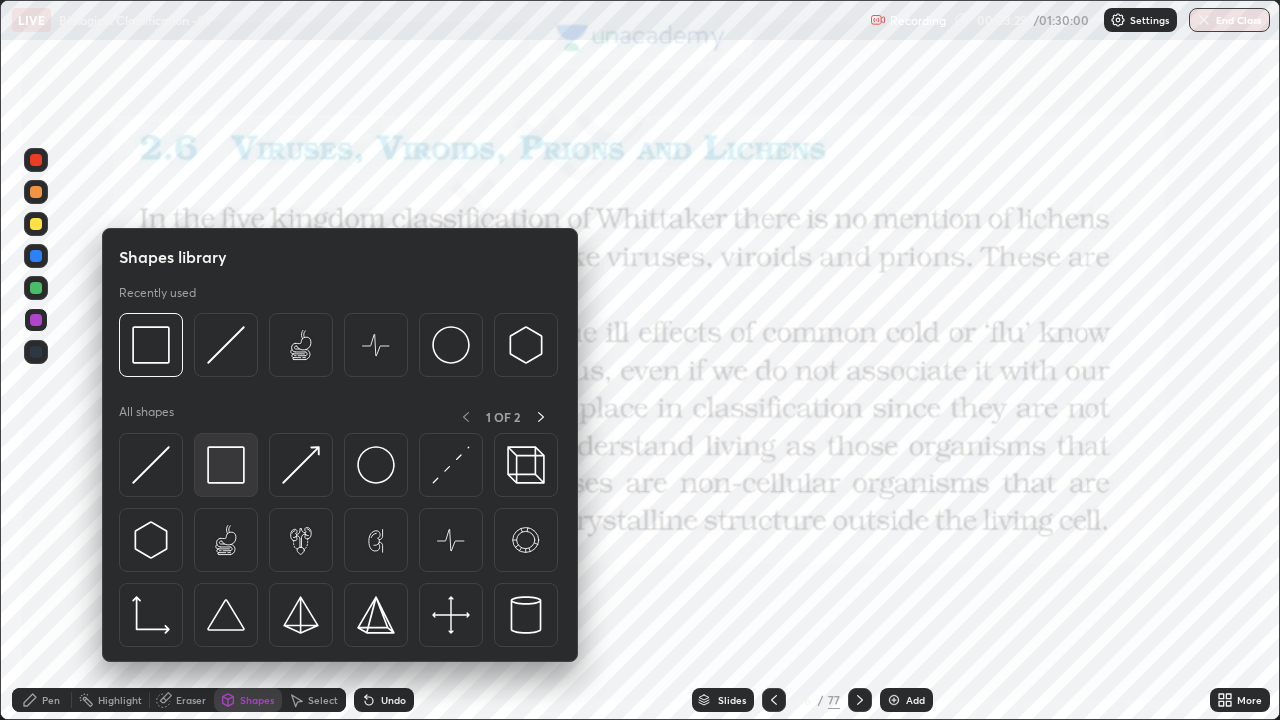 click at bounding box center (226, 465) 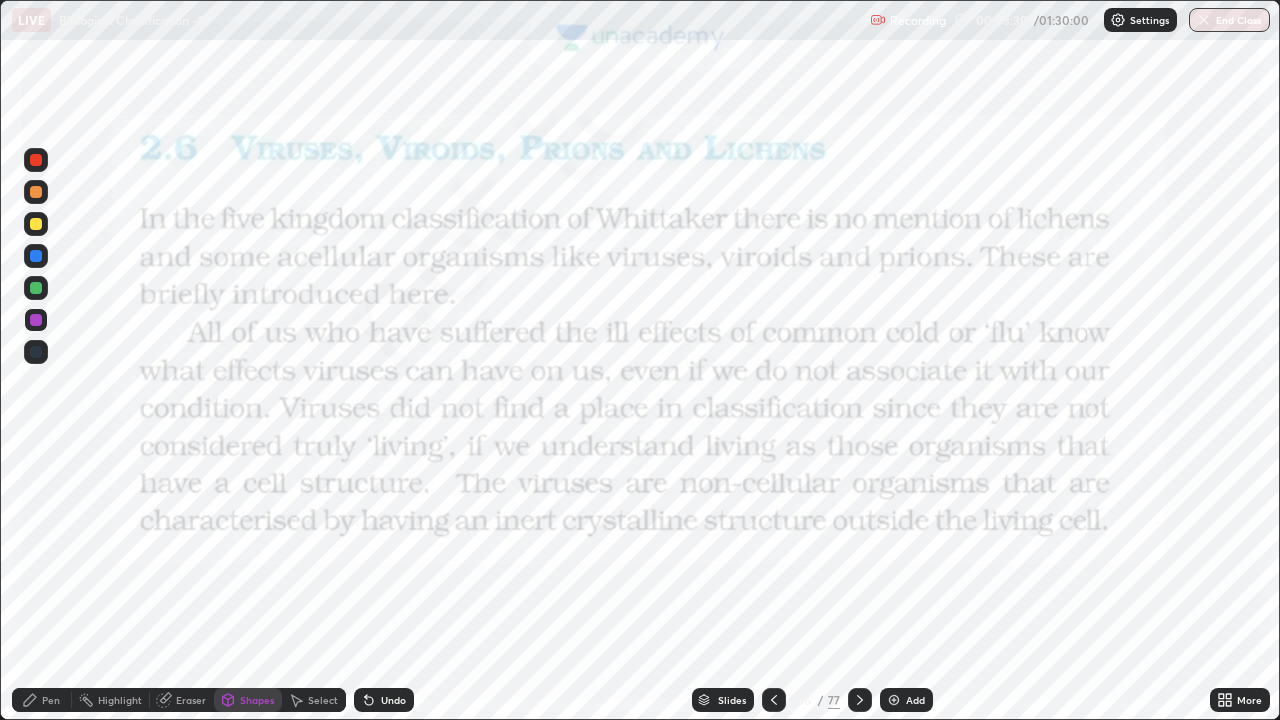 click at bounding box center [36, 160] 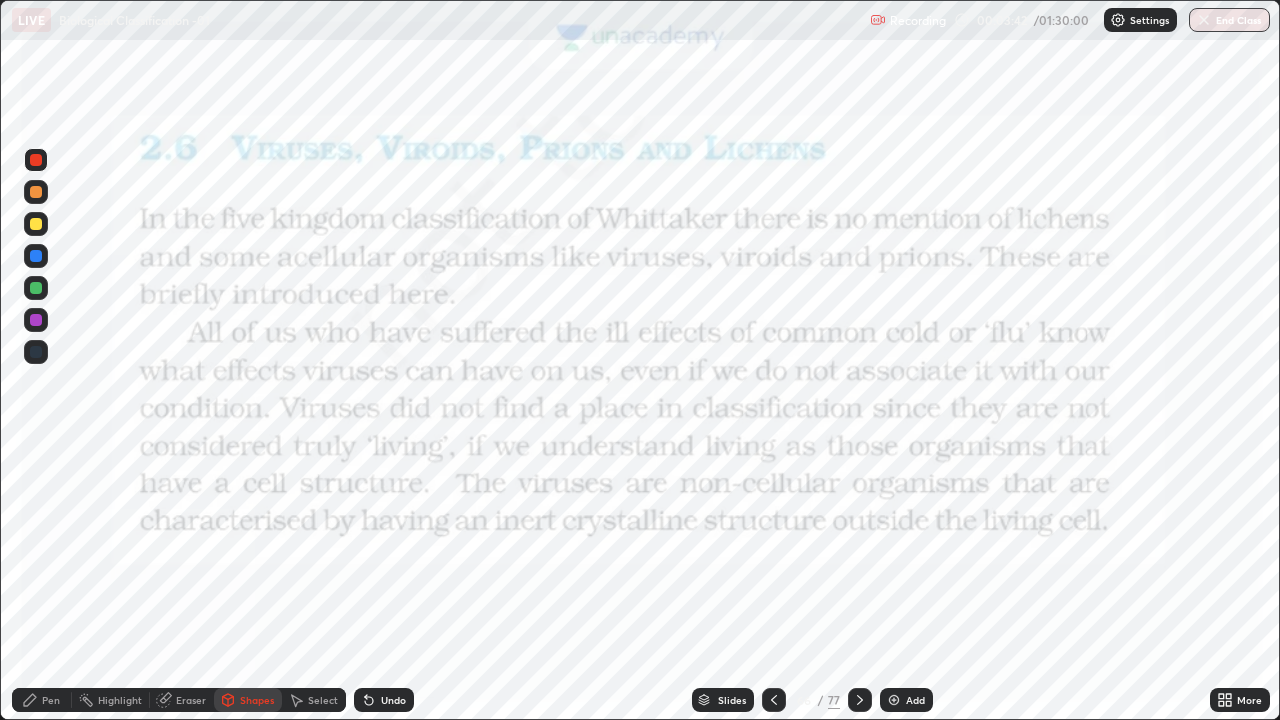 click on "Pen" at bounding box center (42, 700) 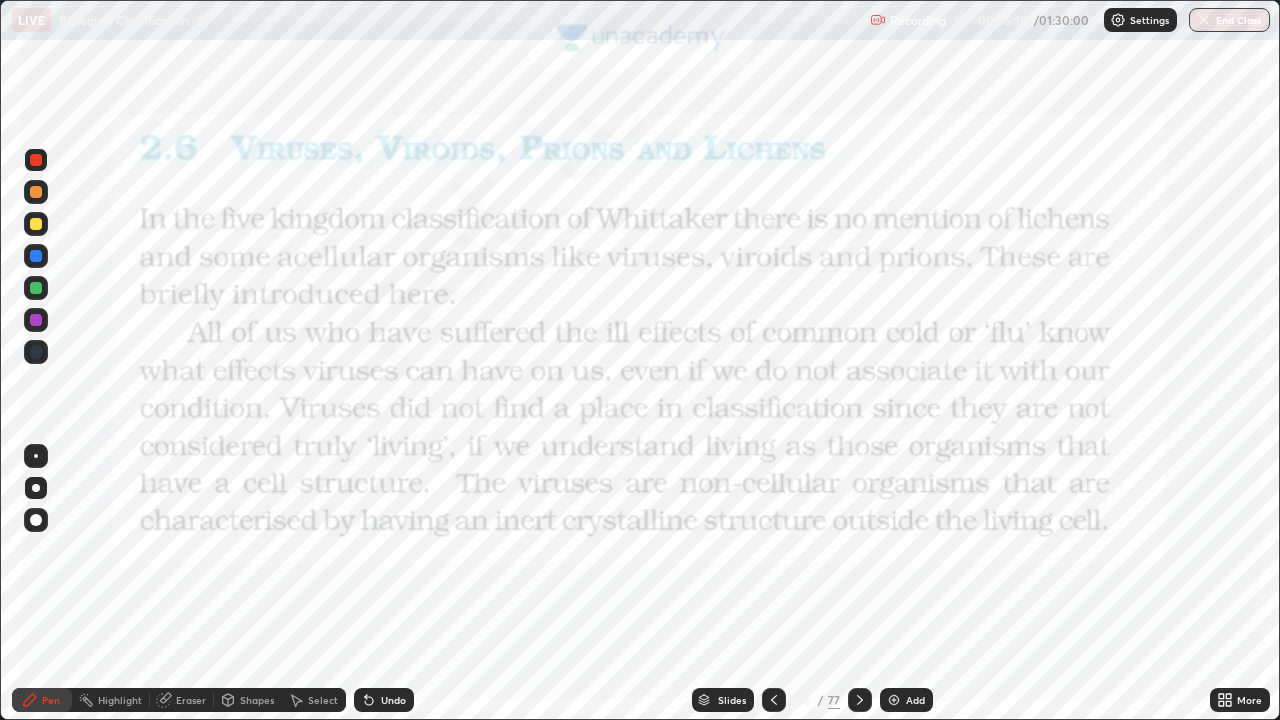 click on "Shapes" at bounding box center [257, 700] 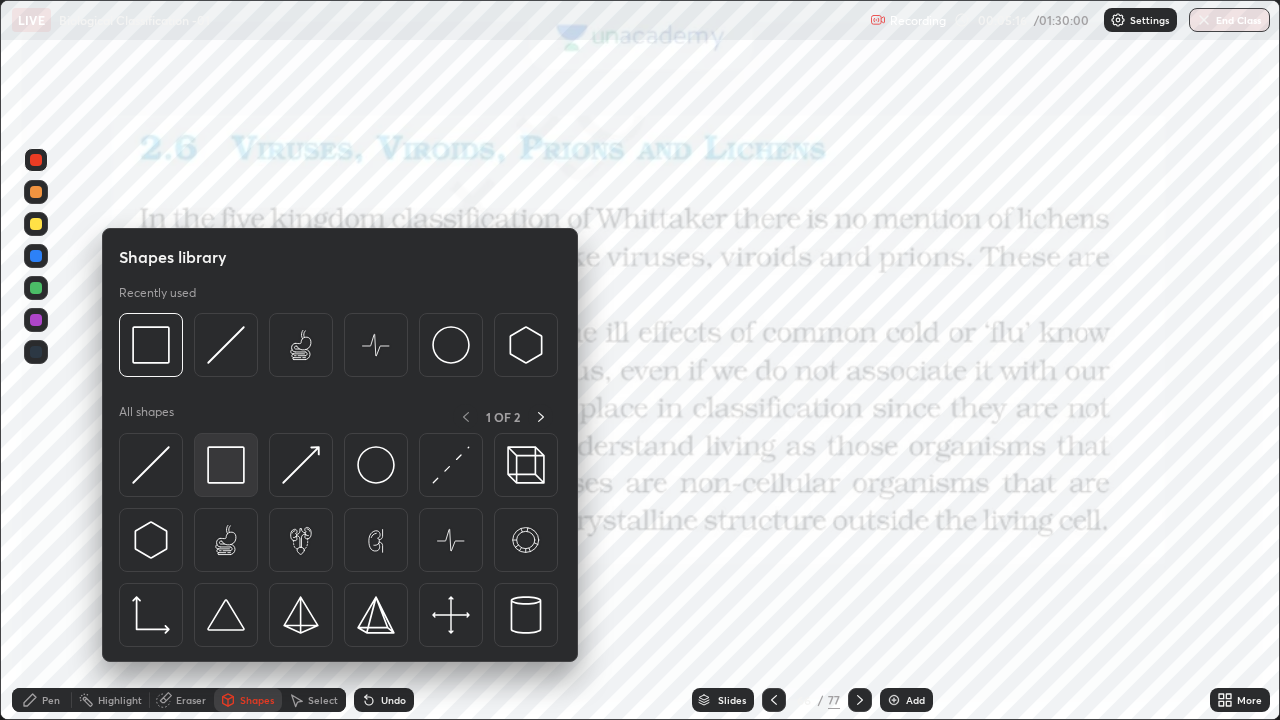 click at bounding box center [226, 465] 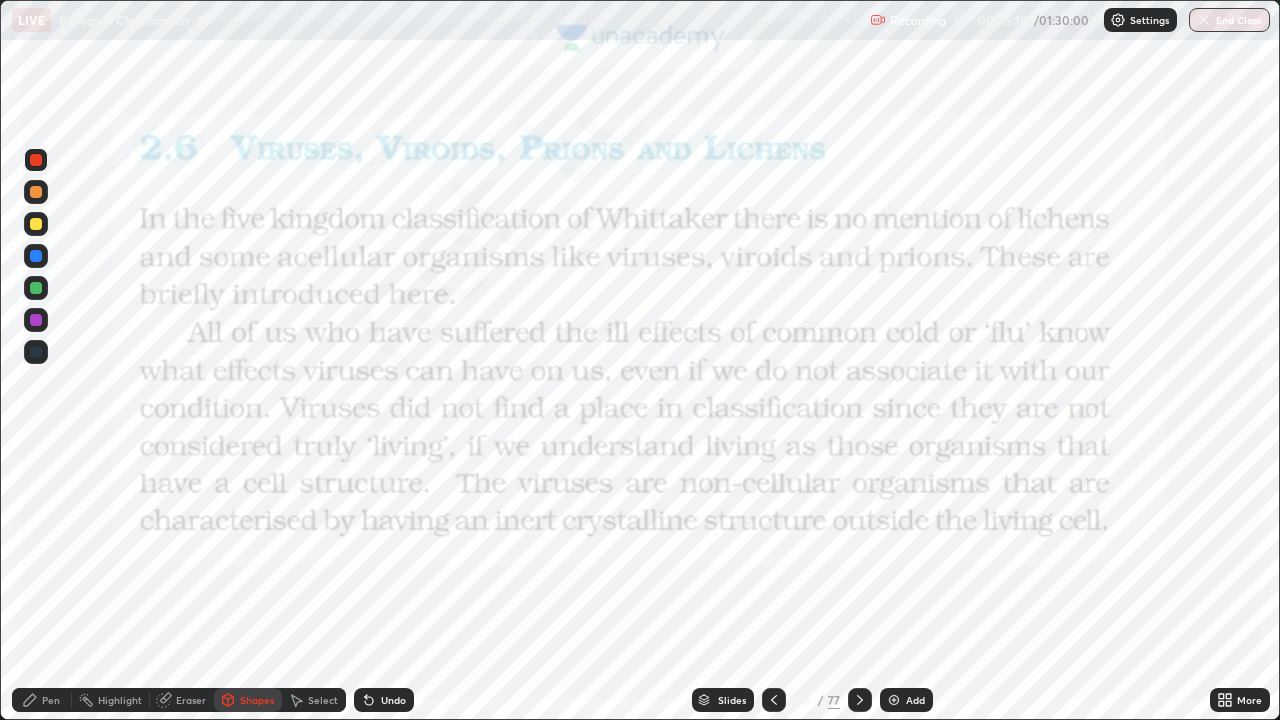 click at bounding box center (36, 160) 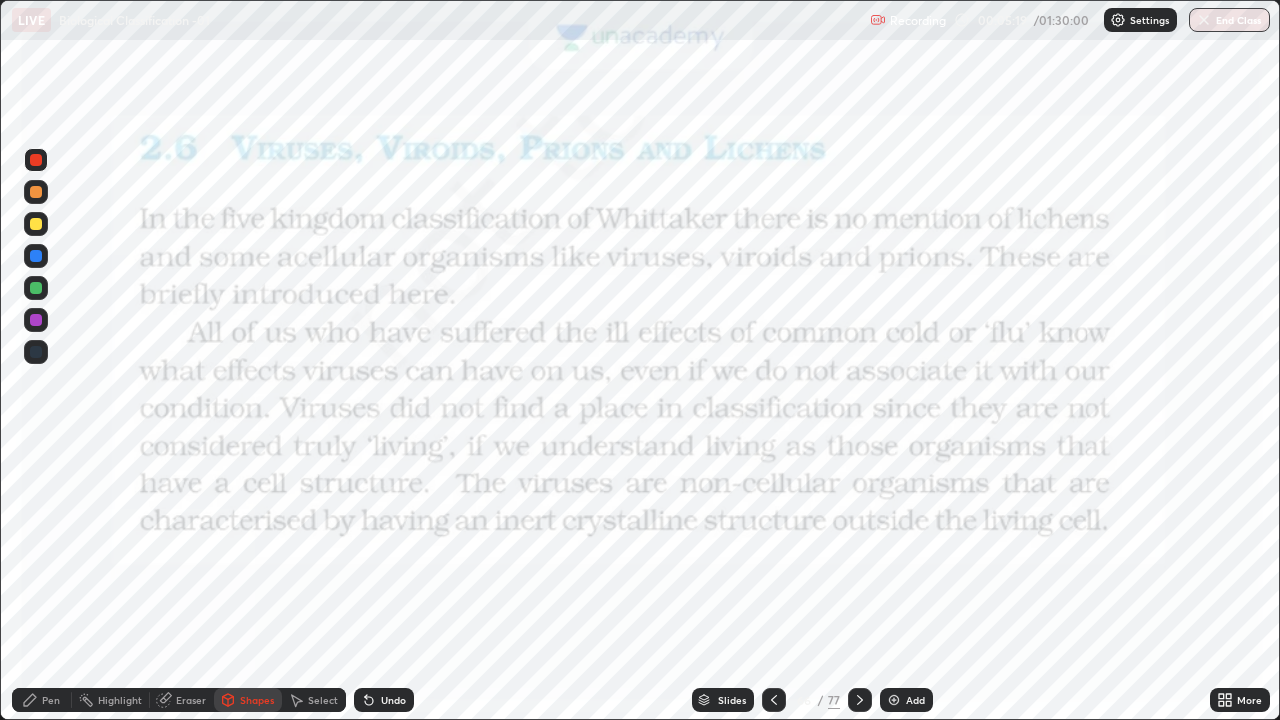 click on "Pen" at bounding box center (51, 700) 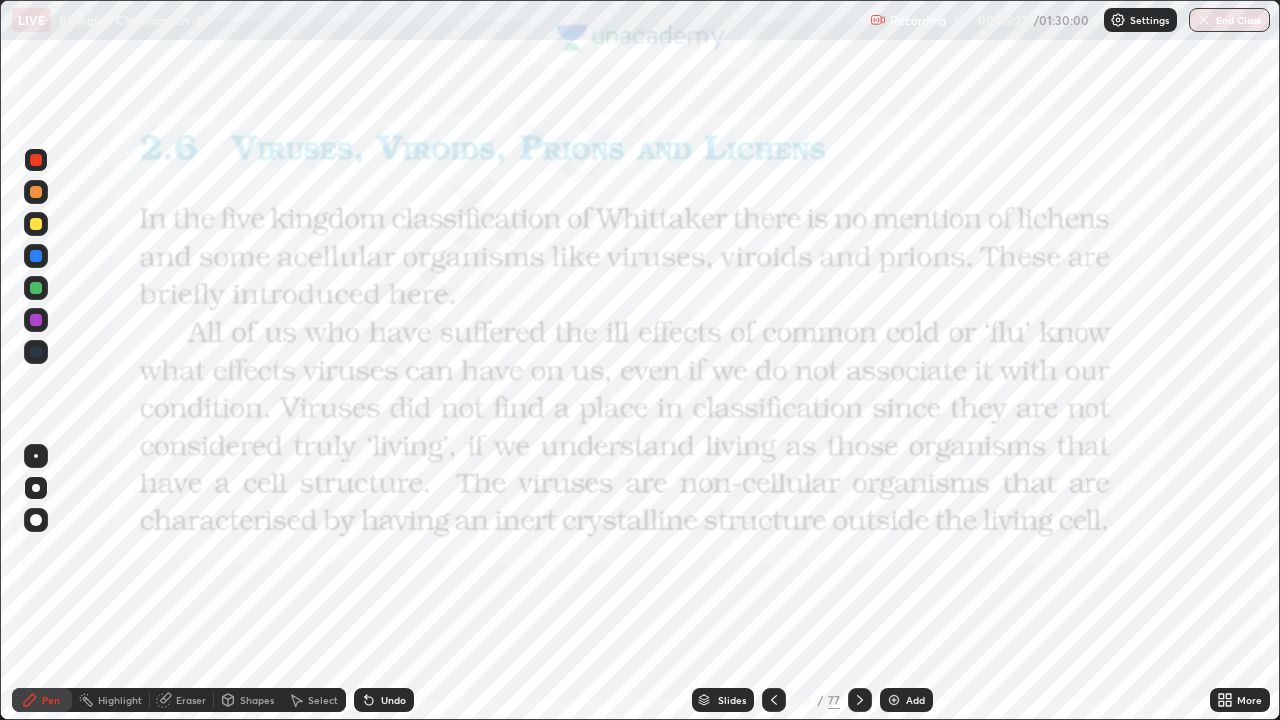 click at bounding box center (36, 160) 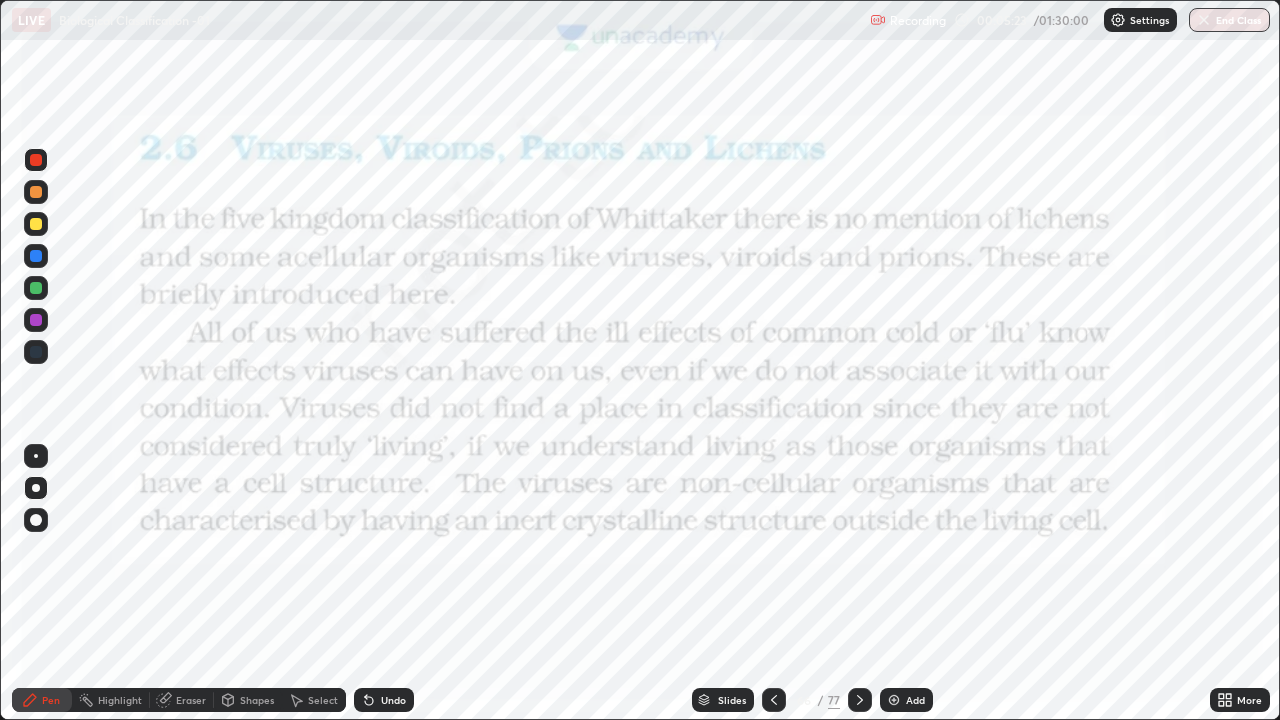 click at bounding box center [36, 352] 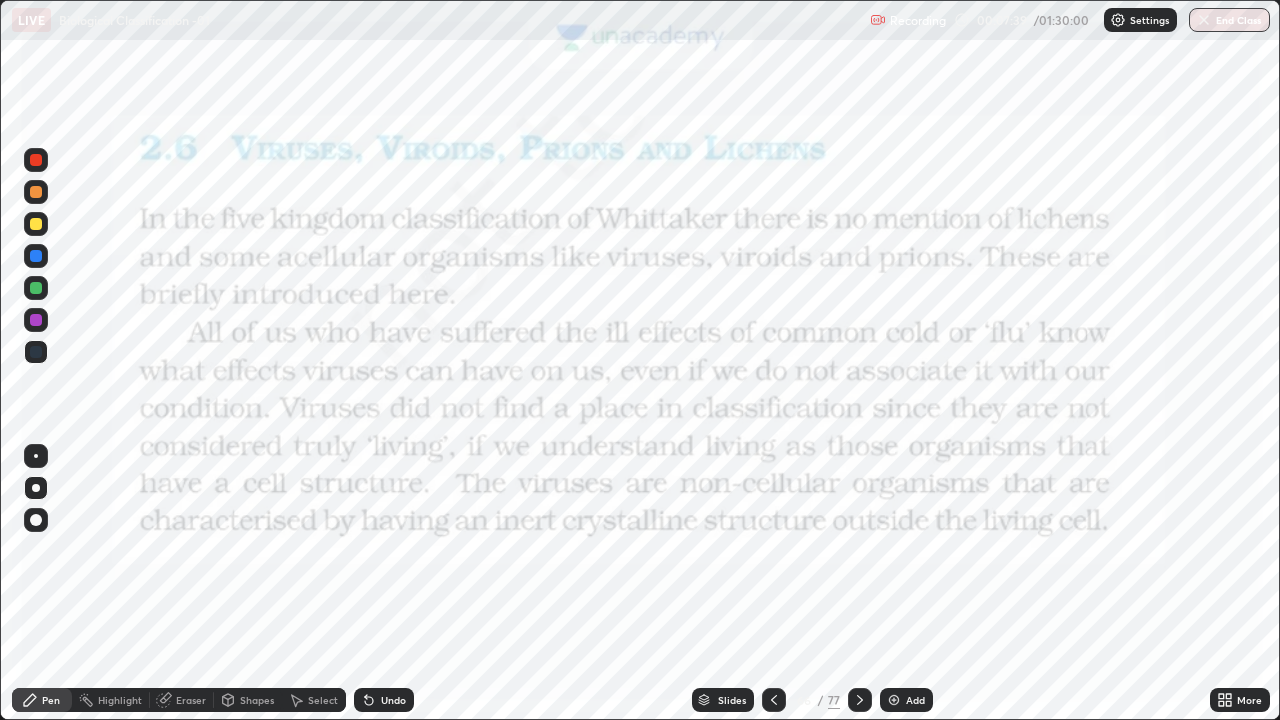click on "Shapes" at bounding box center [257, 700] 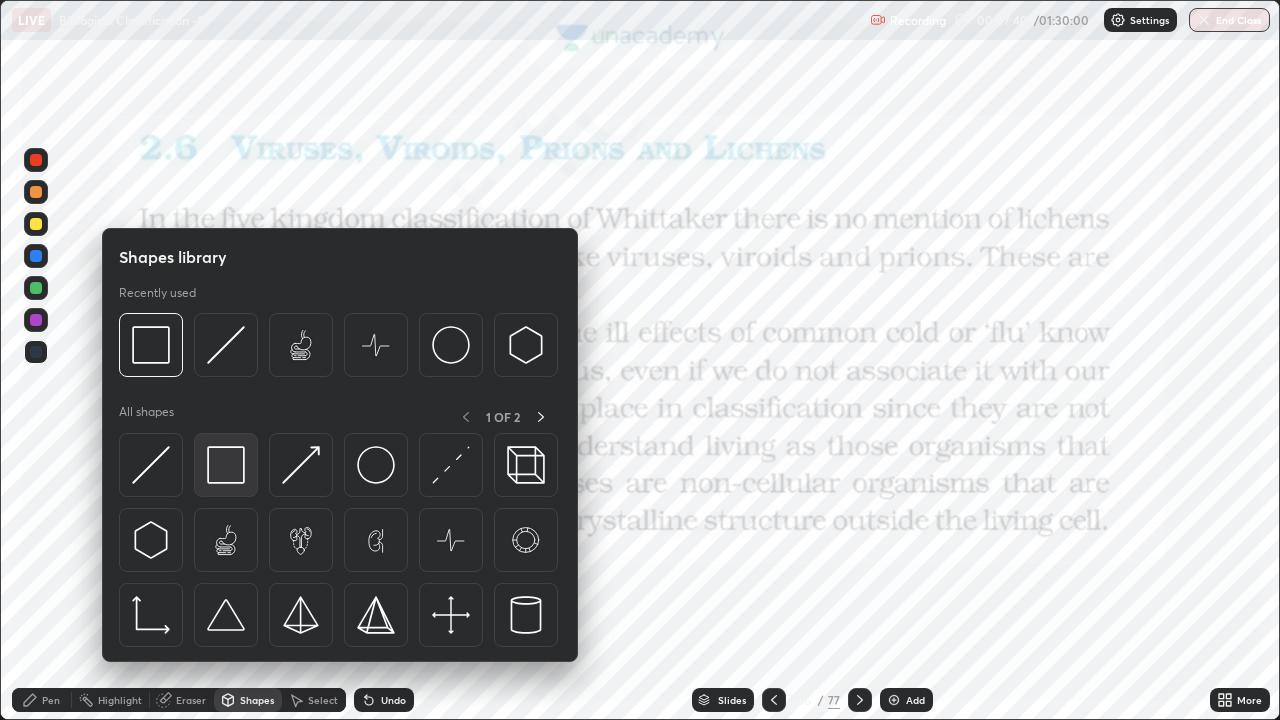 click at bounding box center [226, 465] 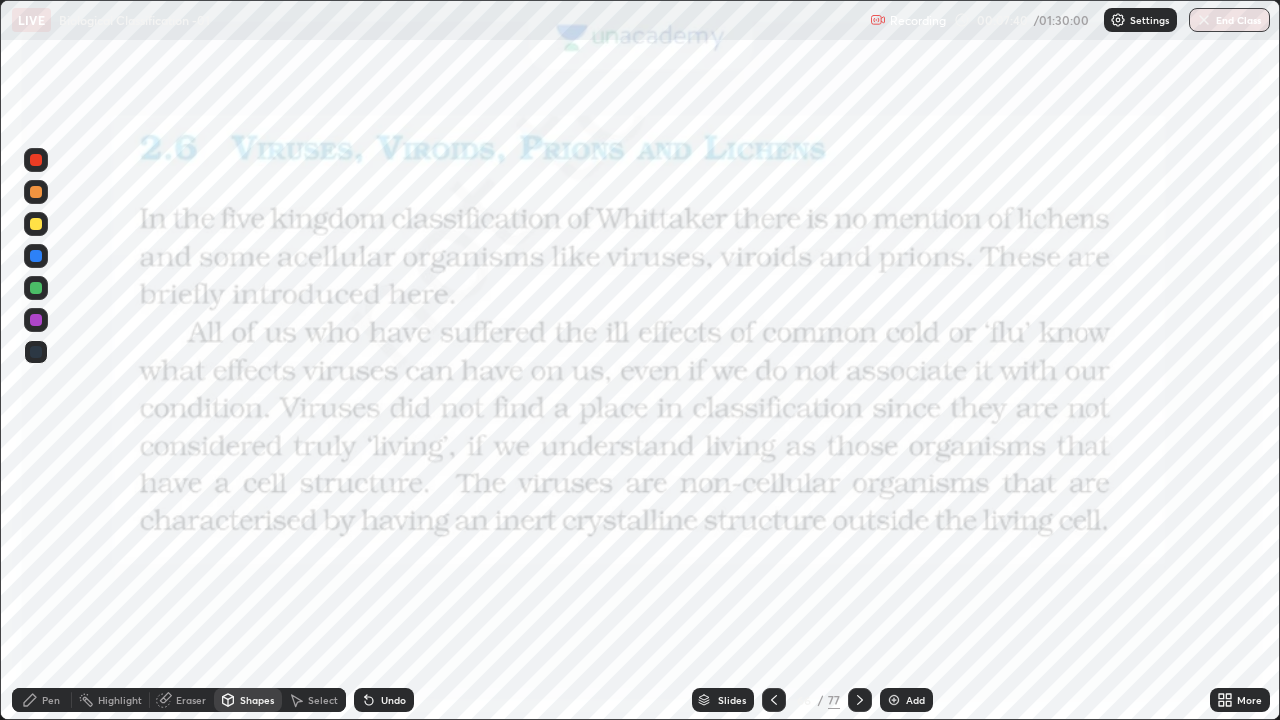 click at bounding box center (36, 160) 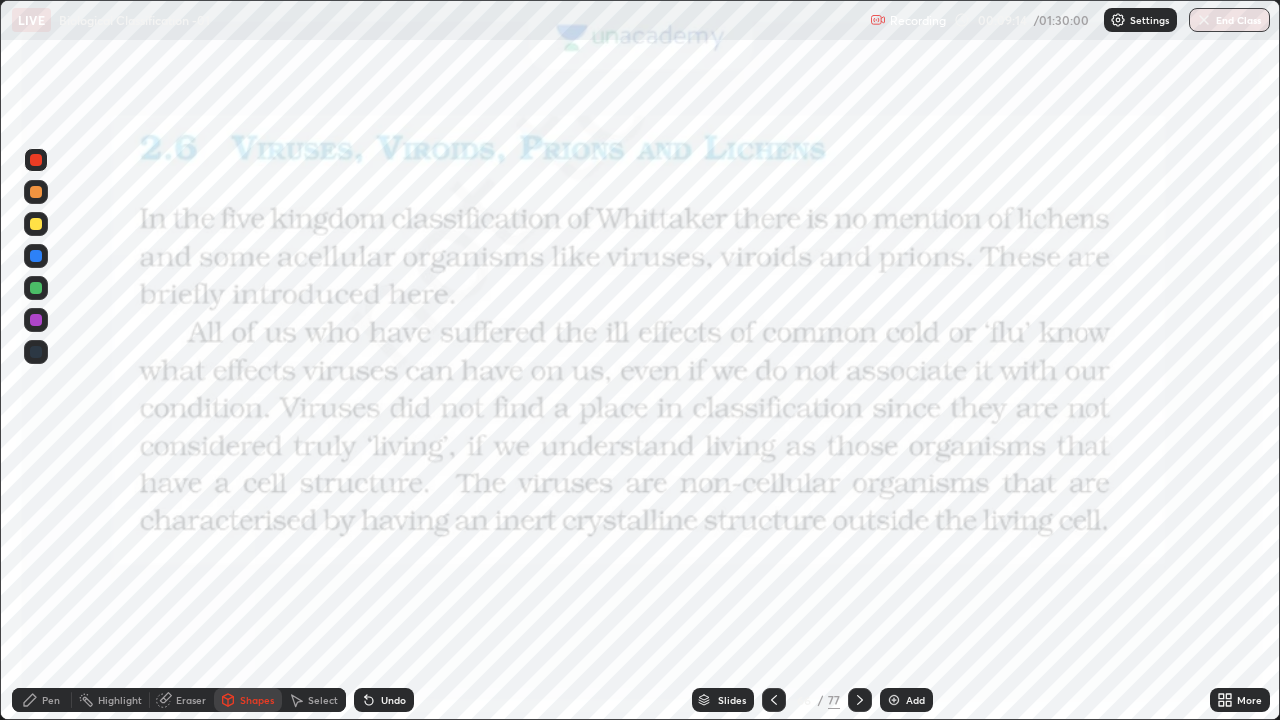 click at bounding box center (36, 160) 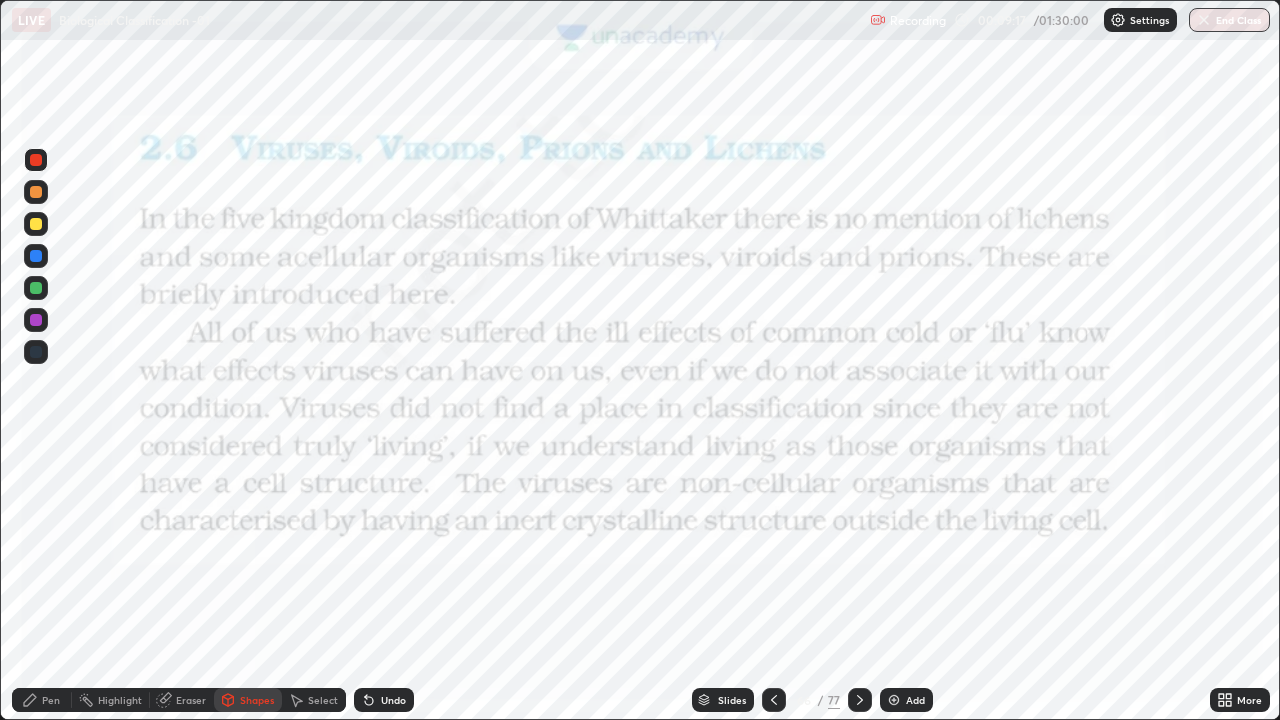 click on "Pen" at bounding box center [51, 700] 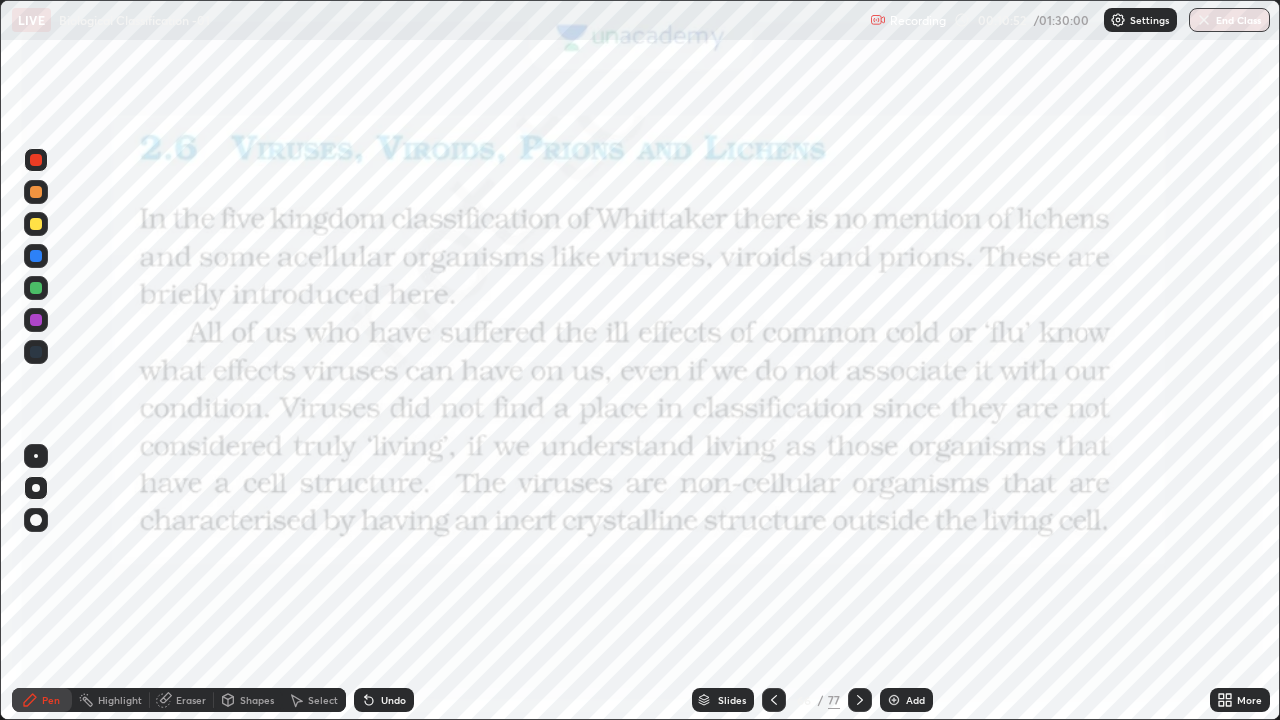 click on "Shapes" at bounding box center [257, 700] 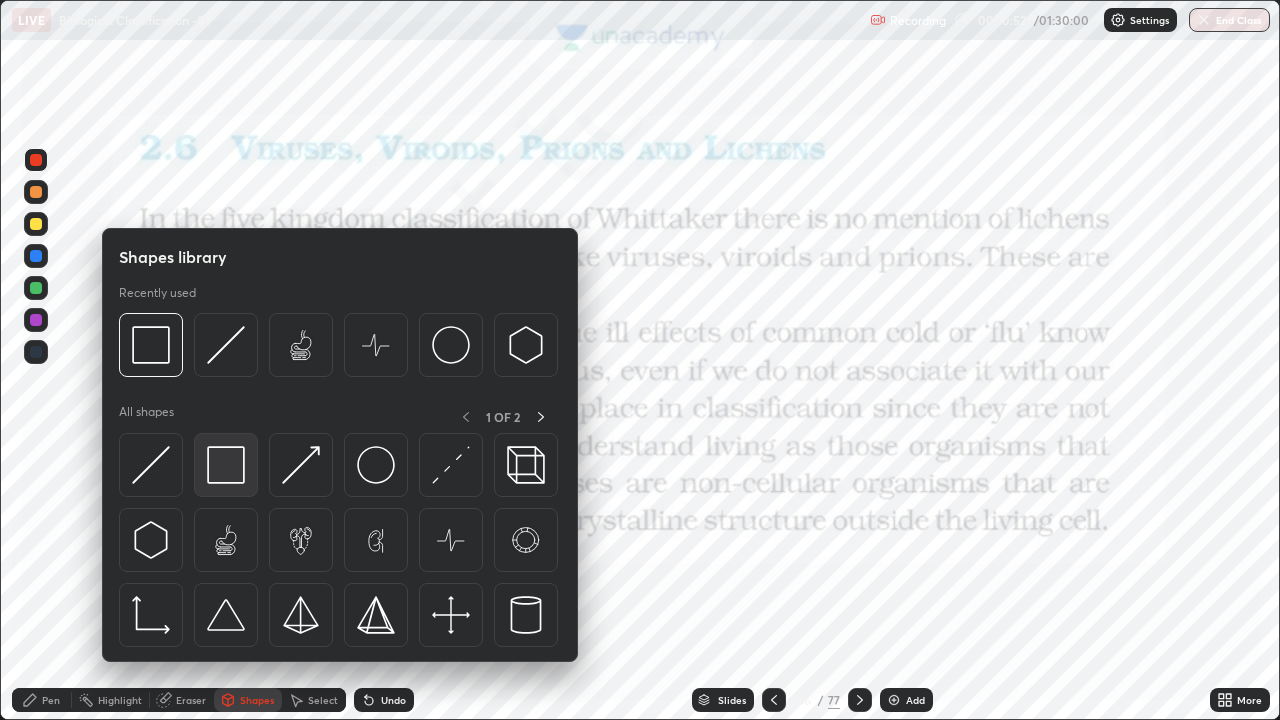 click at bounding box center (226, 465) 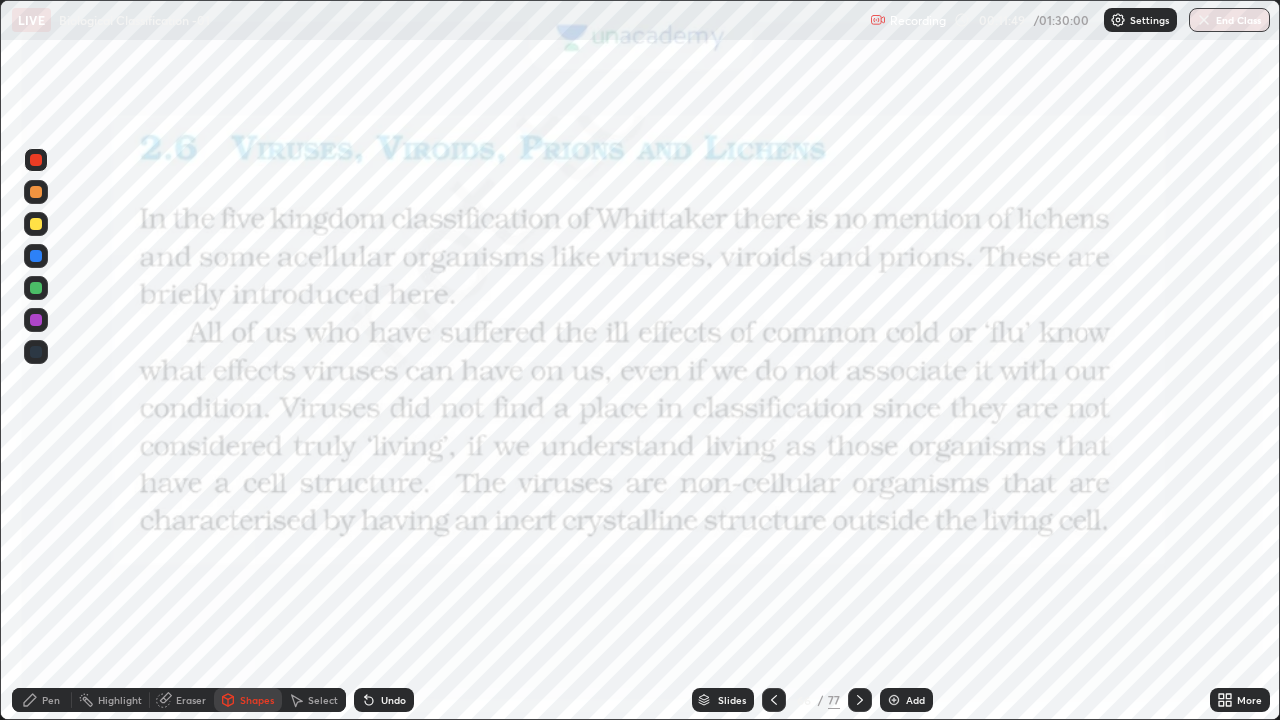 click on "Pen" at bounding box center (42, 700) 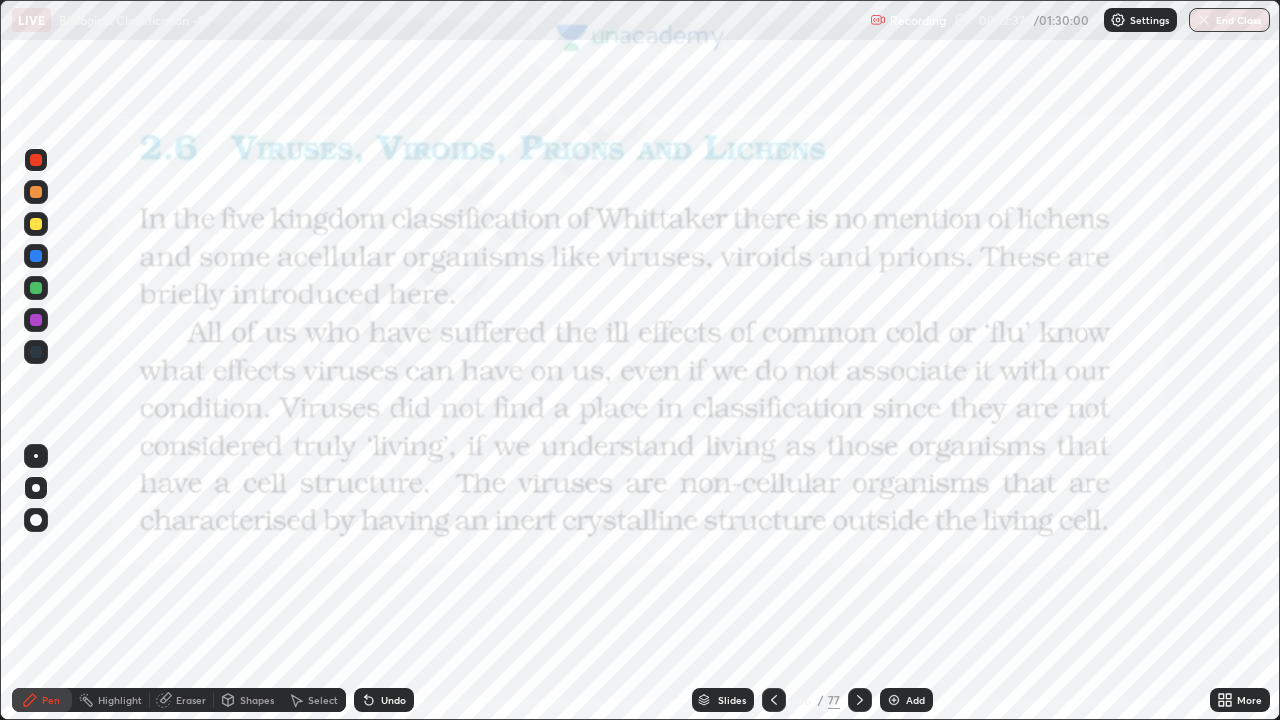click on "Pen" at bounding box center [51, 700] 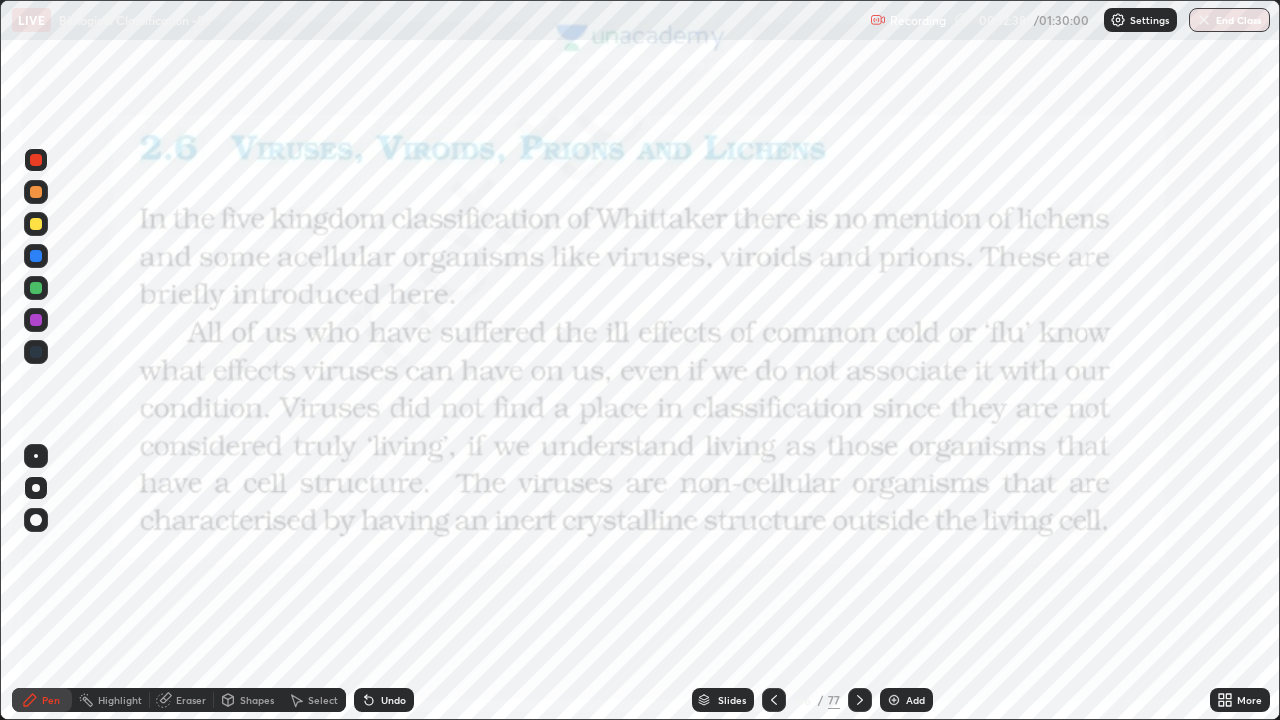 click at bounding box center [36, 488] 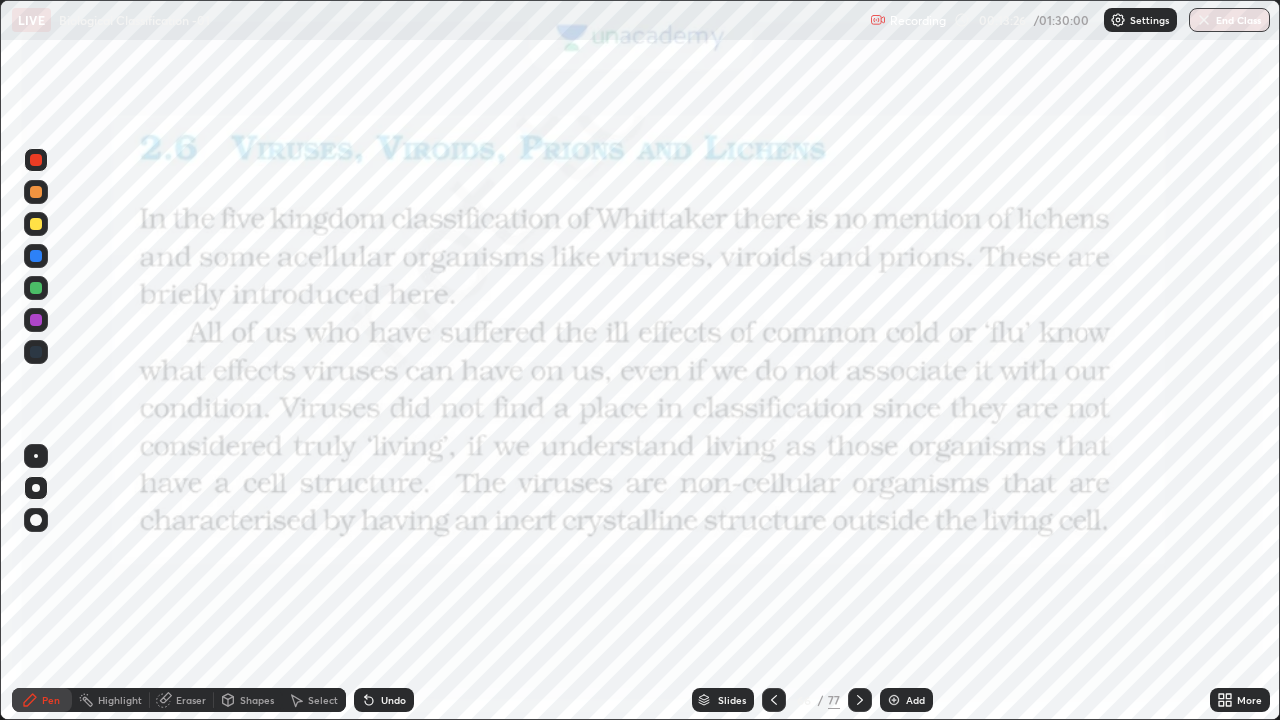 click 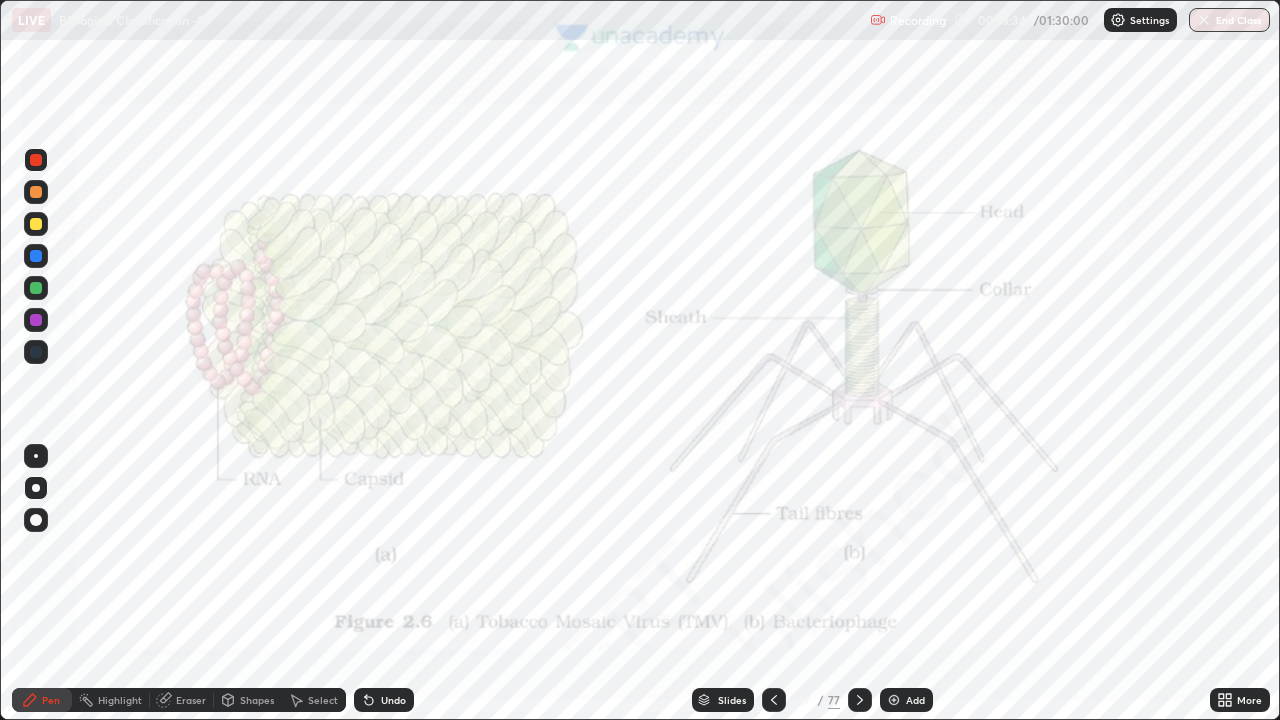 click at bounding box center (860, 700) 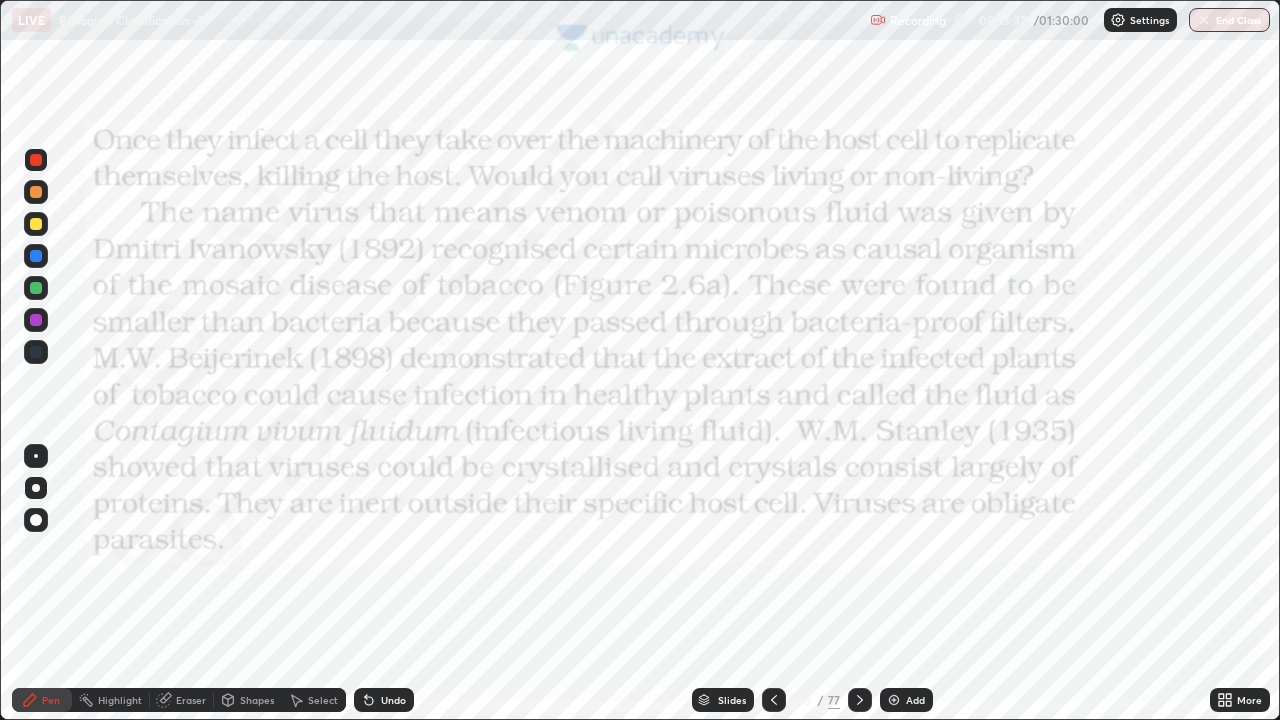 click at bounding box center (36, 160) 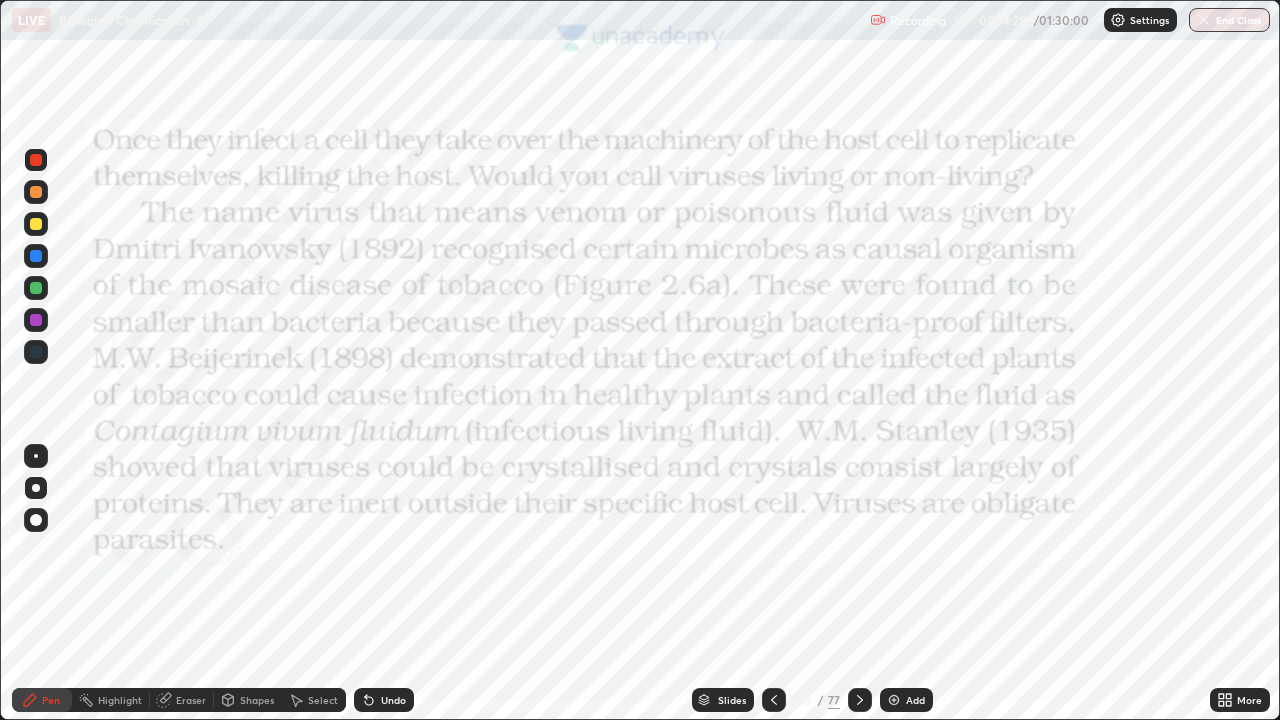 click on "Pen" at bounding box center (51, 700) 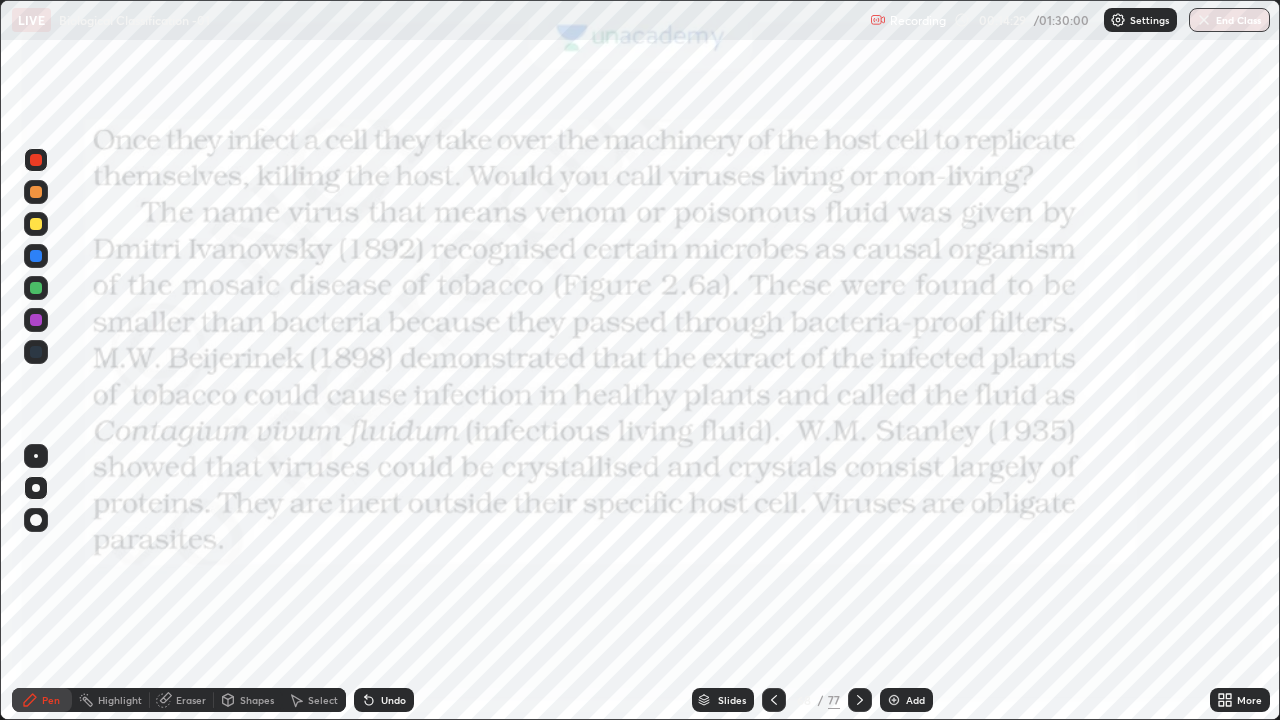 click 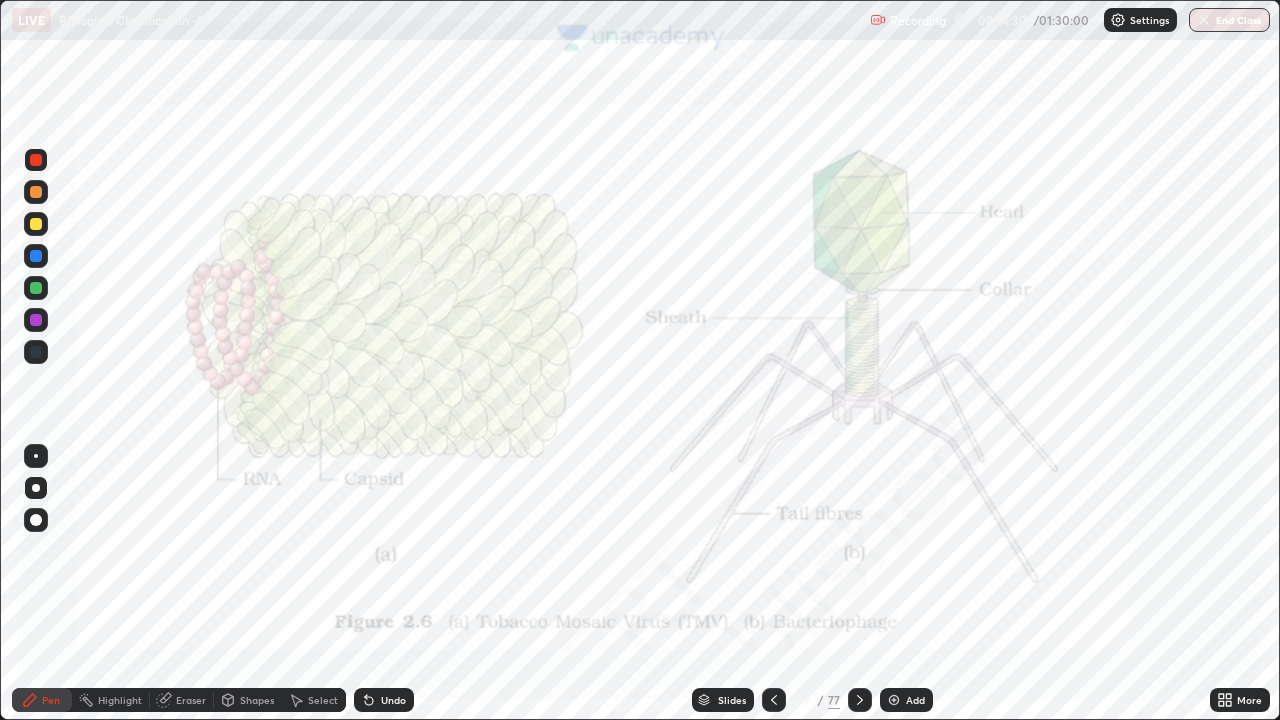 click on "Add" at bounding box center (906, 700) 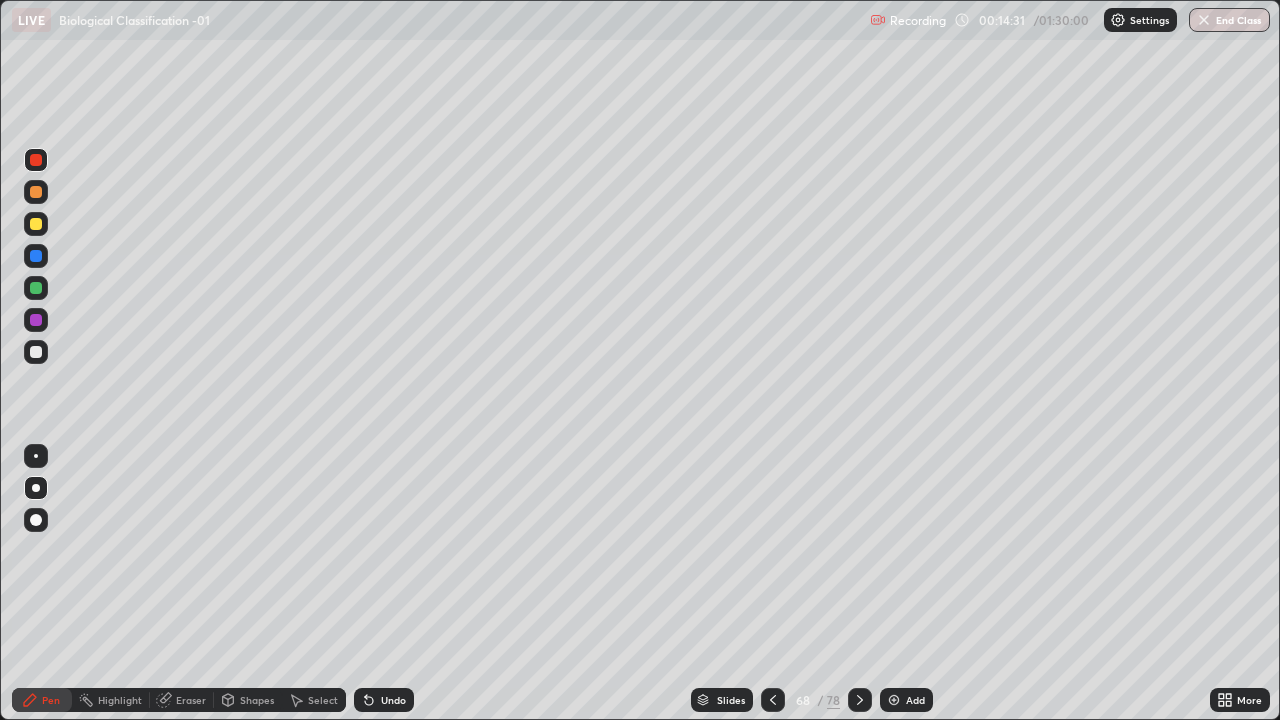 click at bounding box center [36, 352] 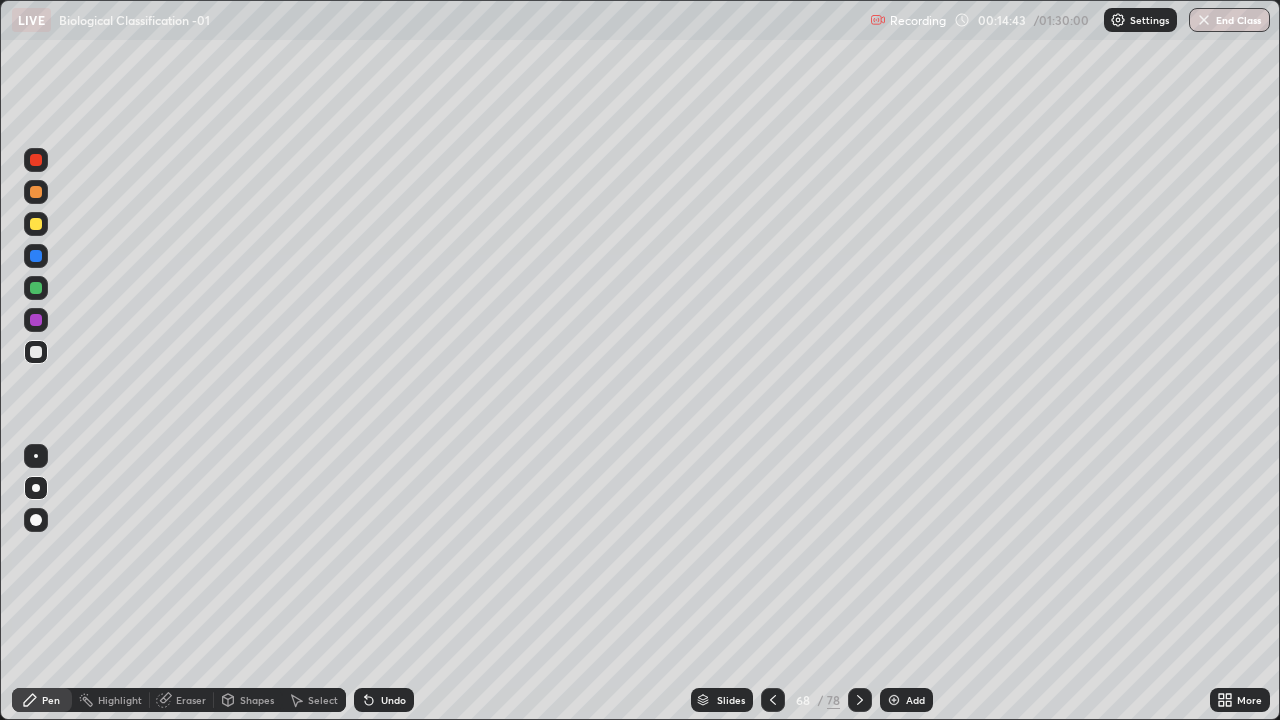 click at bounding box center (36, 160) 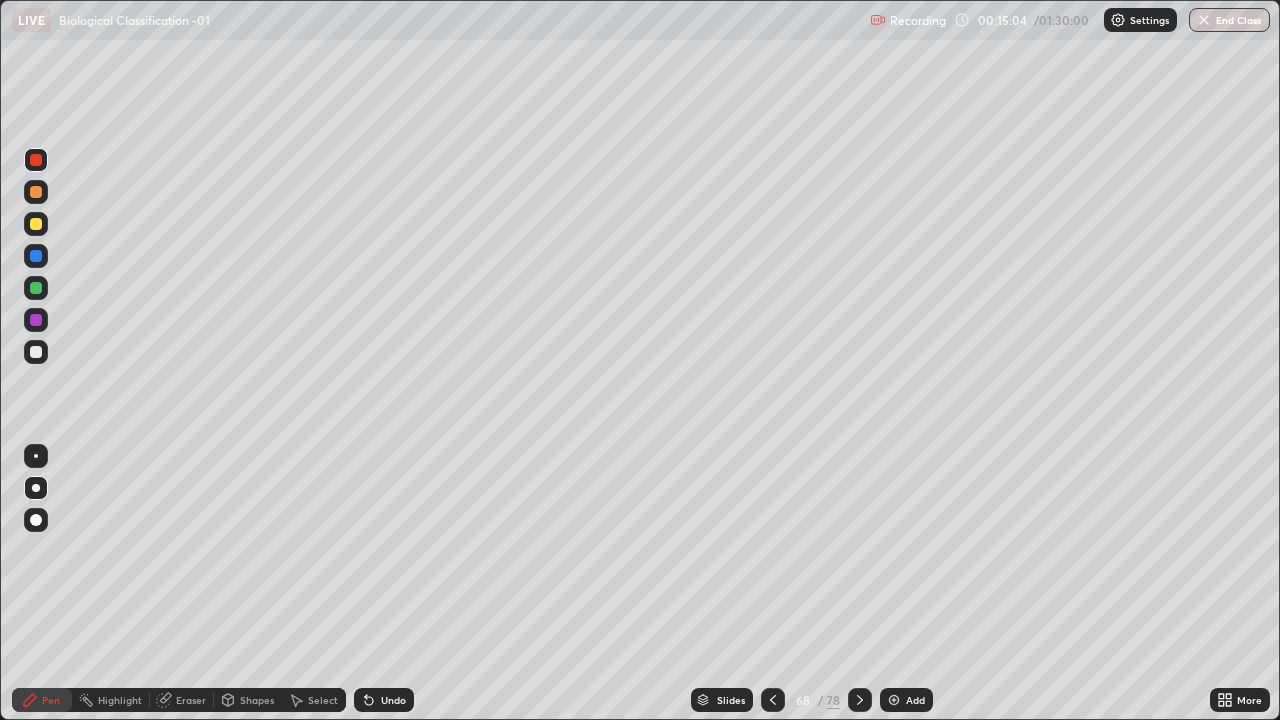 click 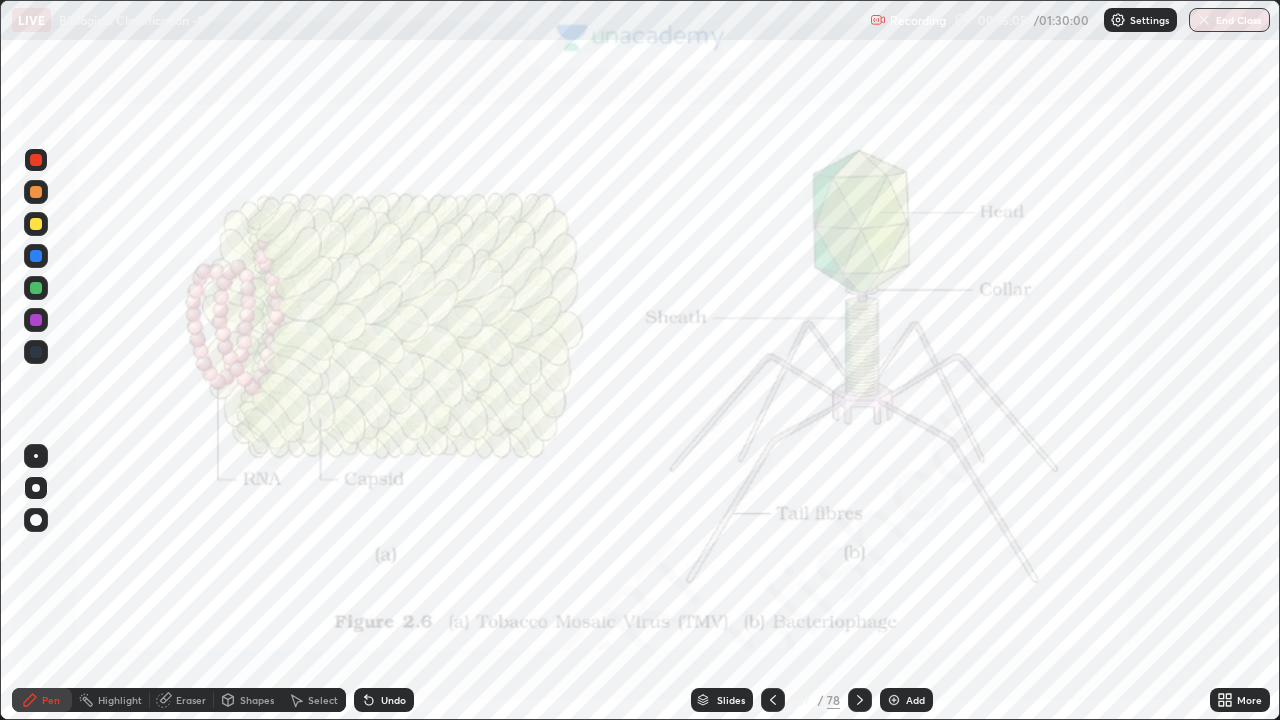 click on "Pen" at bounding box center [51, 700] 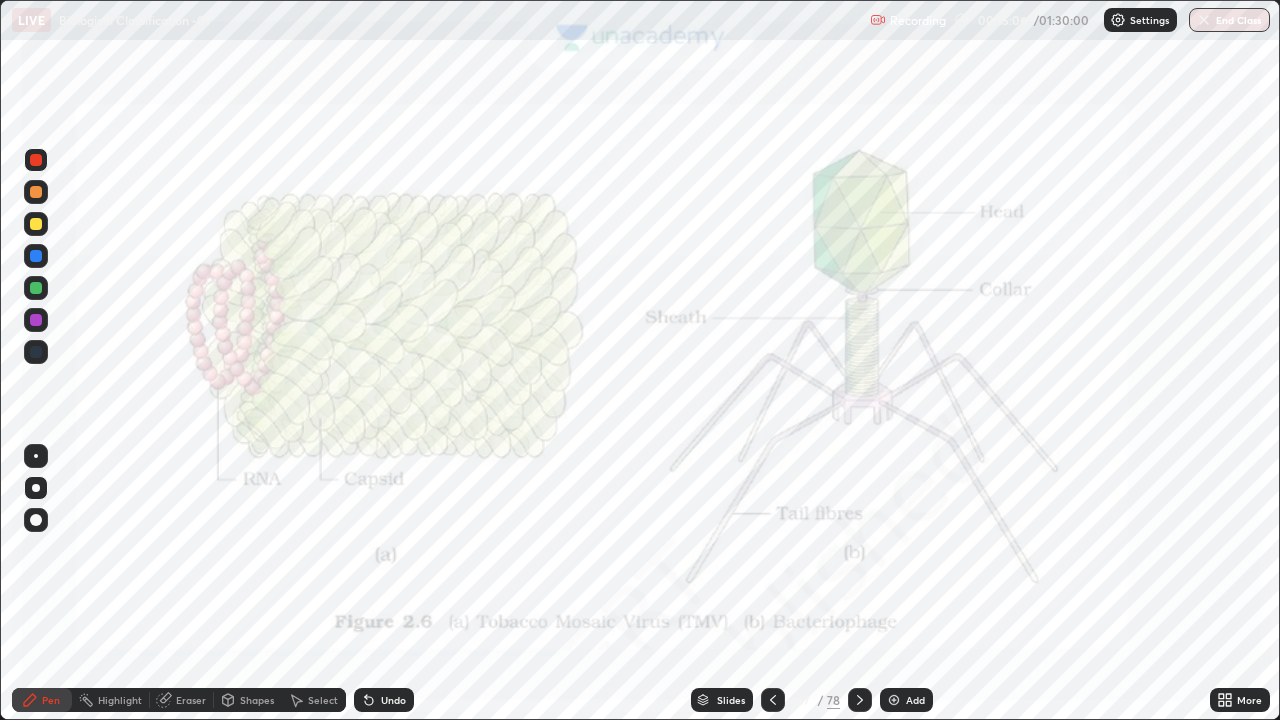 click at bounding box center [36, 488] 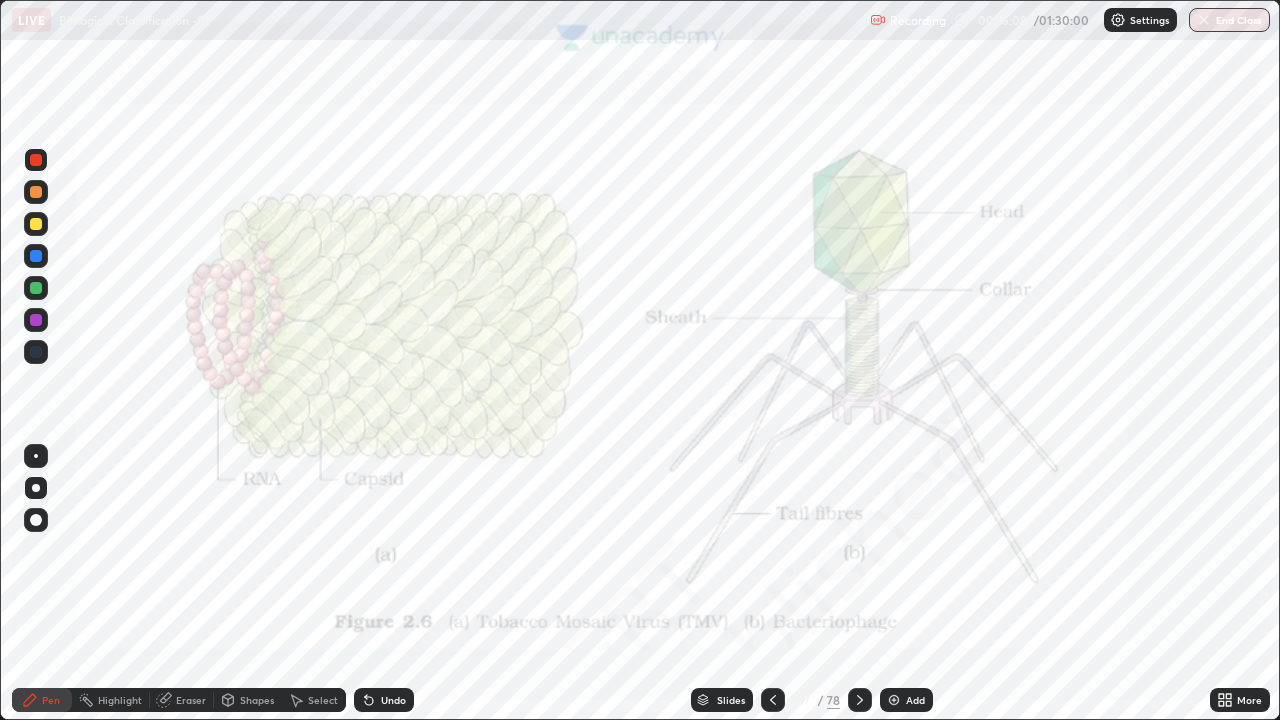 click 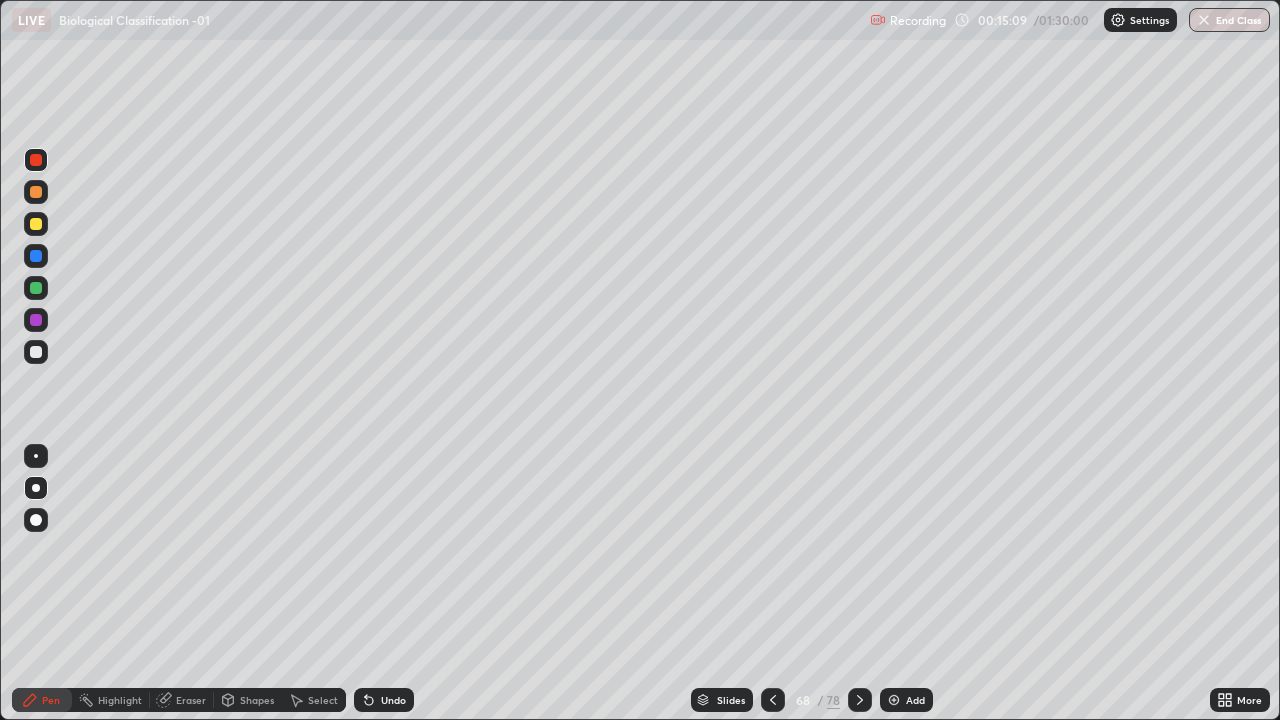 click 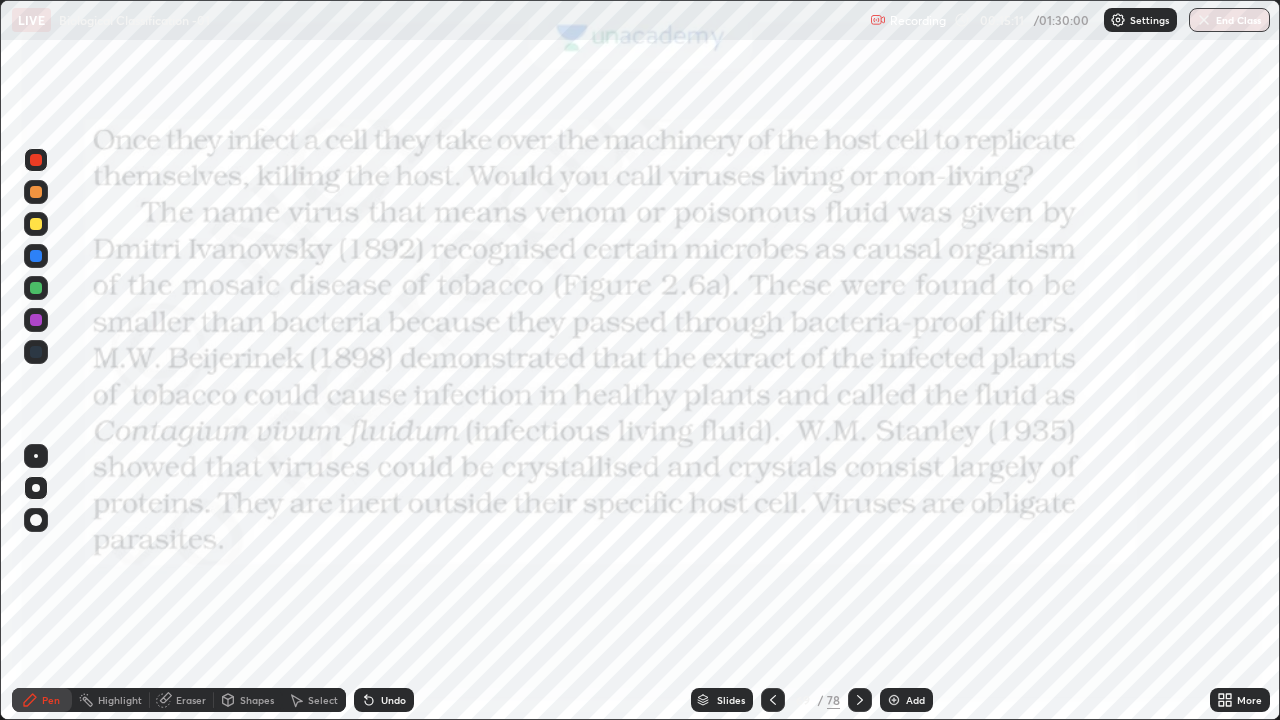 click at bounding box center (36, 160) 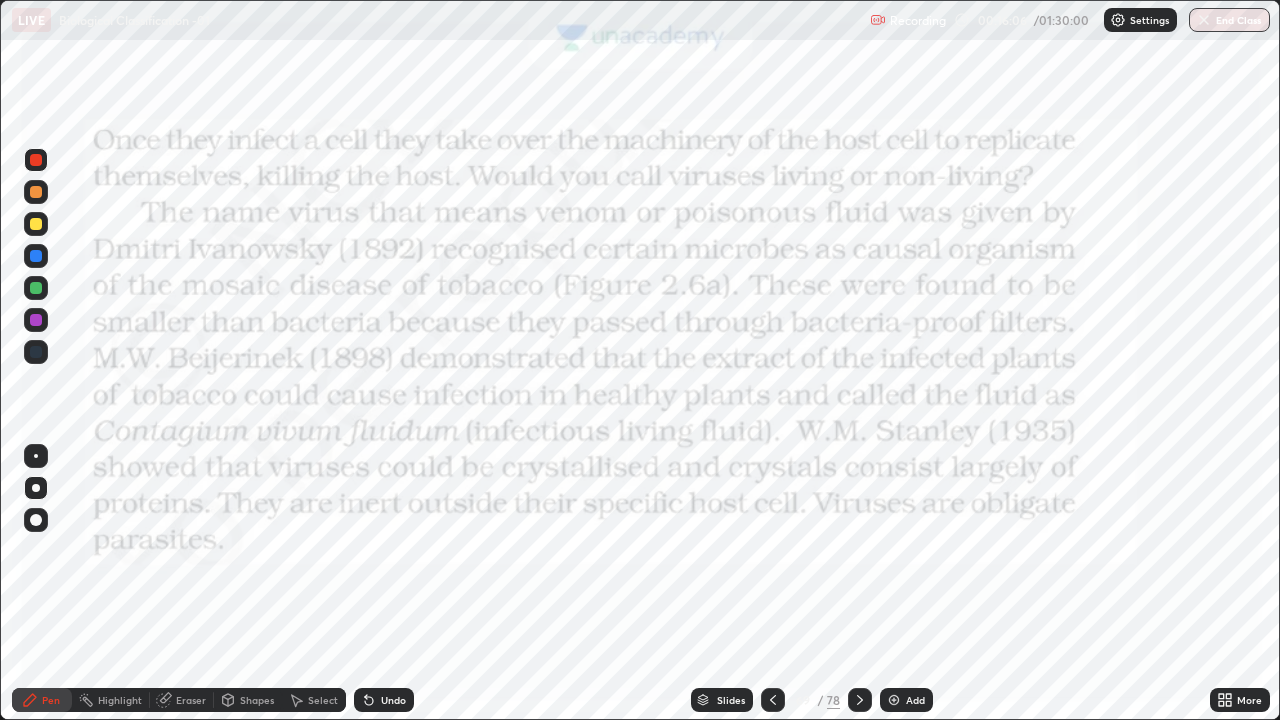 click at bounding box center (36, 160) 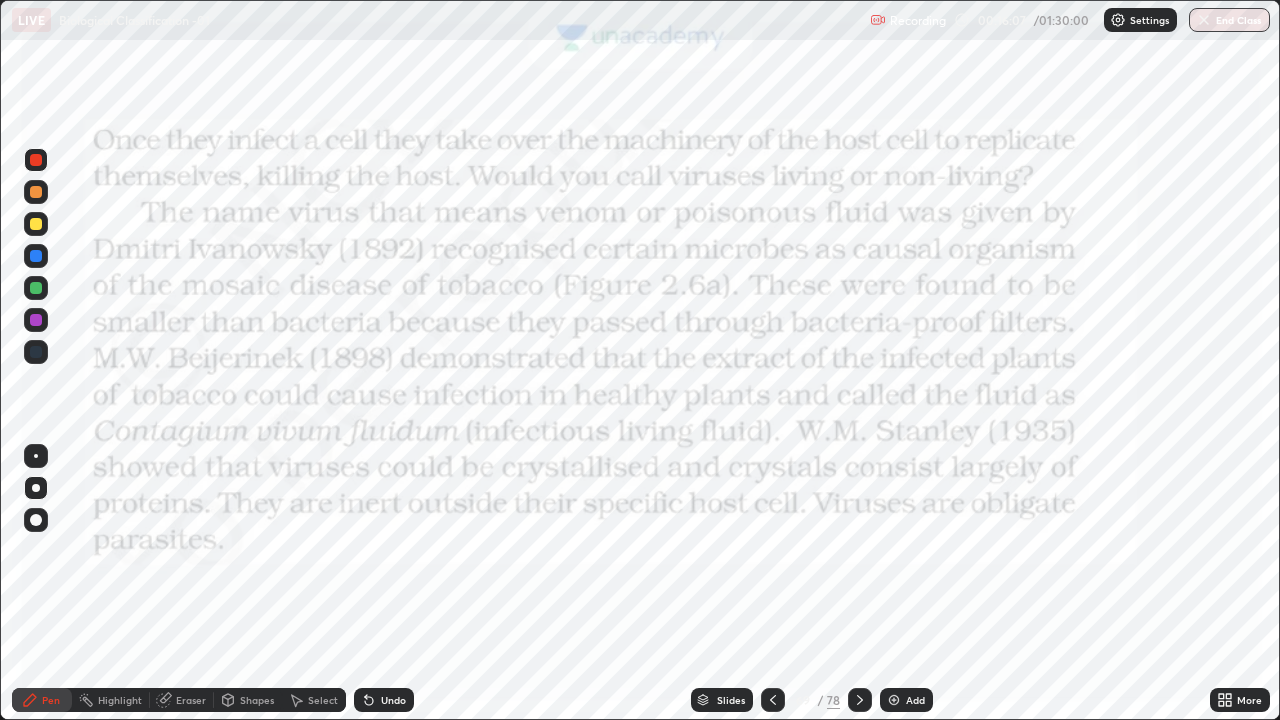 click at bounding box center [36, 160] 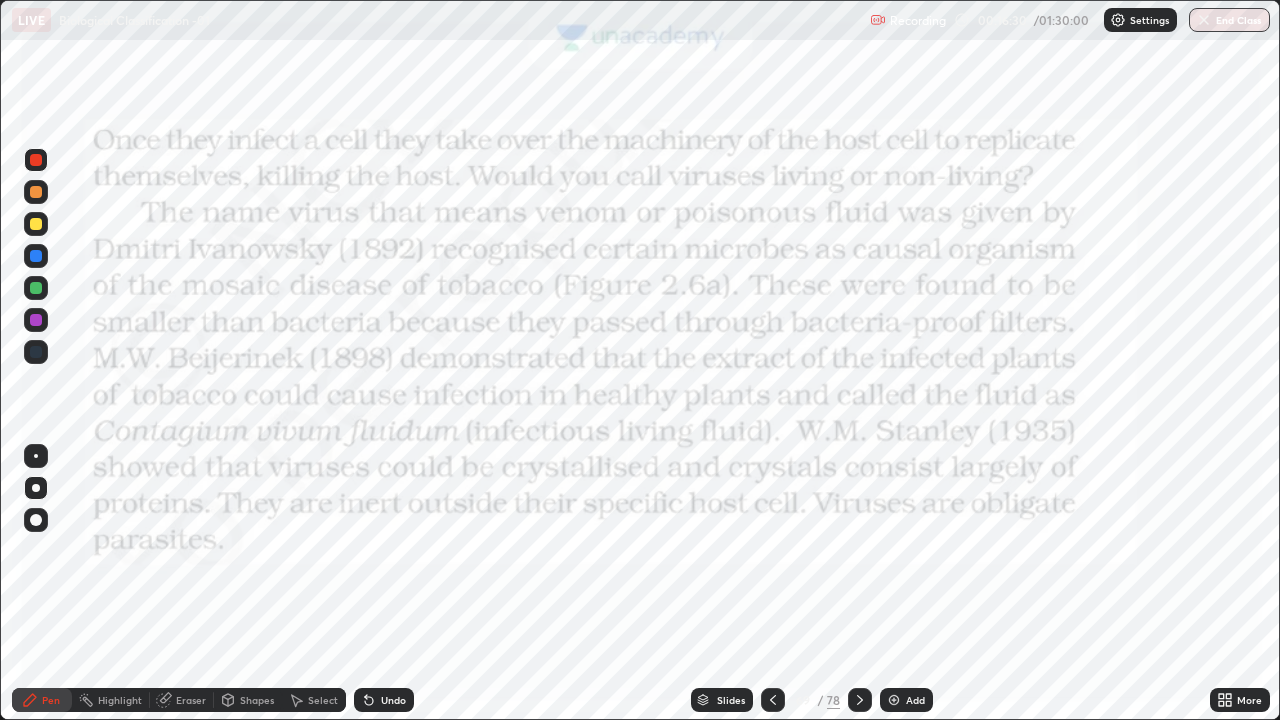 click on "Add" at bounding box center (915, 700) 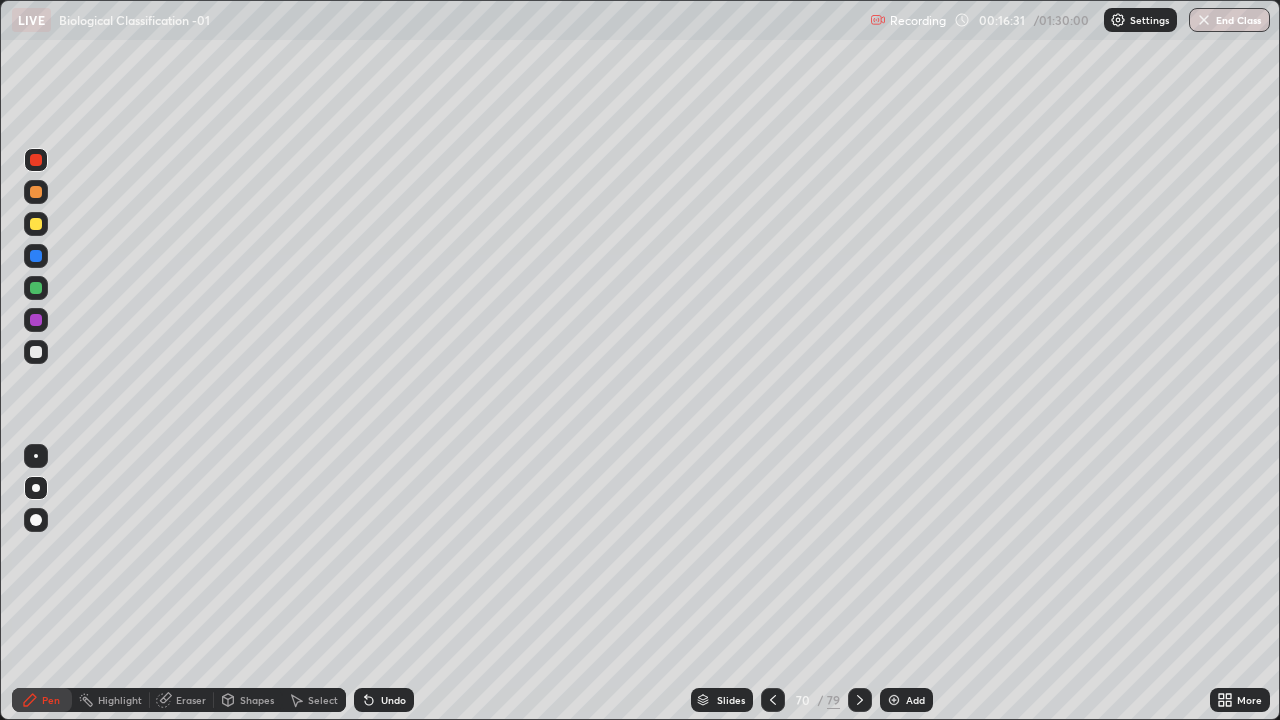 click at bounding box center (36, 352) 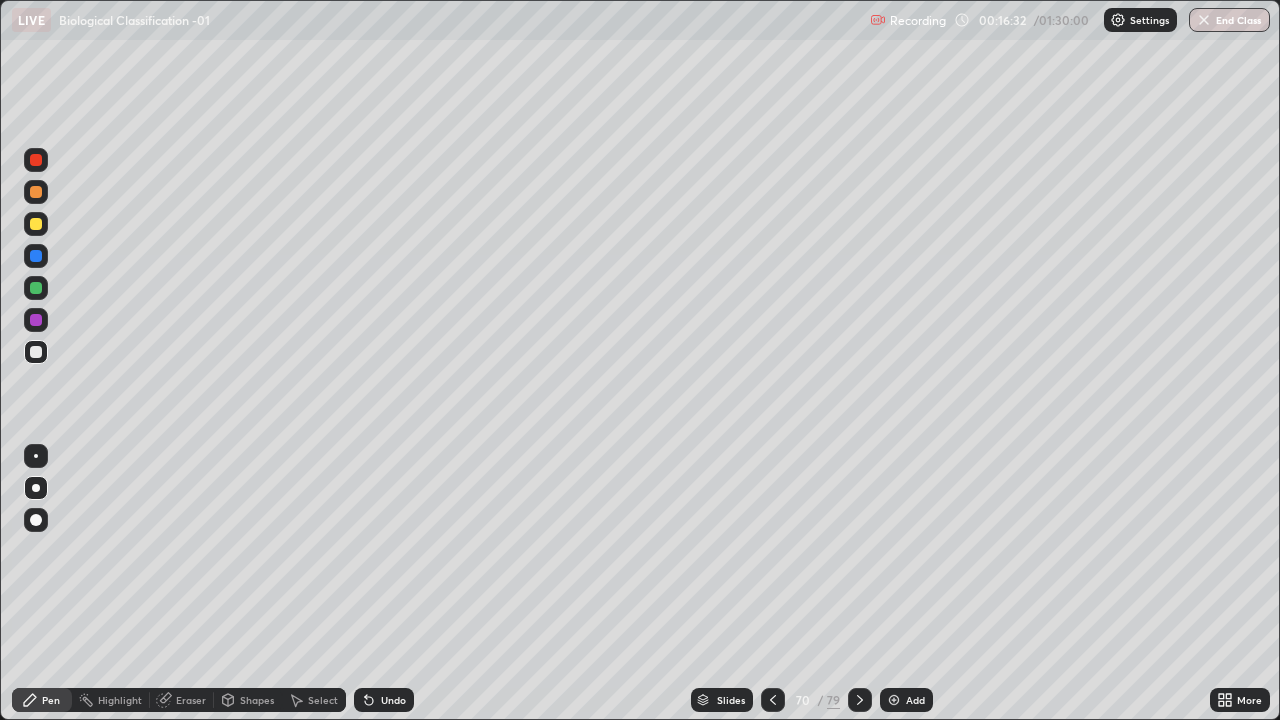 click at bounding box center [36, 488] 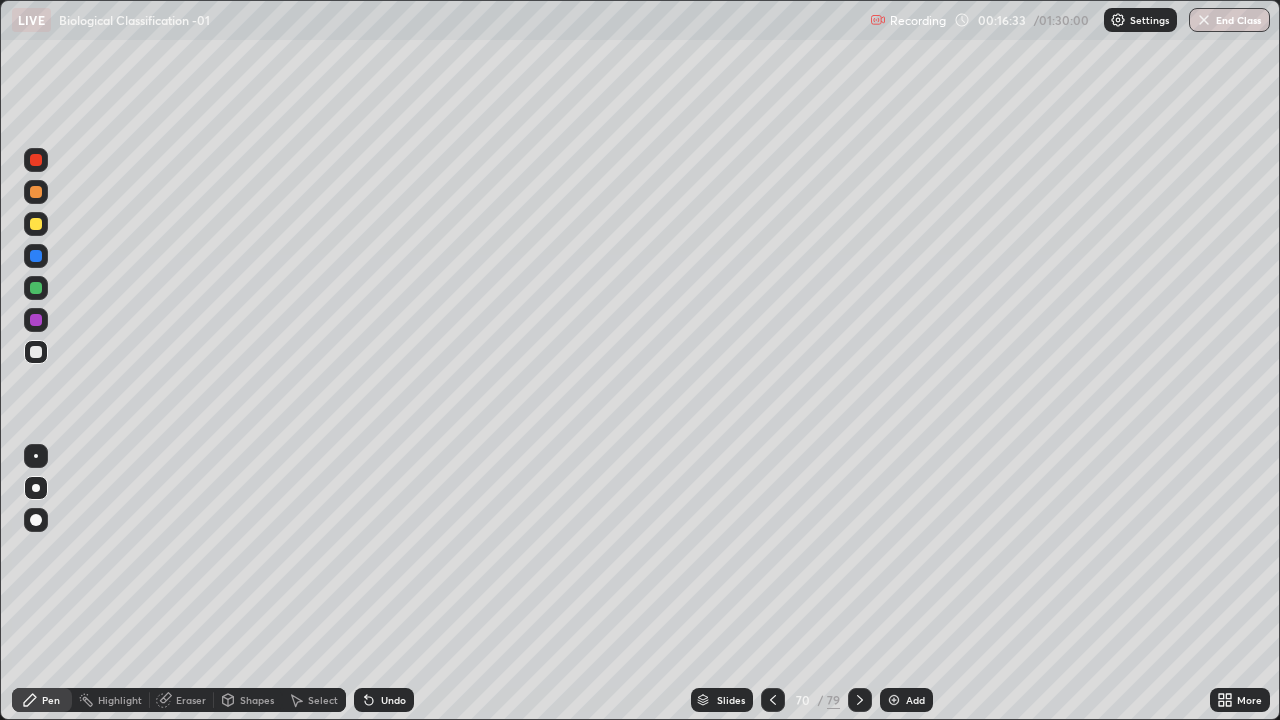 click on "Pen" at bounding box center [42, 700] 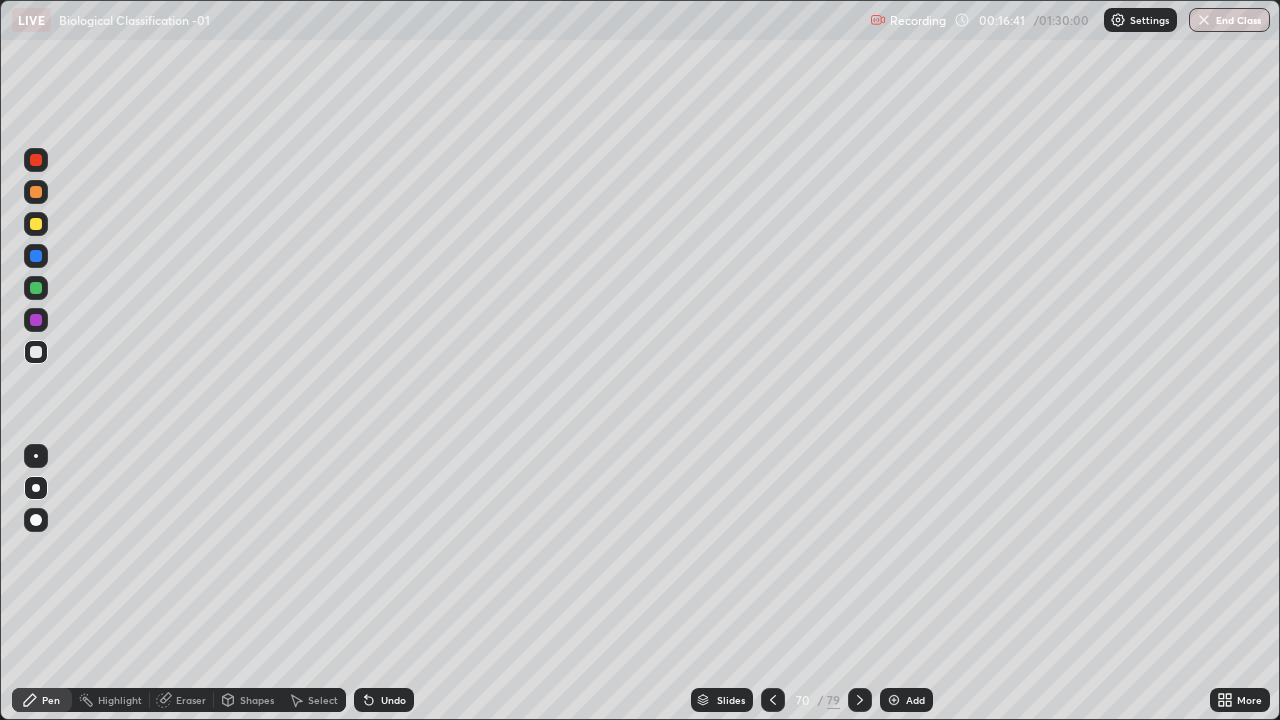 click at bounding box center (36, 160) 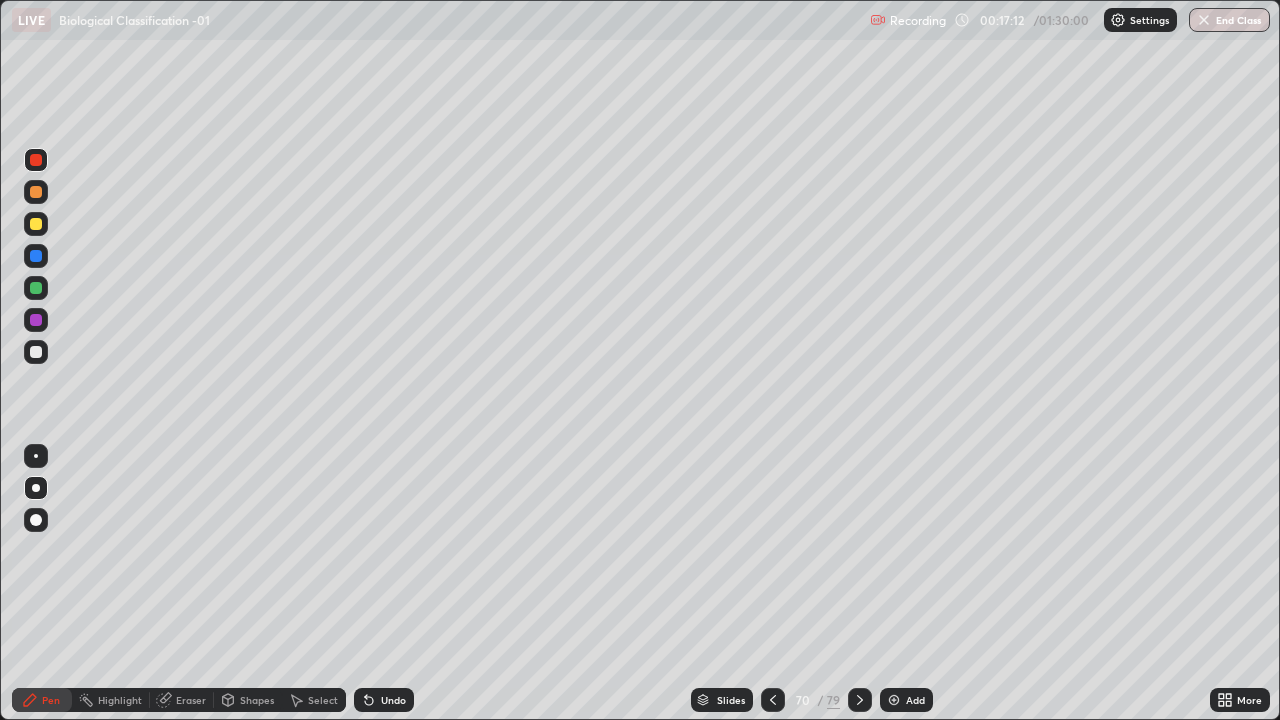 click at bounding box center [36, 192] 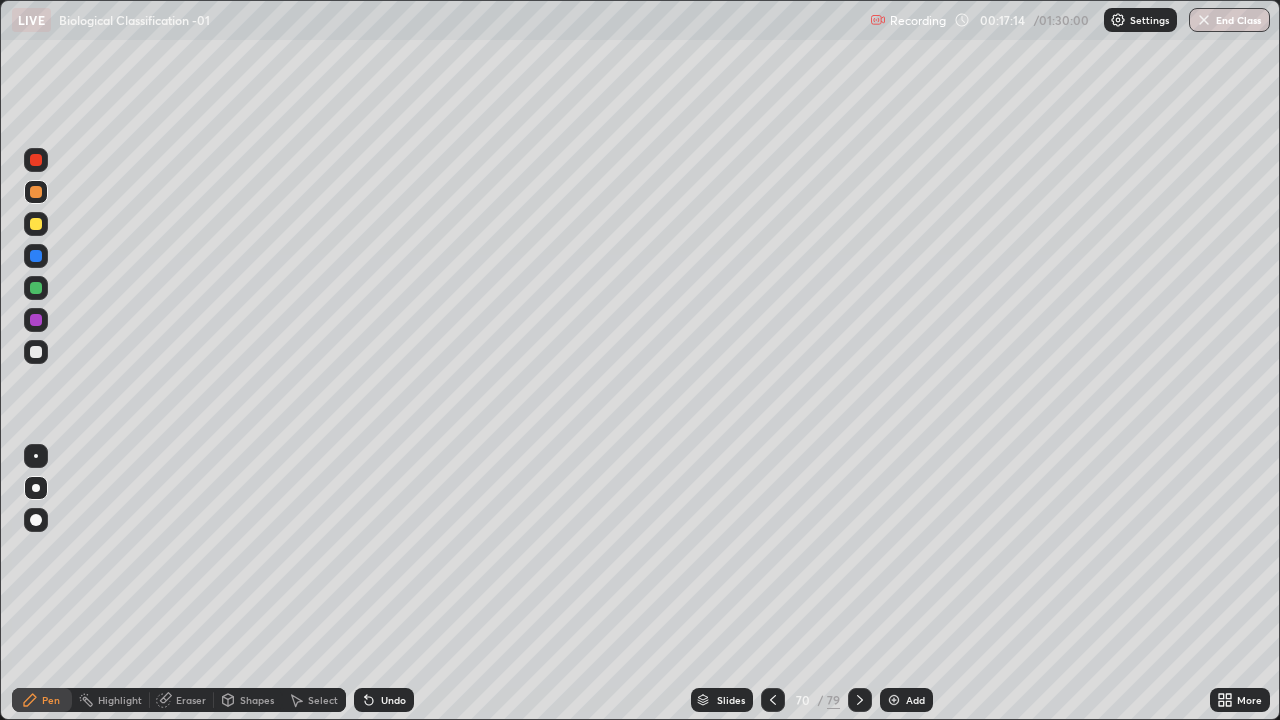 click at bounding box center (36, 352) 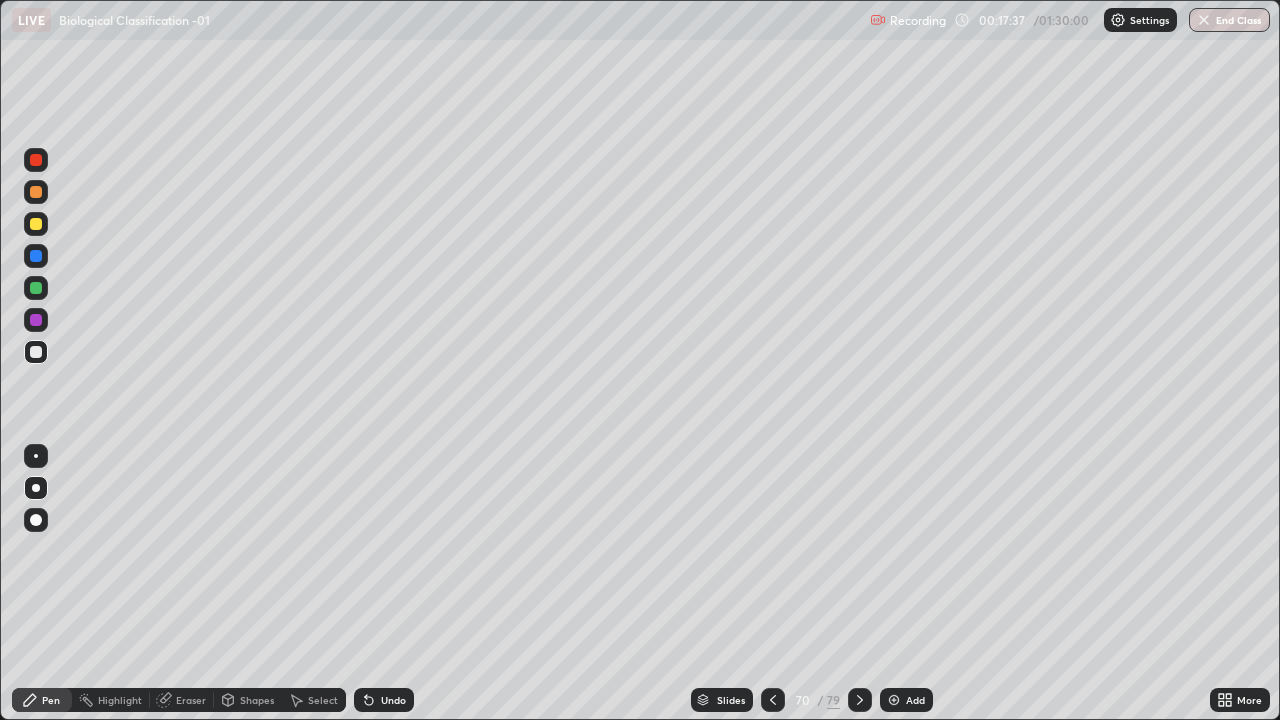 click at bounding box center [36, 160] 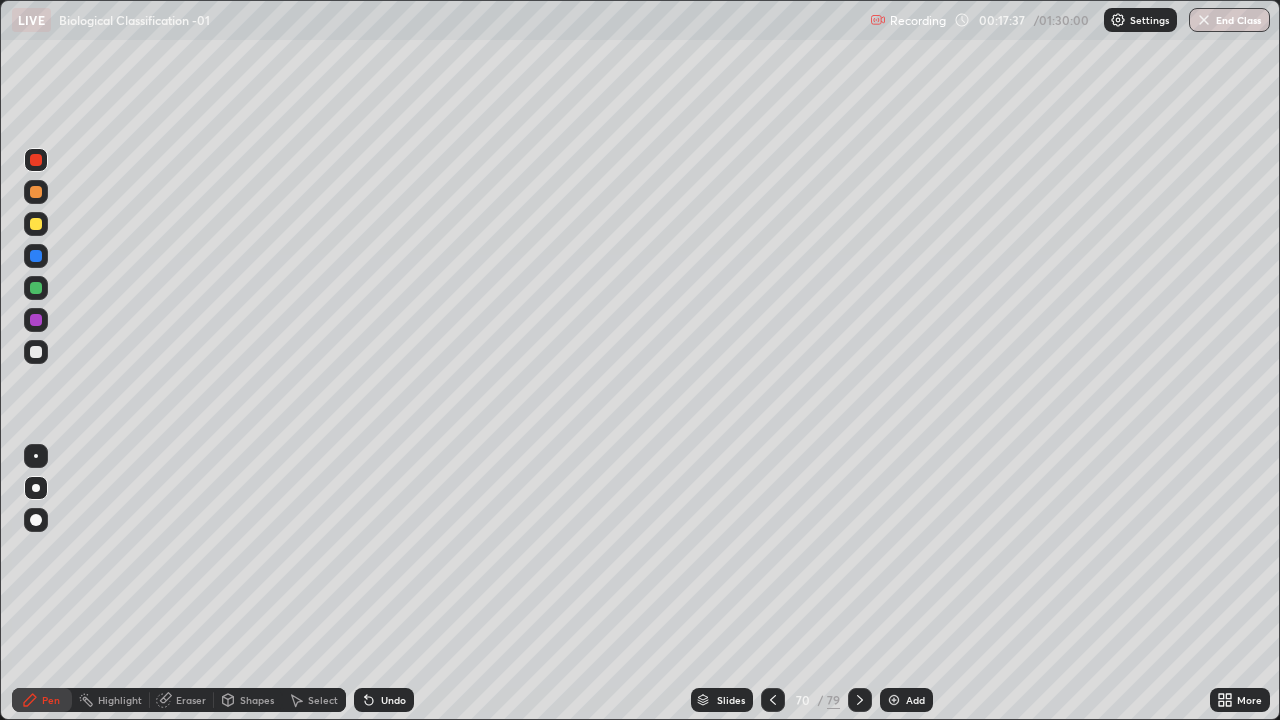 click at bounding box center [36, 160] 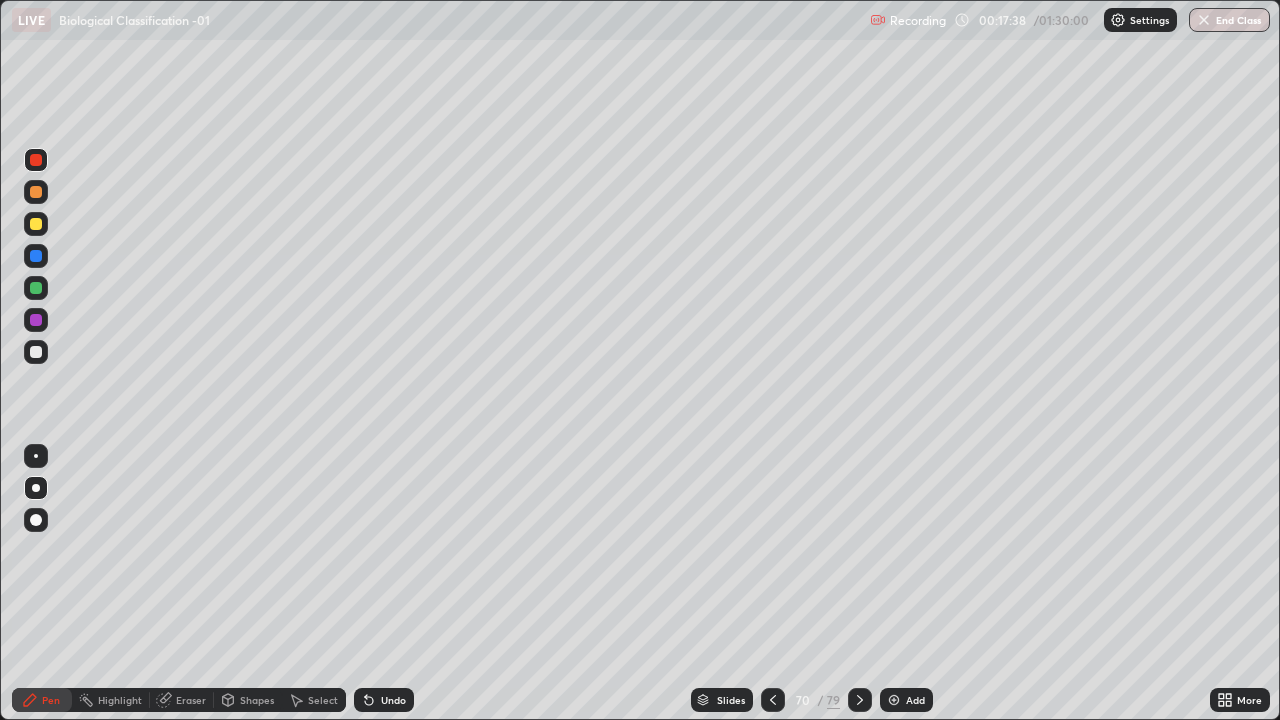 click 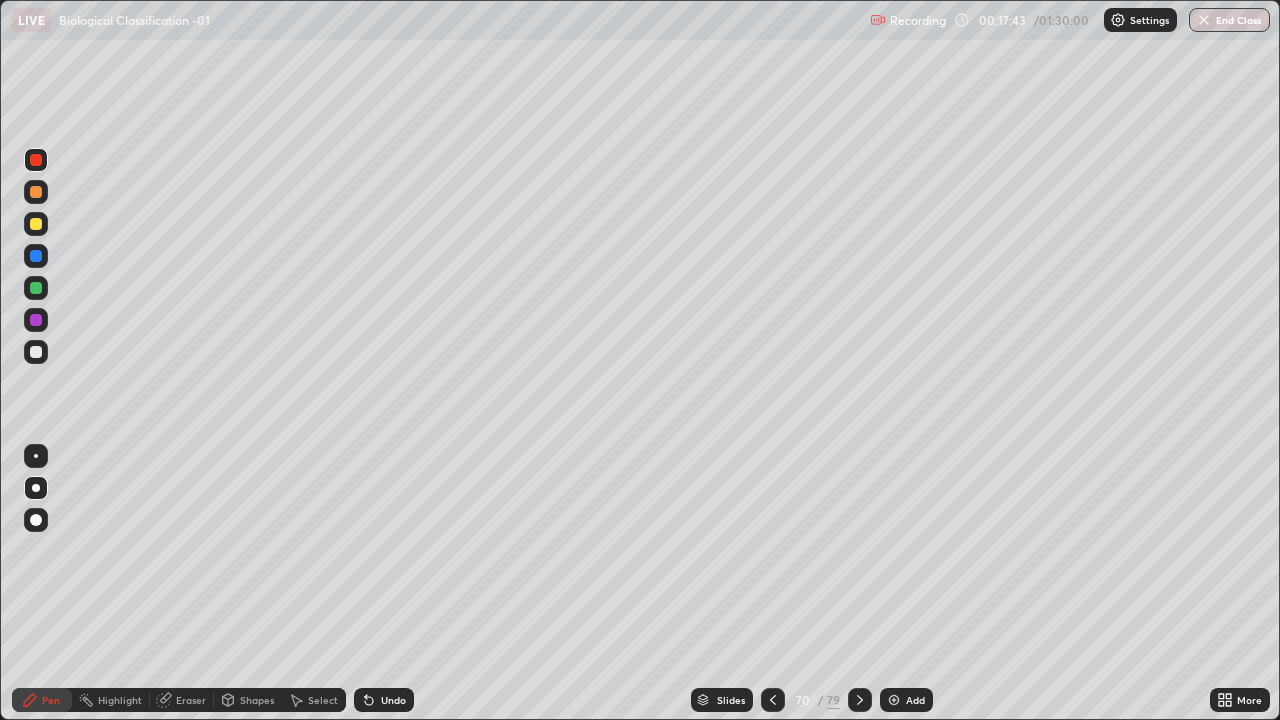 click at bounding box center (36, 320) 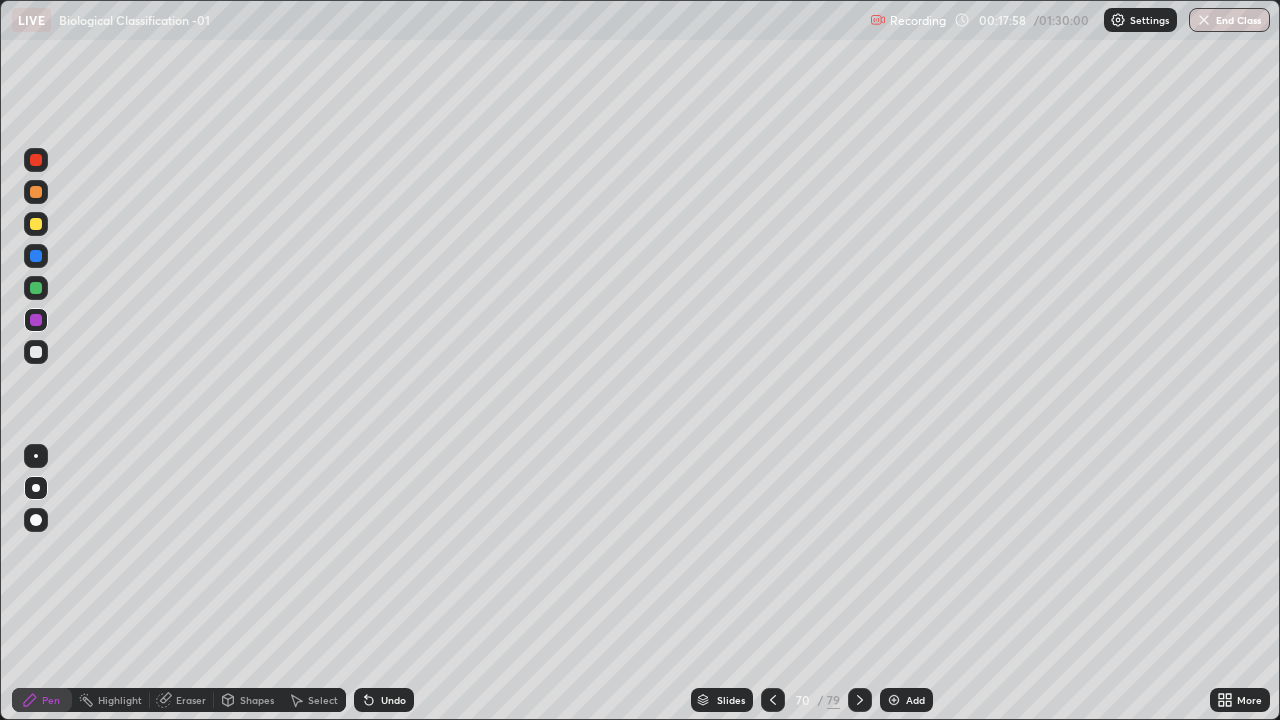 click at bounding box center (36, 352) 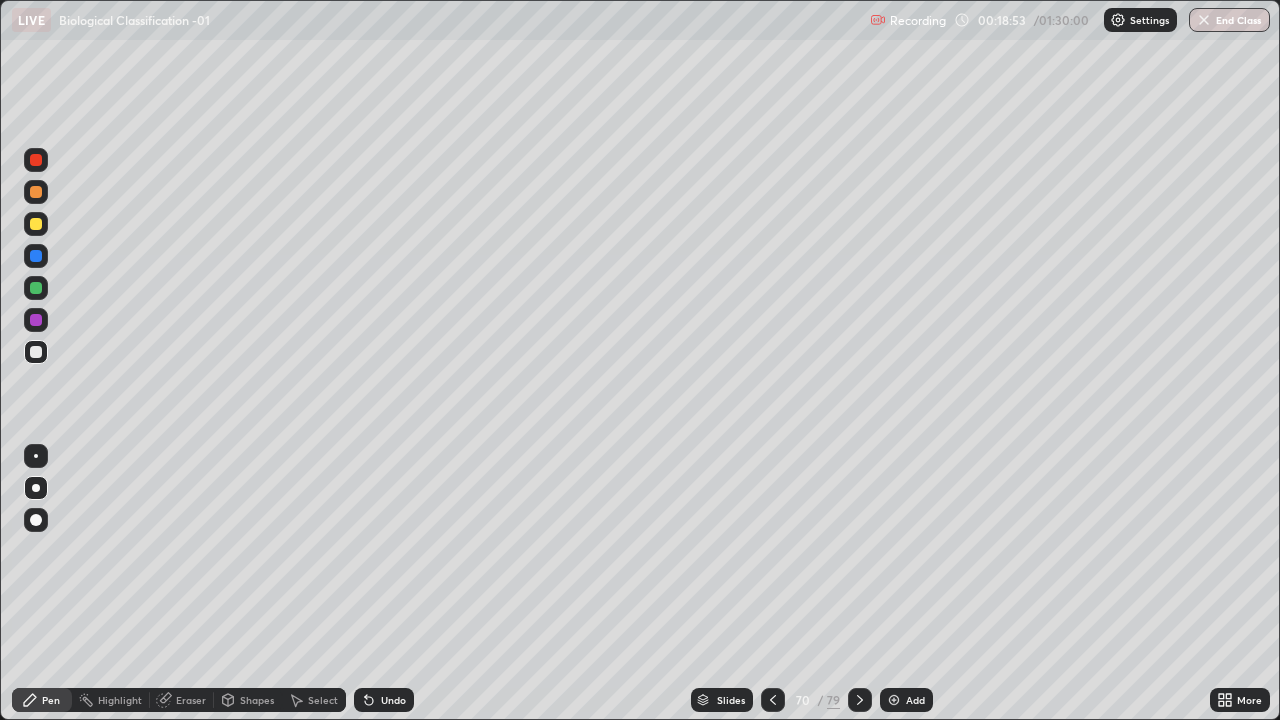 click at bounding box center [36, 256] 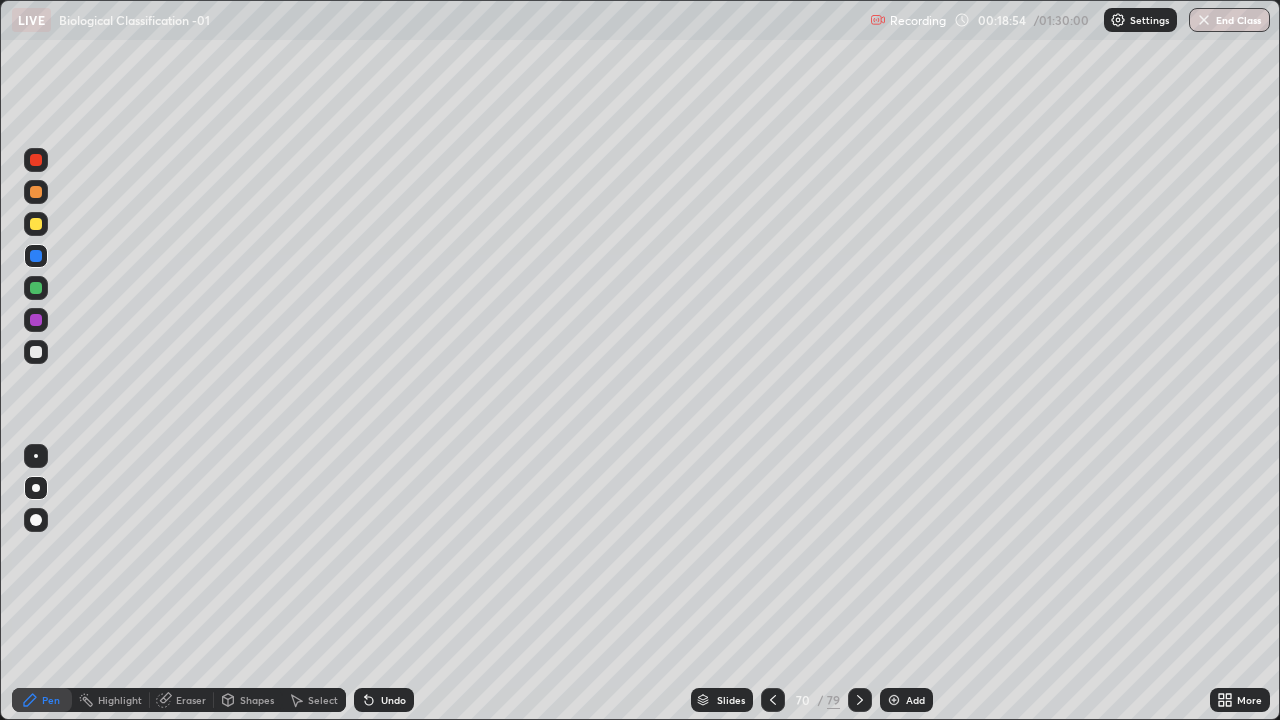 click at bounding box center [36, 224] 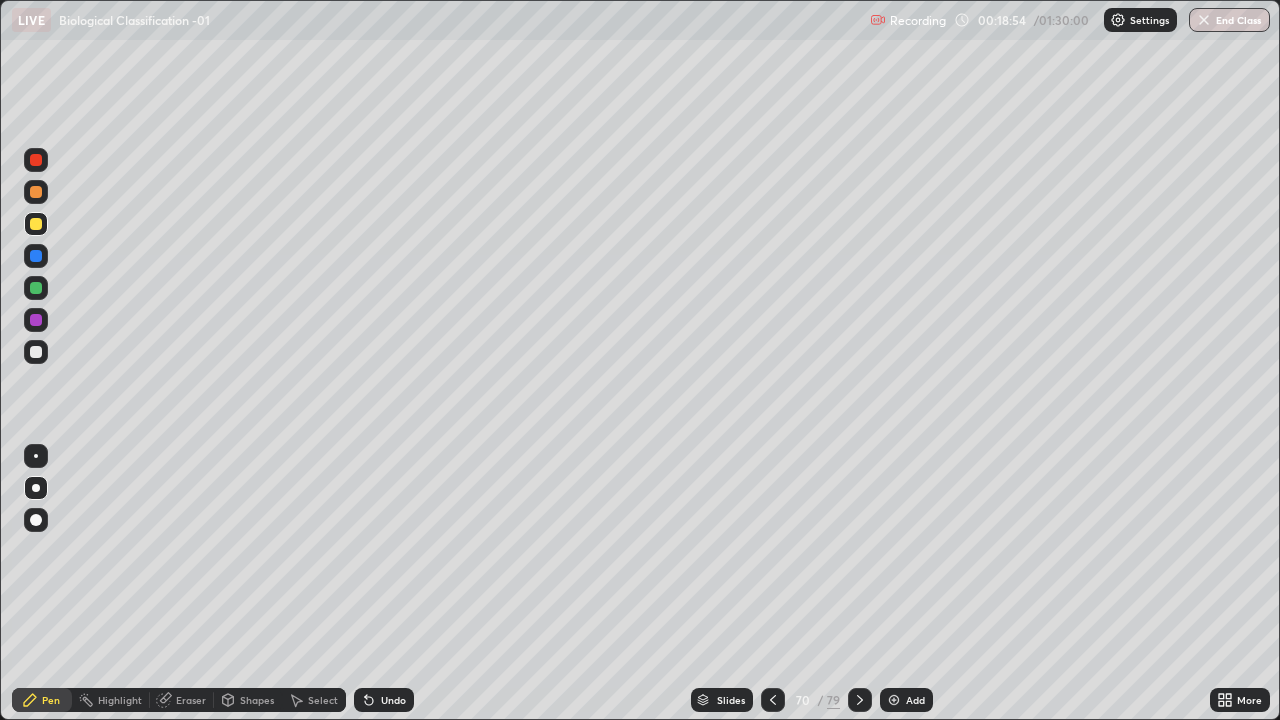 click at bounding box center [36, 488] 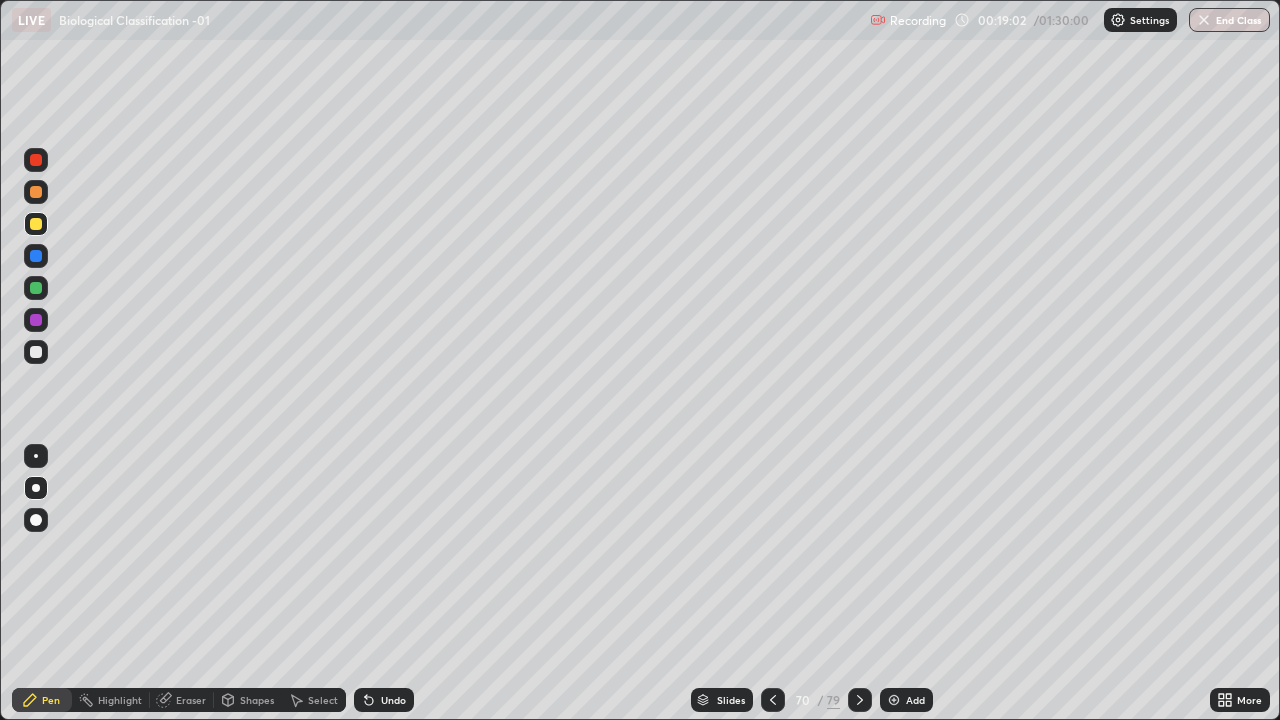 click on "Pen" at bounding box center (42, 700) 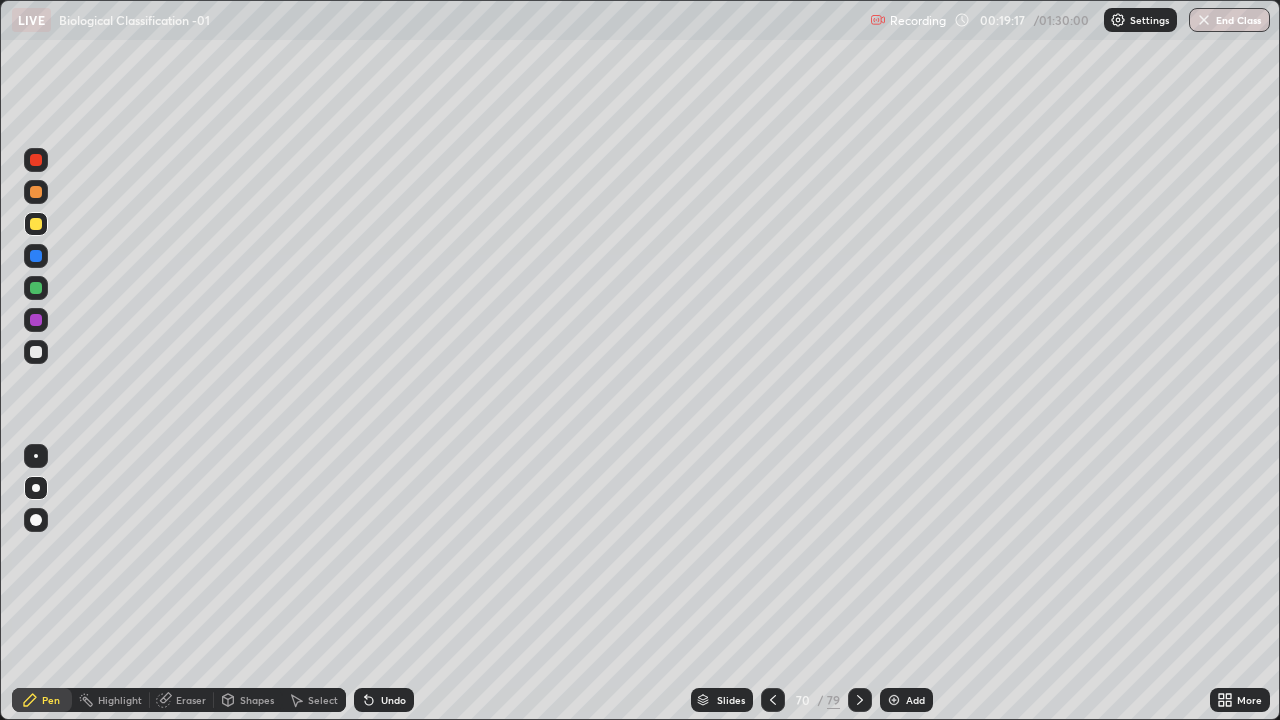 click at bounding box center [36, 256] 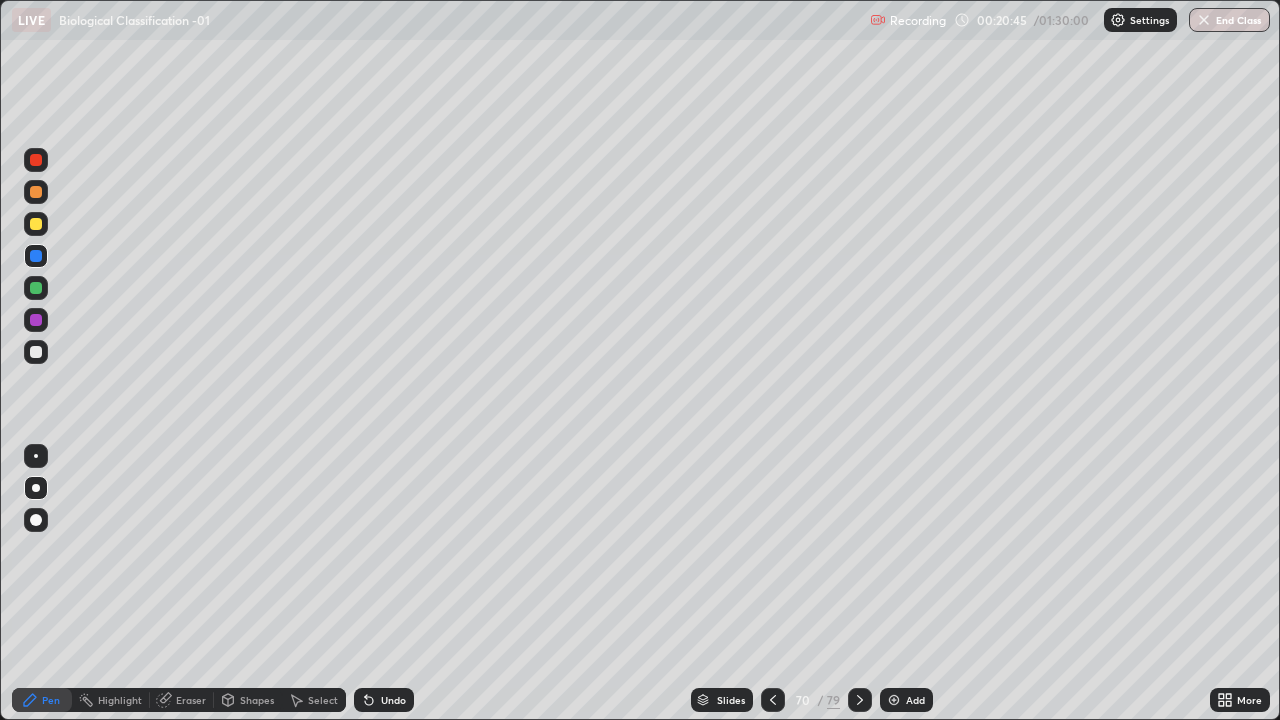 click at bounding box center [36, 352] 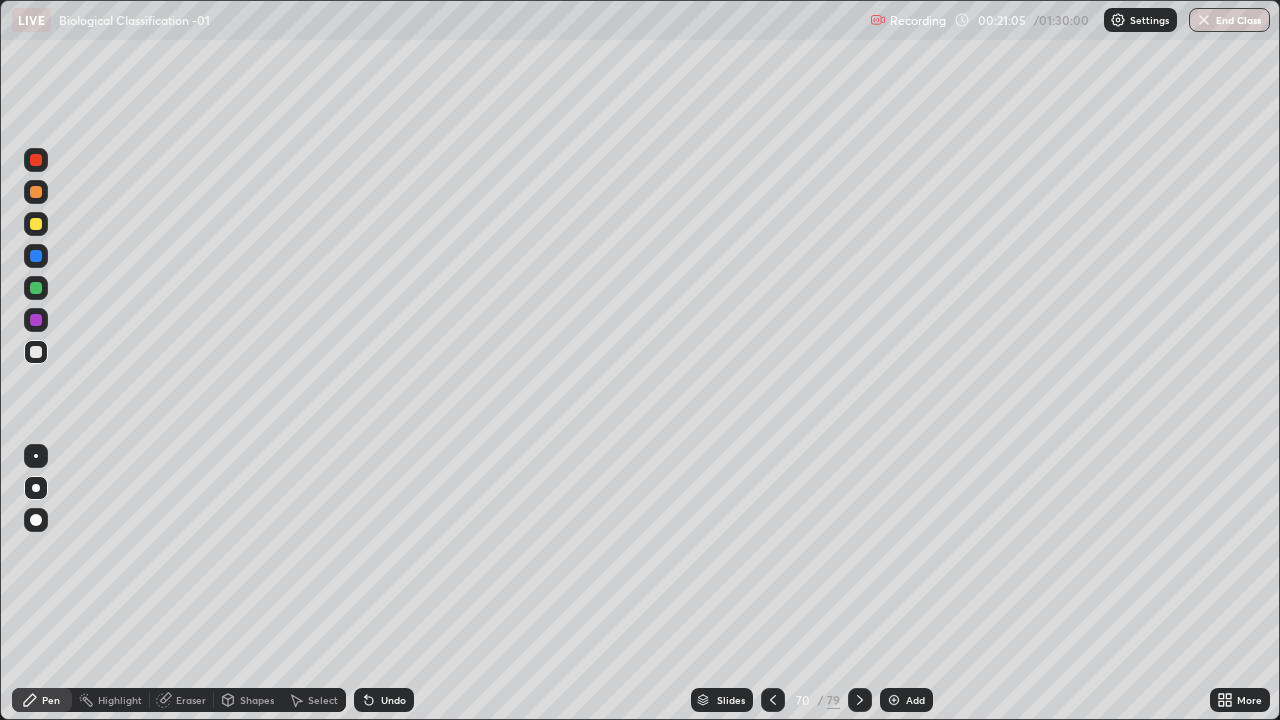 click at bounding box center (36, 224) 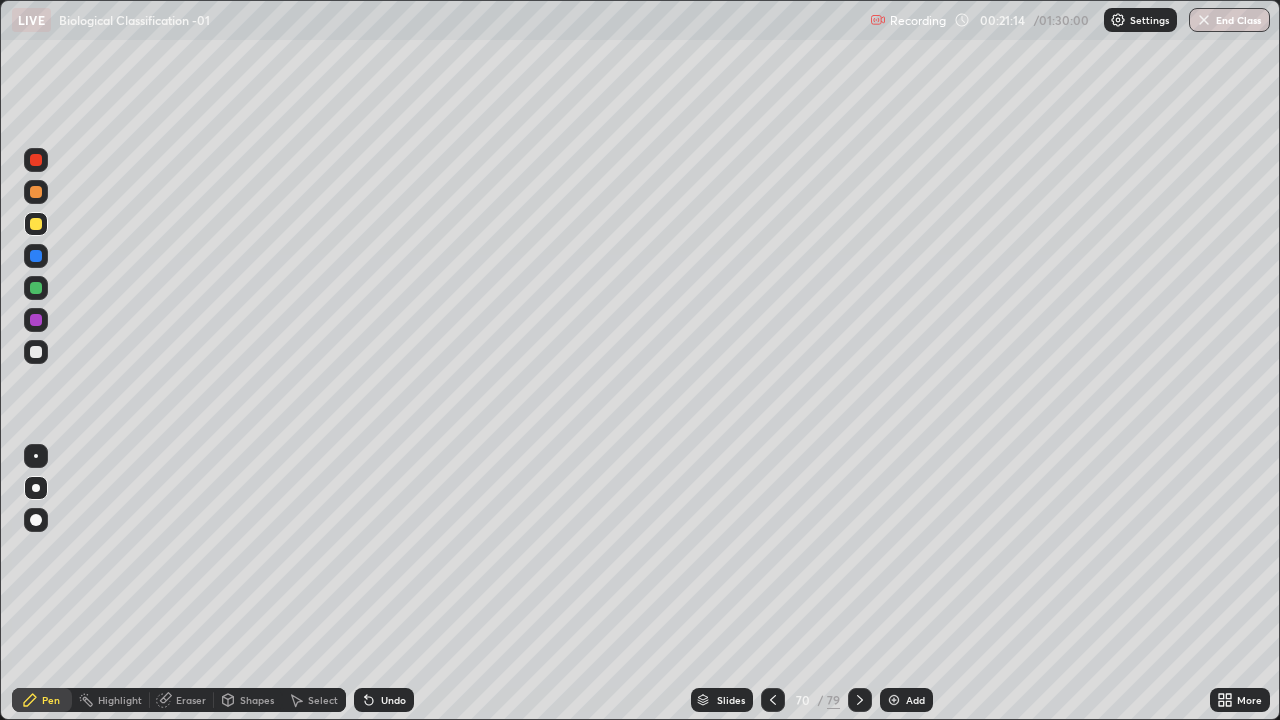 click on "Shapes" at bounding box center (248, 700) 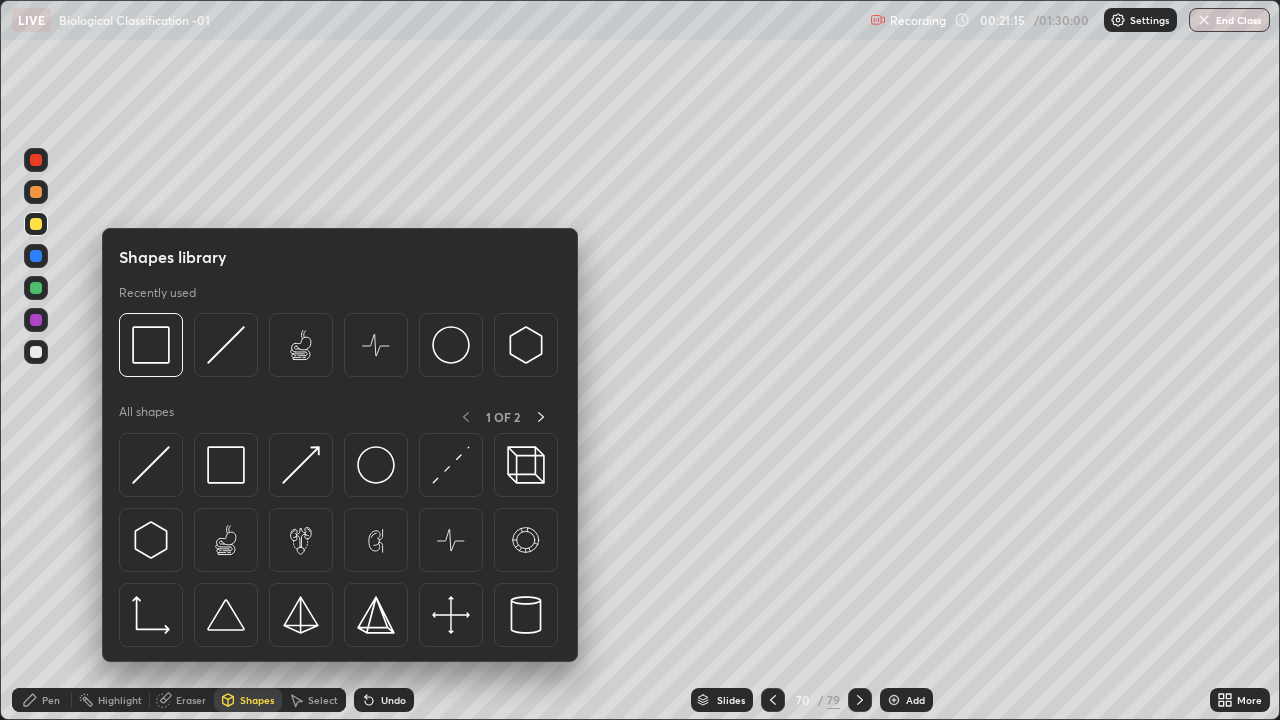click on "Eraser" at bounding box center [191, 700] 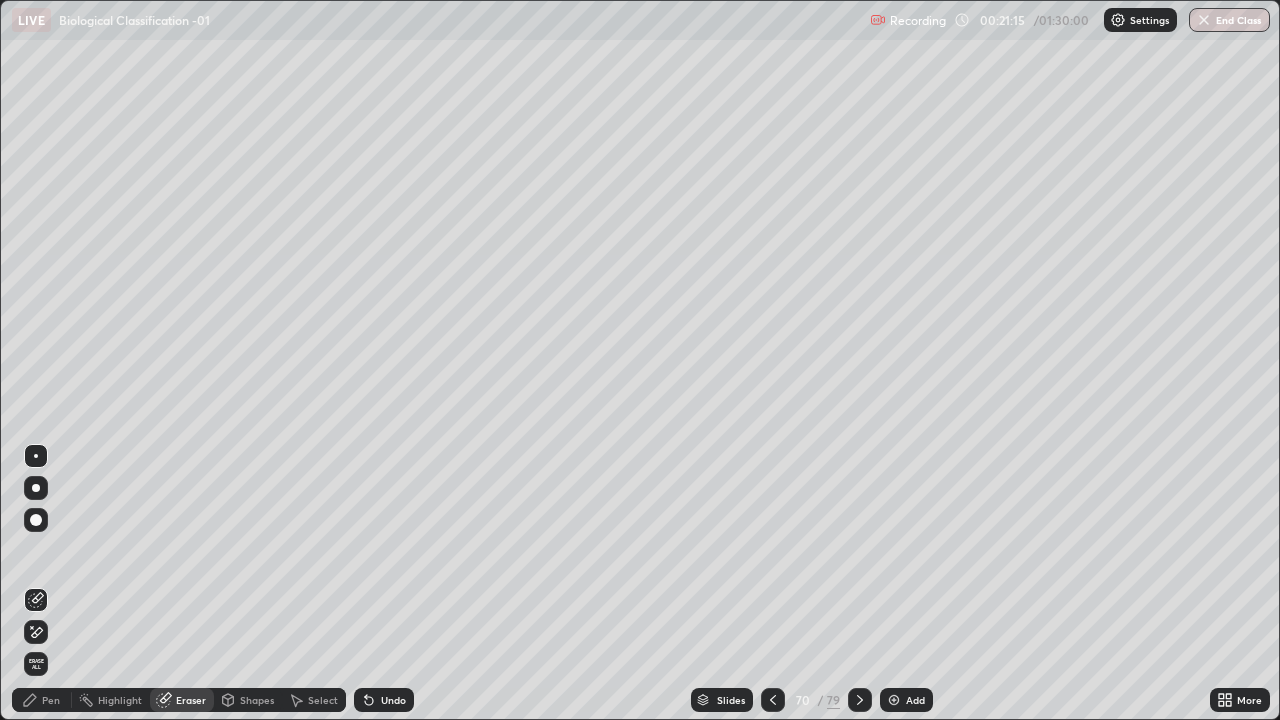 click 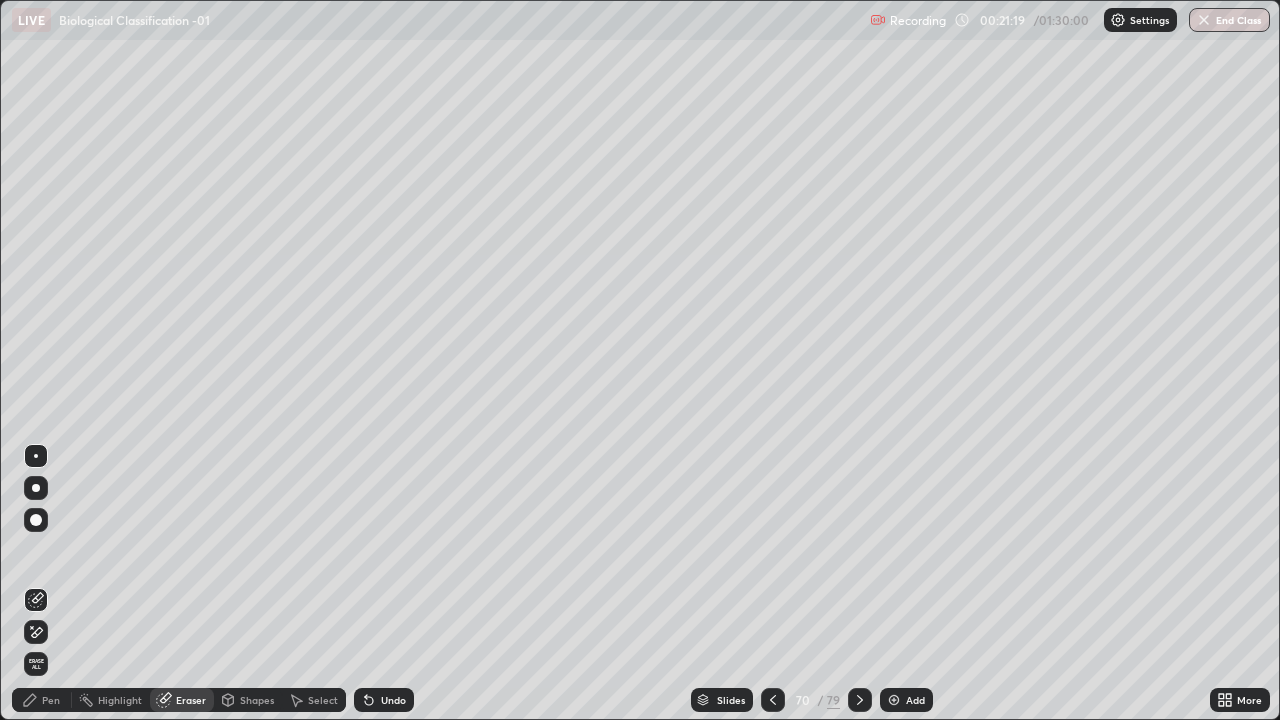 click on "Pen" at bounding box center (51, 700) 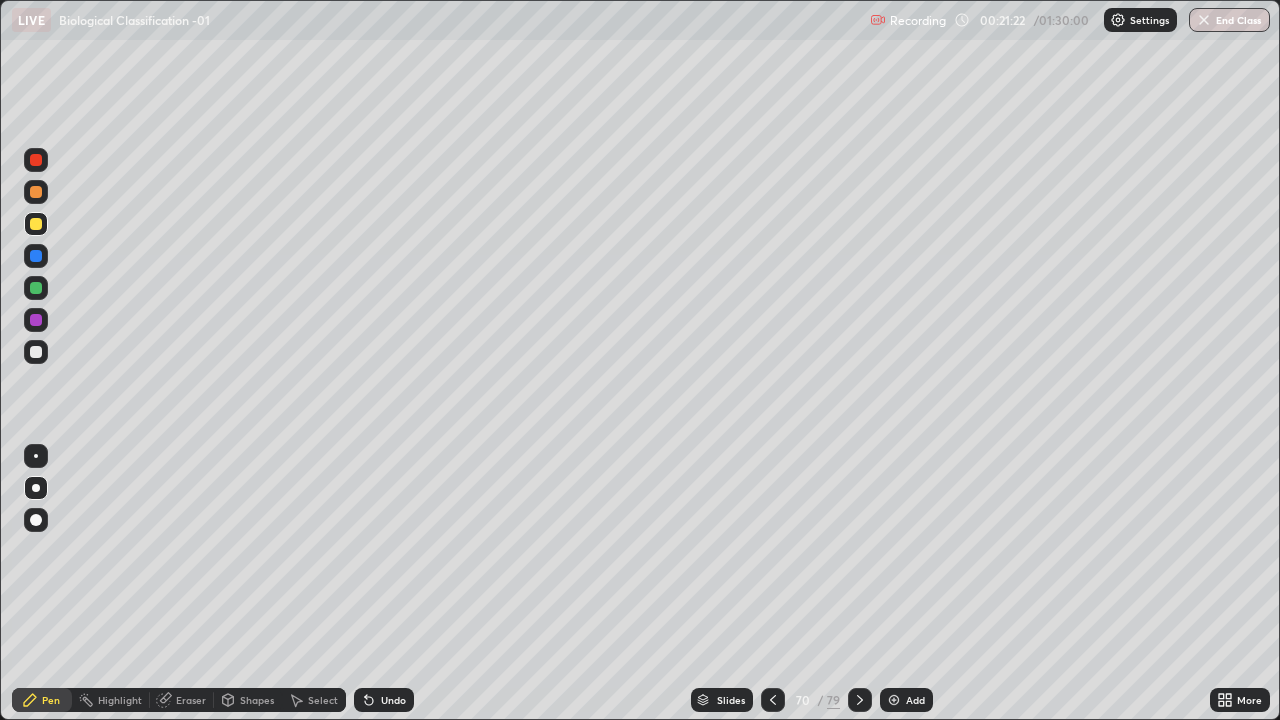 click on "Pen" at bounding box center (42, 700) 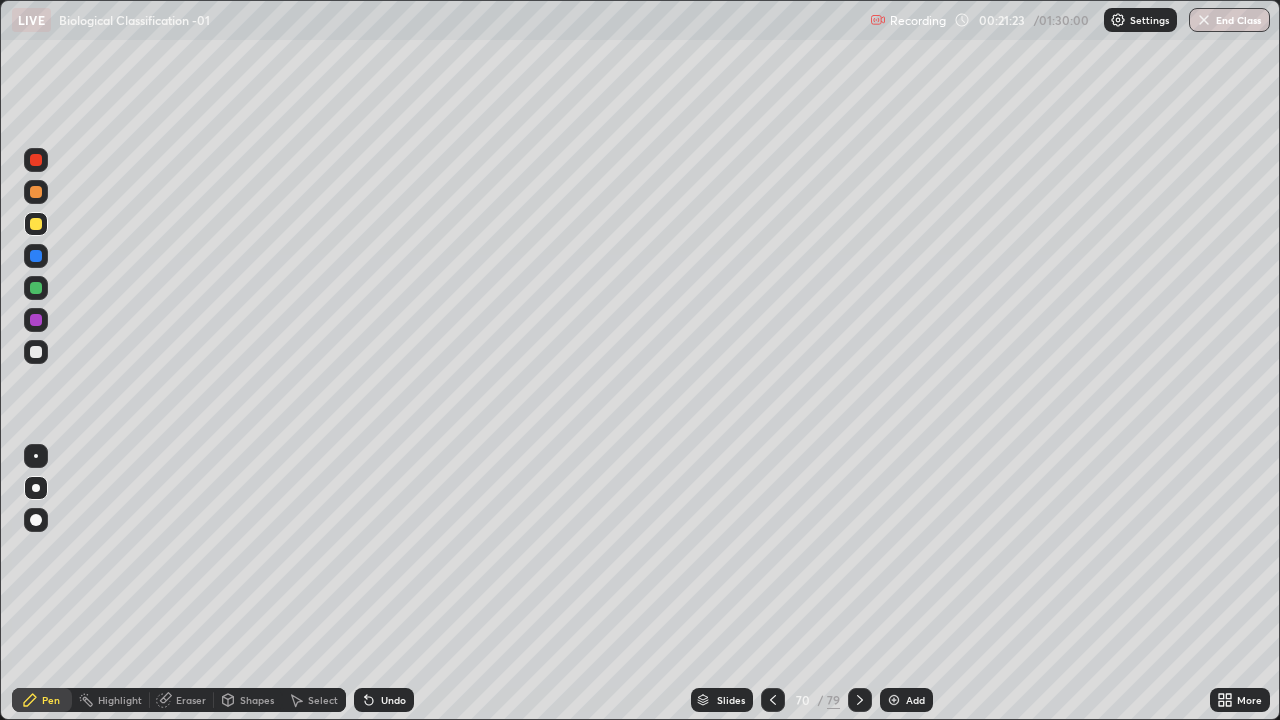 click at bounding box center [36, 320] 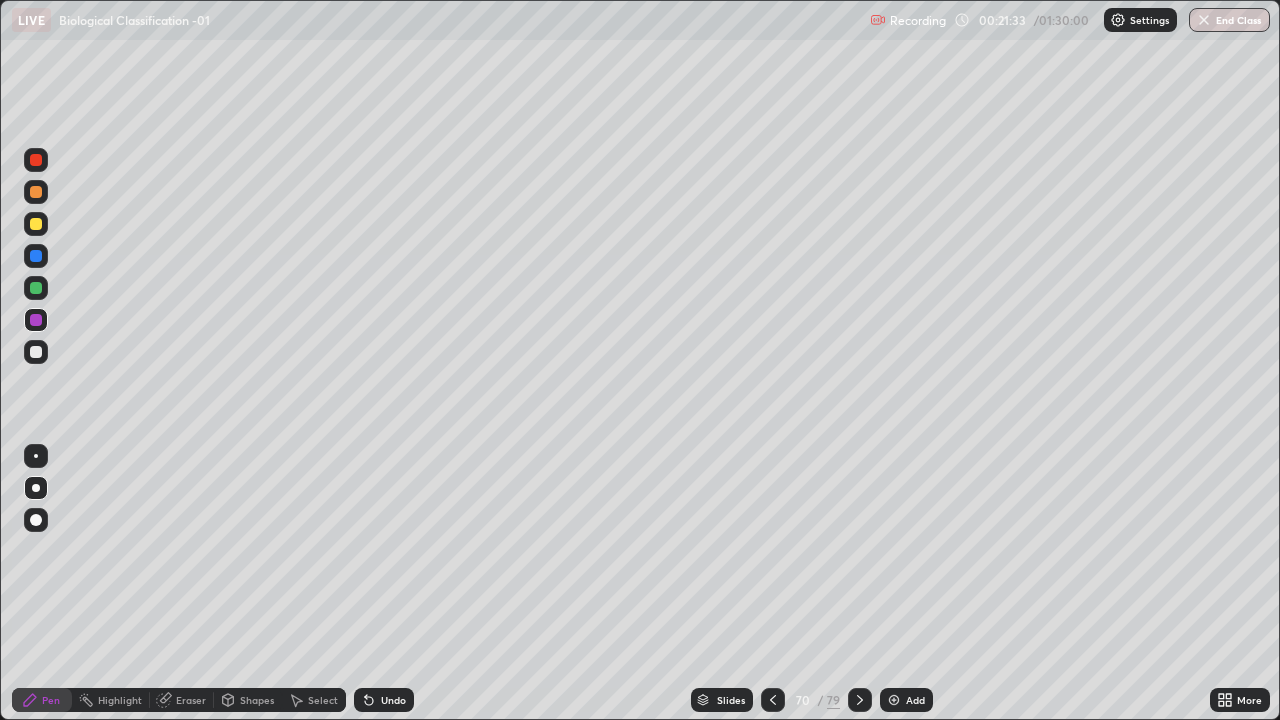 click at bounding box center [36, 192] 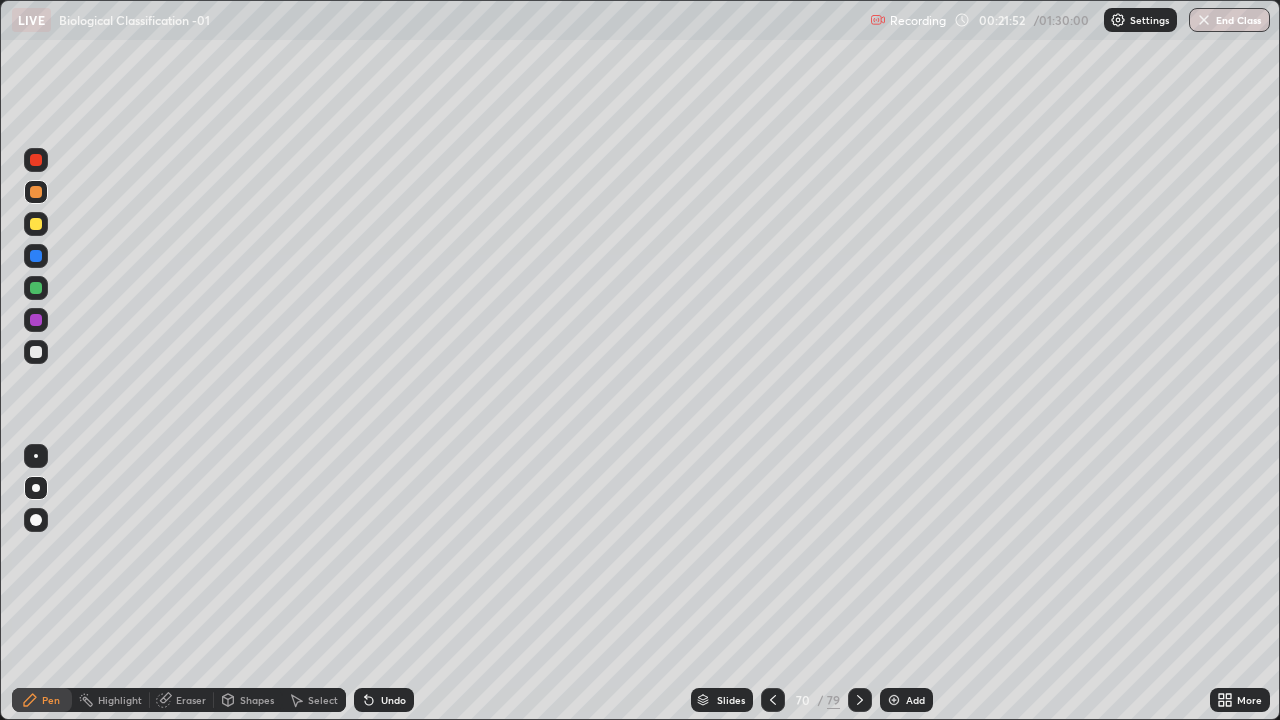 click at bounding box center (36, 288) 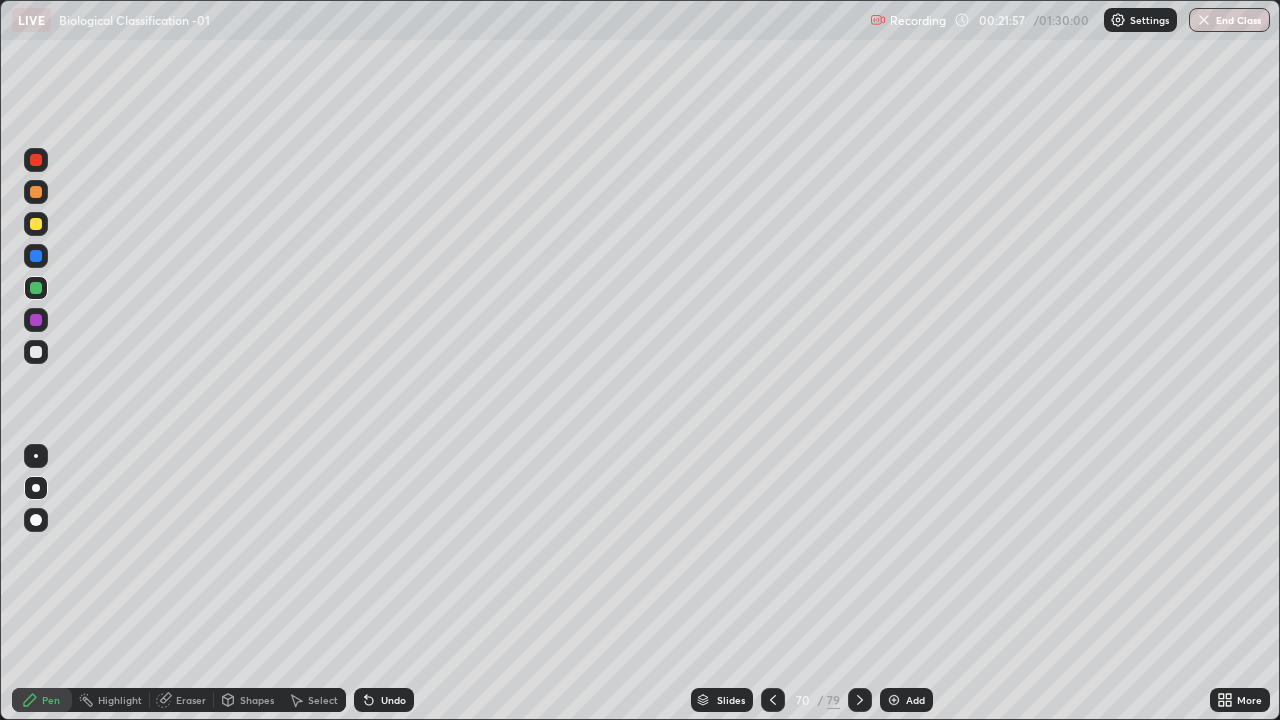click at bounding box center (36, 256) 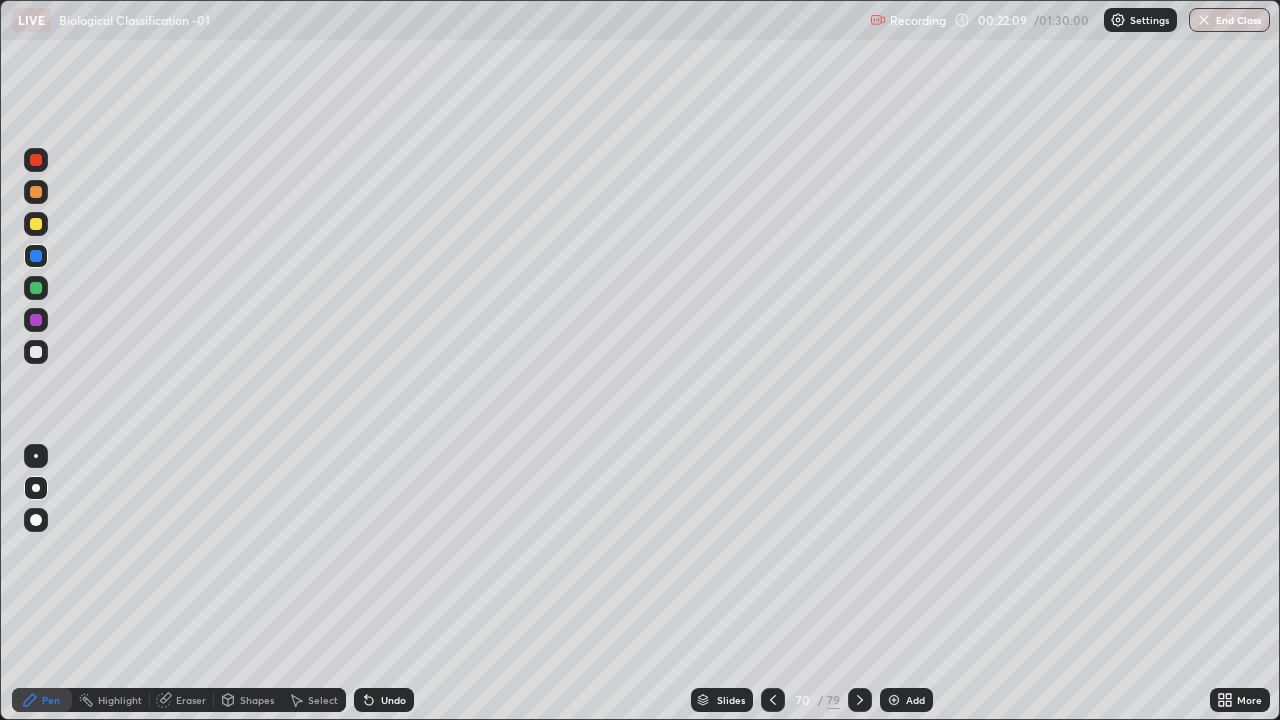 click at bounding box center (36, 288) 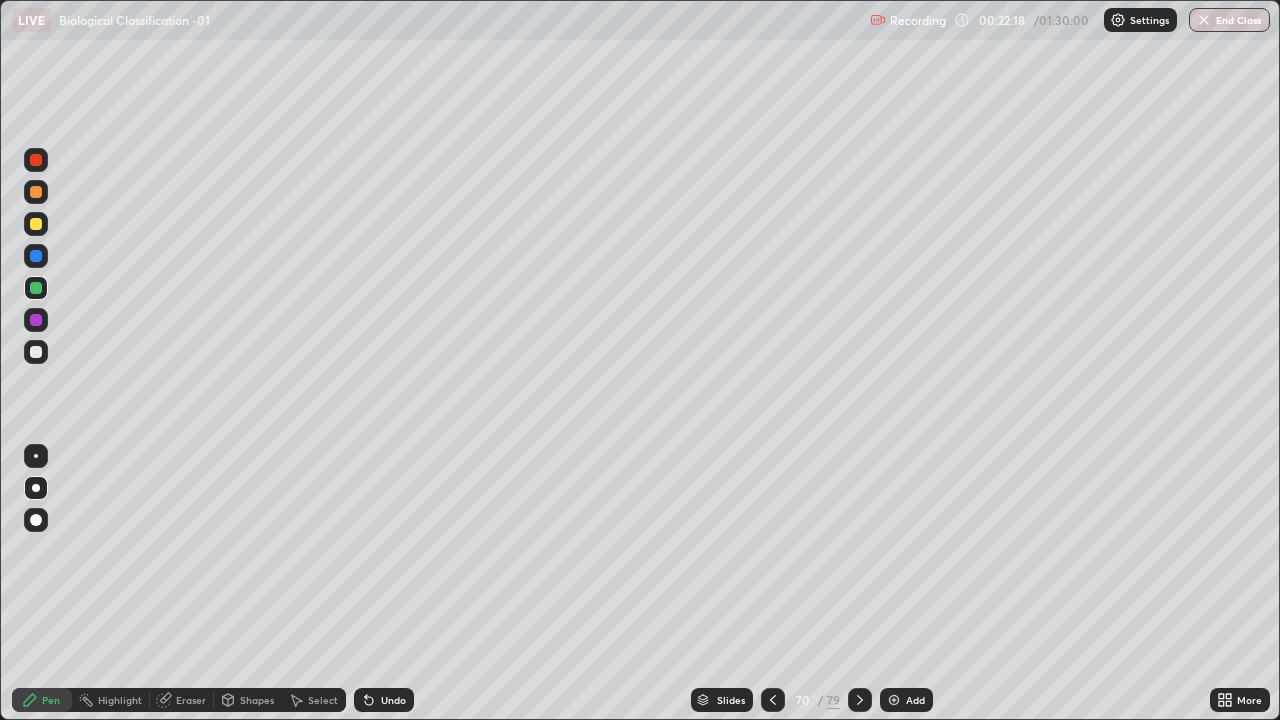 click at bounding box center [36, 352] 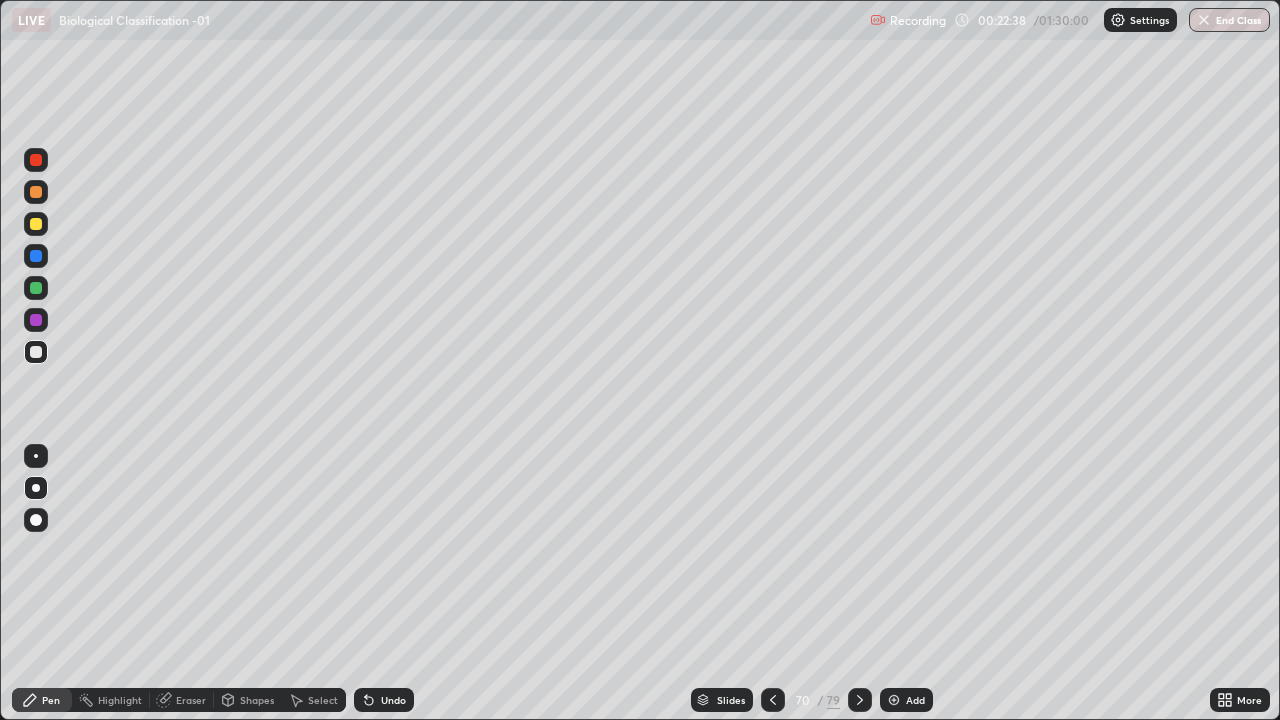 click at bounding box center (36, 224) 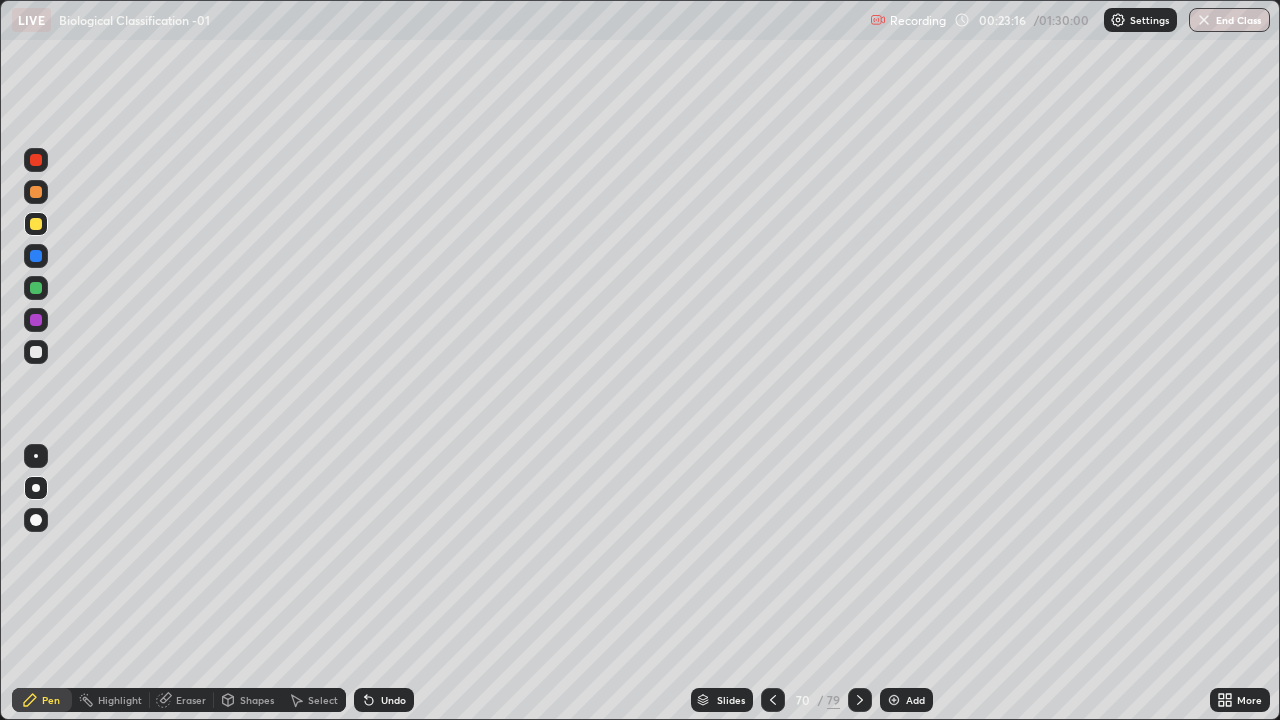 click at bounding box center [36, 288] 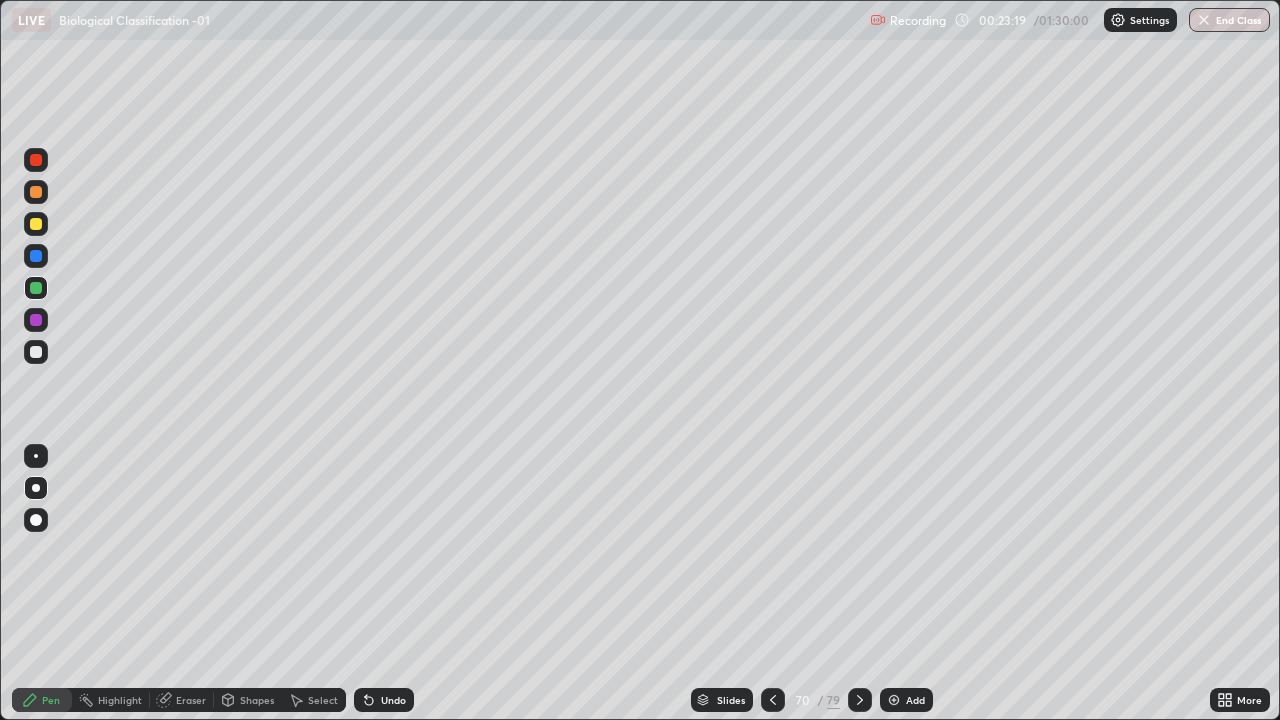 click at bounding box center (36, 320) 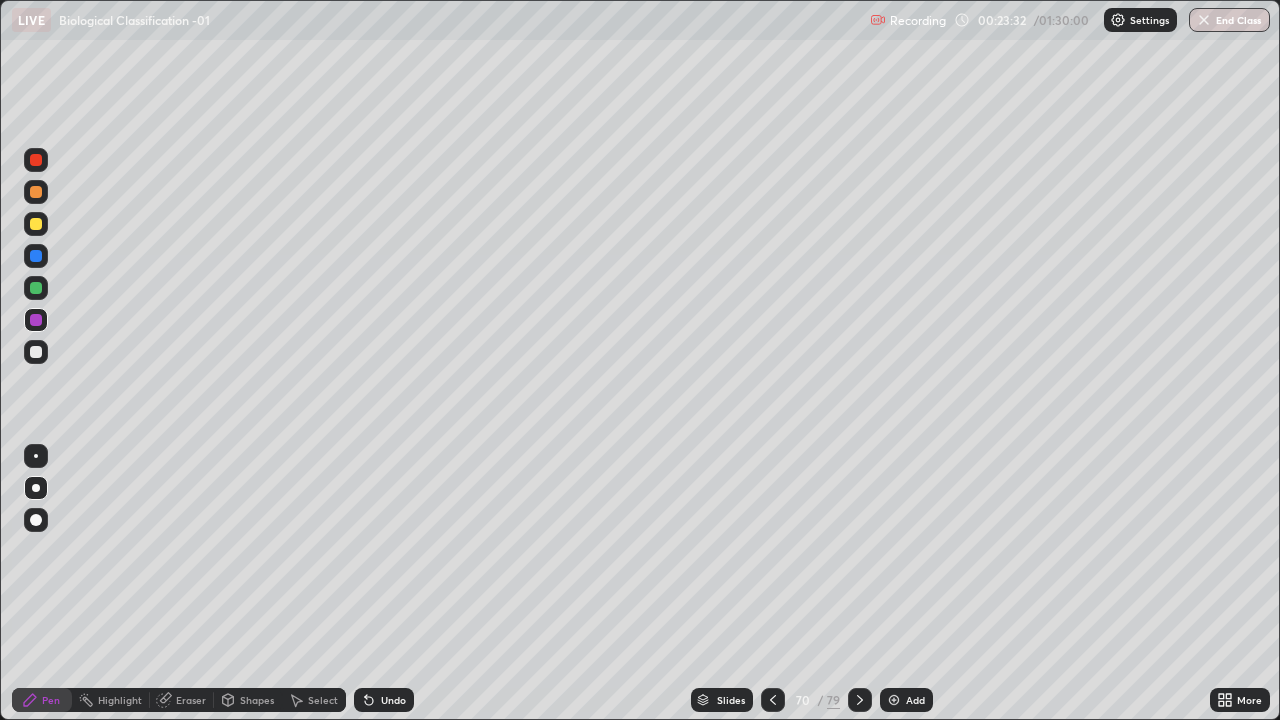 click at bounding box center (36, 288) 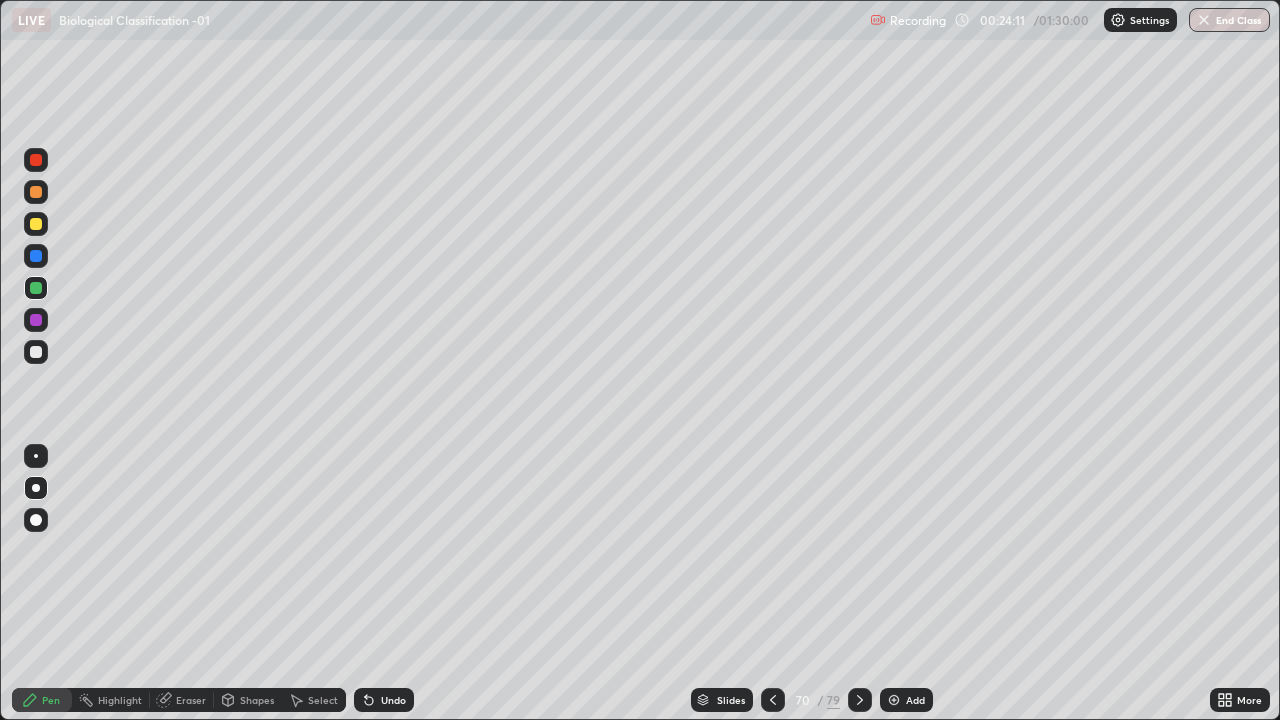 click 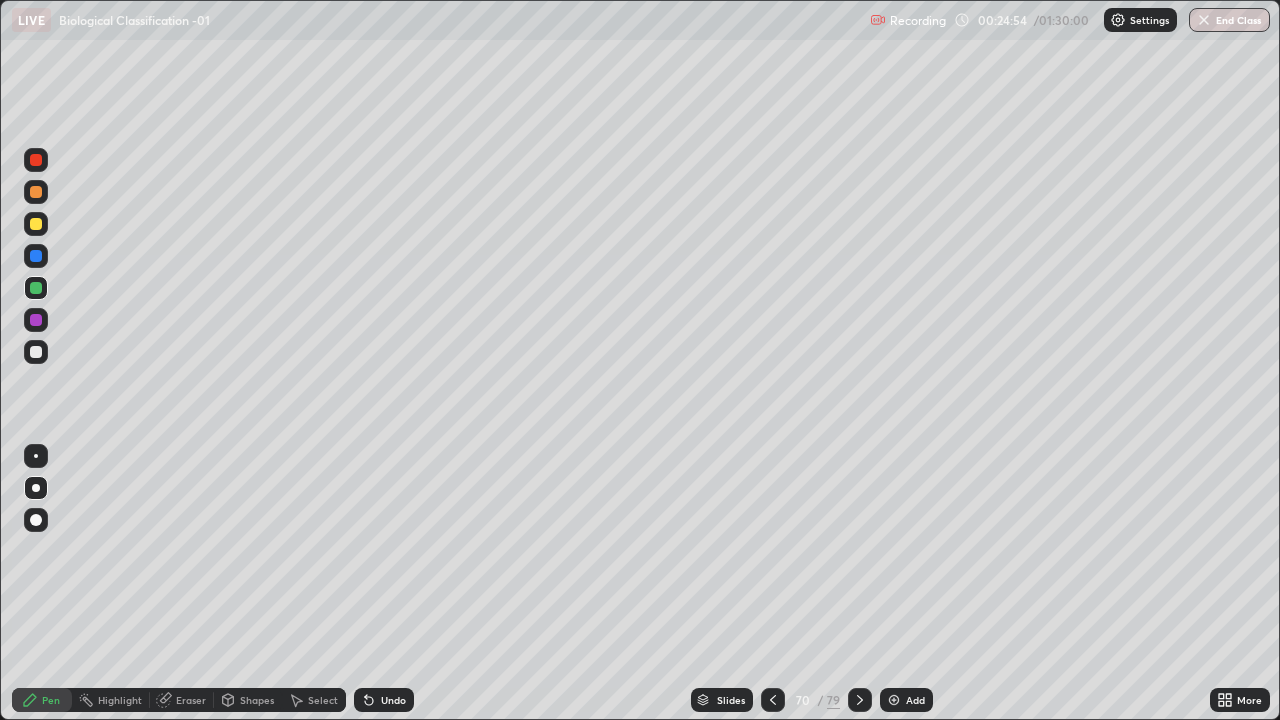 click at bounding box center [36, 224] 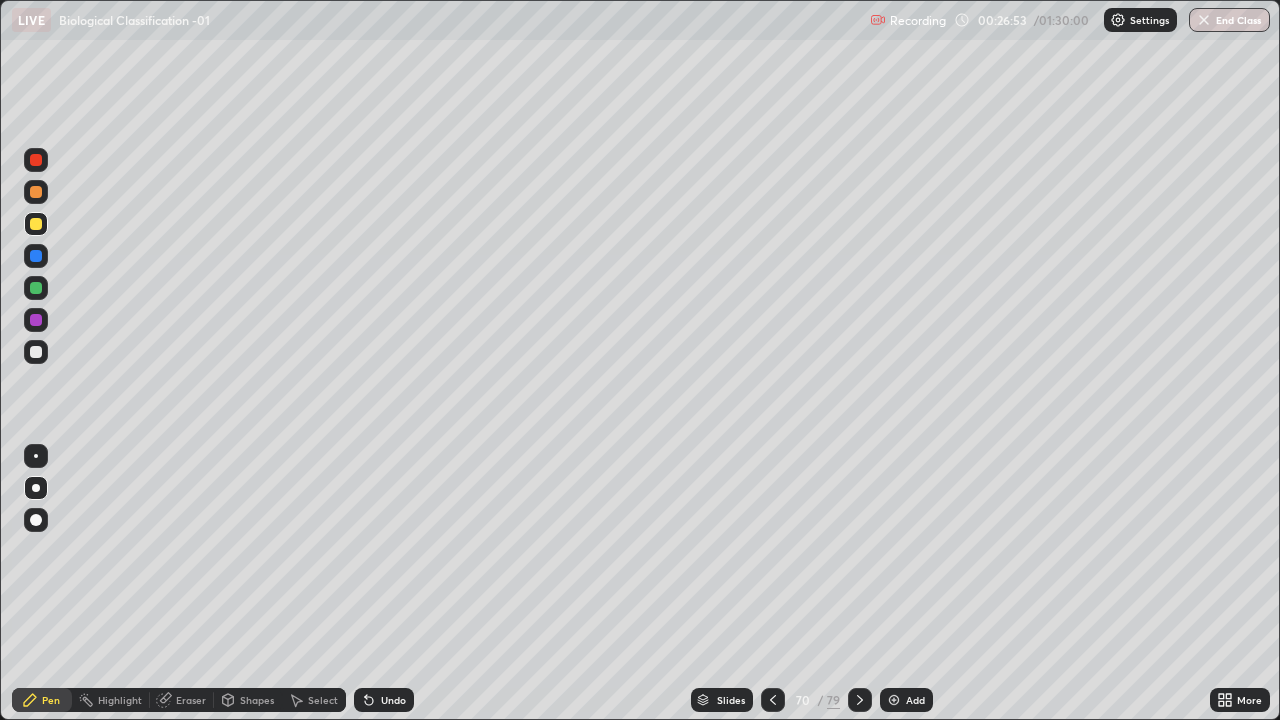 click at bounding box center (36, 192) 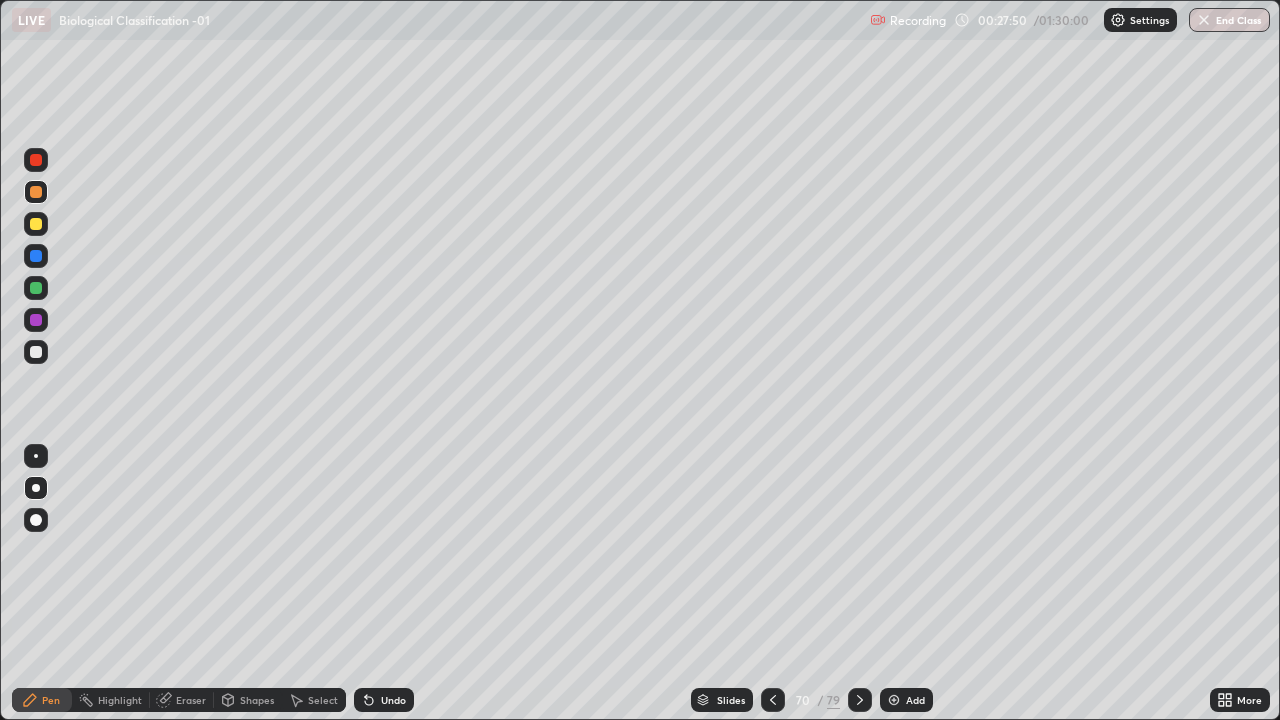 click on "Pen" at bounding box center [42, 700] 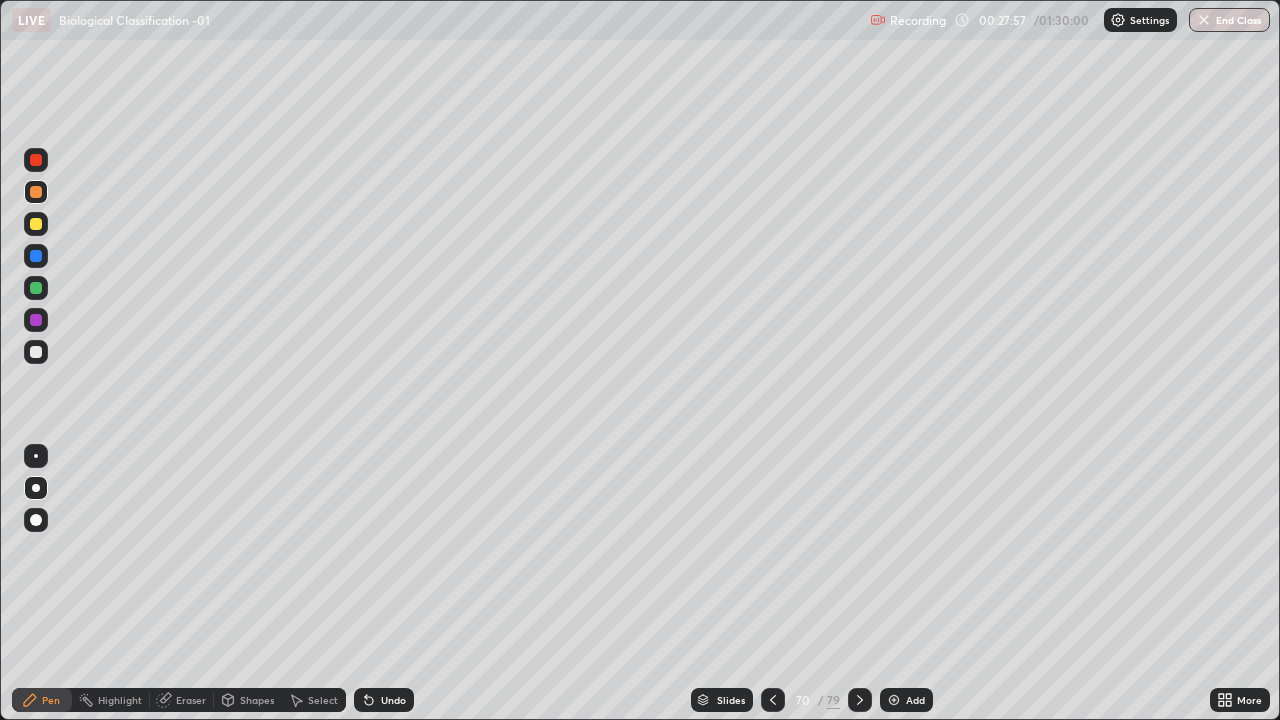 click 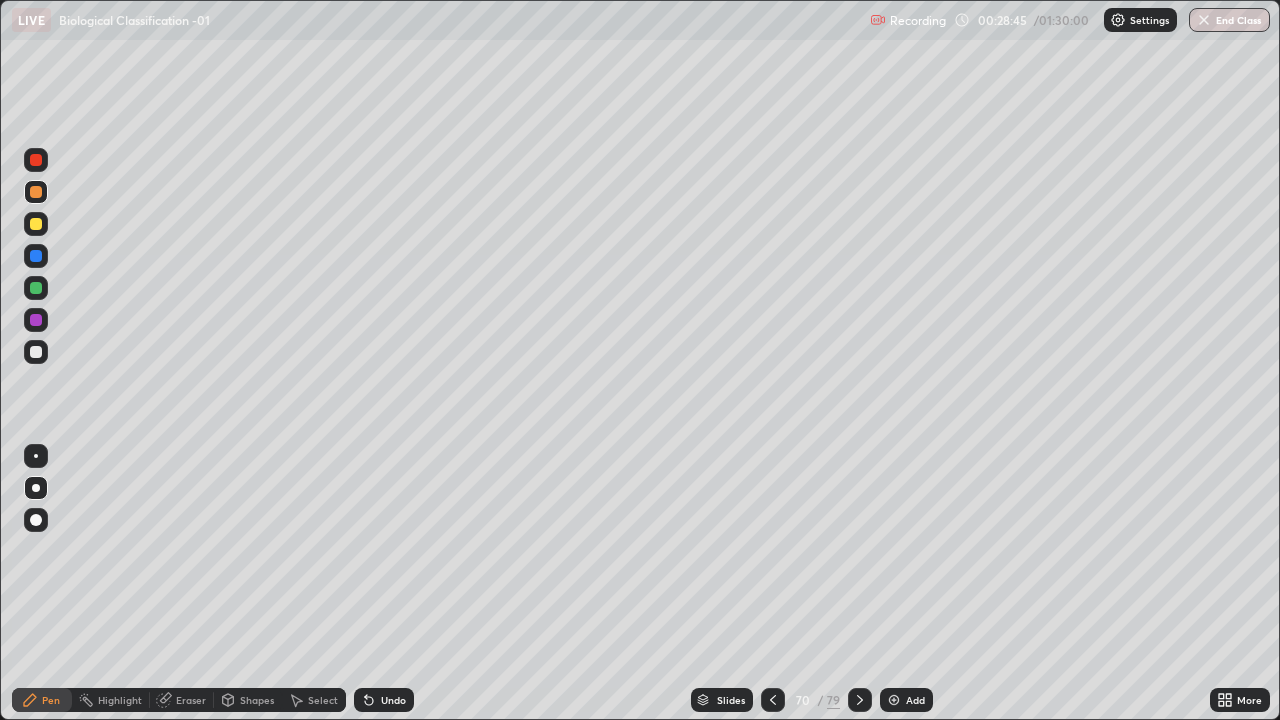 click on "Pen" at bounding box center (51, 700) 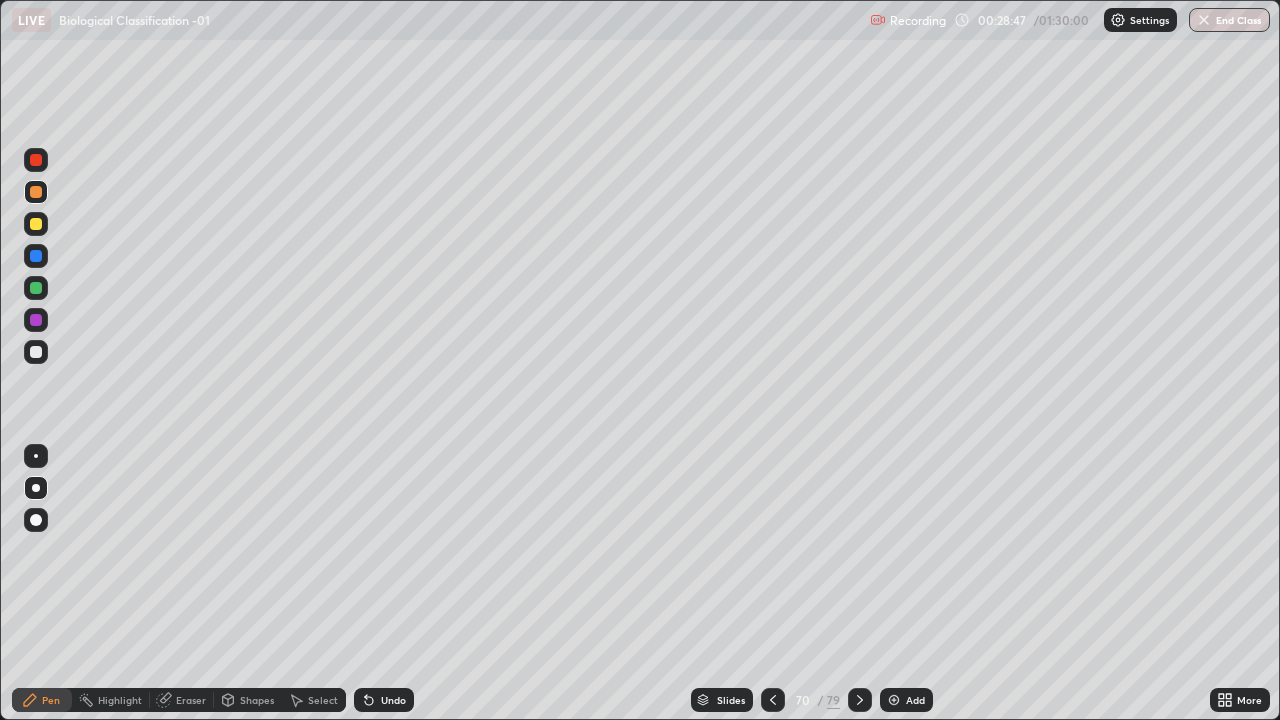 click 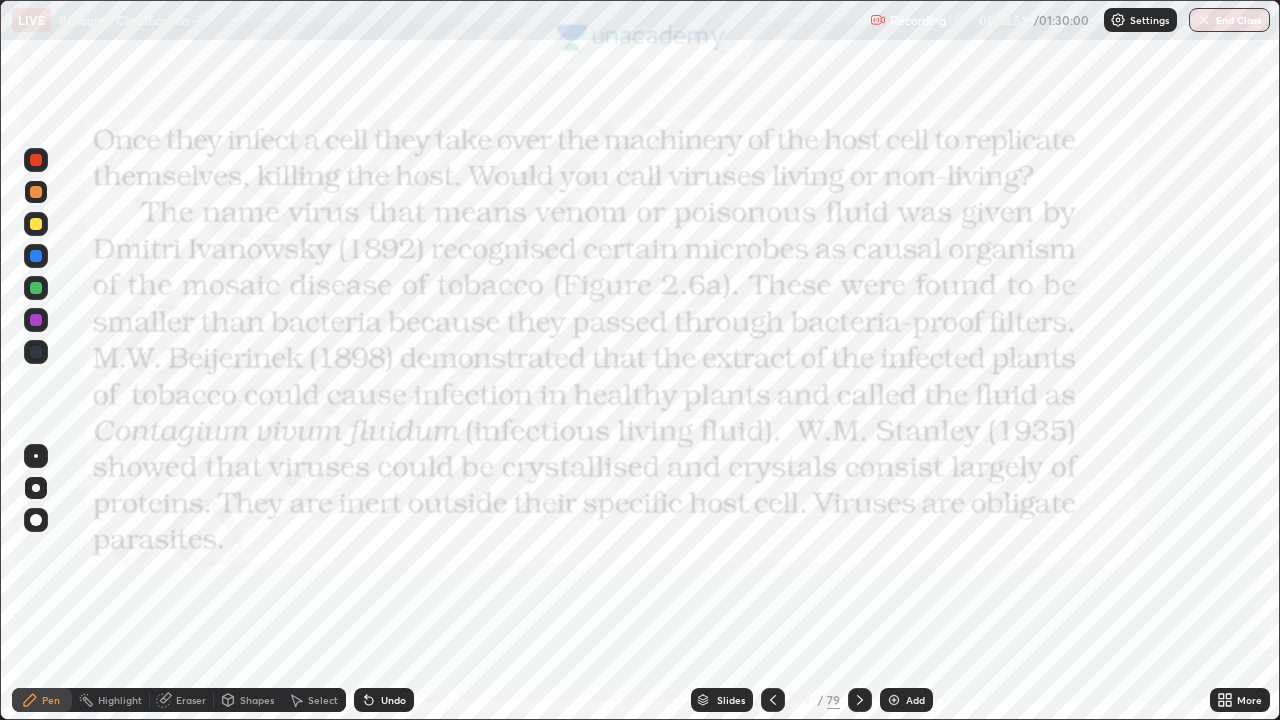 click on "Shapes" at bounding box center (257, 700) 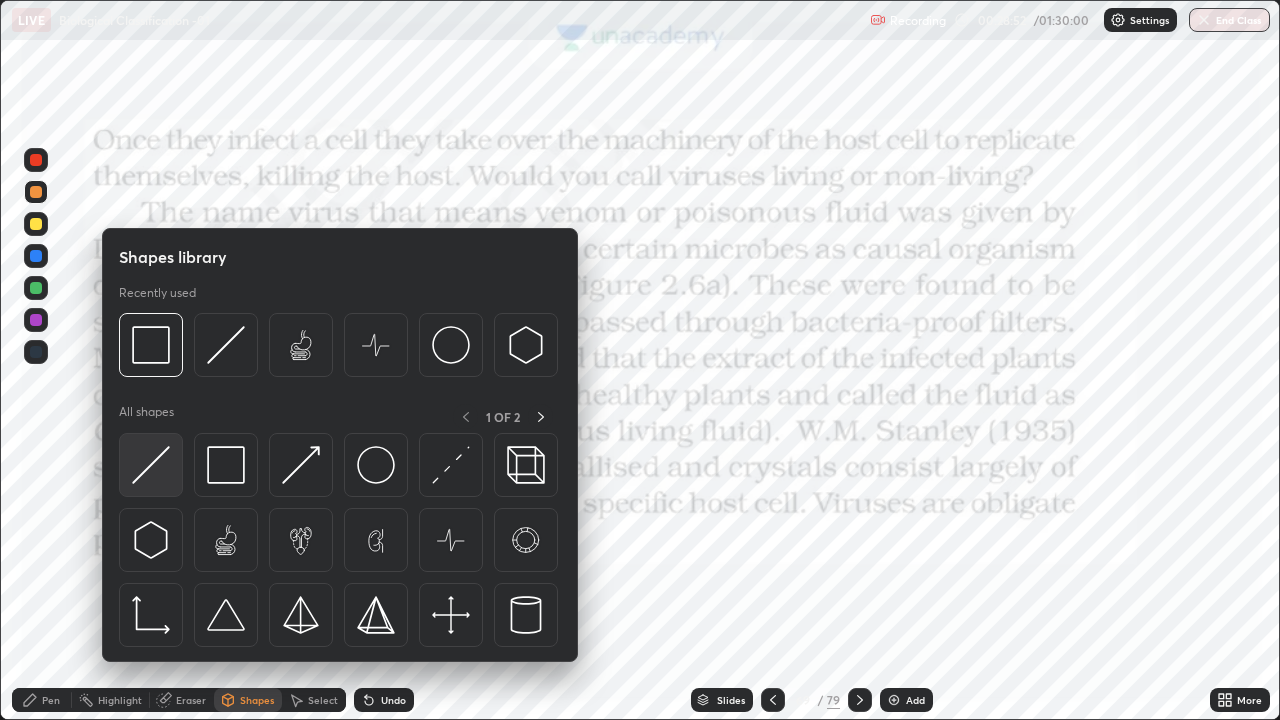 click at bounding box center (151, 465) 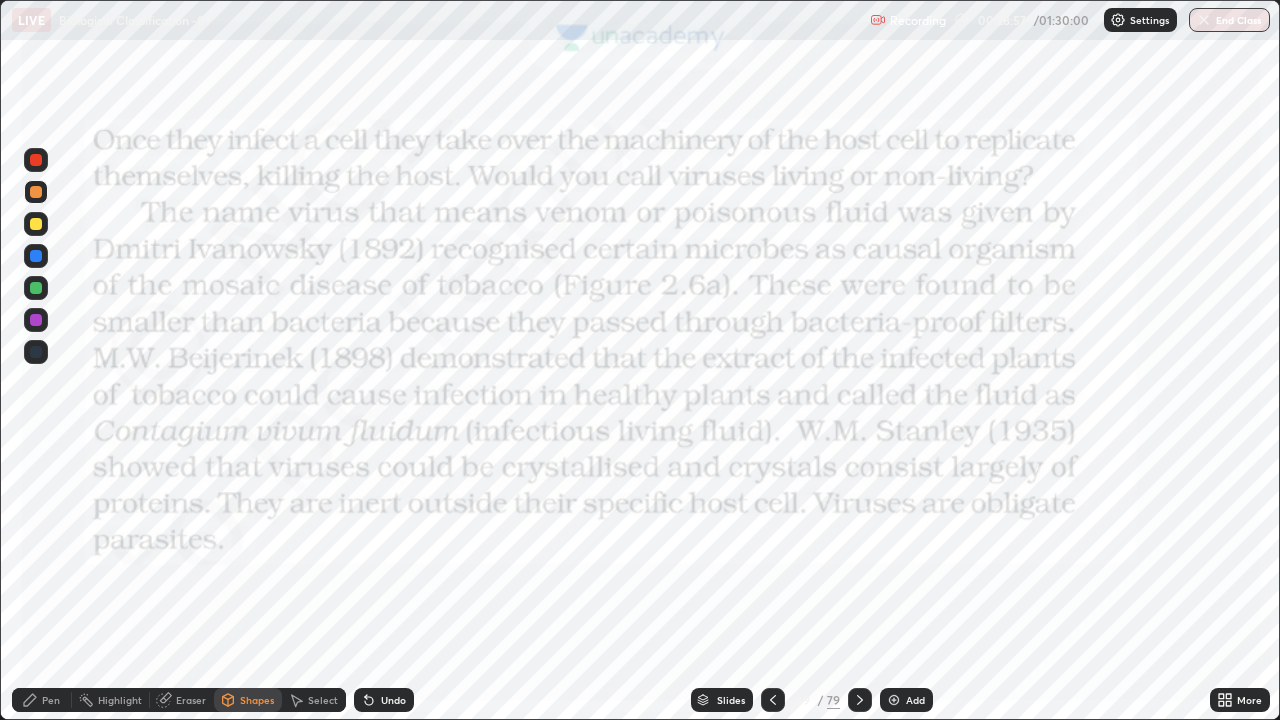 click at bounding box center (36, 160) 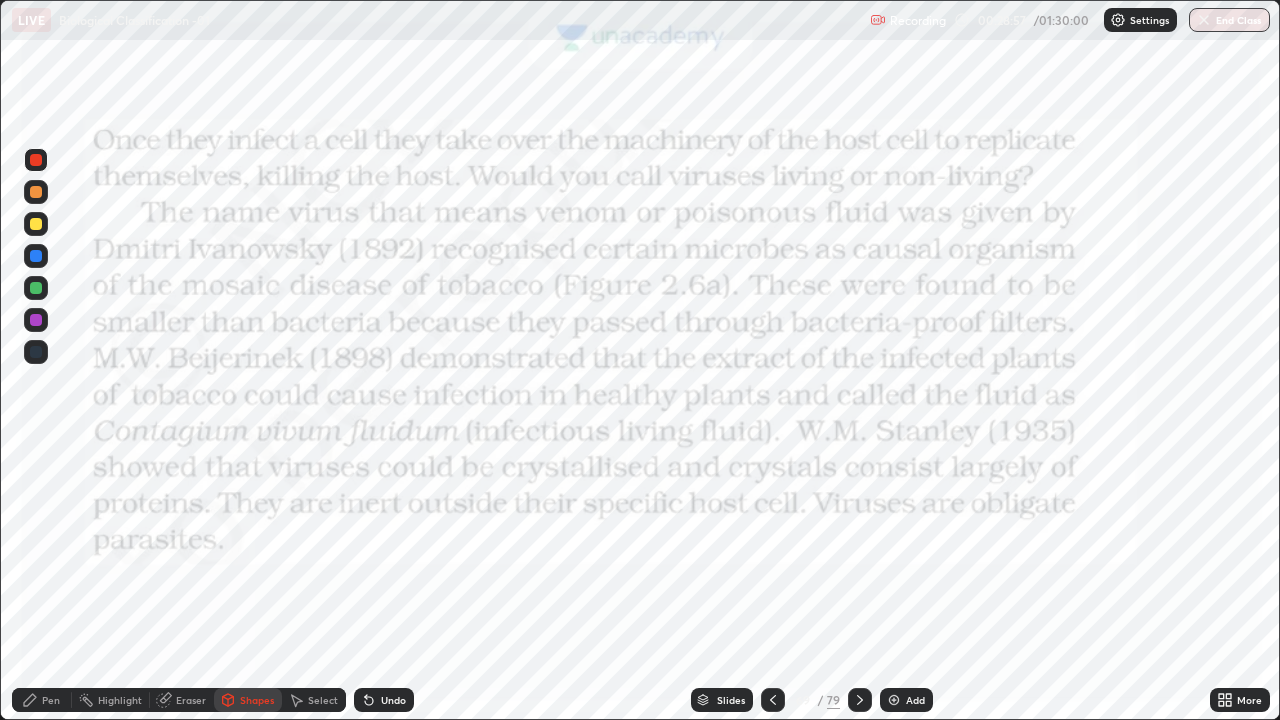 click on "Pen" at bounding box center [42, 700] 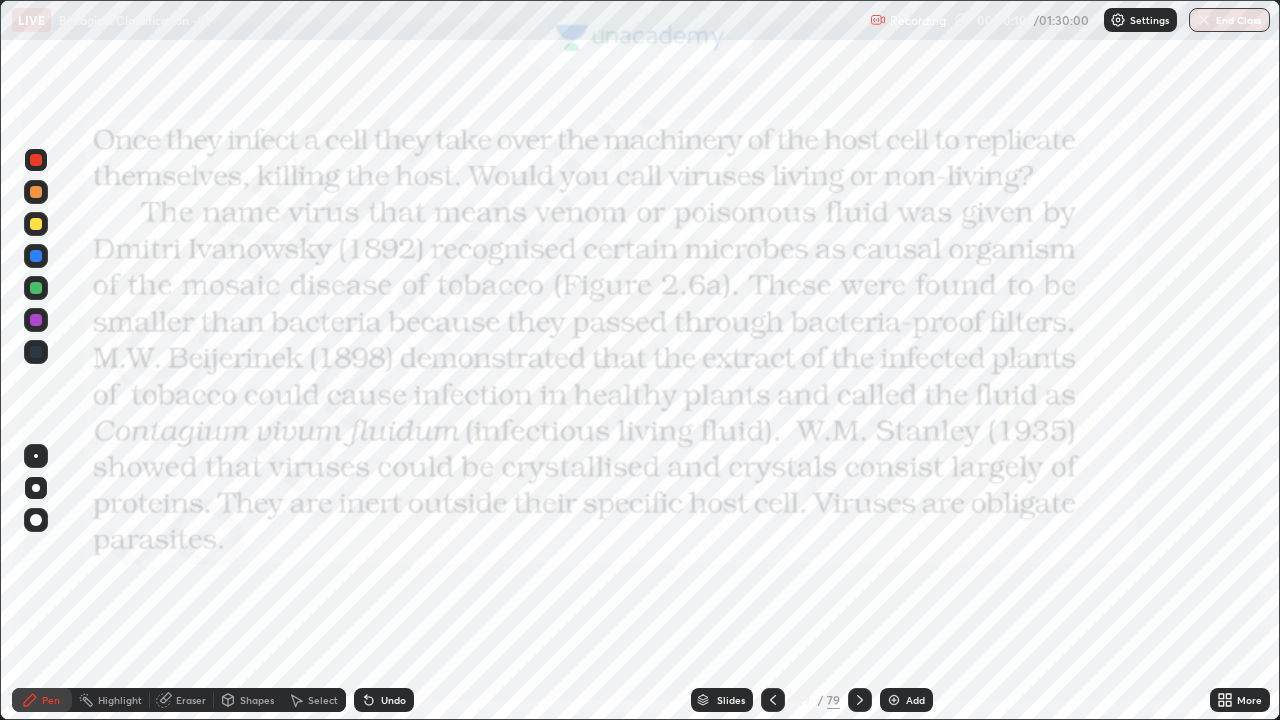 click on "Pen" at bounding box center [51, 700] 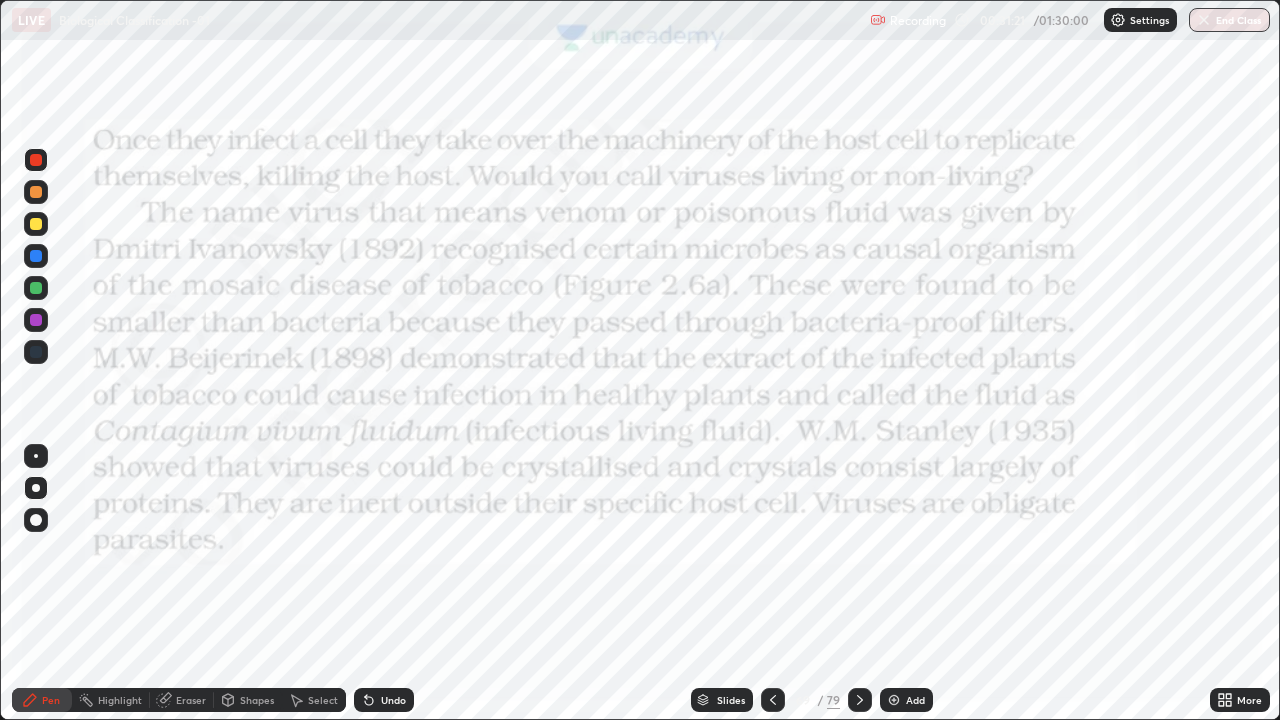 click on "Pen" at bounding box center (42, 700) 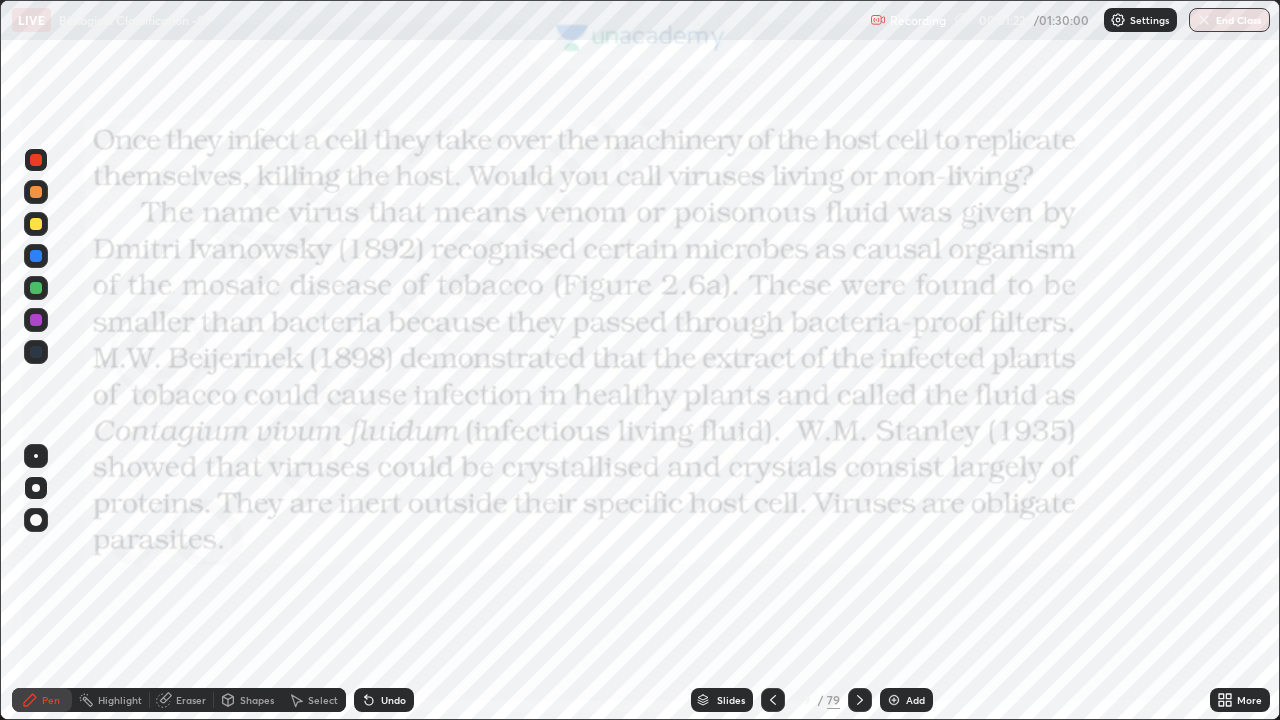 click at bounding box center (36, 488) 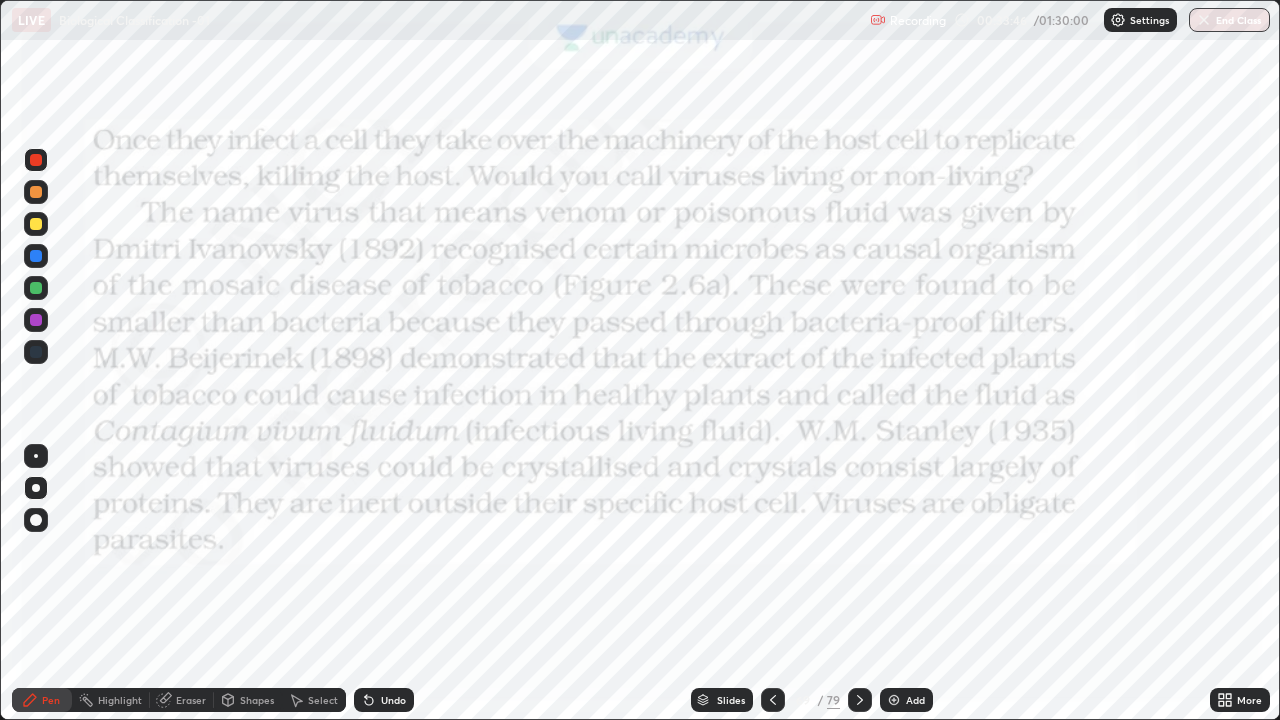 click 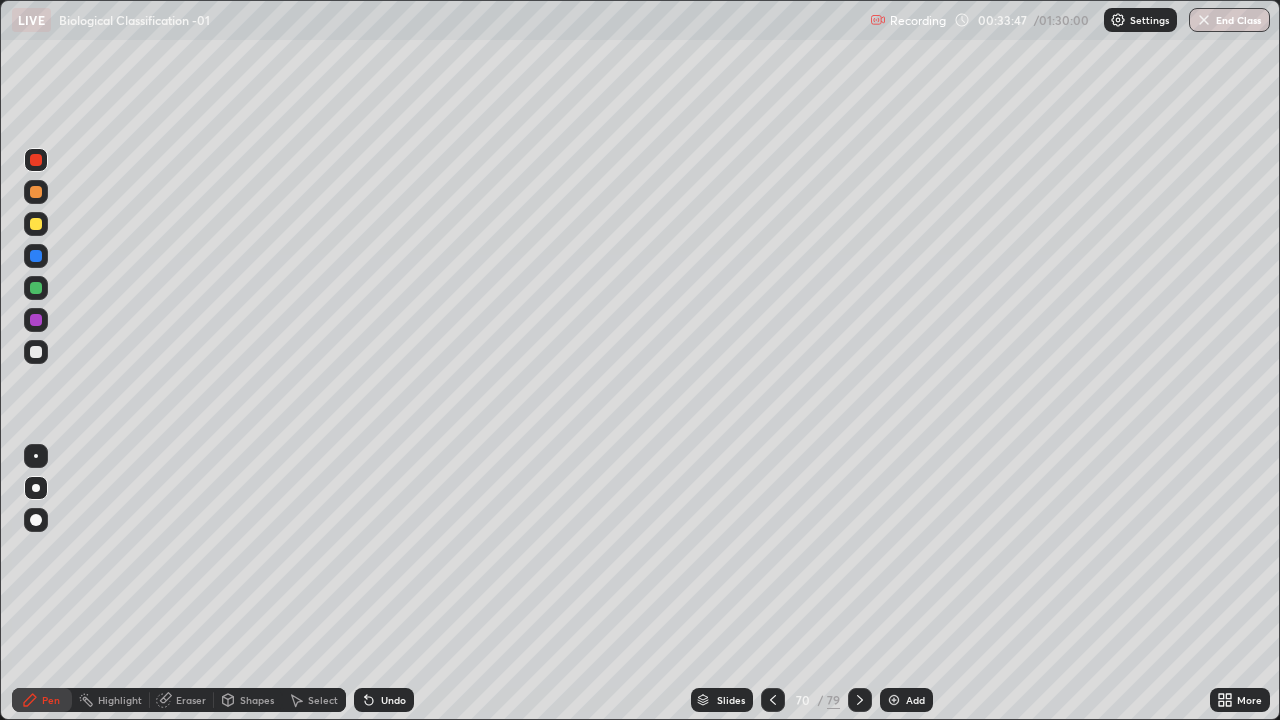 click 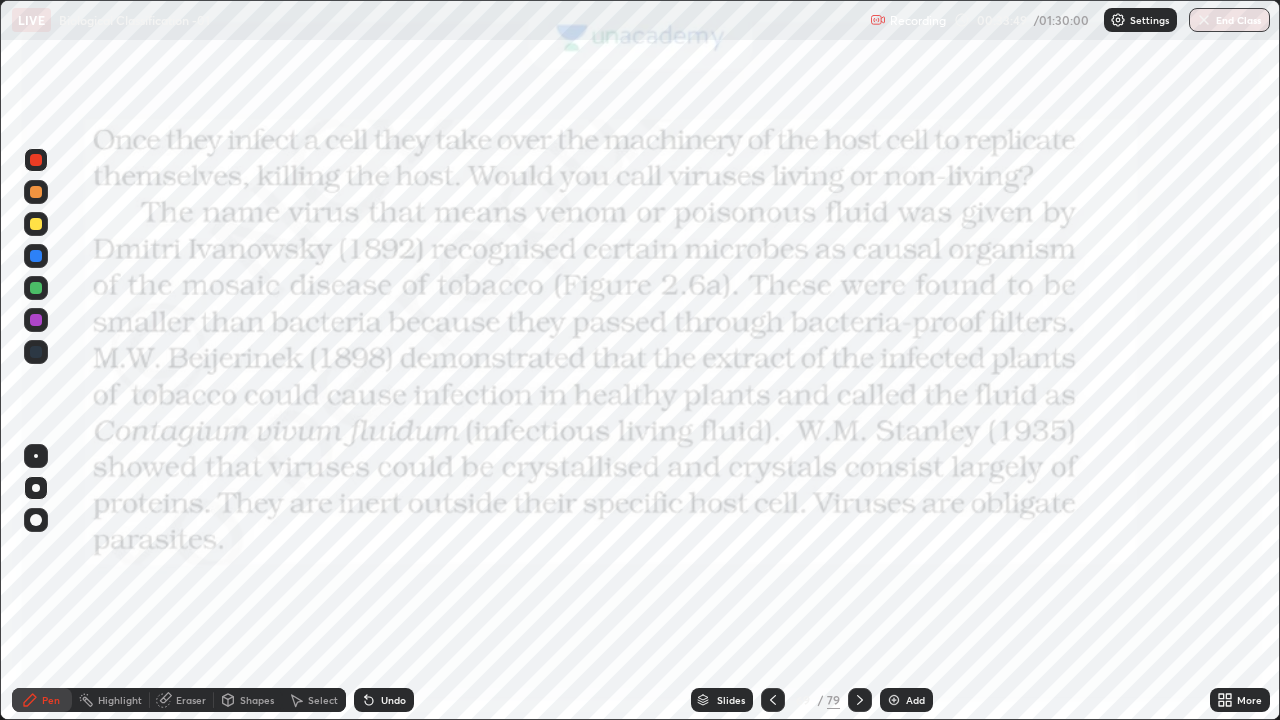click 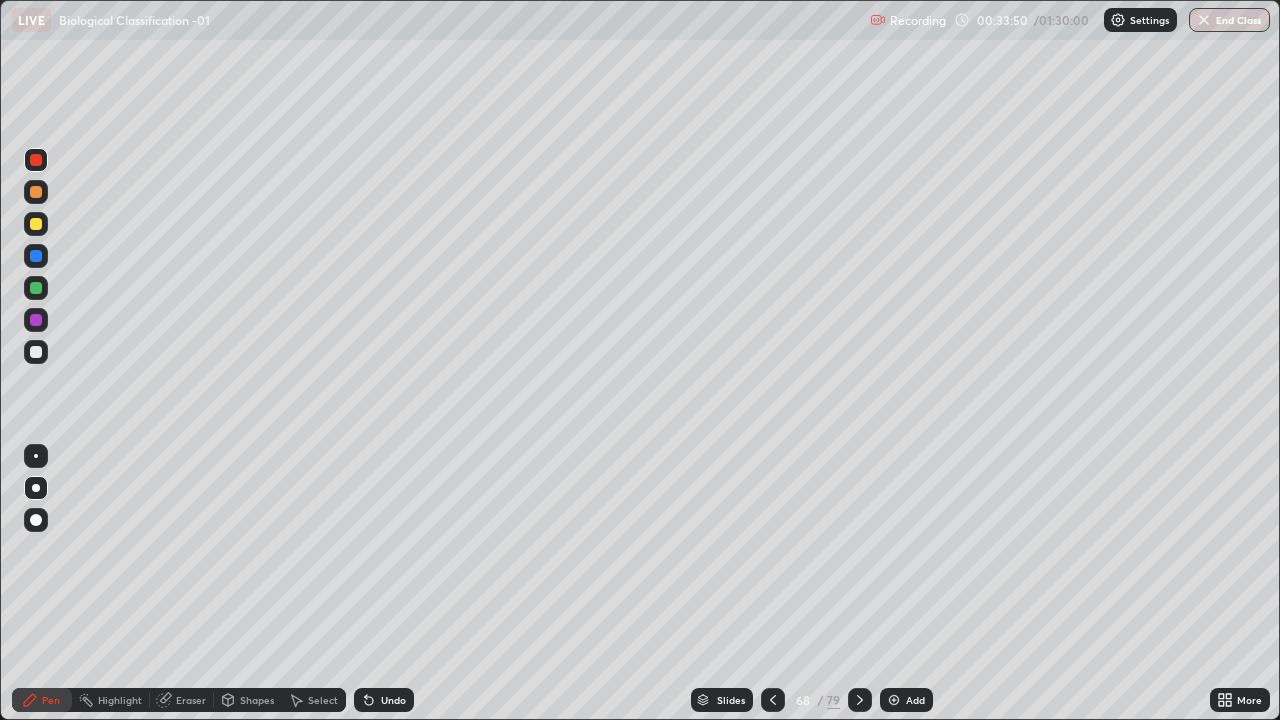 click 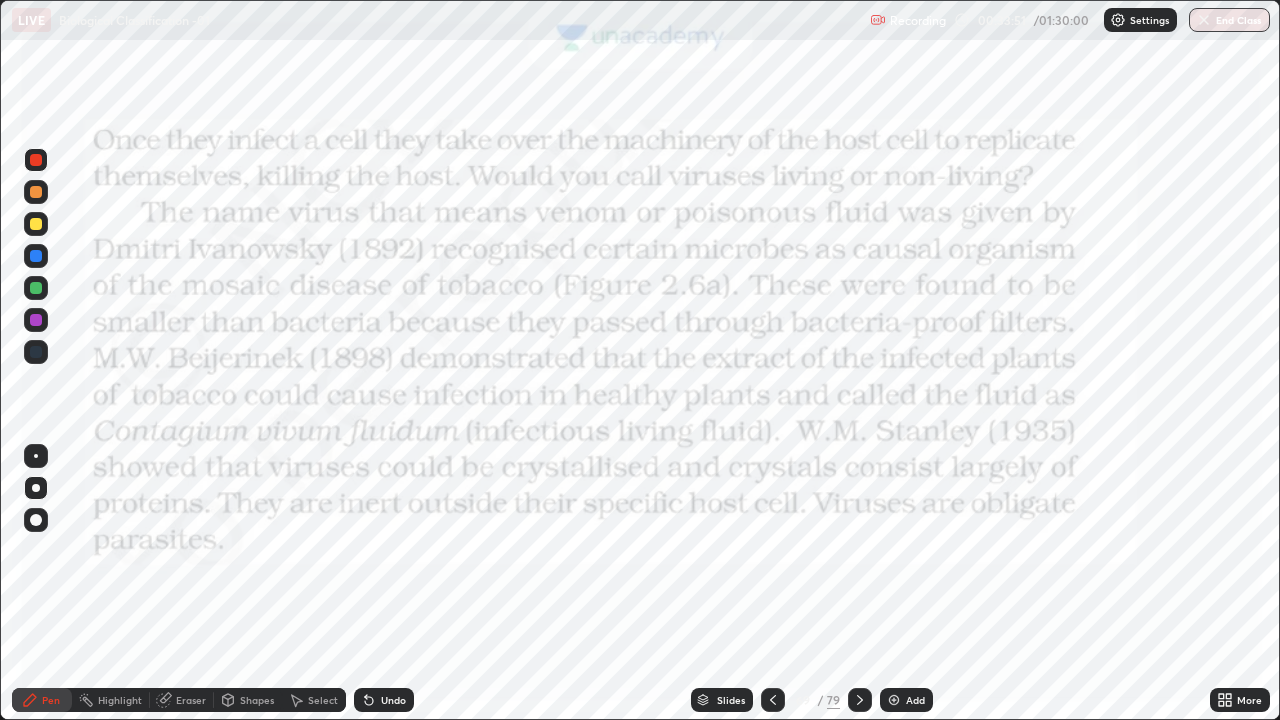 click 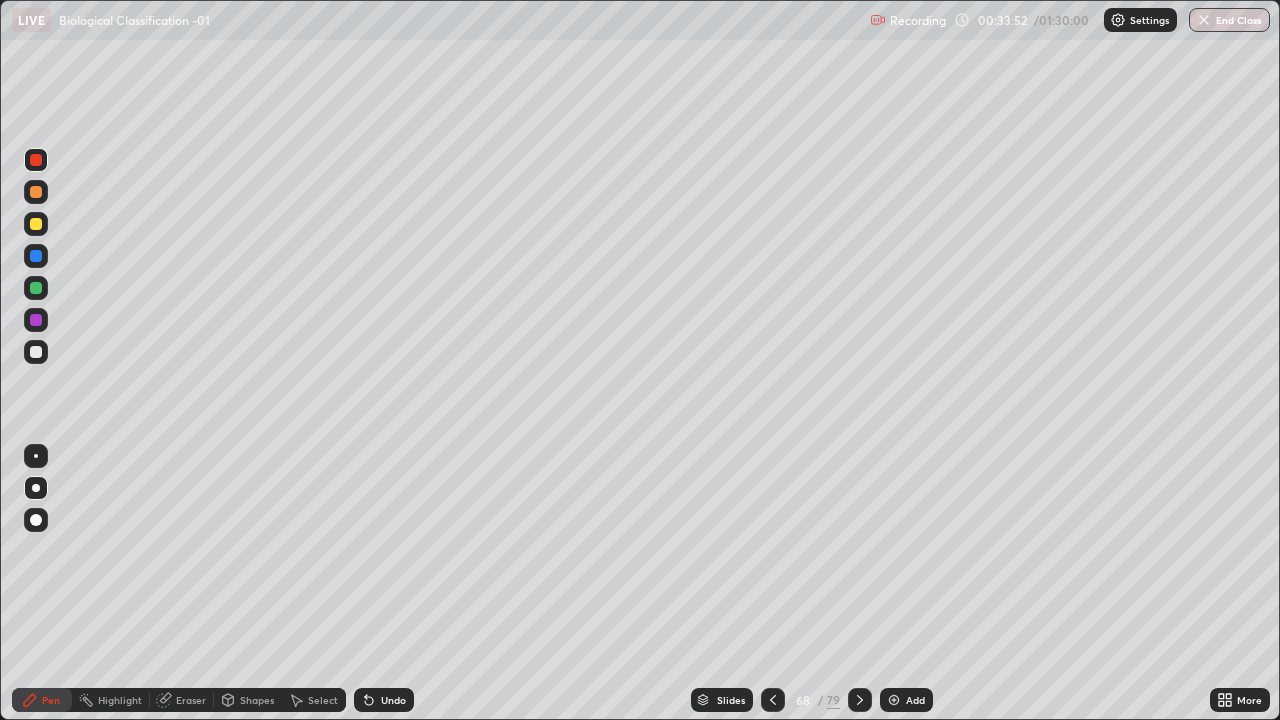 click on "Pen" at bounding box center (51, 700) 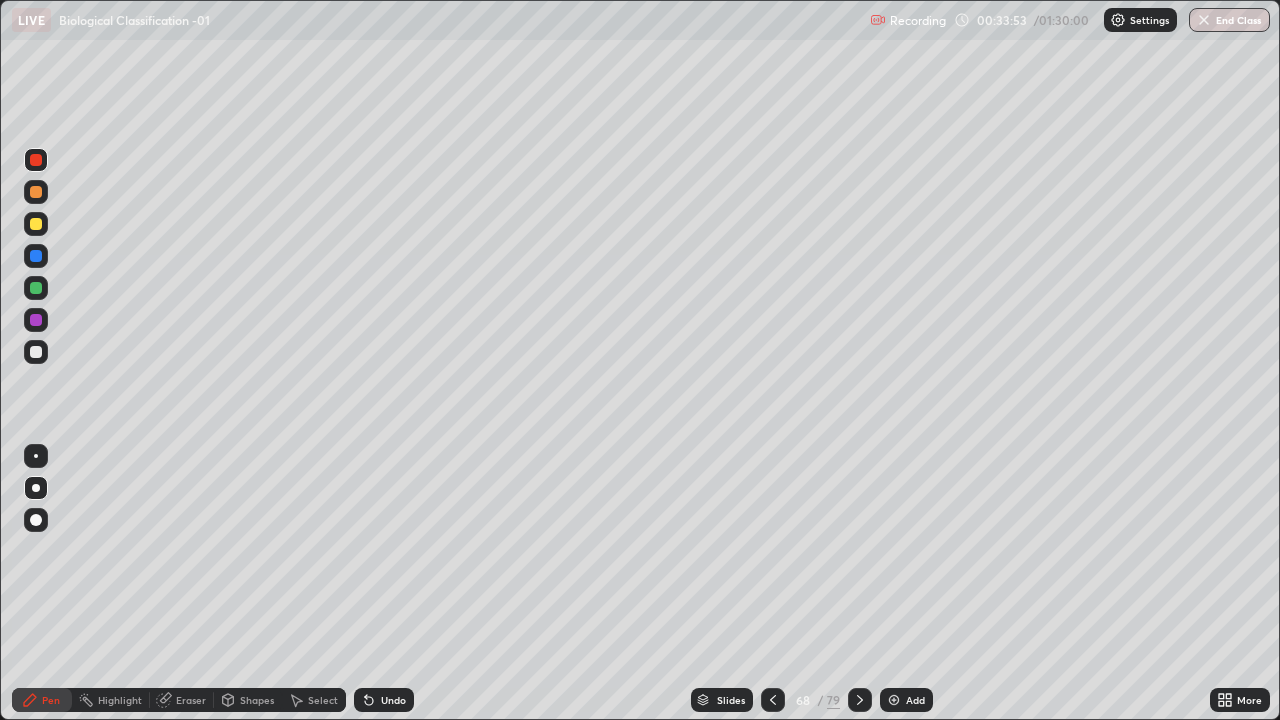 click at bounding box center (36, 488) 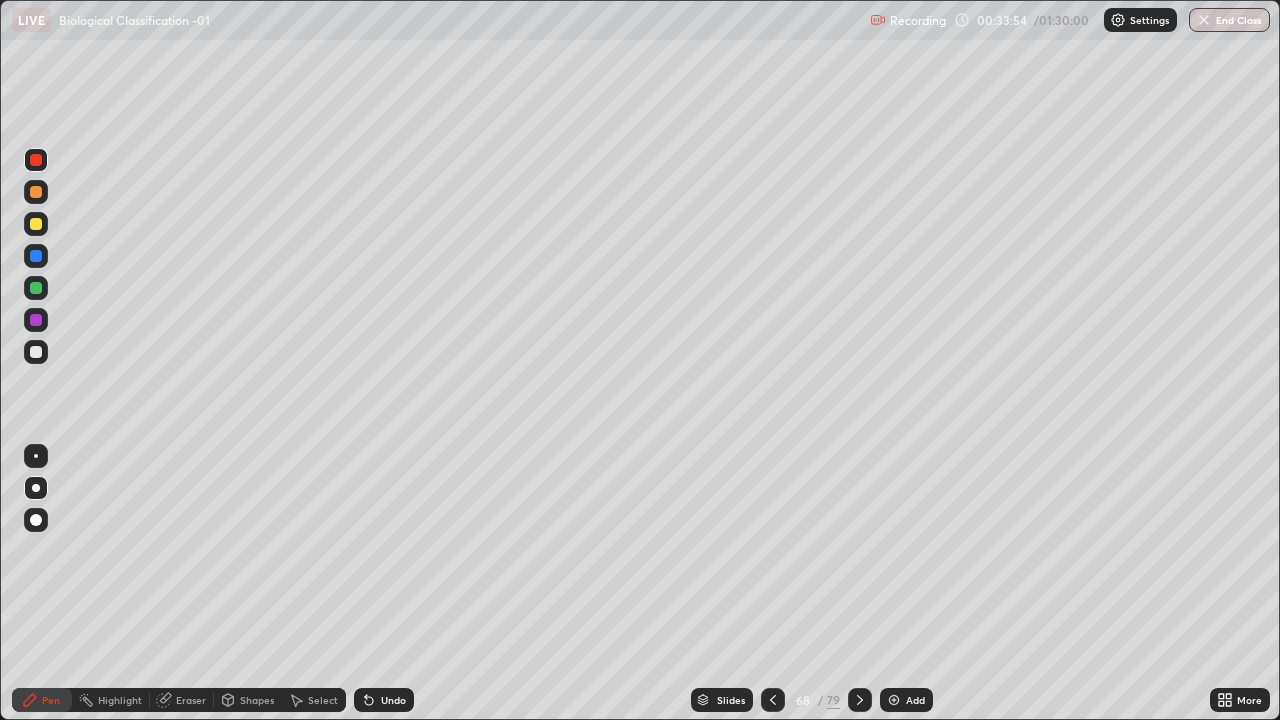 click on "Eraser" at bounding box center (191, 700) 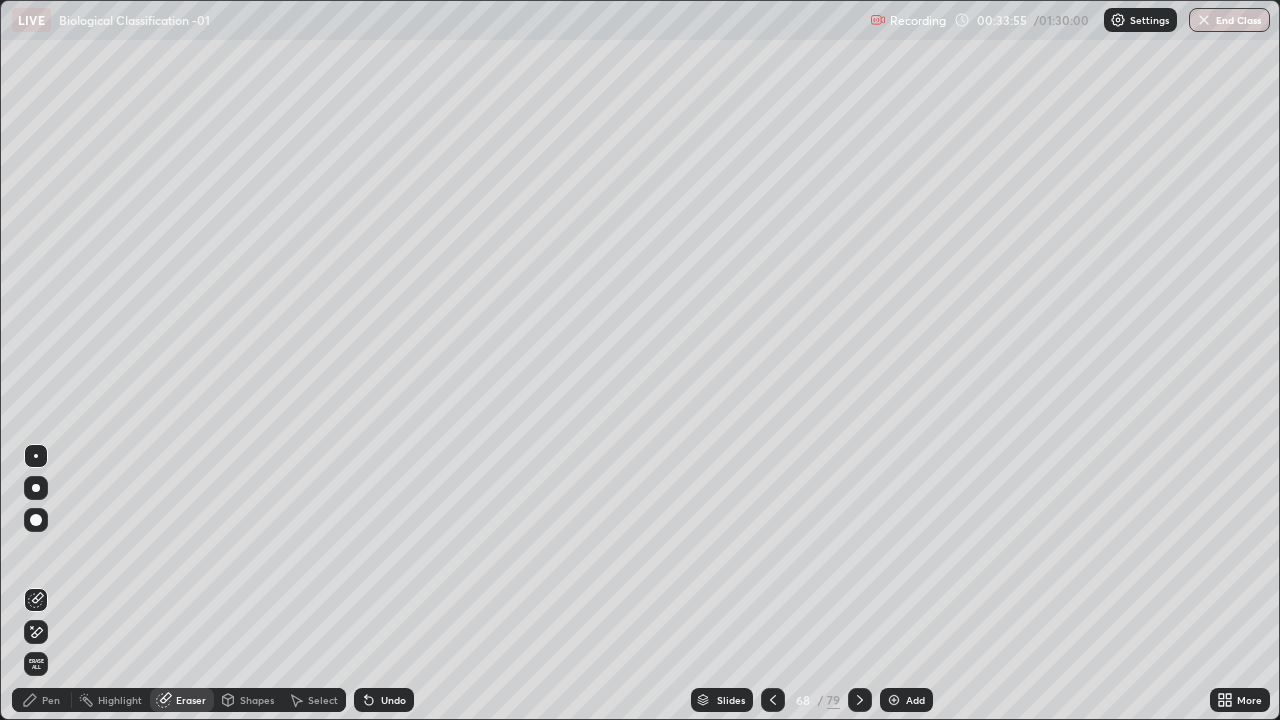 click on "Erase all" at bounding box center [36, 664] 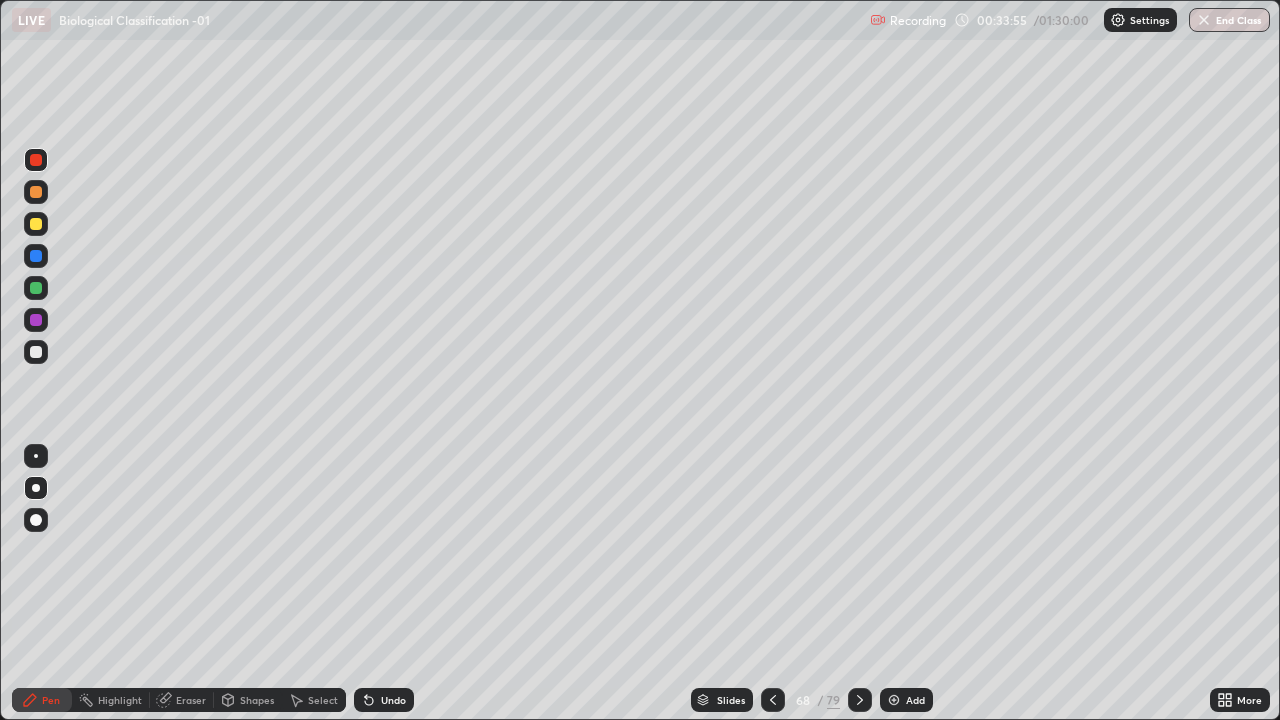 click on "Pen" at bounding box center [51, 700] 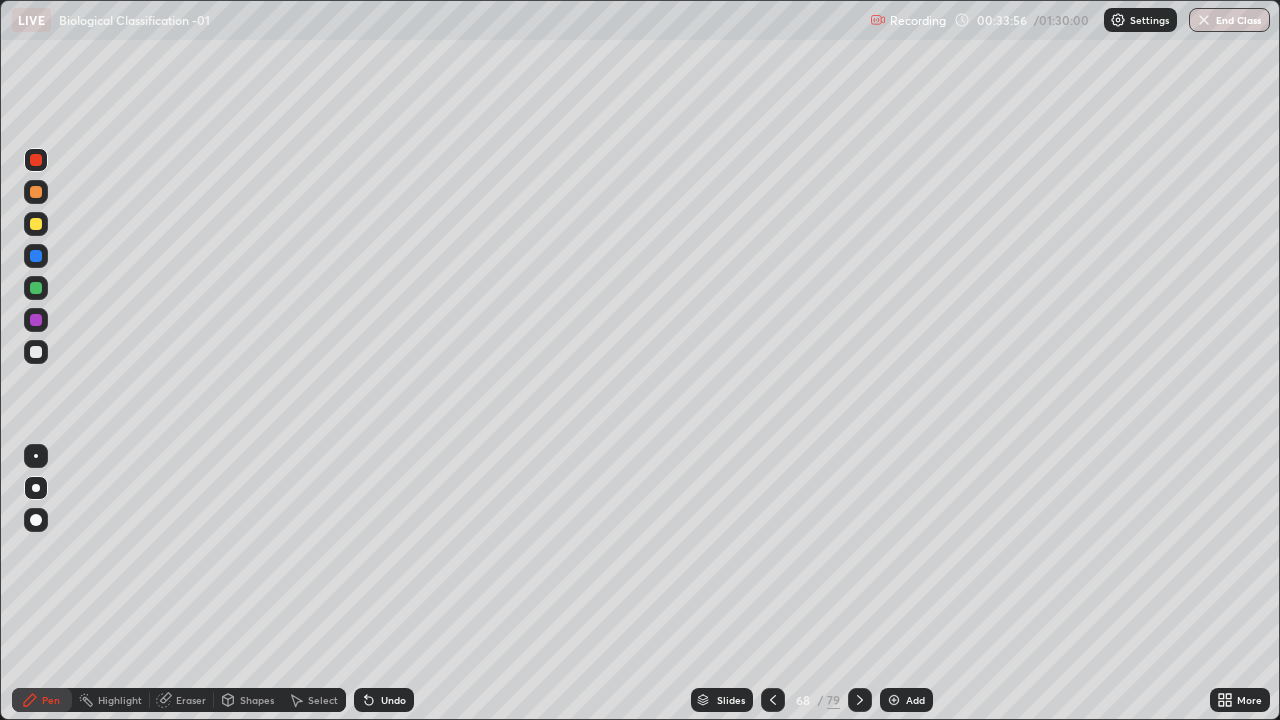 click at bounding box center (36, 488) 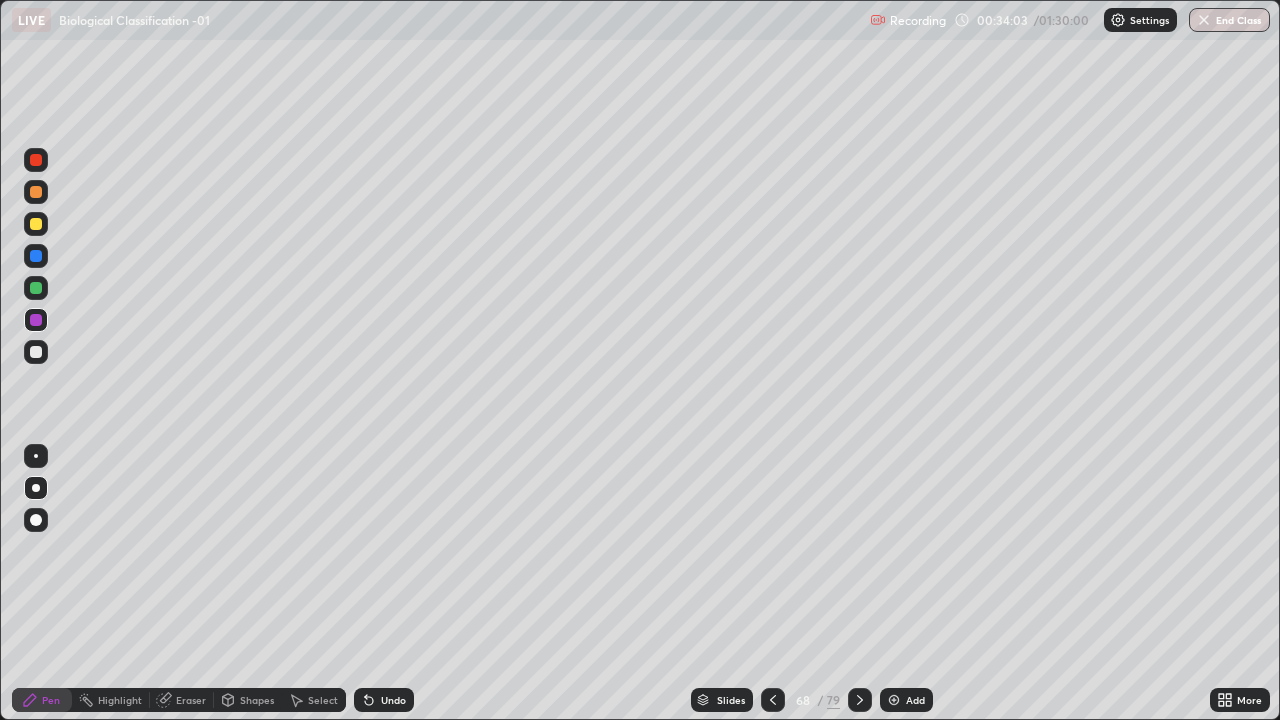 click at bounding box center [36, 160] 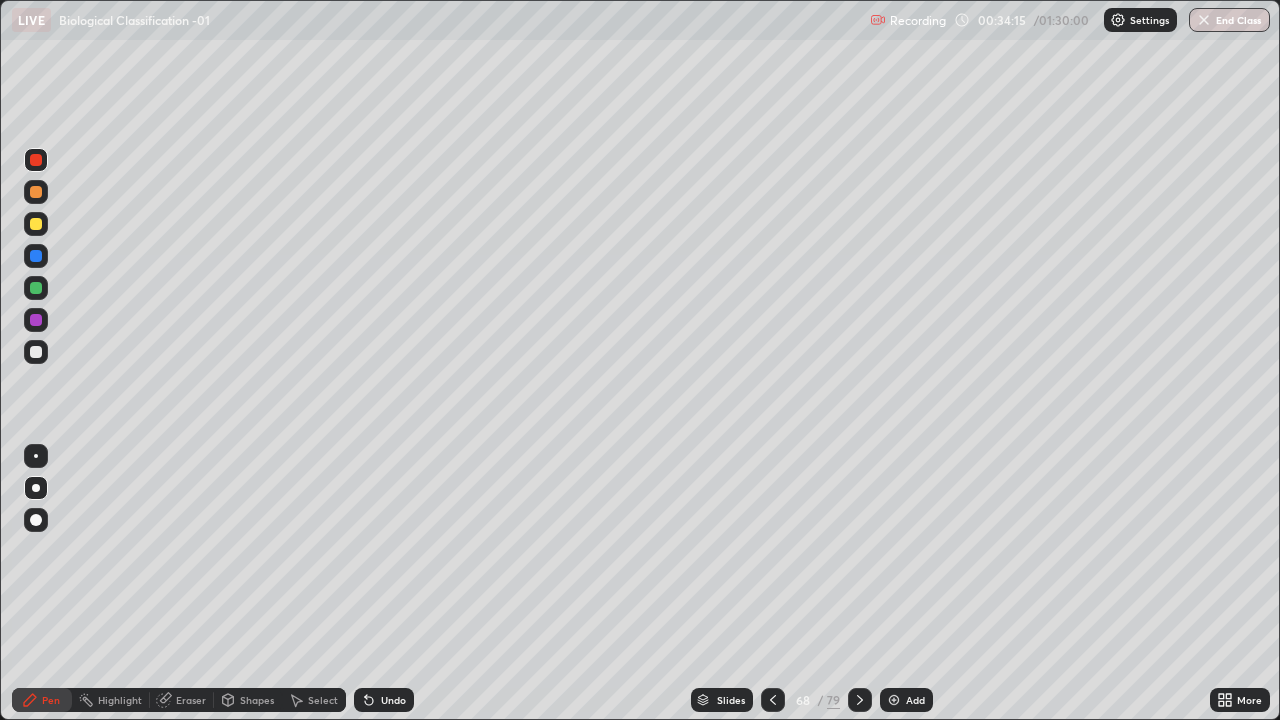 click at bounding box center [36, 192] 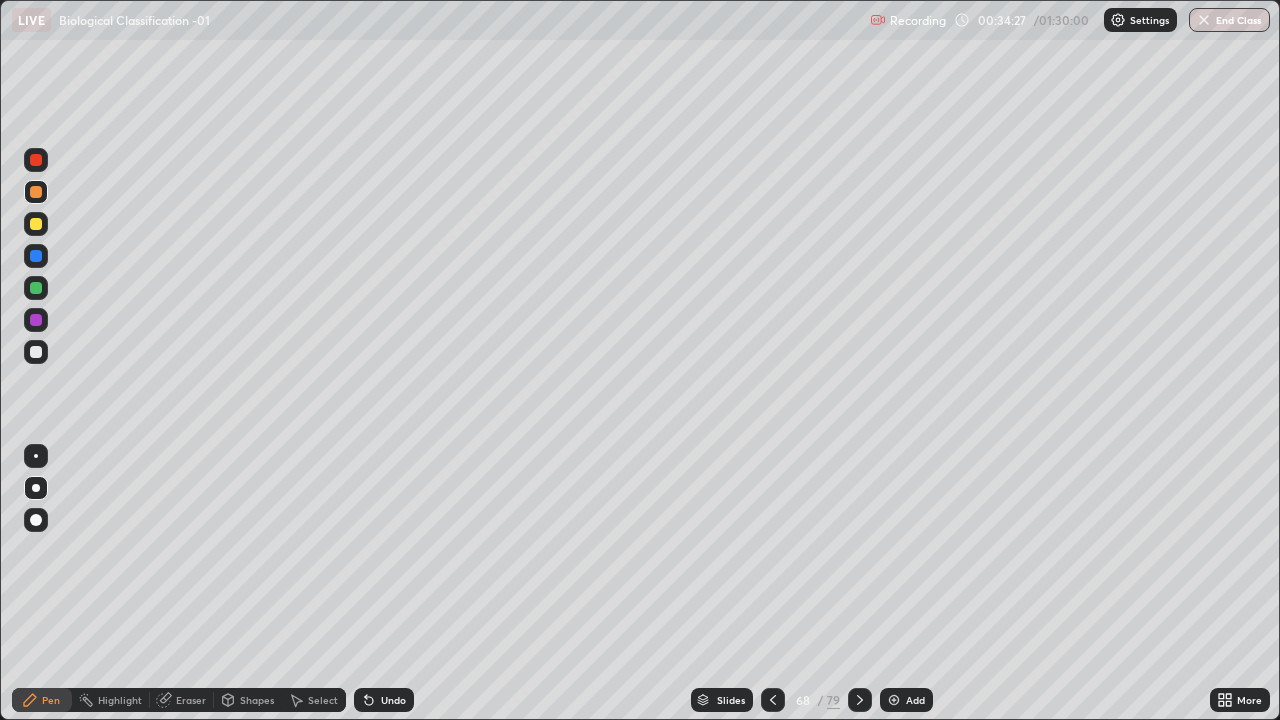 click at bounding box center [36, 288] 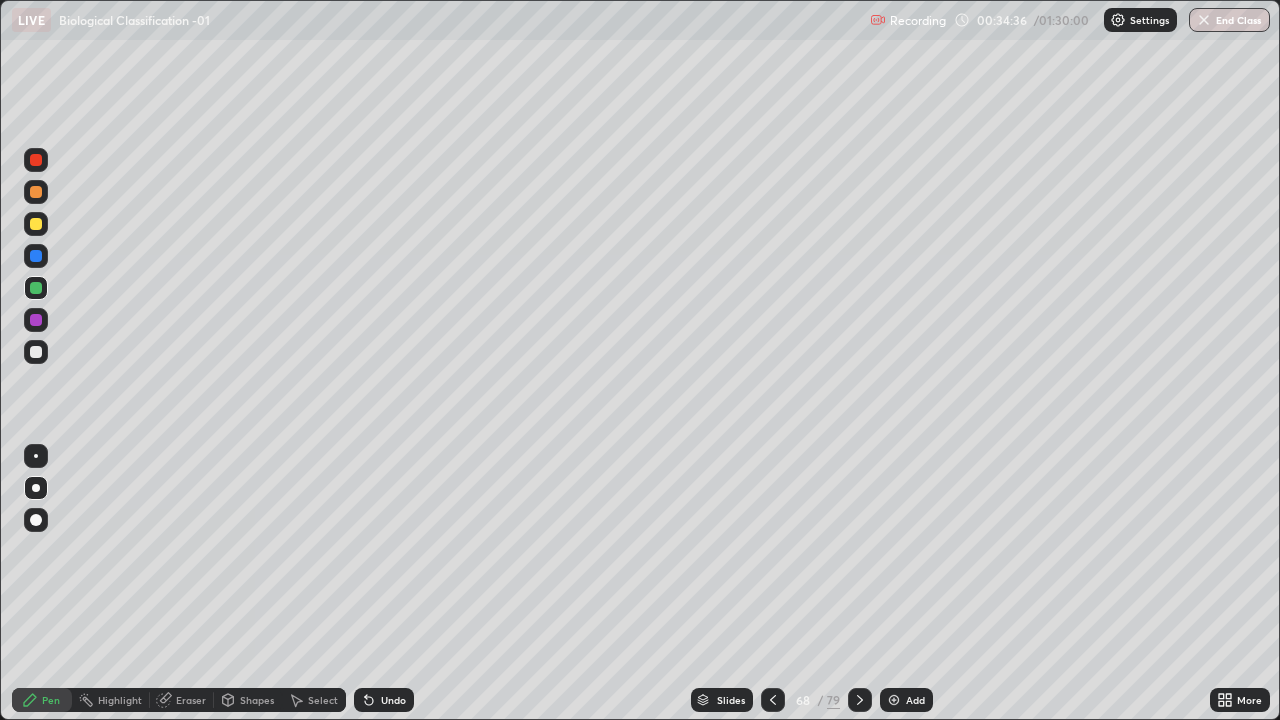 click at bounding box center [36, 352] 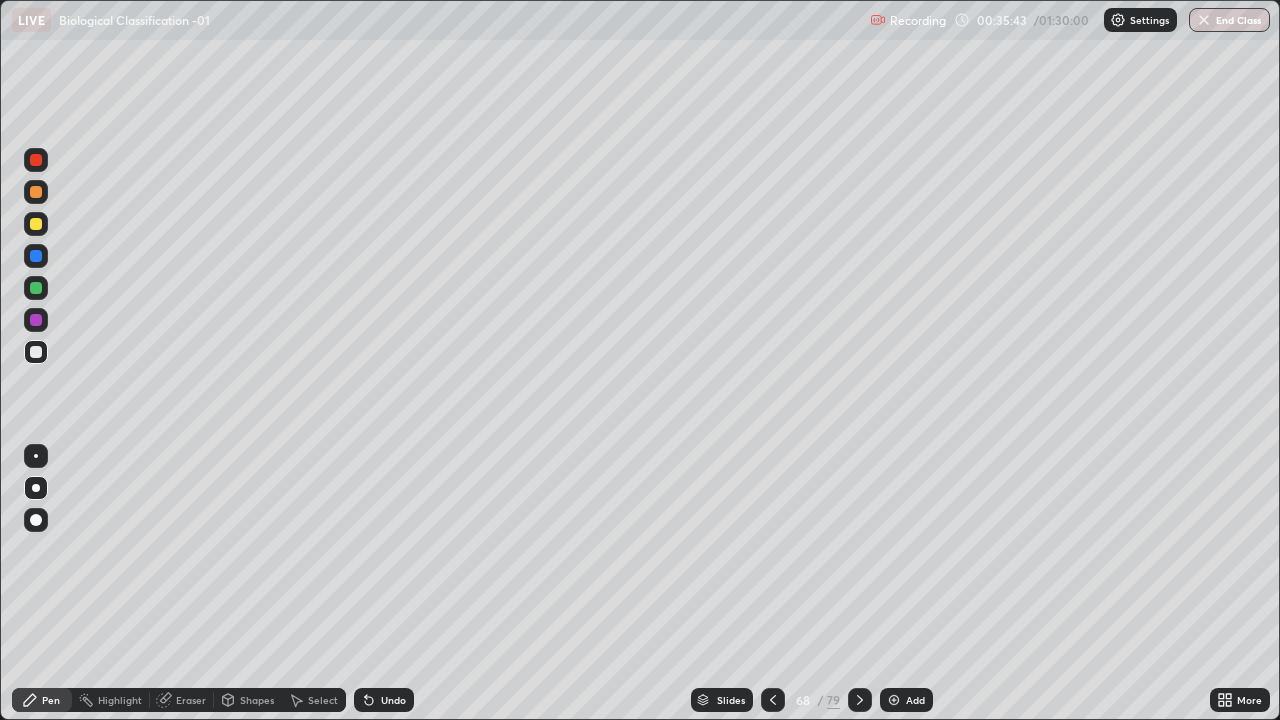 click at bounding box center (36, 288) 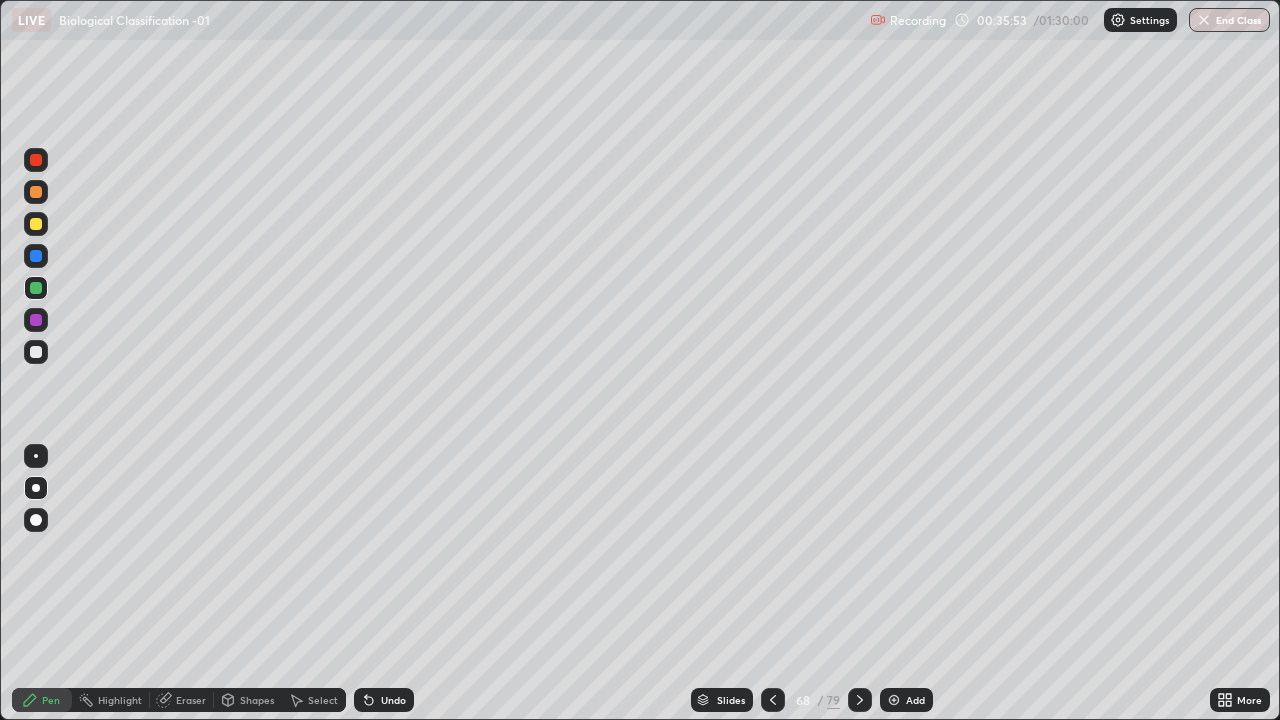 click at bounding box center [36, 256] 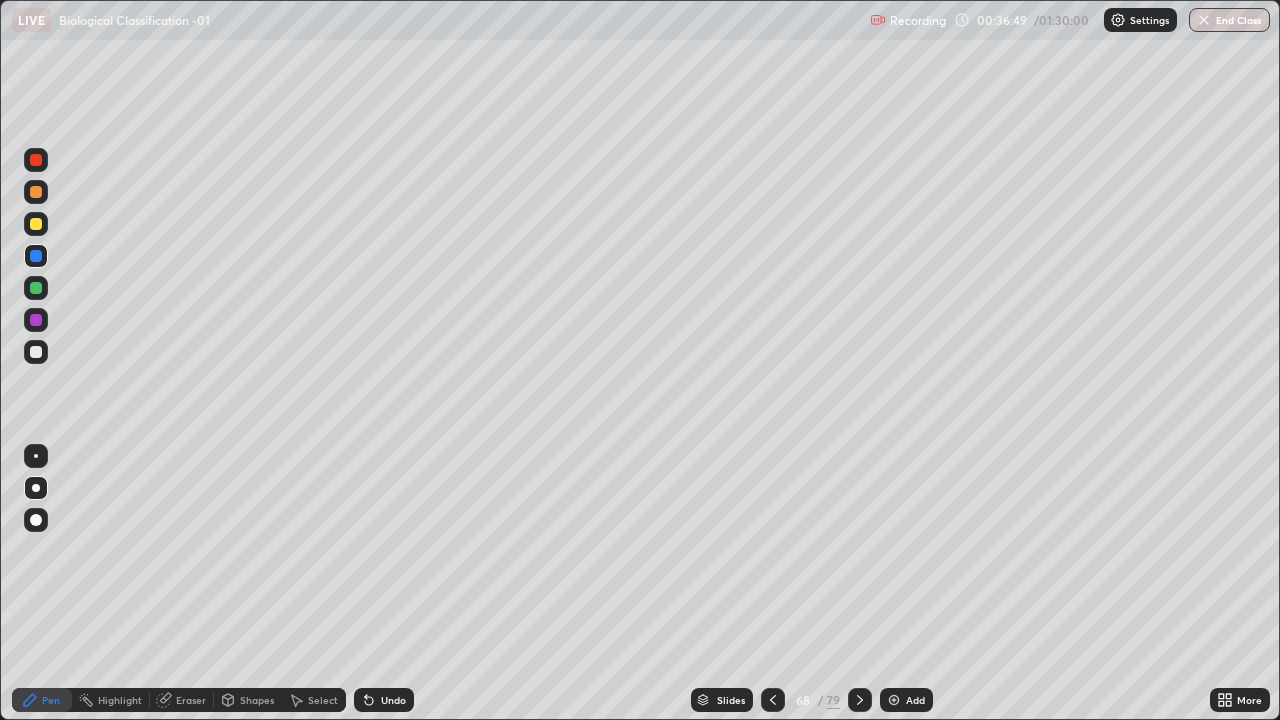 click at bounding box center [36, 224] 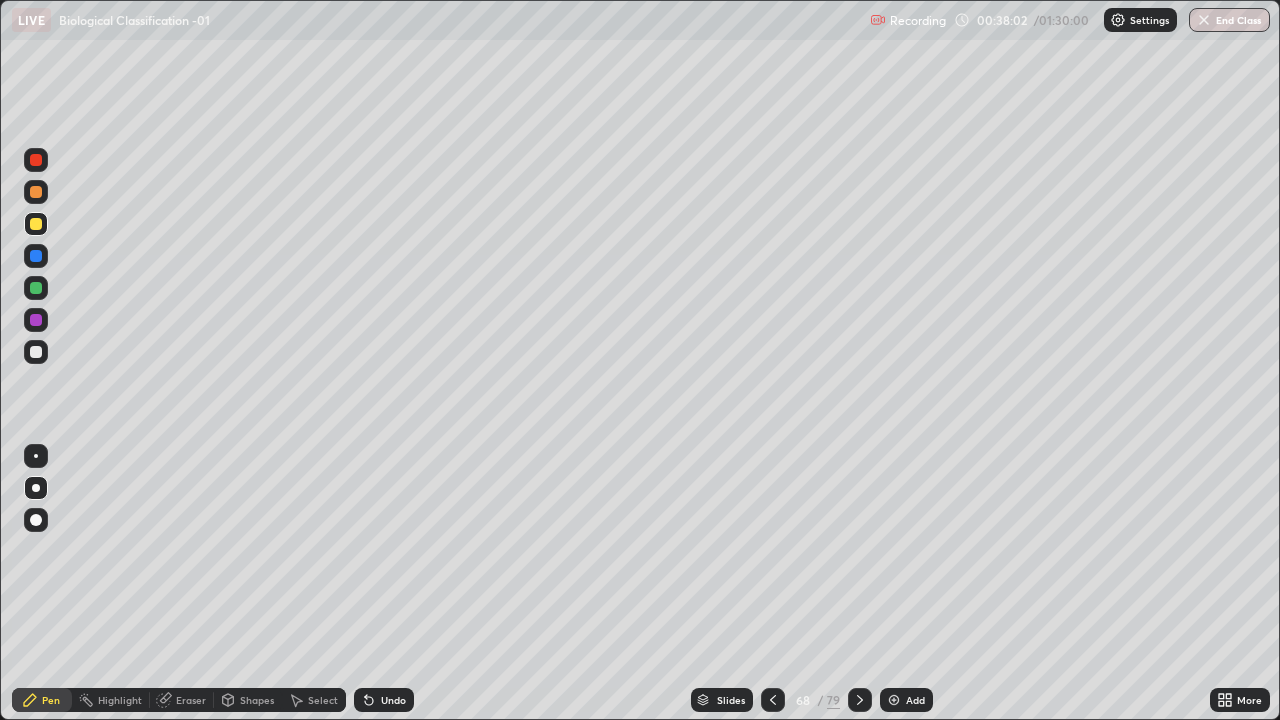 click at bounding box center [36, 288] 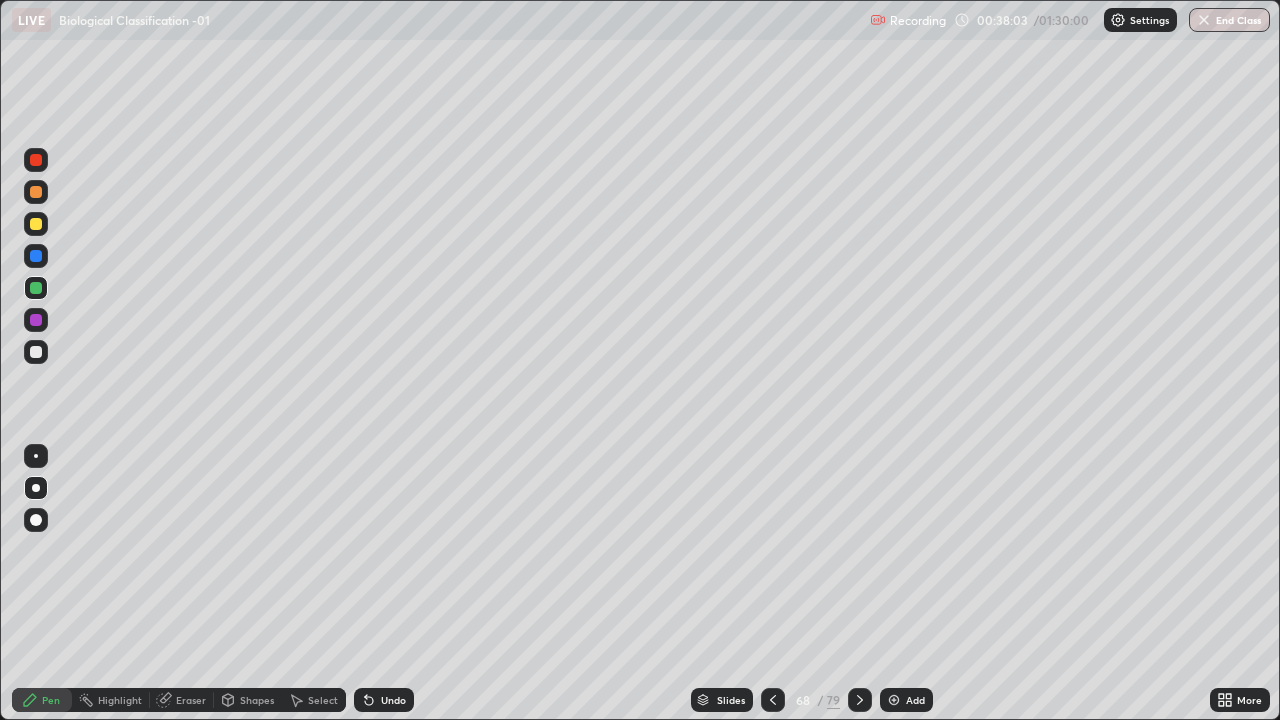 click at bounding box center (36, 352) 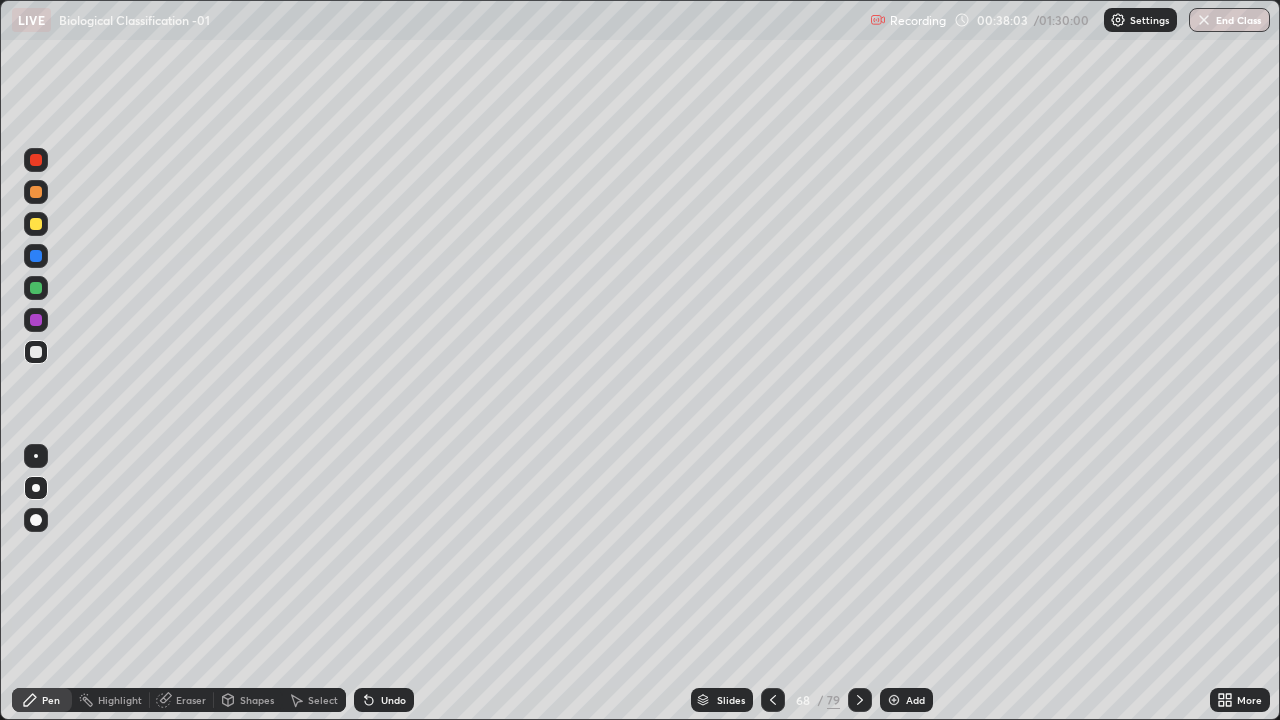 click at bounding box center (36, 256) 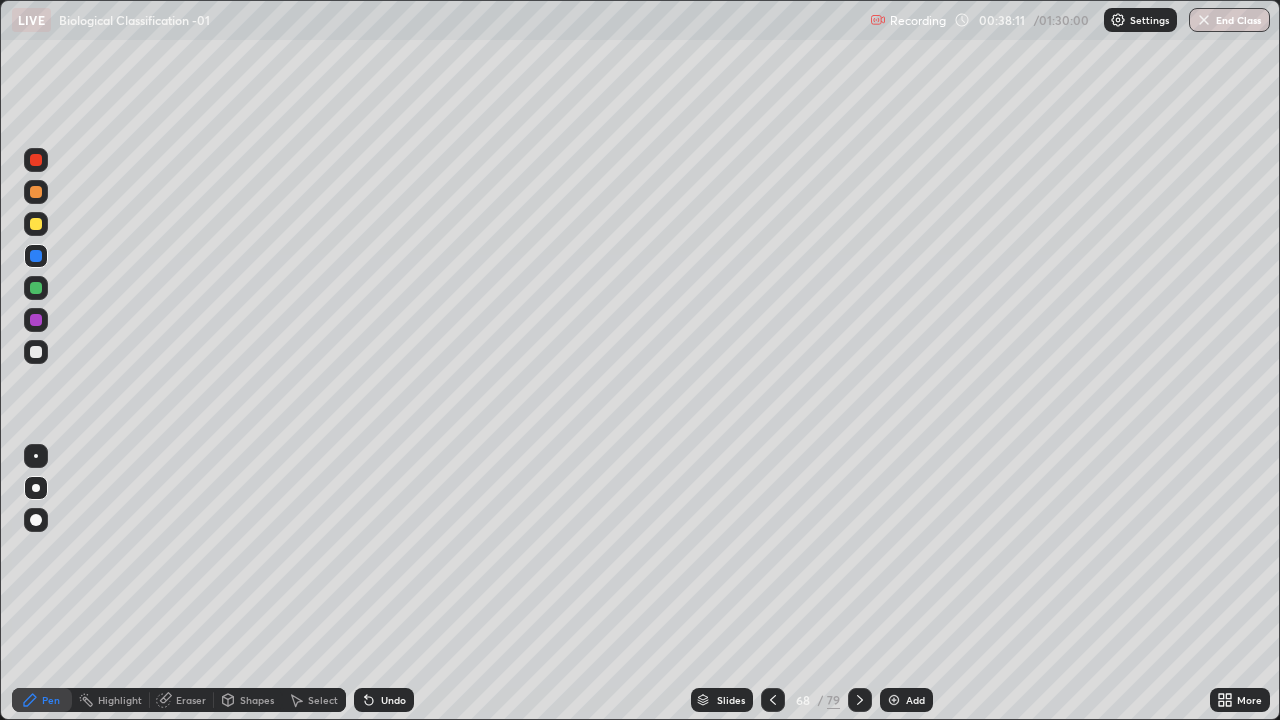 click at bounding box center (36, 224) 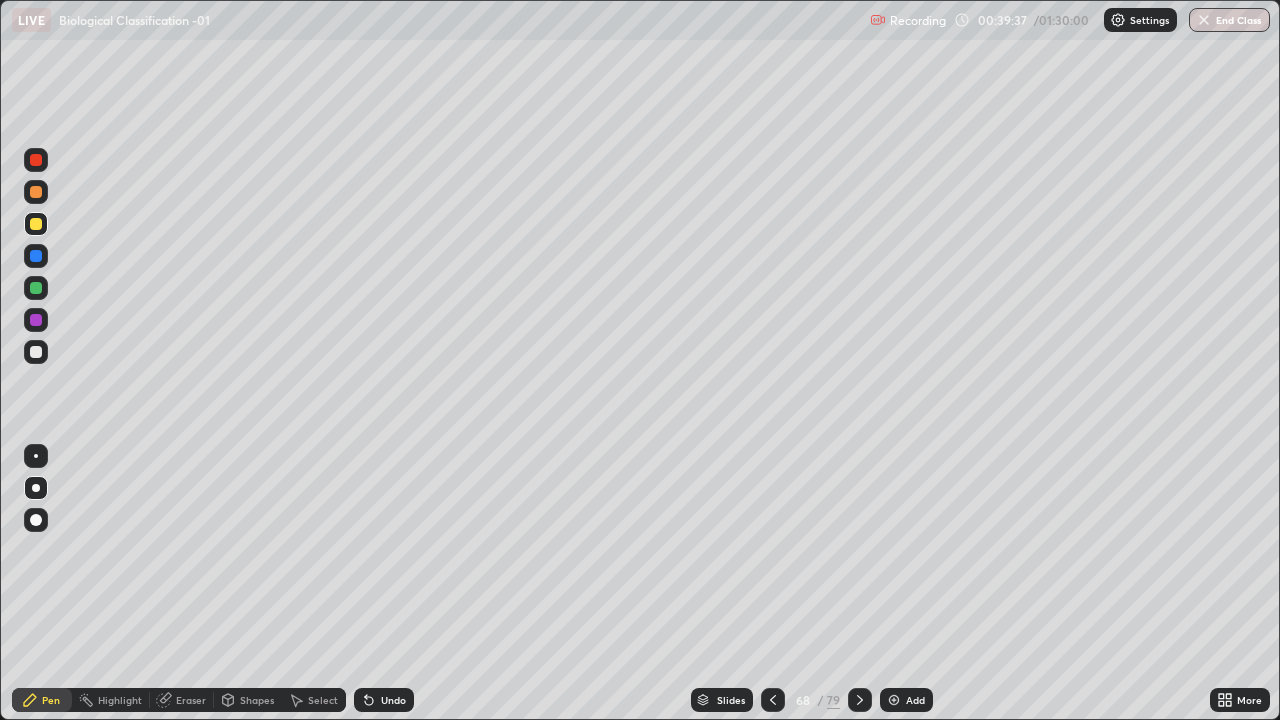click on "Pen" at bounding box center [42, 700] 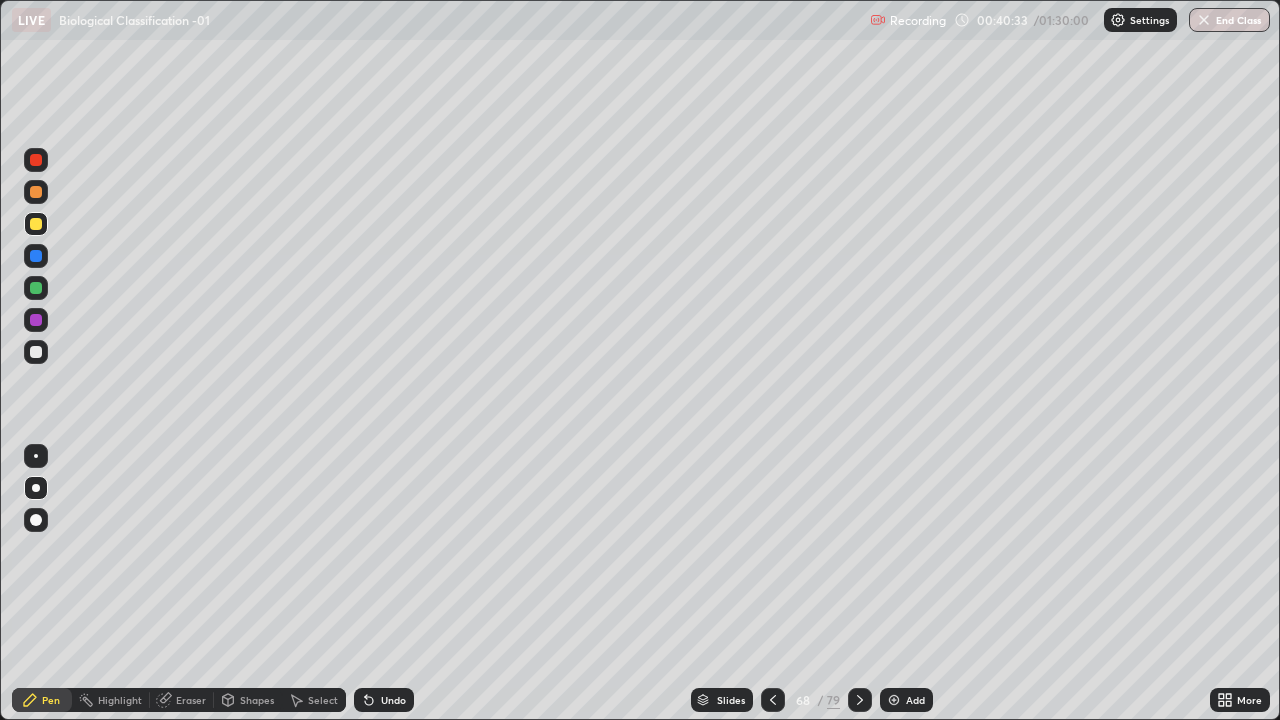 click at bounding box center [36, 352] 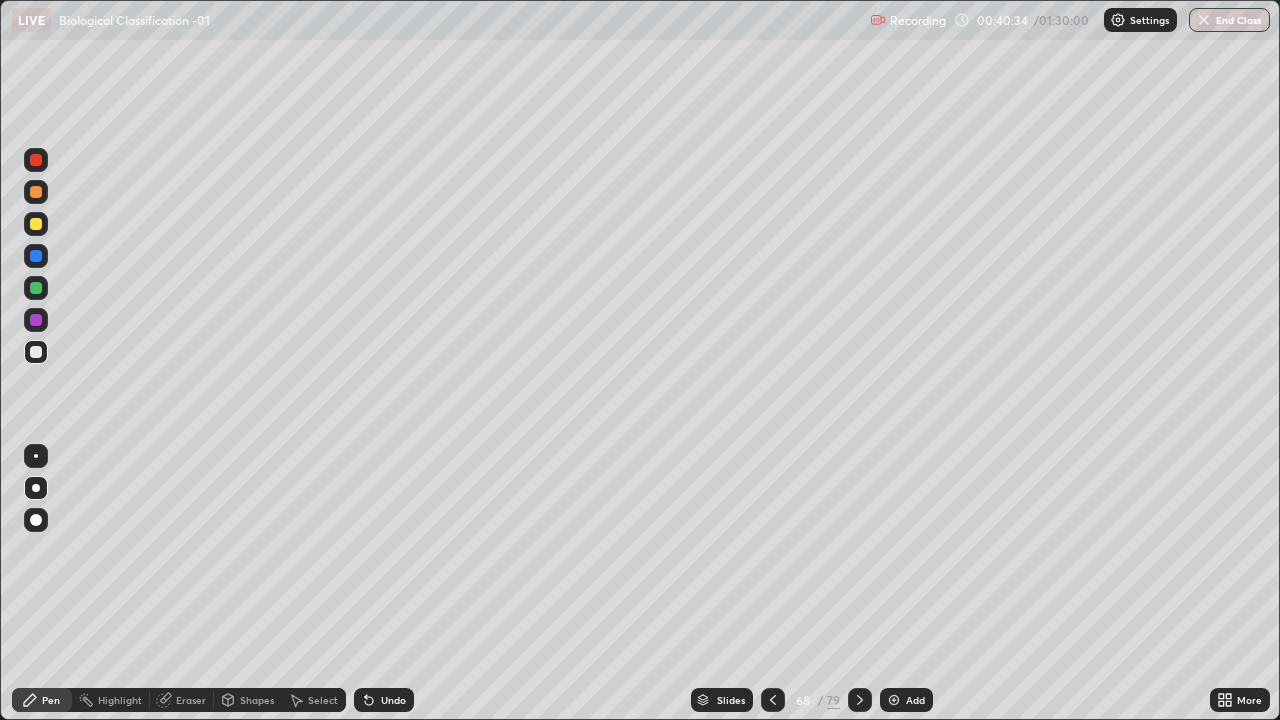 click at bounding box center [36, 488] 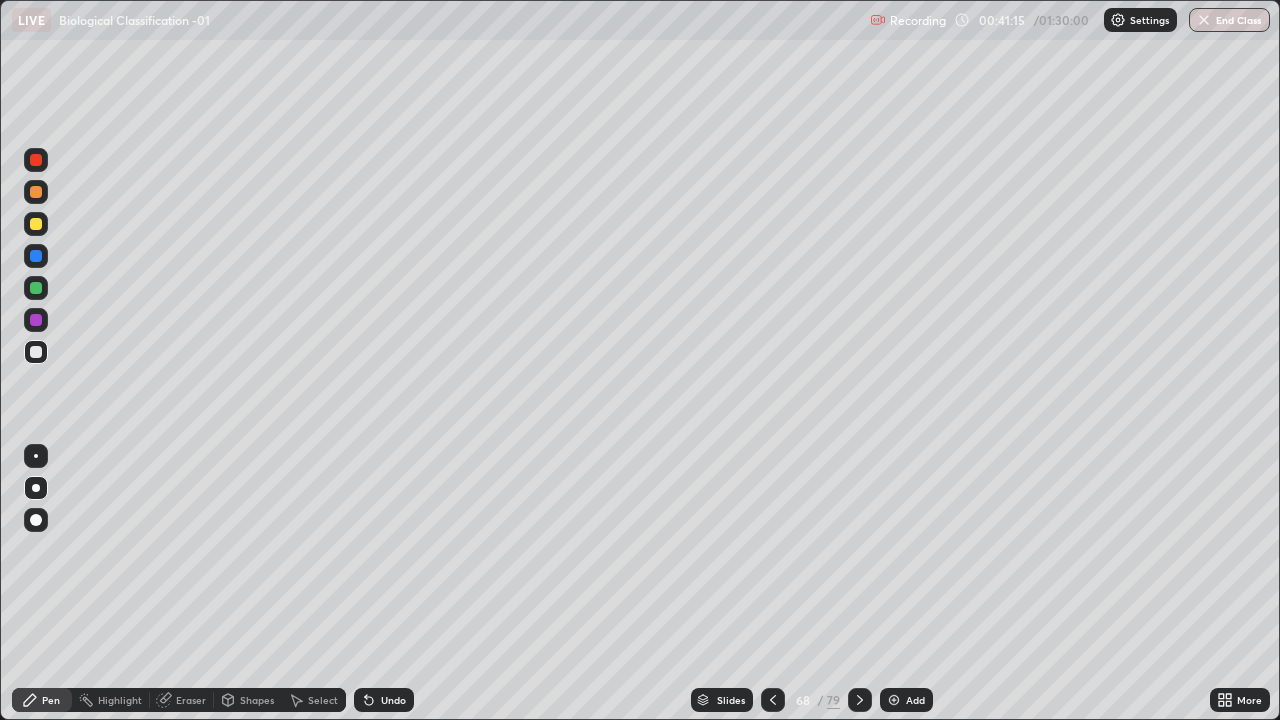 click at bounding box center (36, 224) 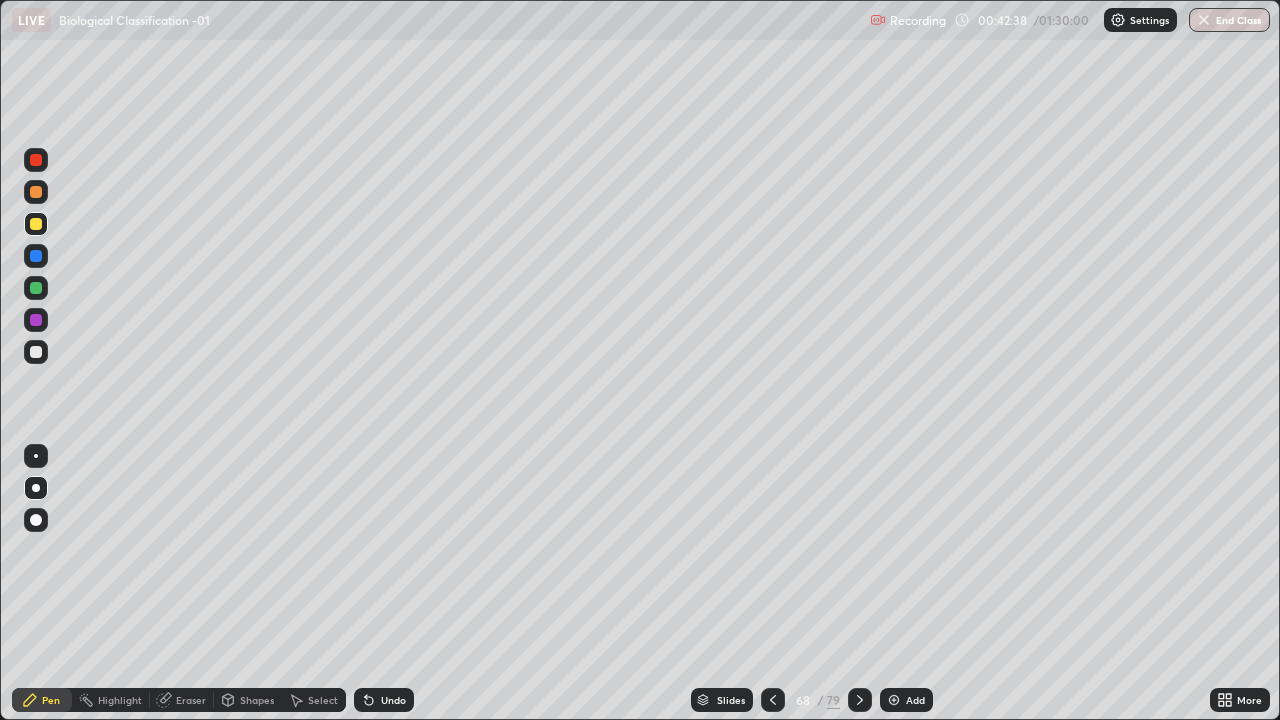 click 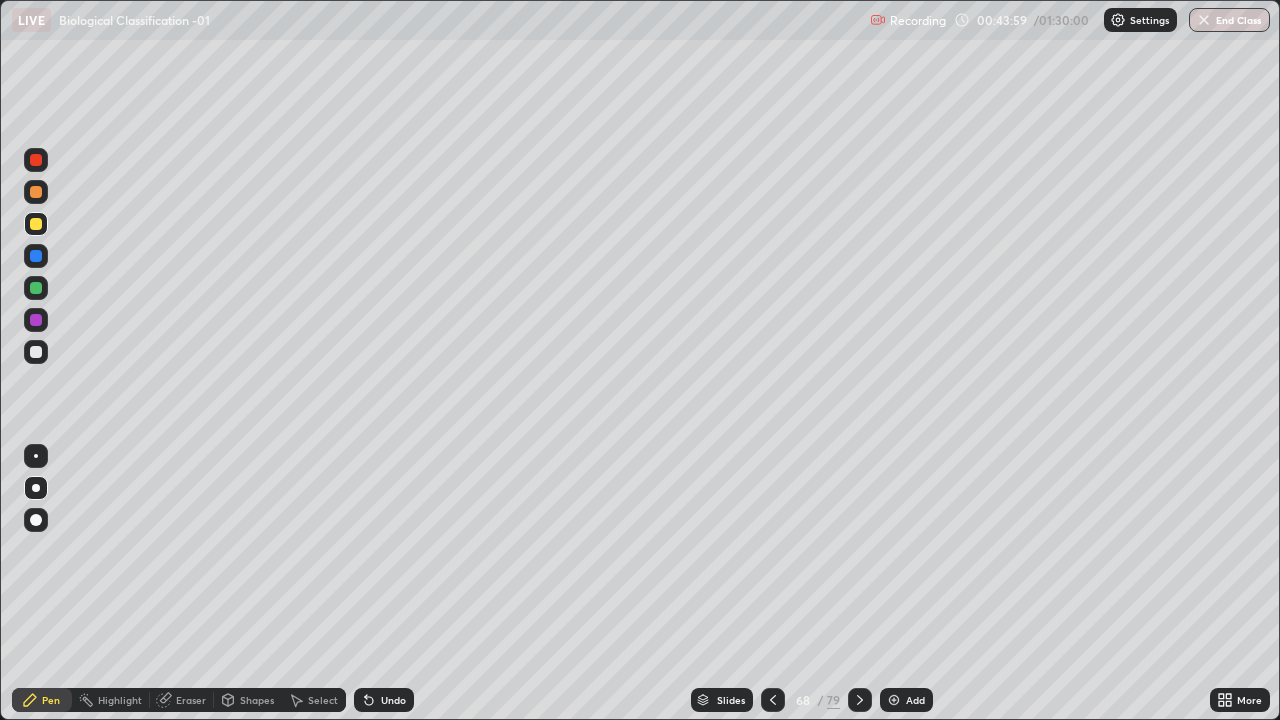 click at bounding box center [36, 352] 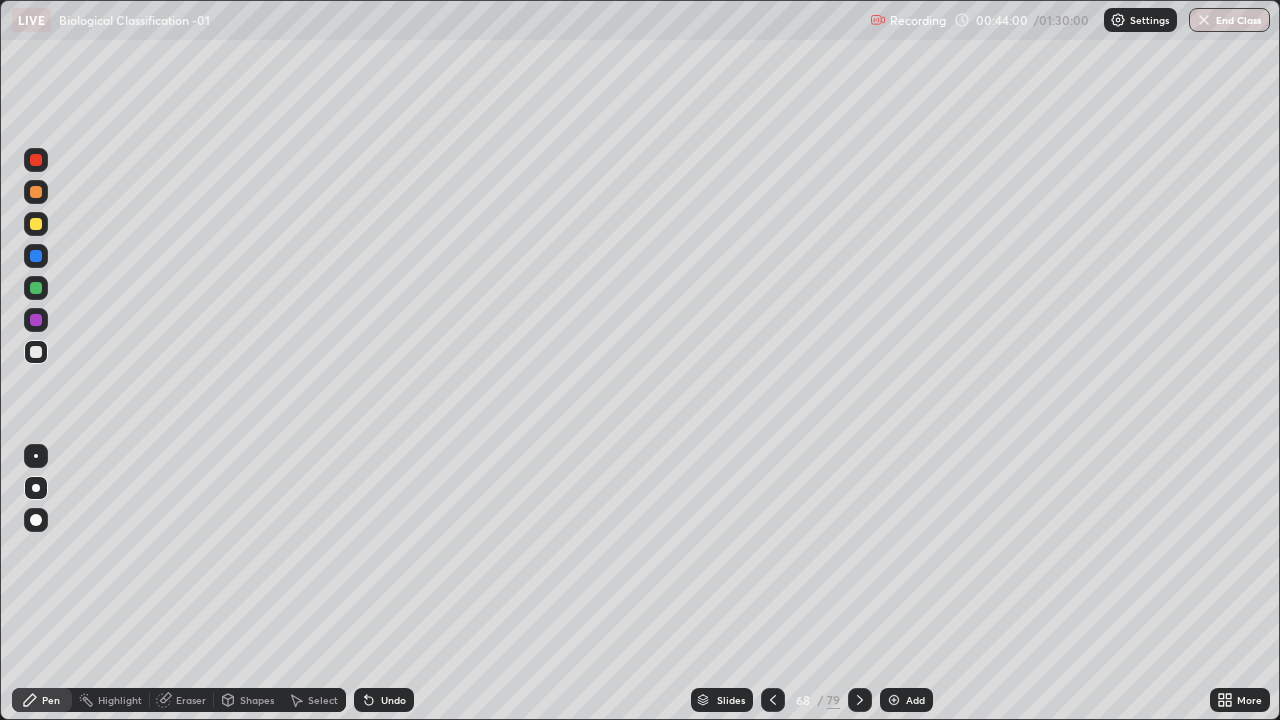 click at bounding box center [36, 488] 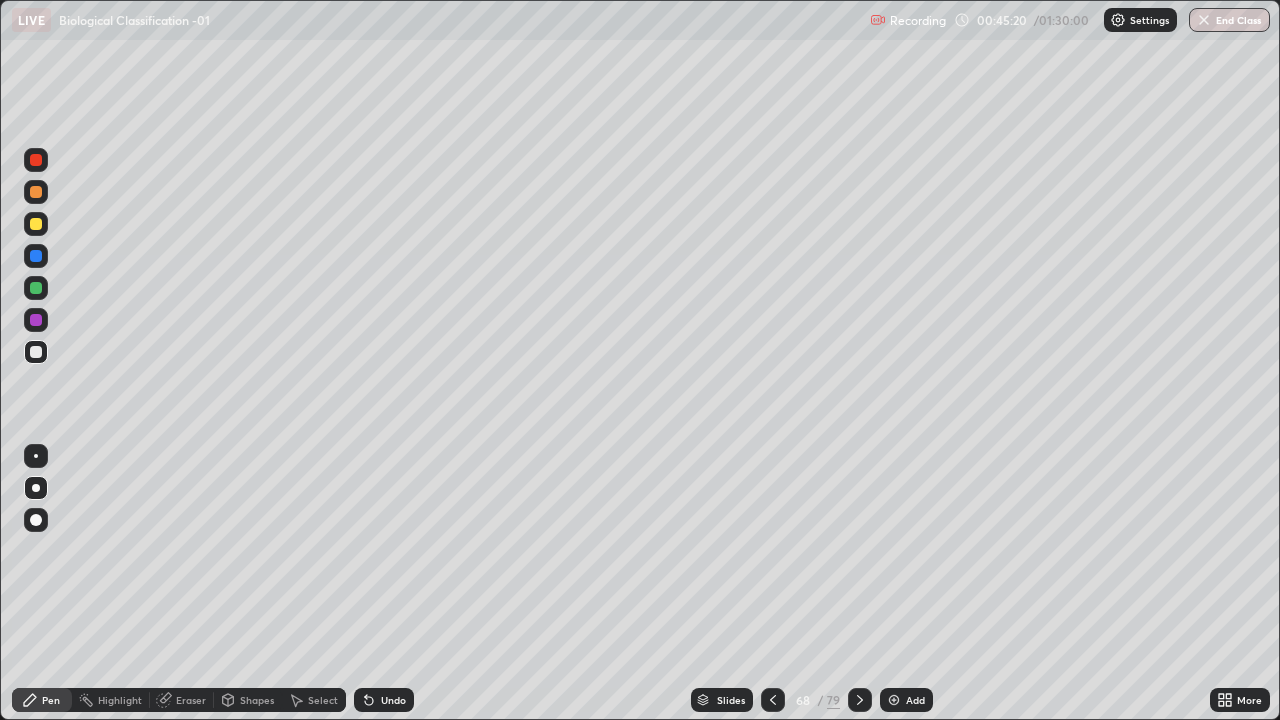 click on "Pen" at bounding box center [51, 700] 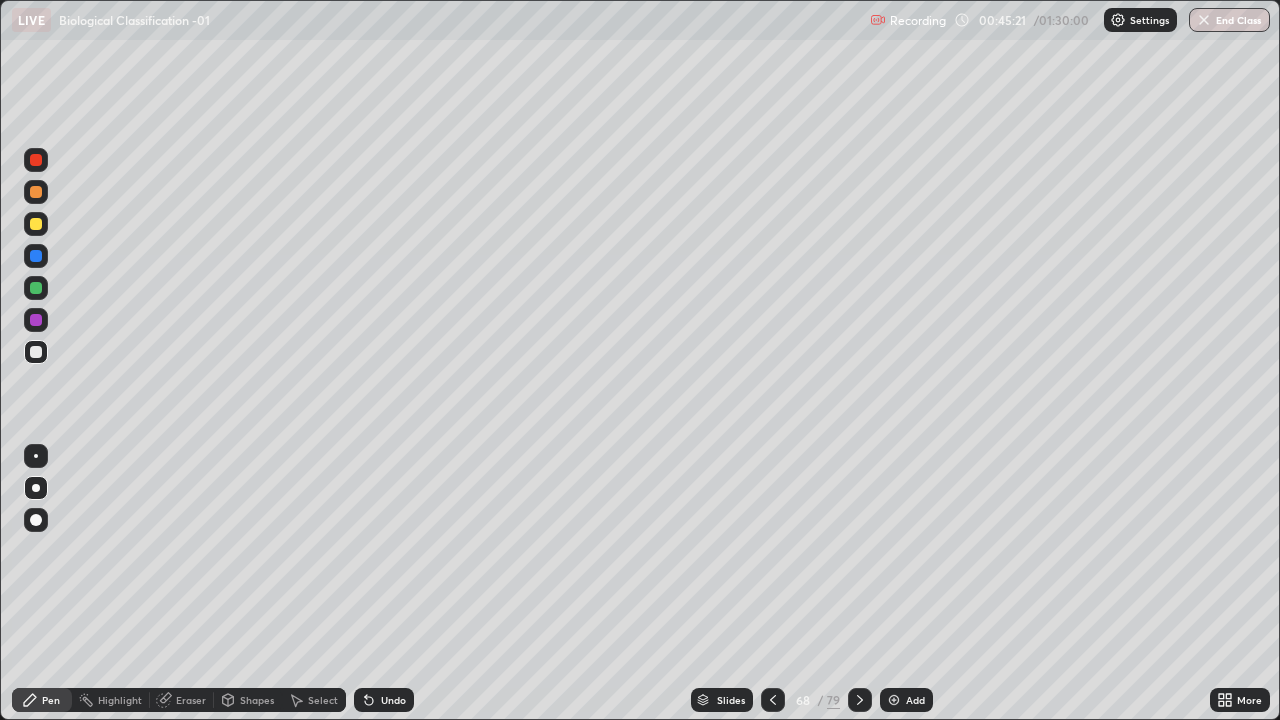 click 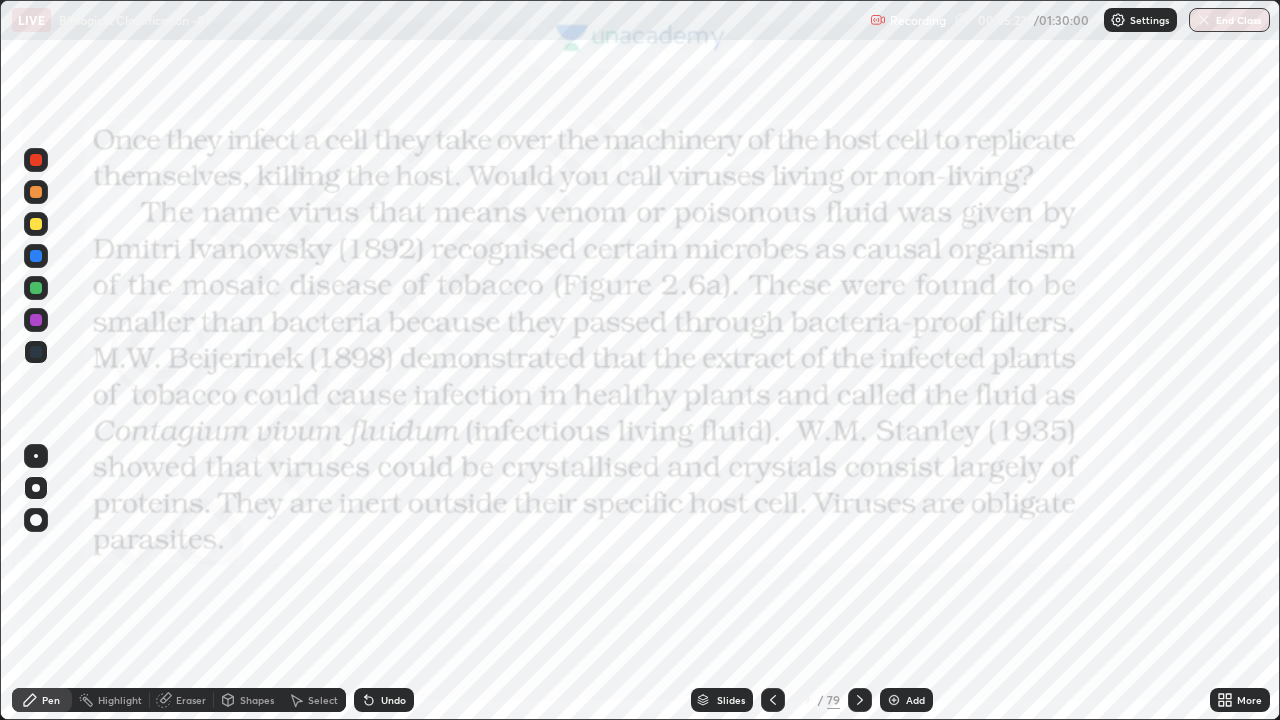 click 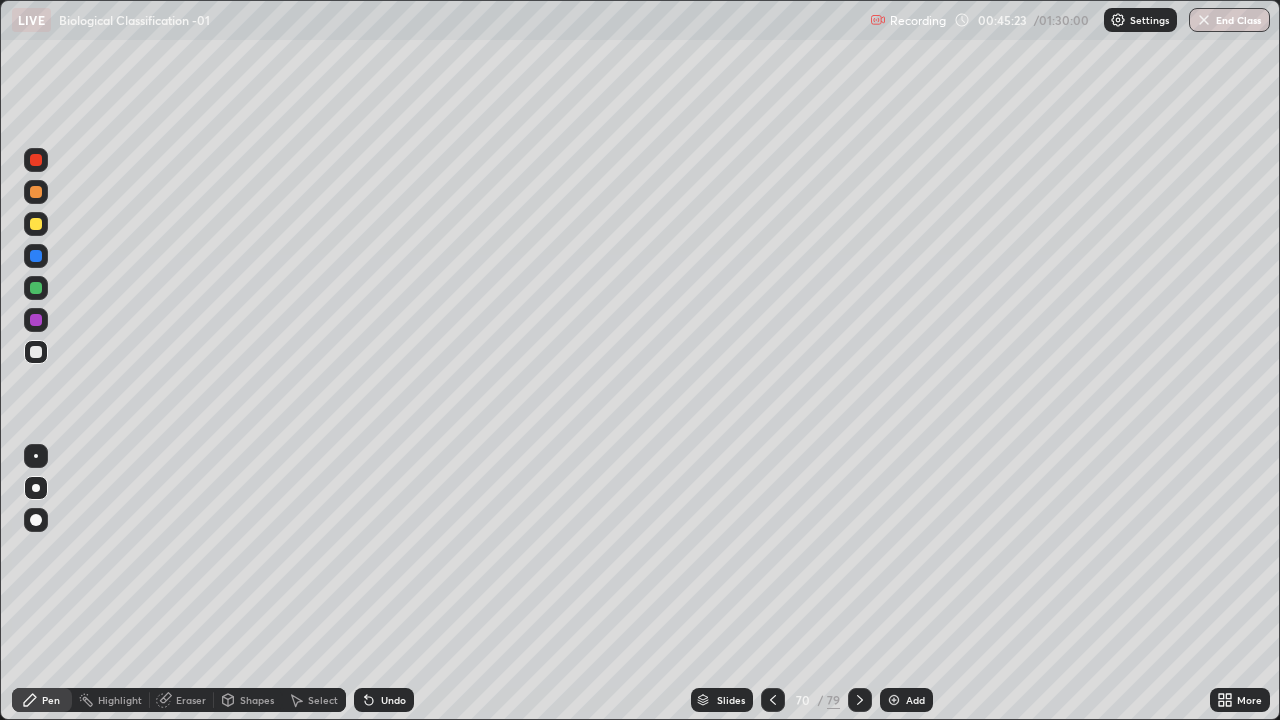click at bounding box center [860, 700] 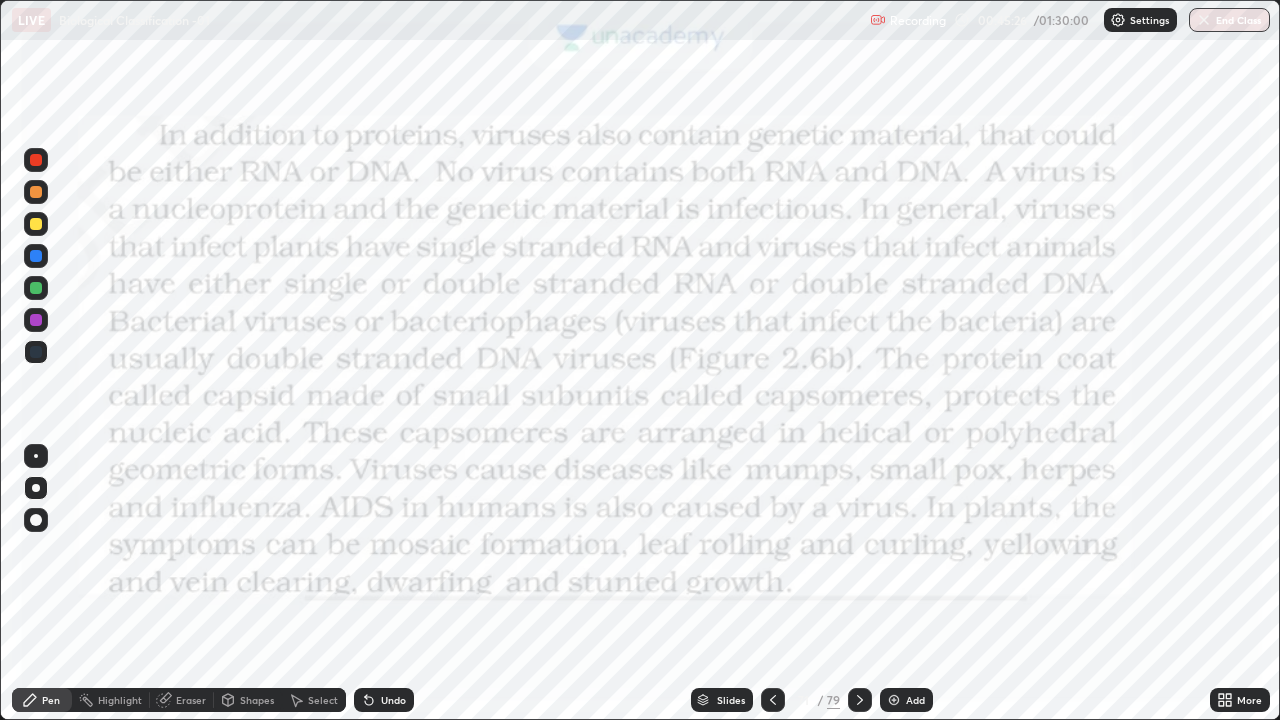 click on "Shapes" at bounding box center (257, 700) 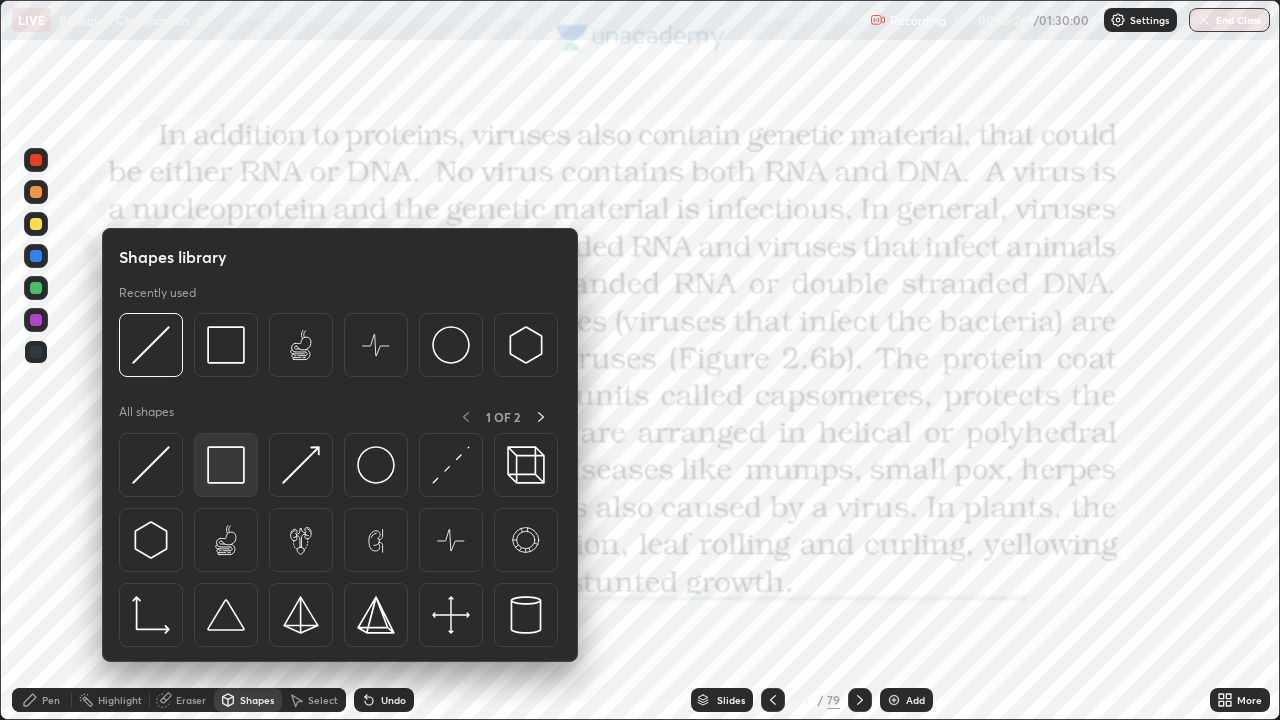 click at bounding box center [226, 465] 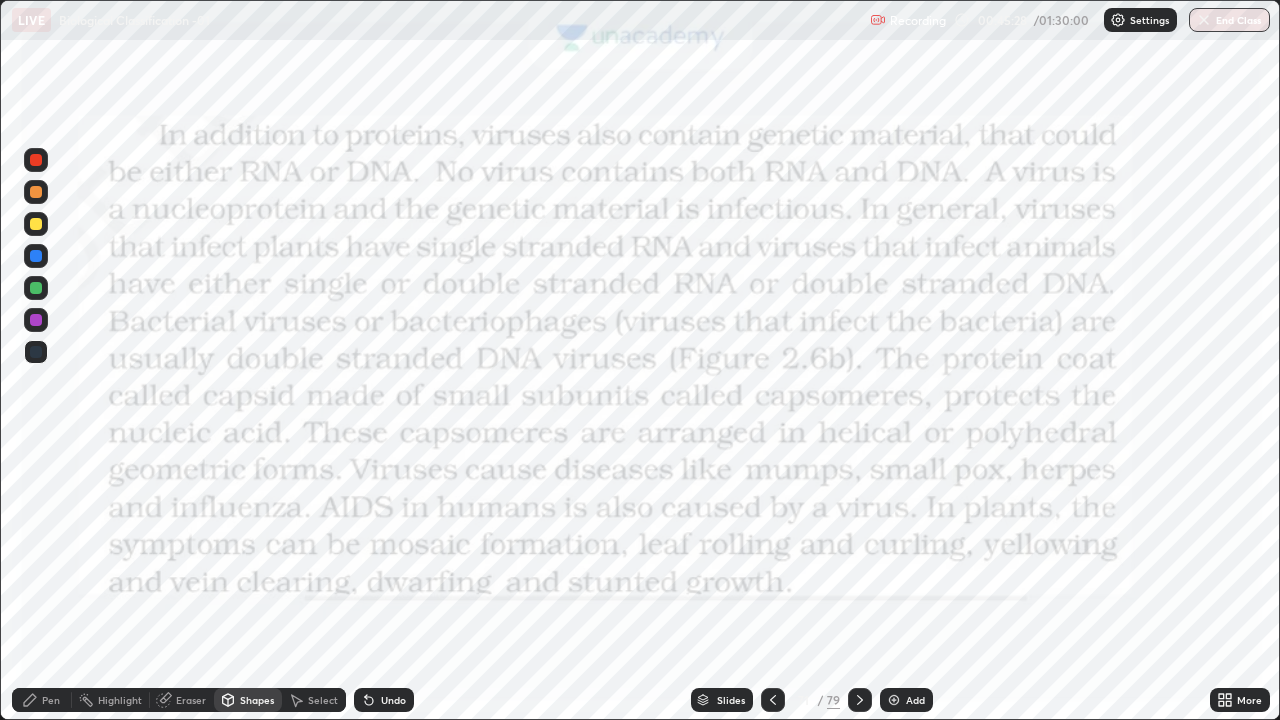 click at bounding box center [36, 160] 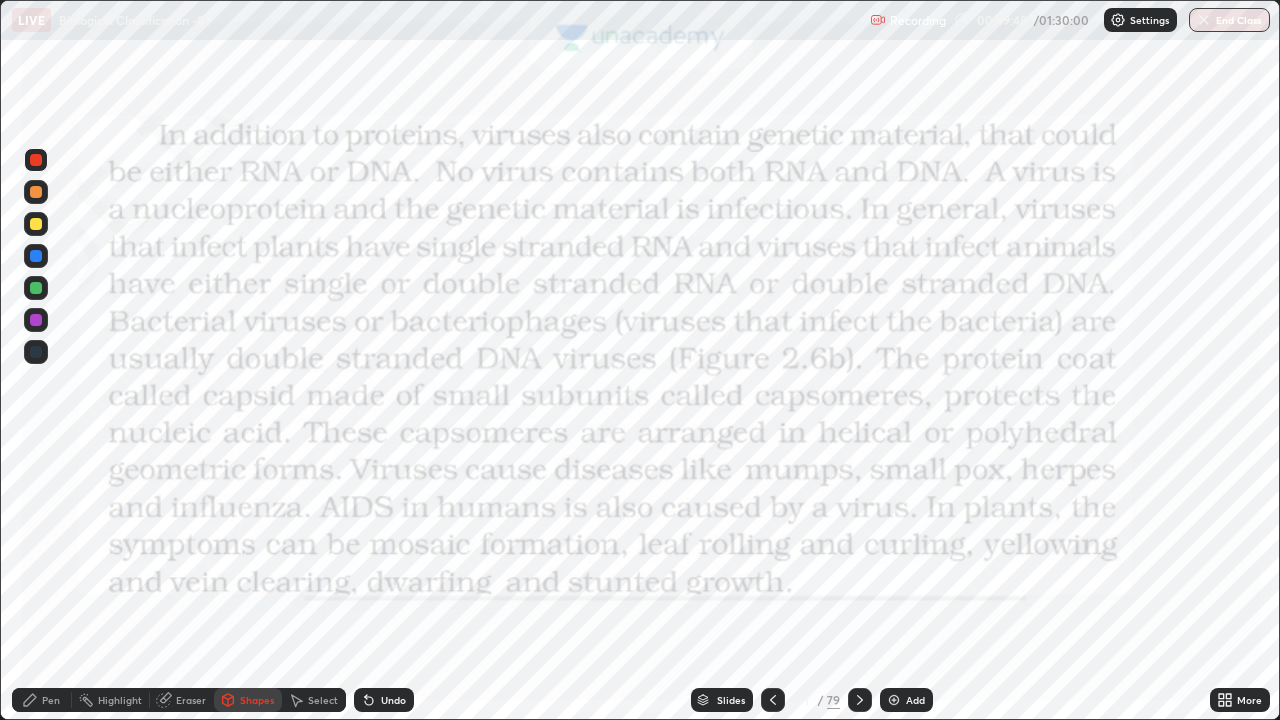 click on "Pen" at bounding box center [51, 700] 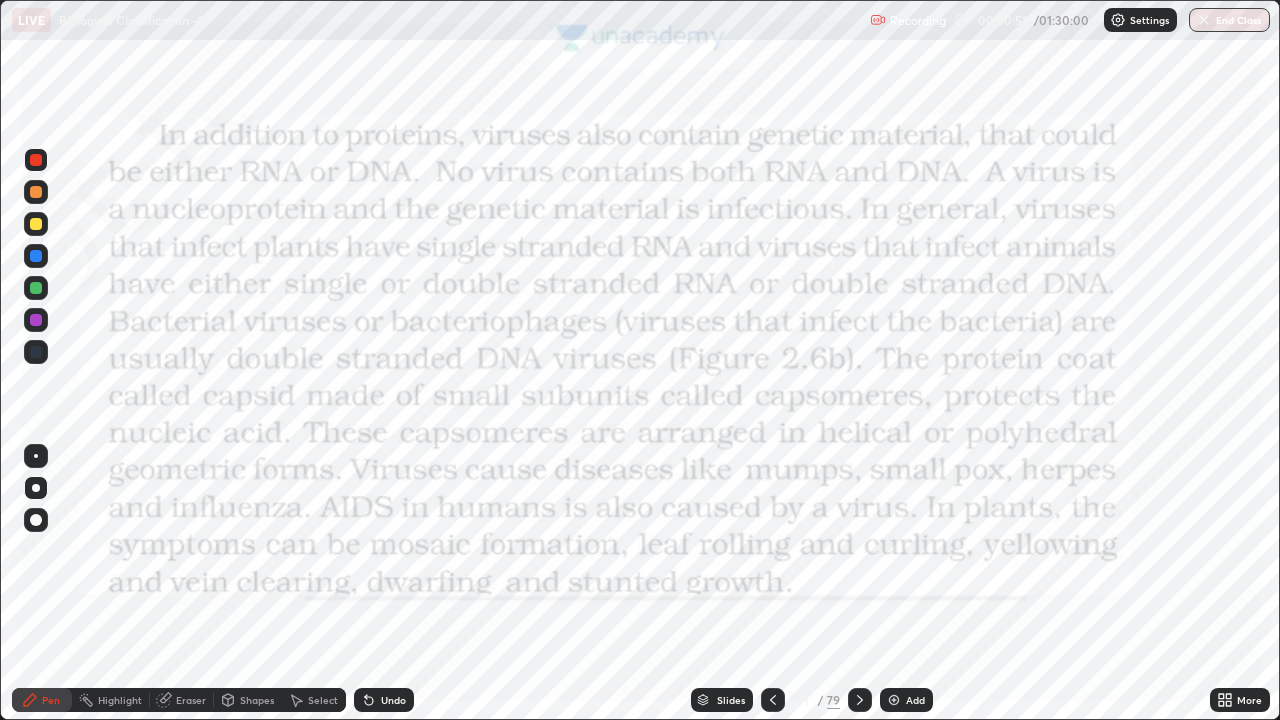 click 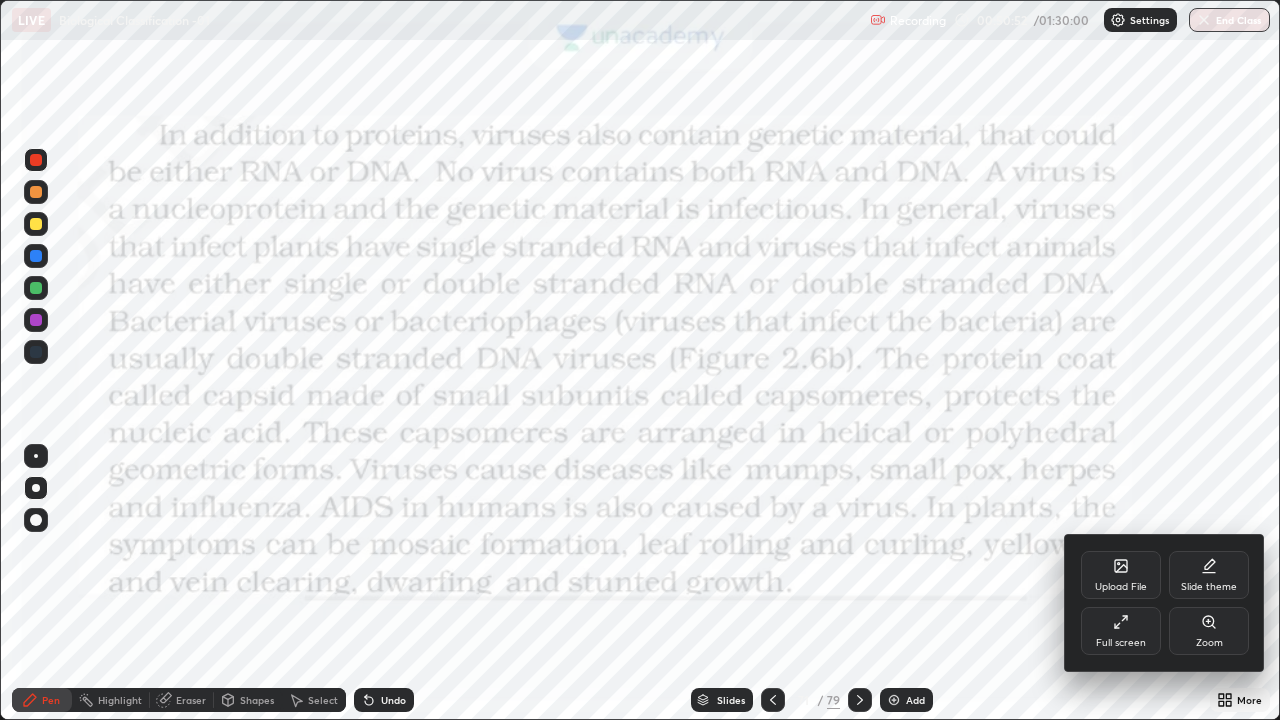 click on "Full screen" at bounding box center (1121, 643) 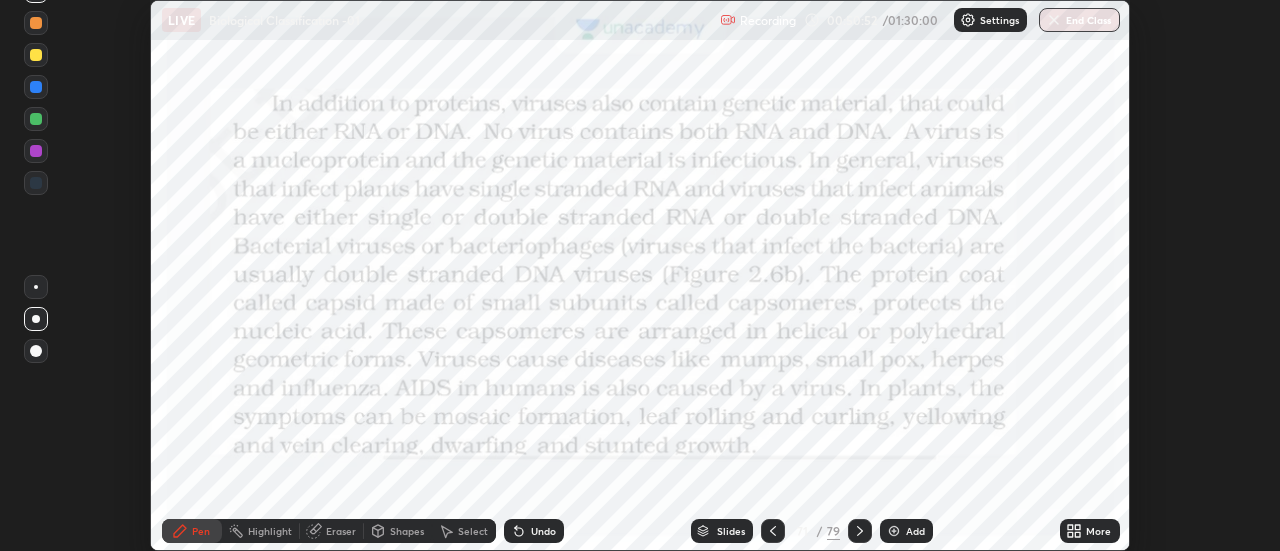 scroll, scrollTop: 551, scrollLeft: 1280, axis: both 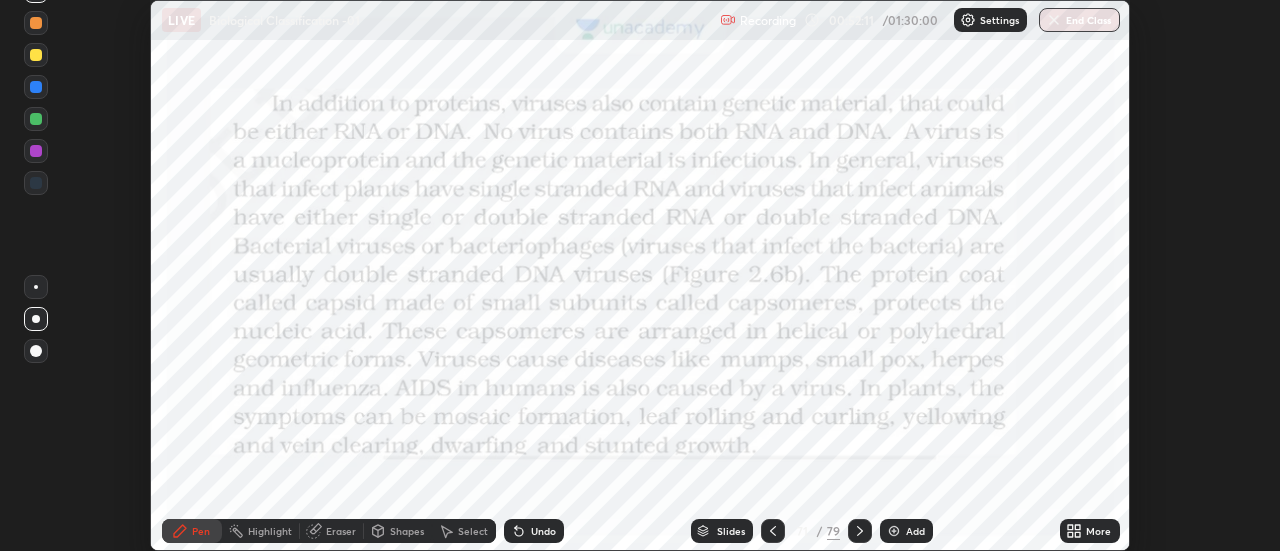 click 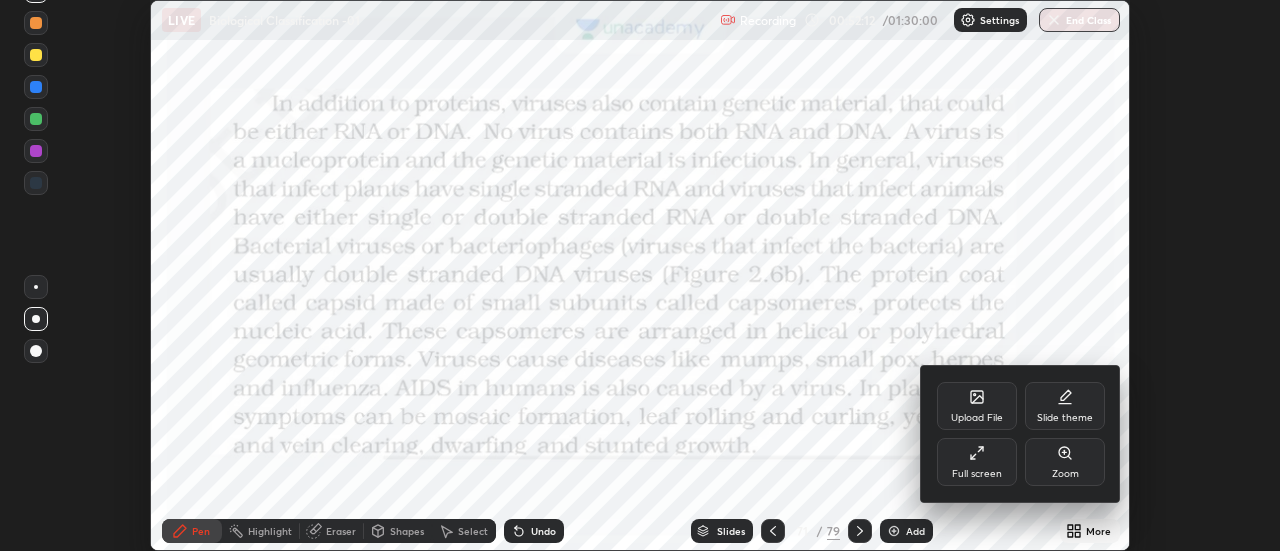 click on "Full screen" at bounding box center (977, 462) 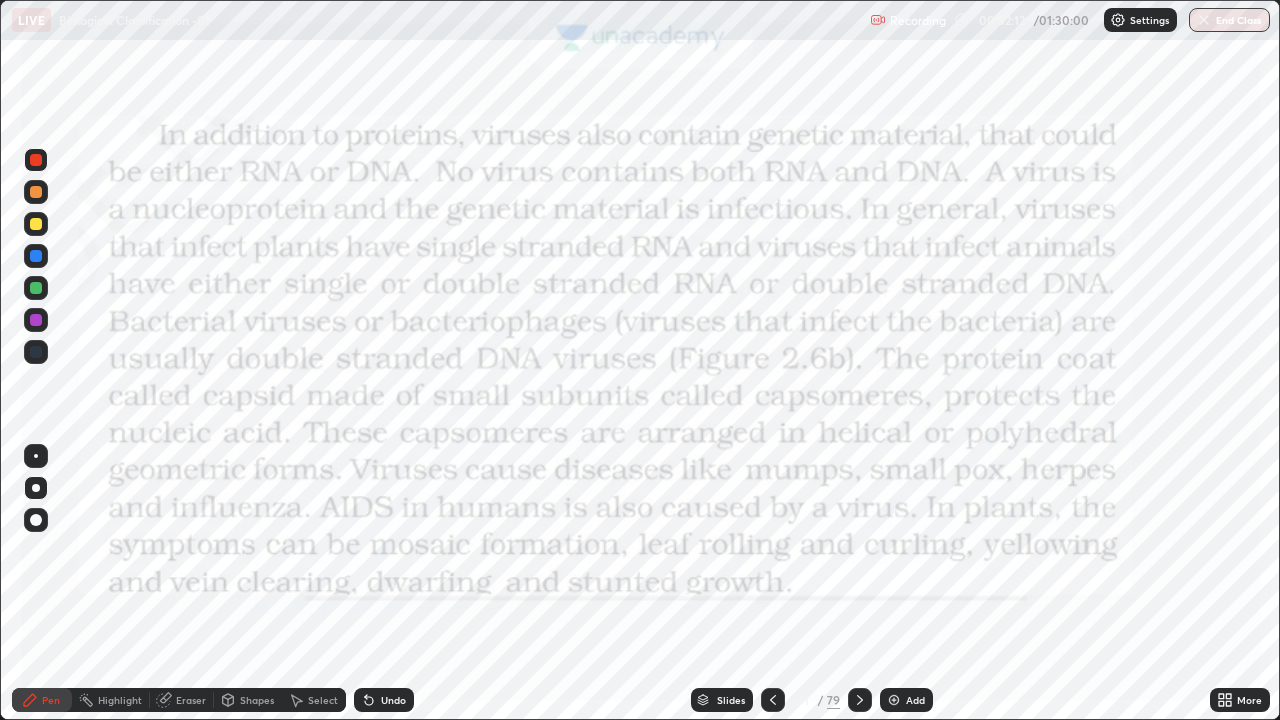scroll, scrollTop: 99280, scrollLeft: 98720, axis: both 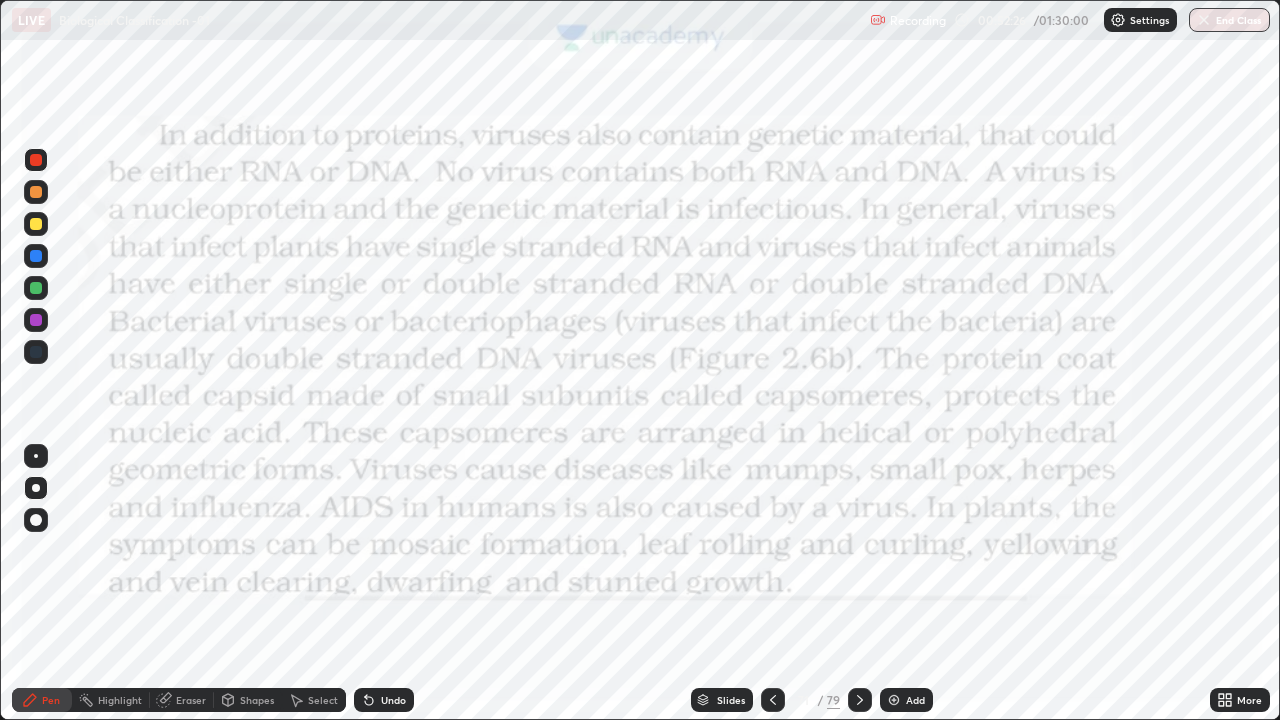 click 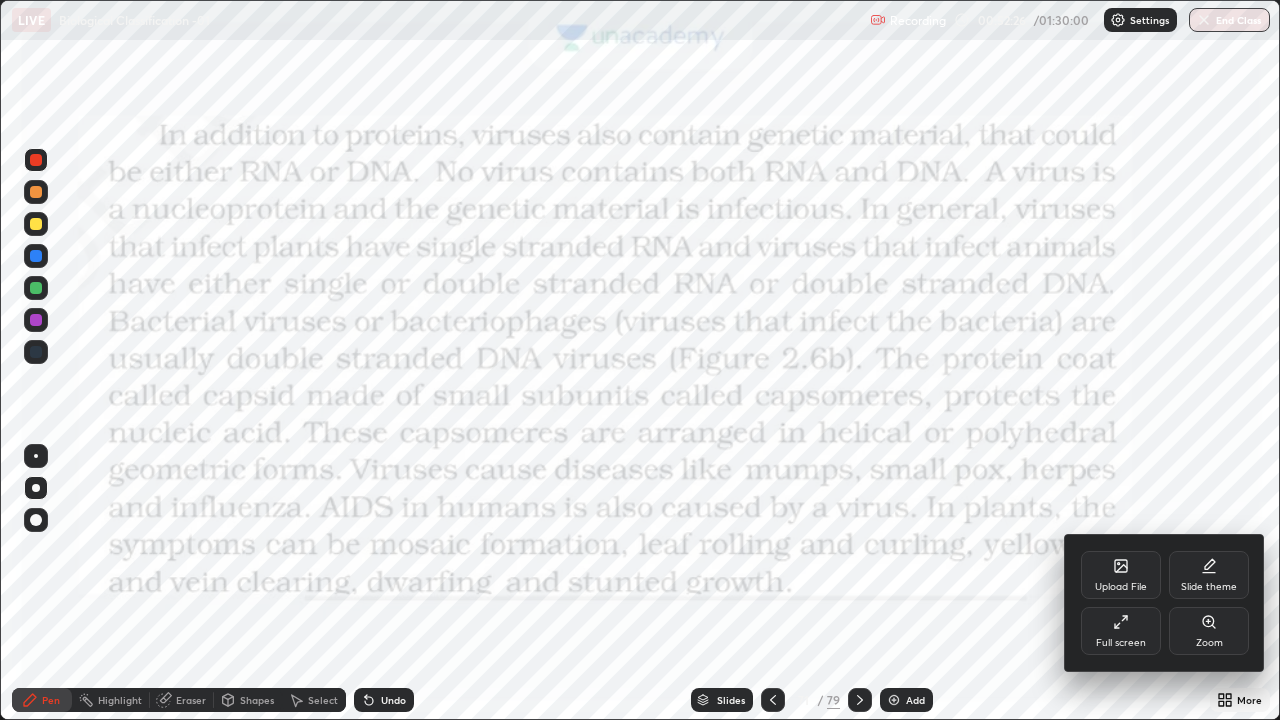 click on "Full screen" at bounding box center (1121, 631) 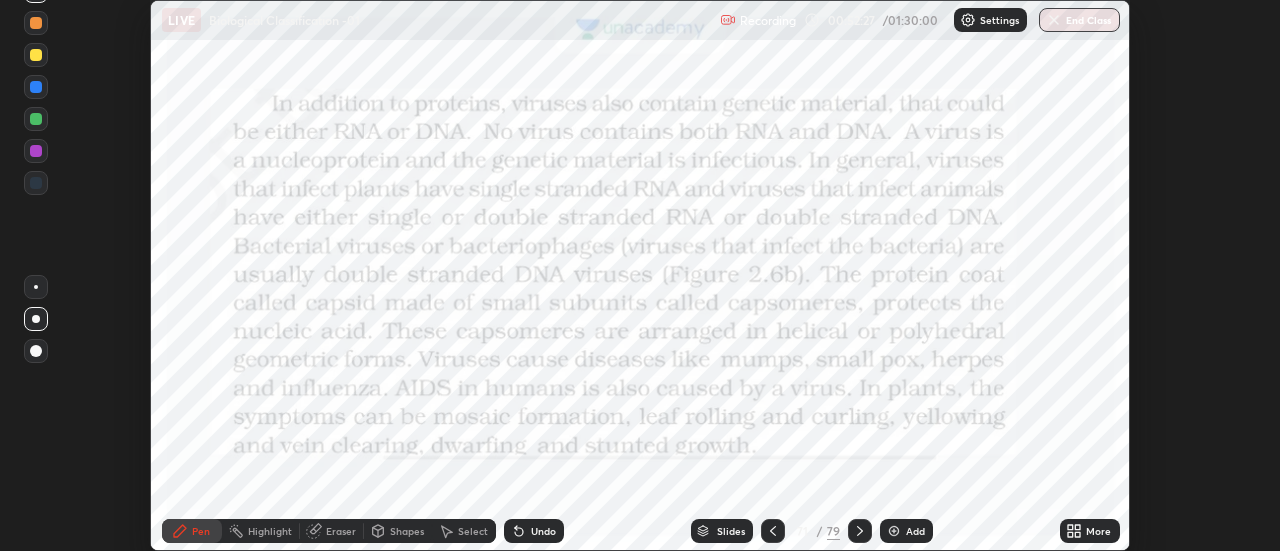 scroll, scrollTop: 551, scrollLeft: 1280, axis: both 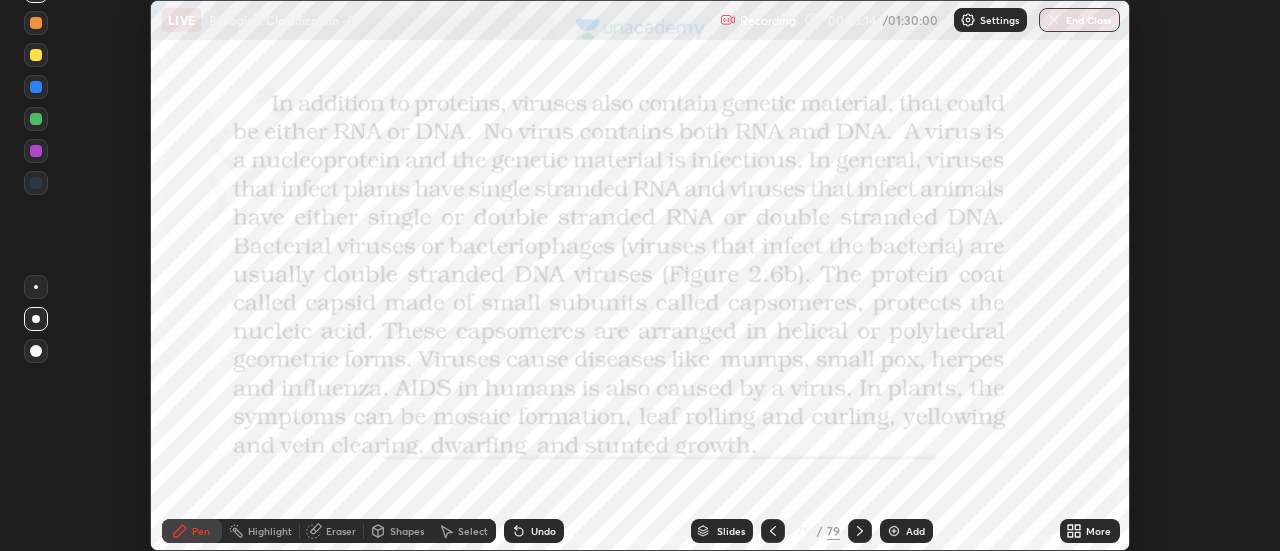 click 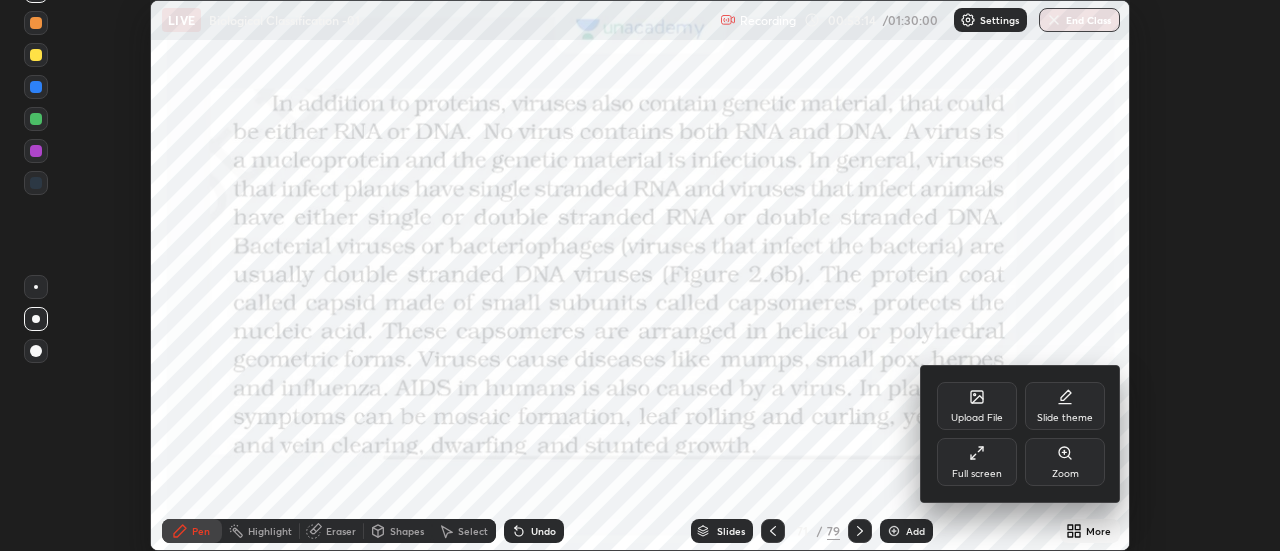 click on "Full screen" at bounding box center (977, 462) 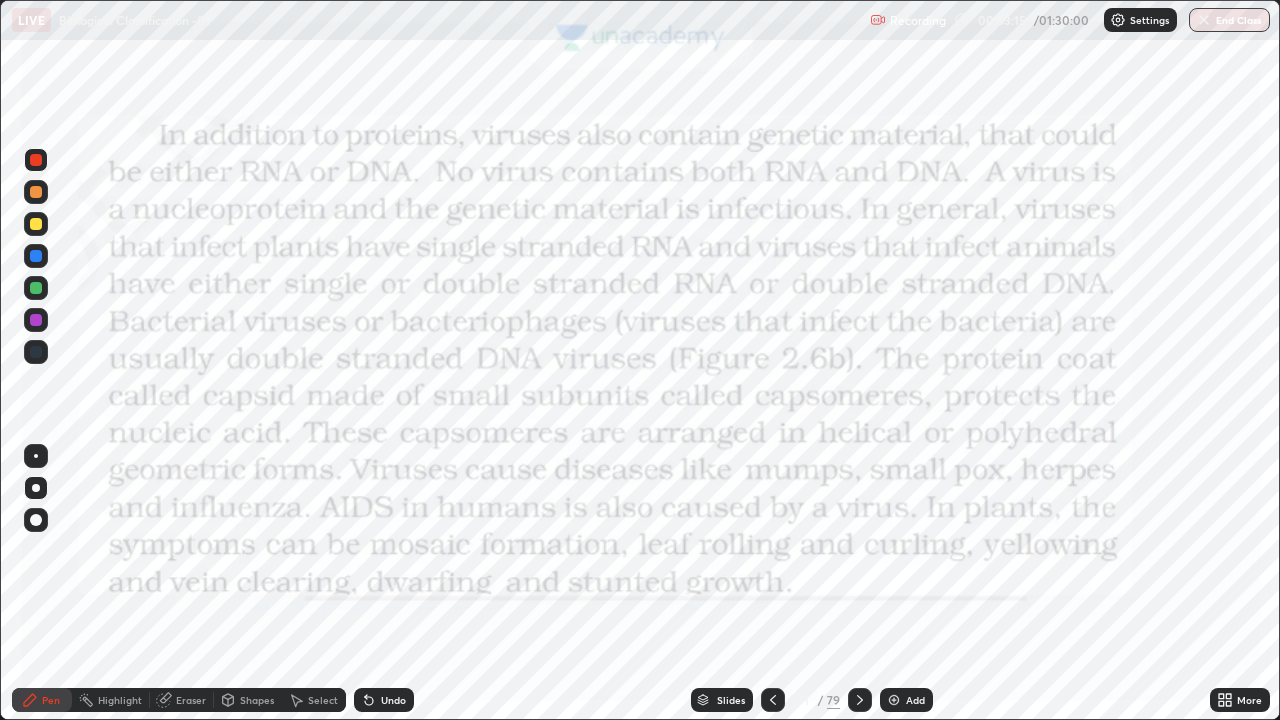 scroll, scrollTop: 99280, scrollLeft: 98720, axis: both 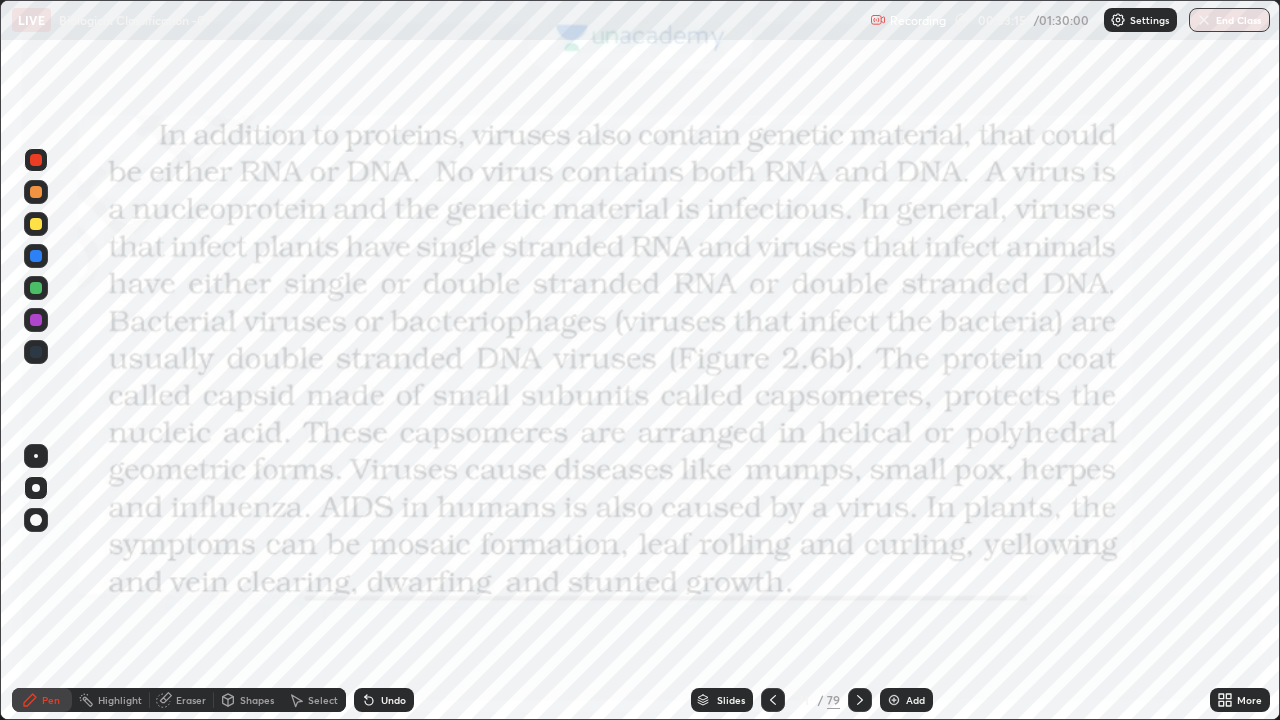 click 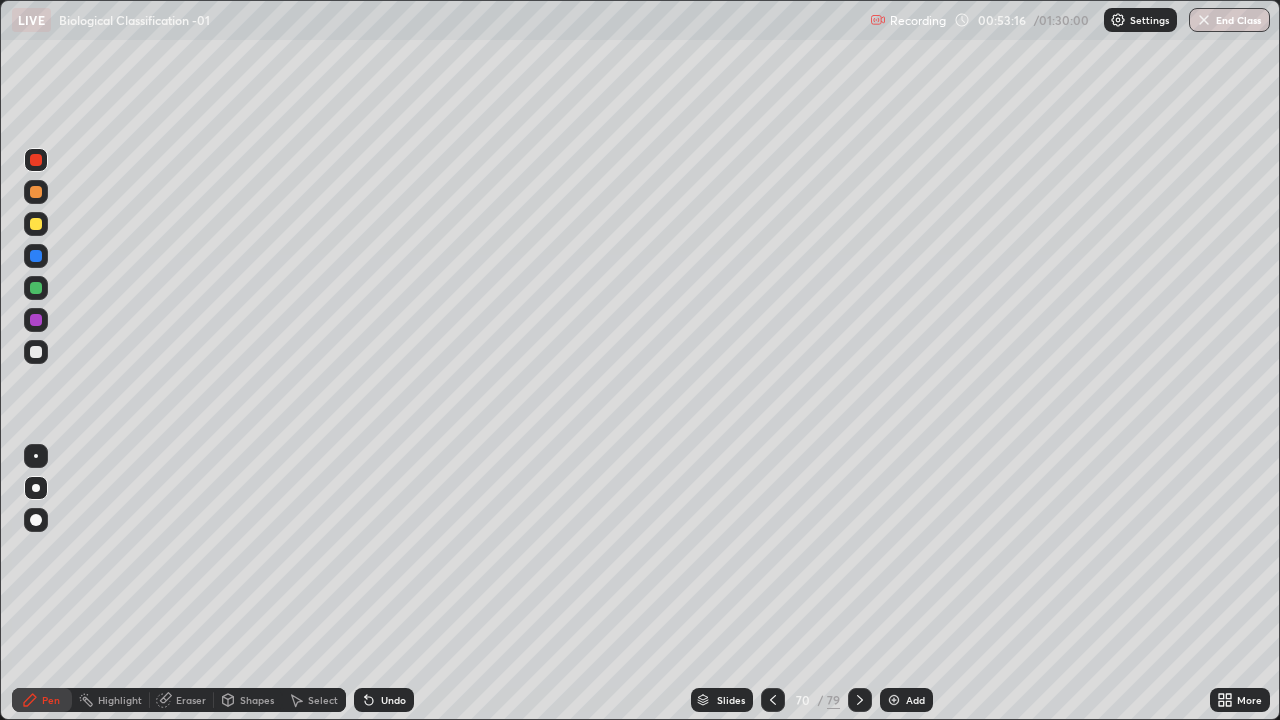 click 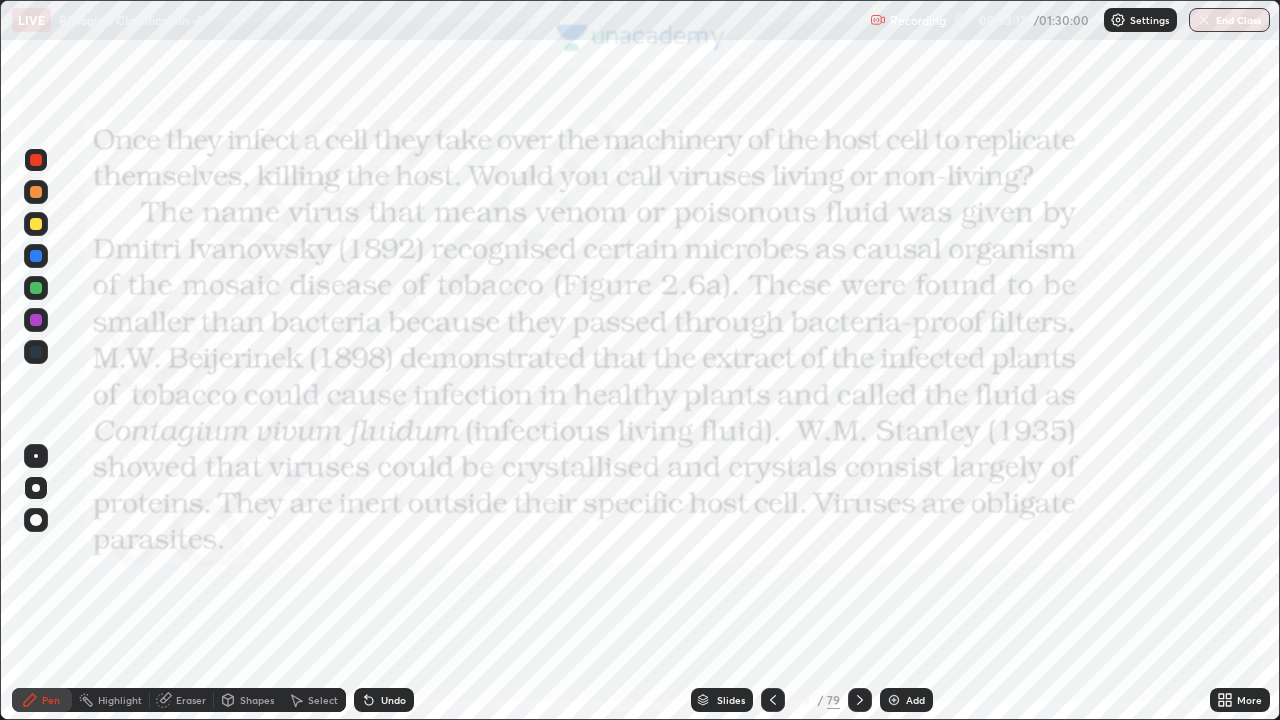 click 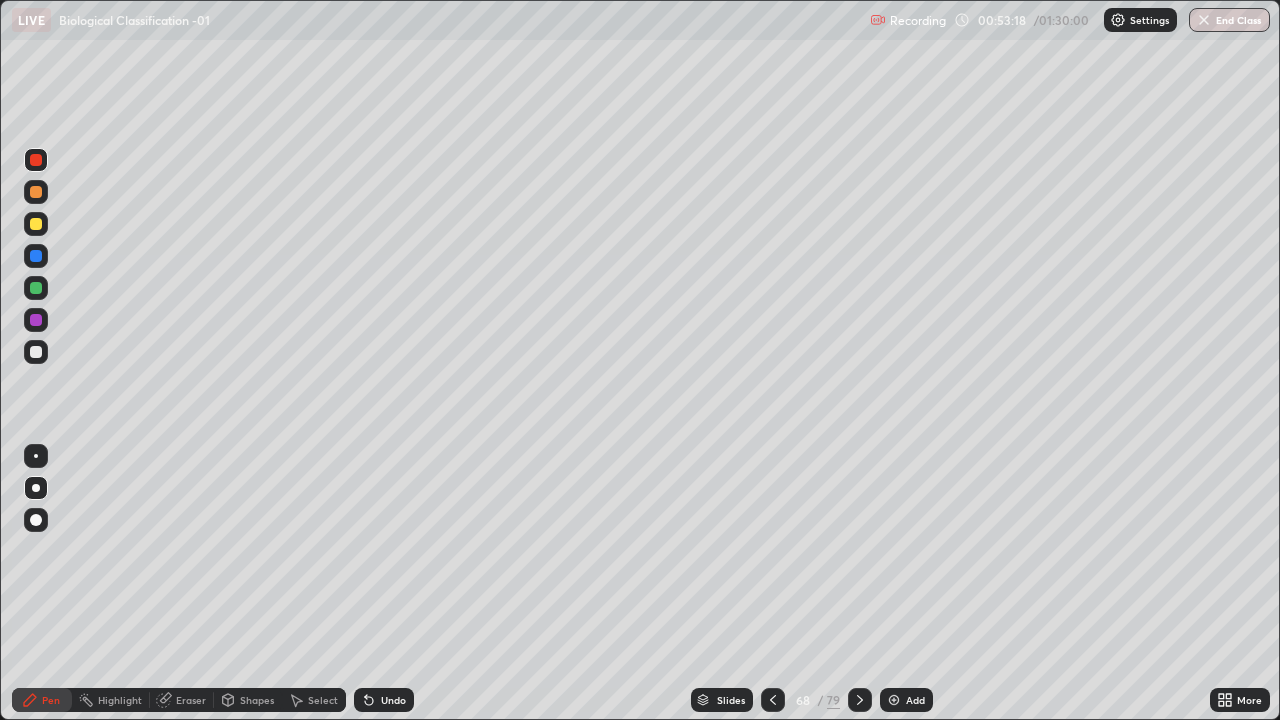 click 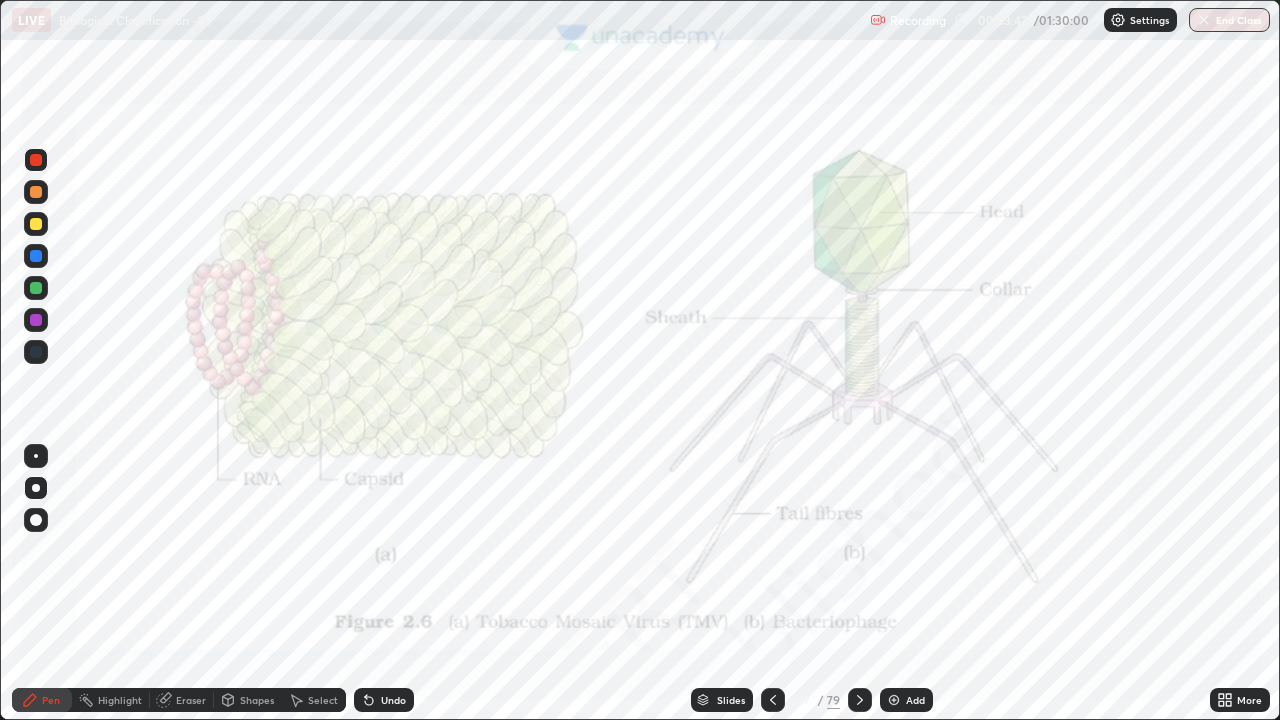 click on "Eraser" at bounding box center (191, 700) 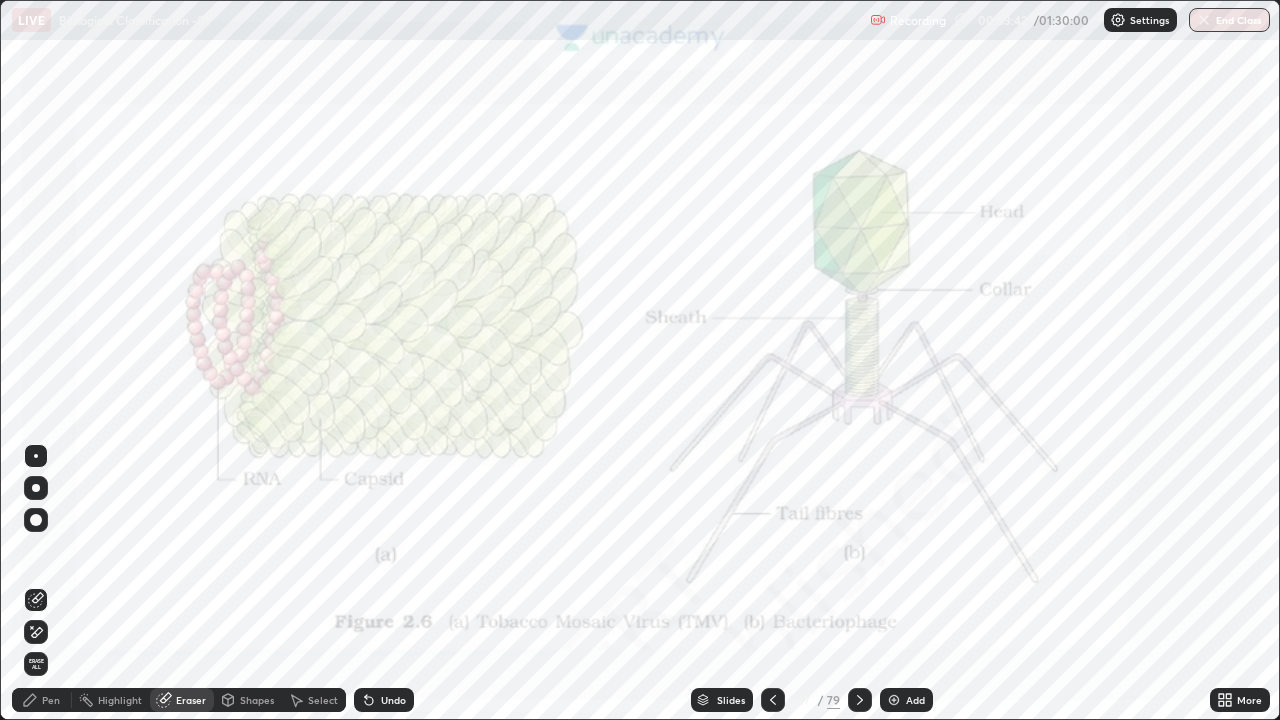 click on "Shapes" at bounding box center [257, 700] 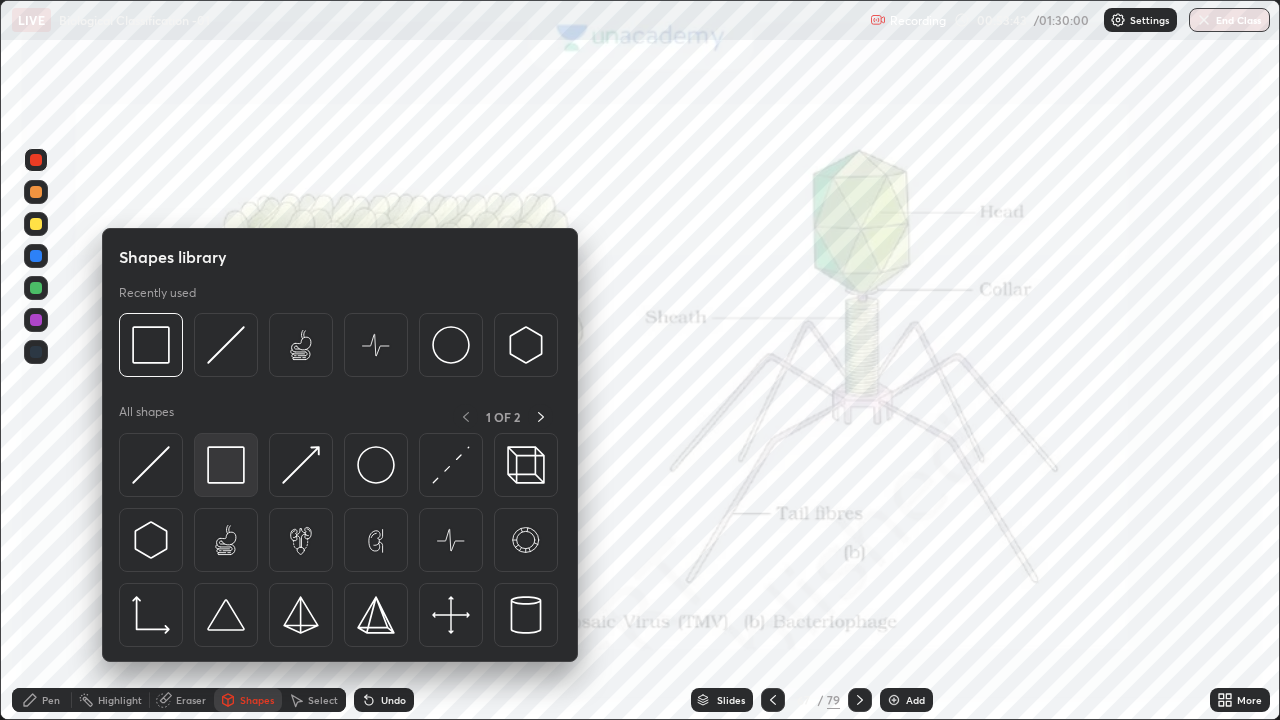 click at bounding box center (226, 465) 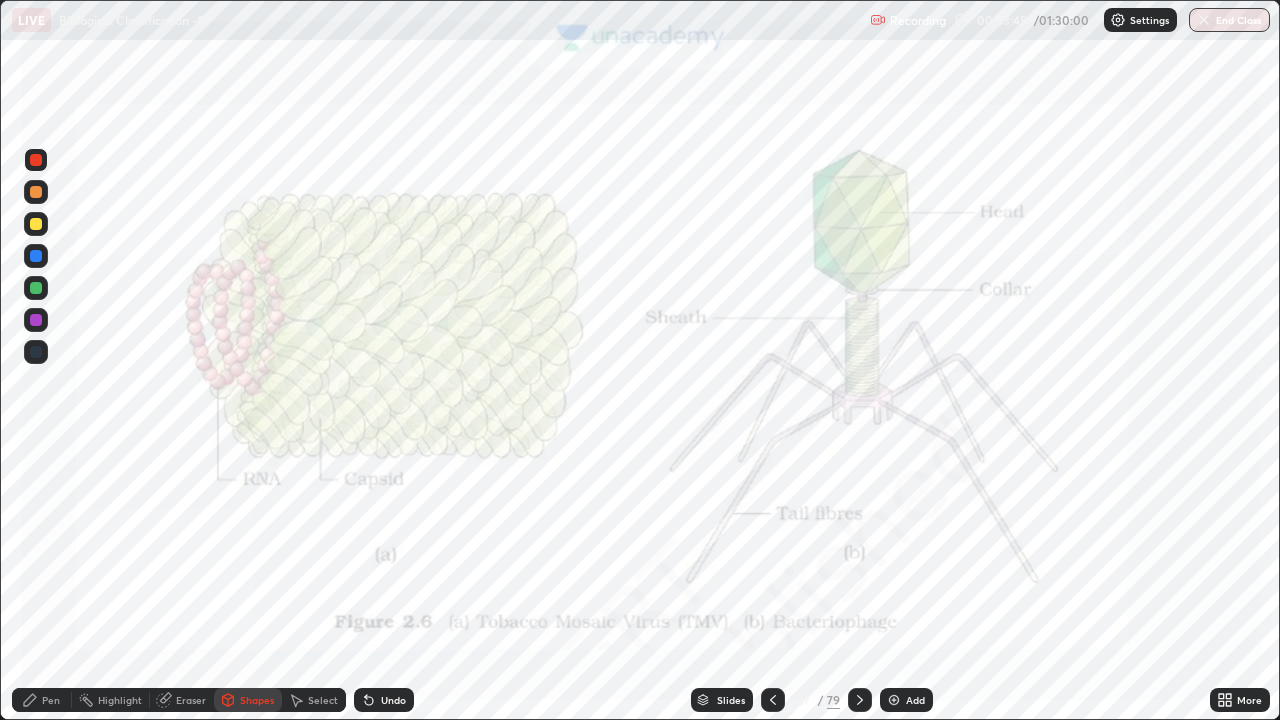 click at bounding box center [36, 160] 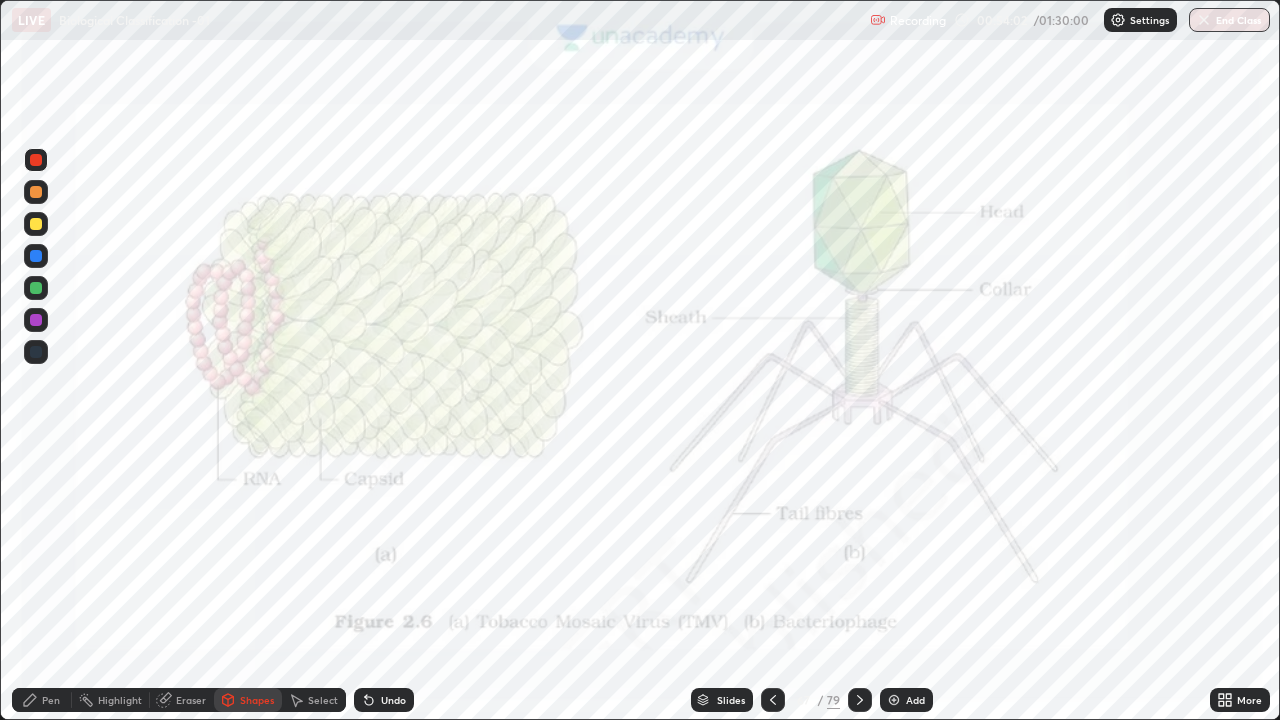 click on "Pen" at bounding box center [51, 700] 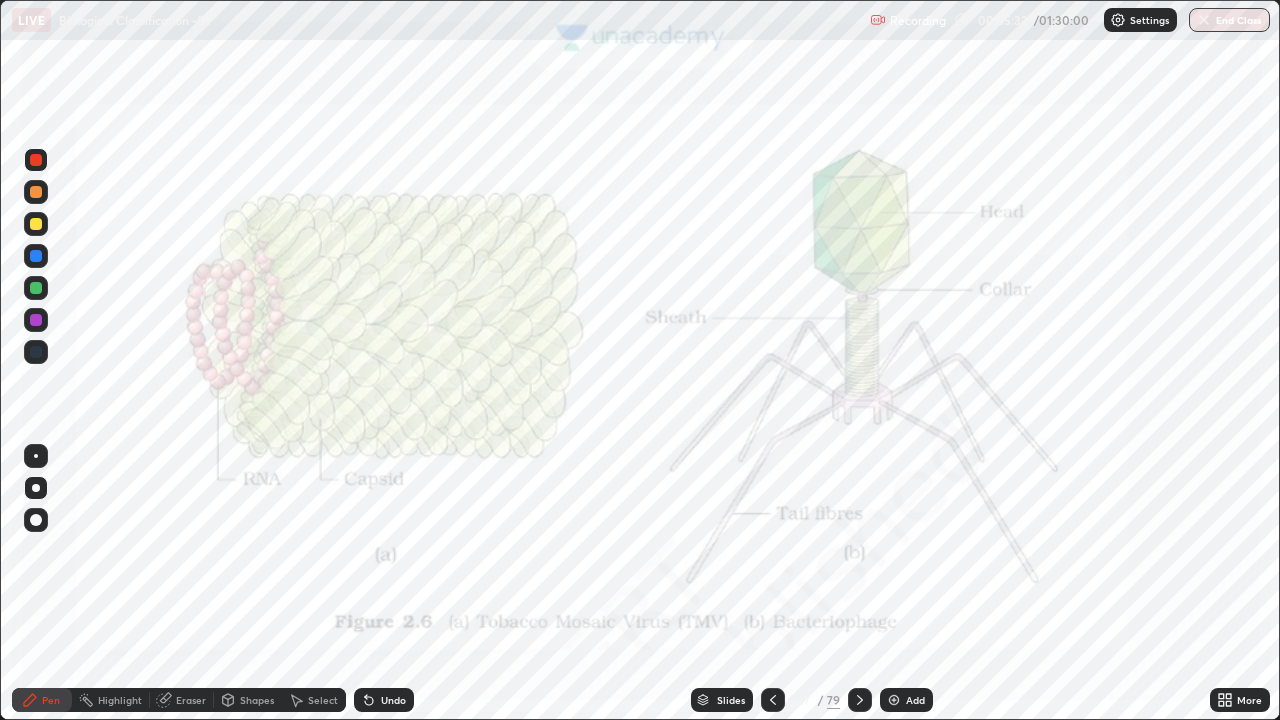 click on "Eraser" at bounding box center [191, 700] 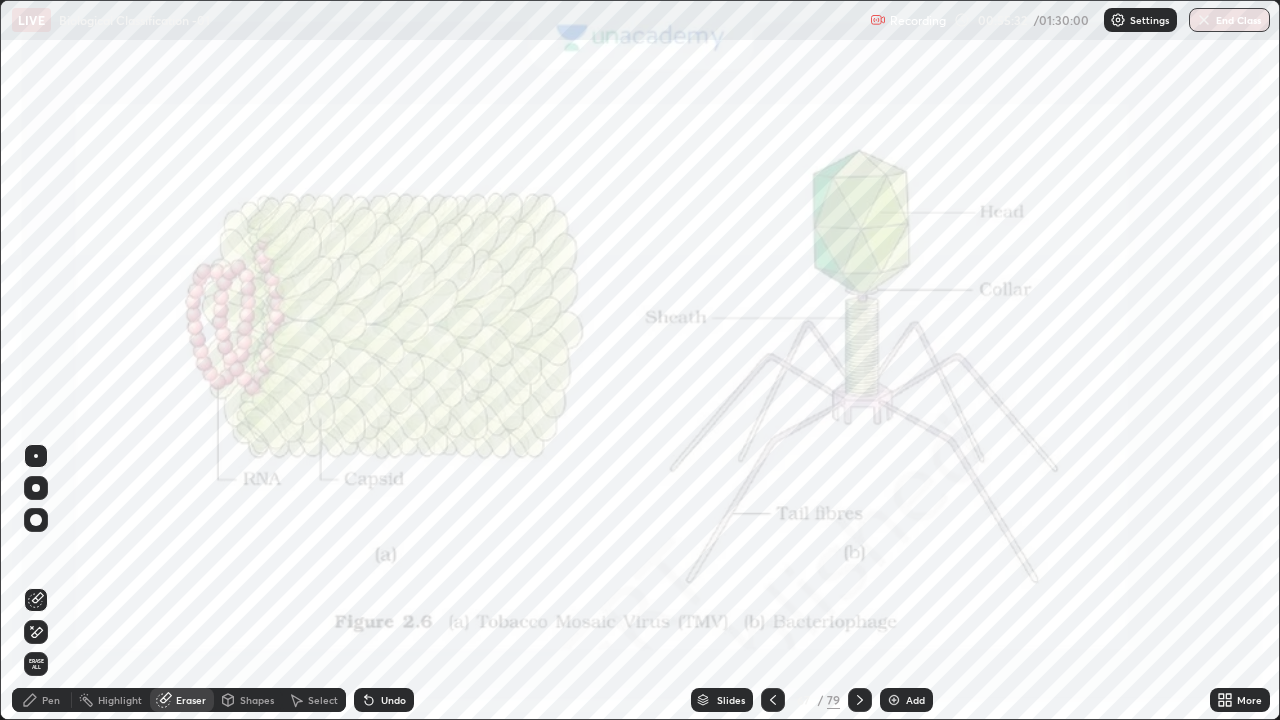 click 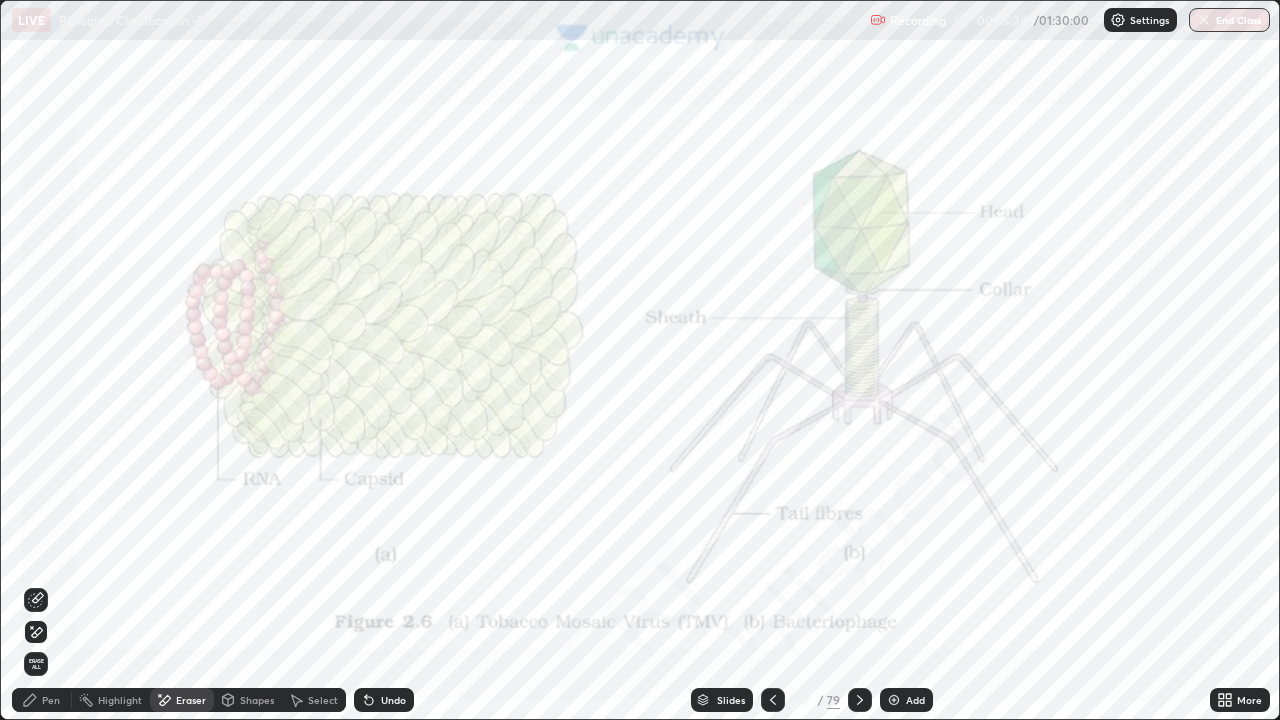click on "Pen" at bounding box center (51, 700) 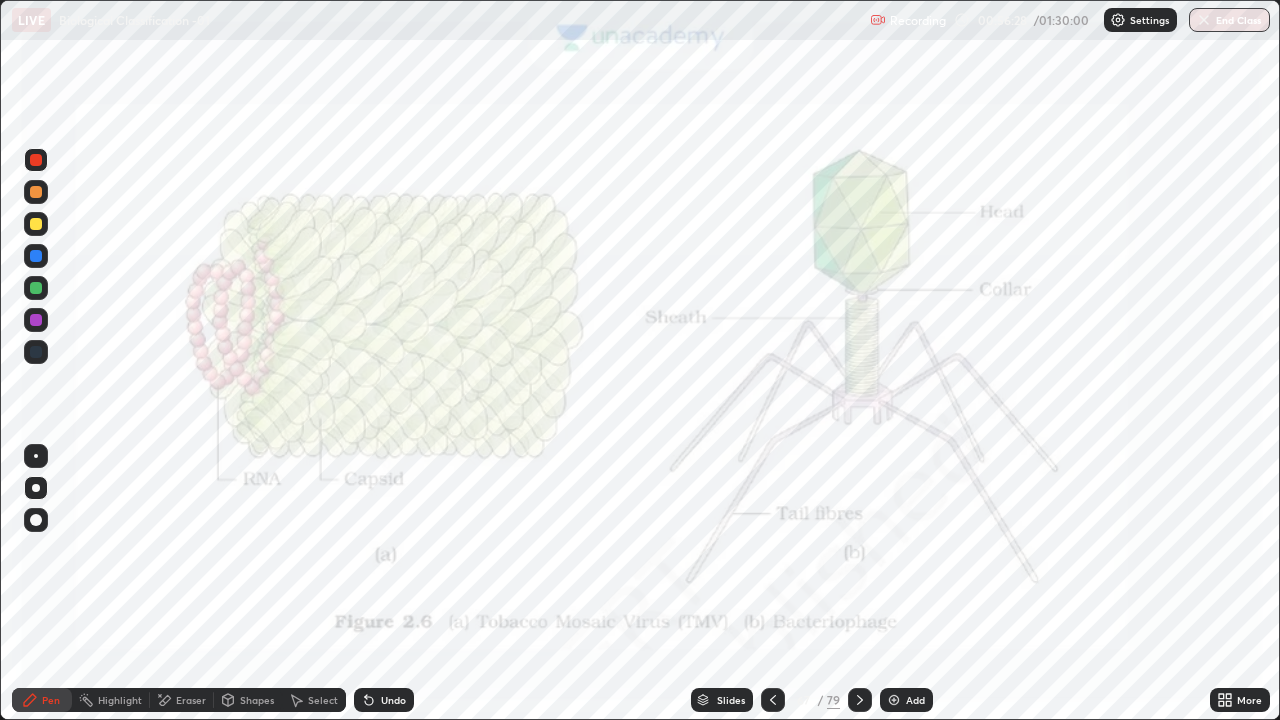 click 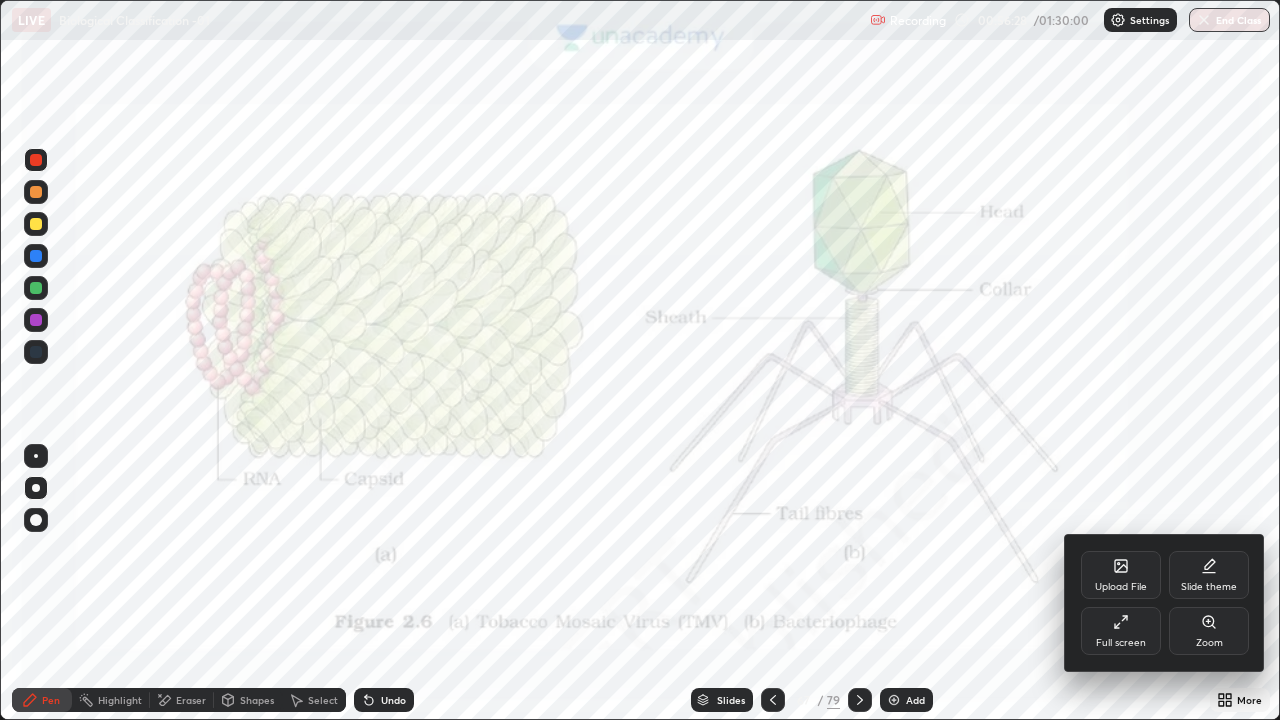 click on "Full screen" at bounding box center (1121, 631) 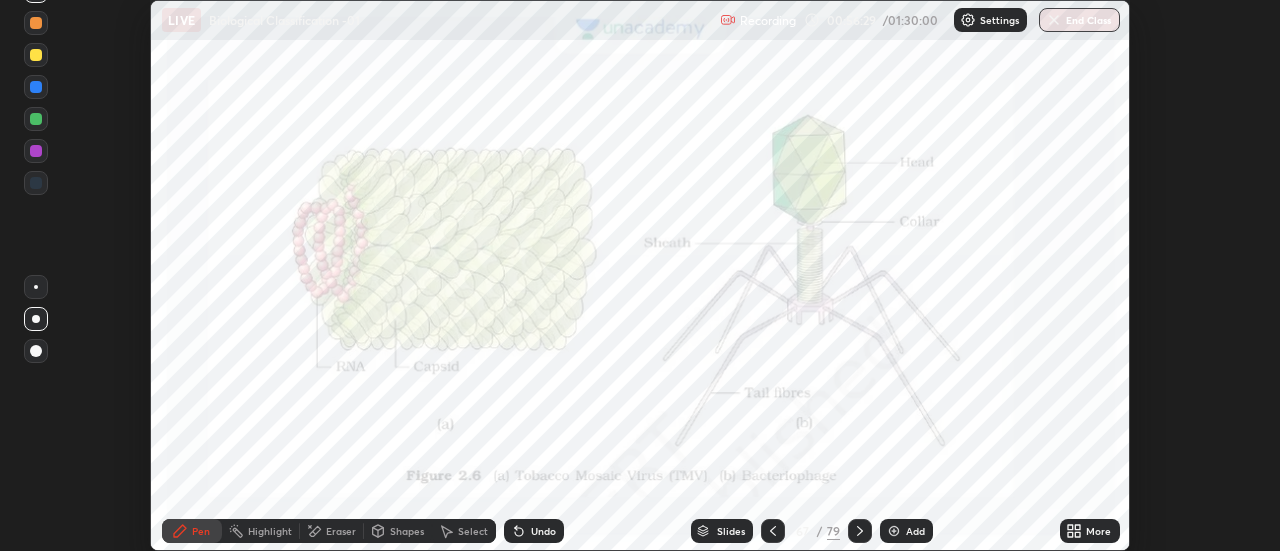 scroll, scrollTop: 551, scrollLeft: 1280, axis: both 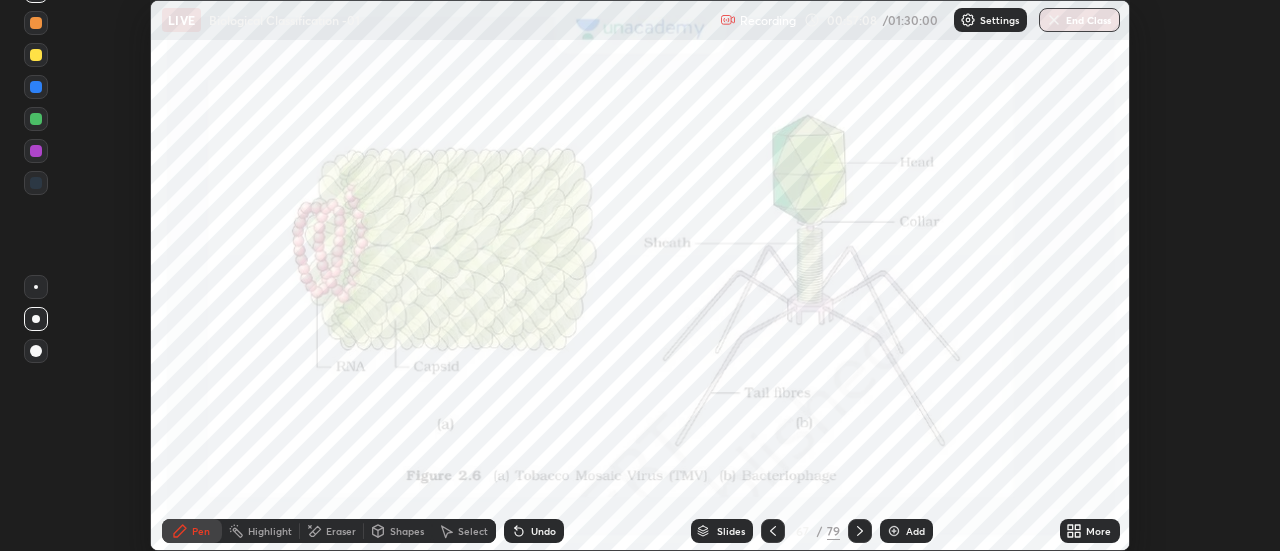 click on "More" at bounding box center (1090, 531) 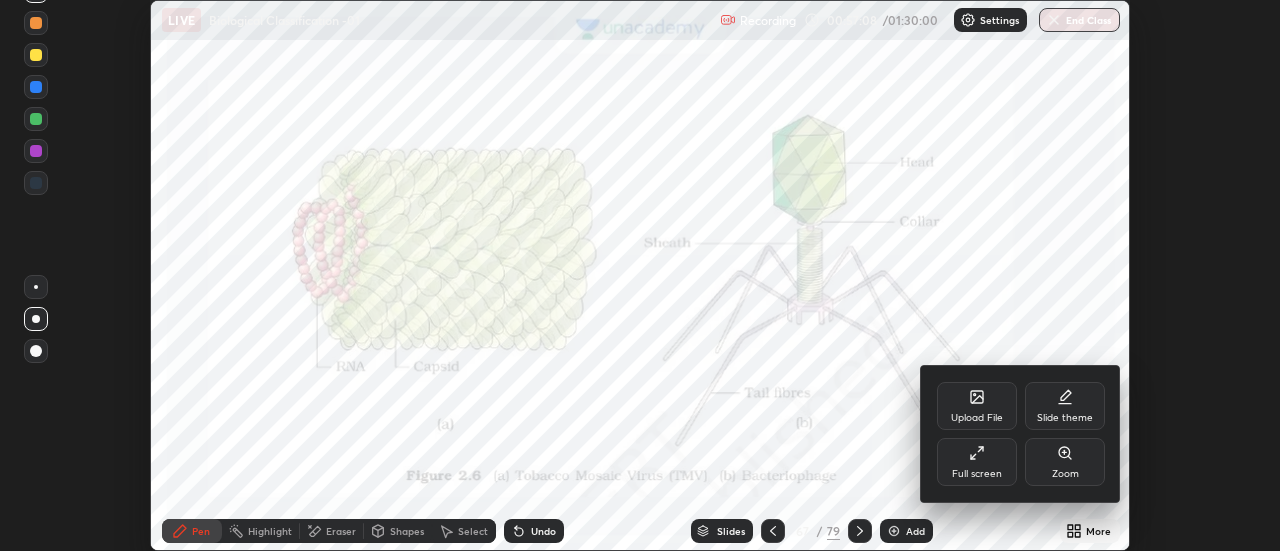 click on "Full screen" at bounding box center (977, 462) 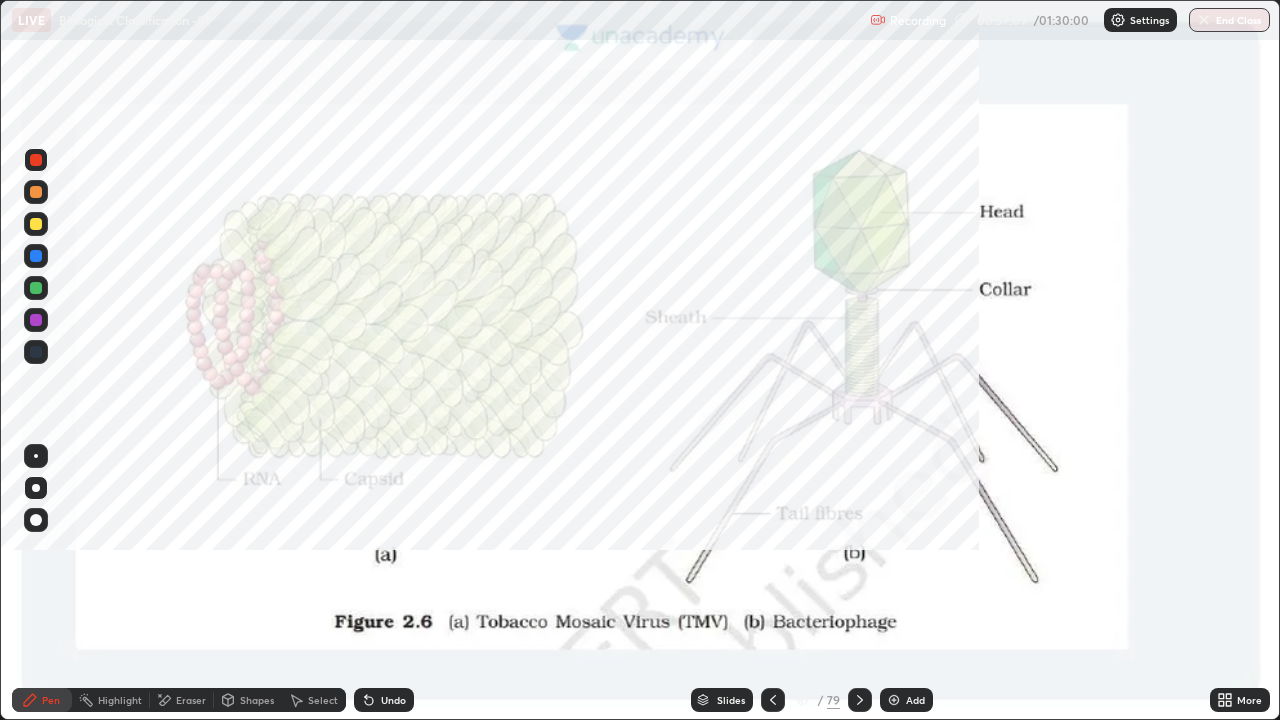 scroll, scrollTop: 99280, scrollLeft: 98720, axis: both 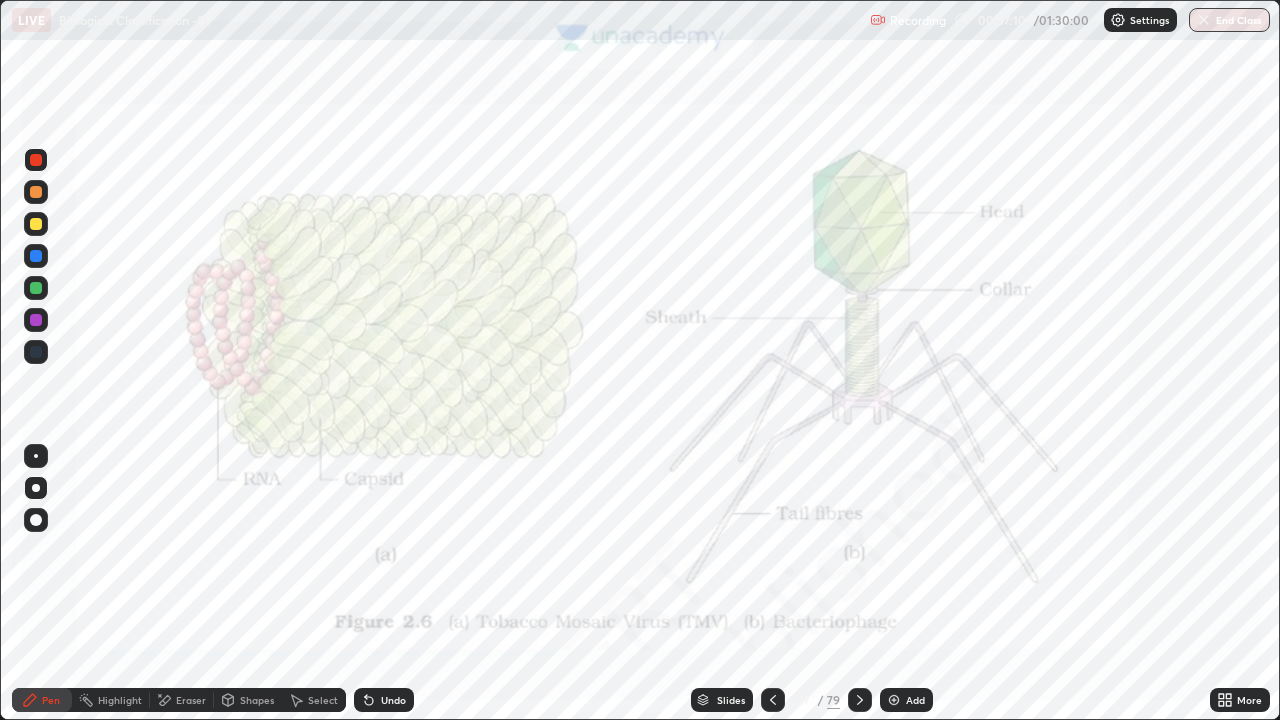 click 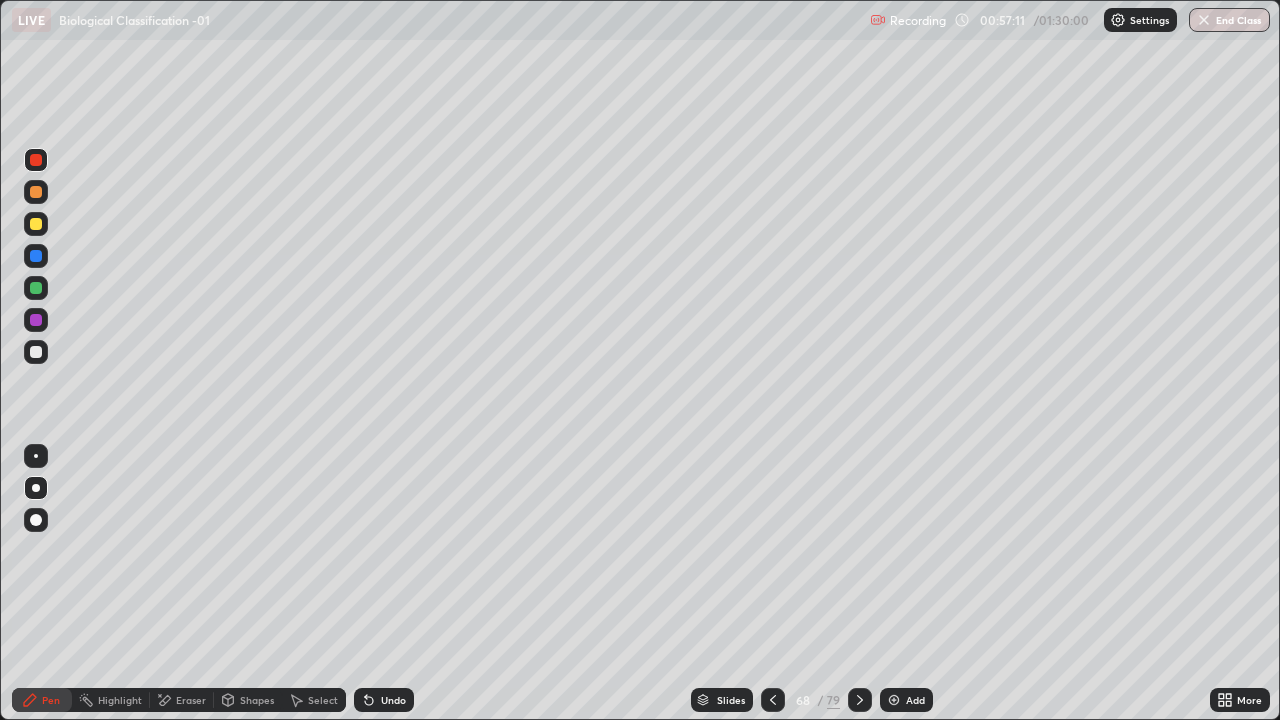 click 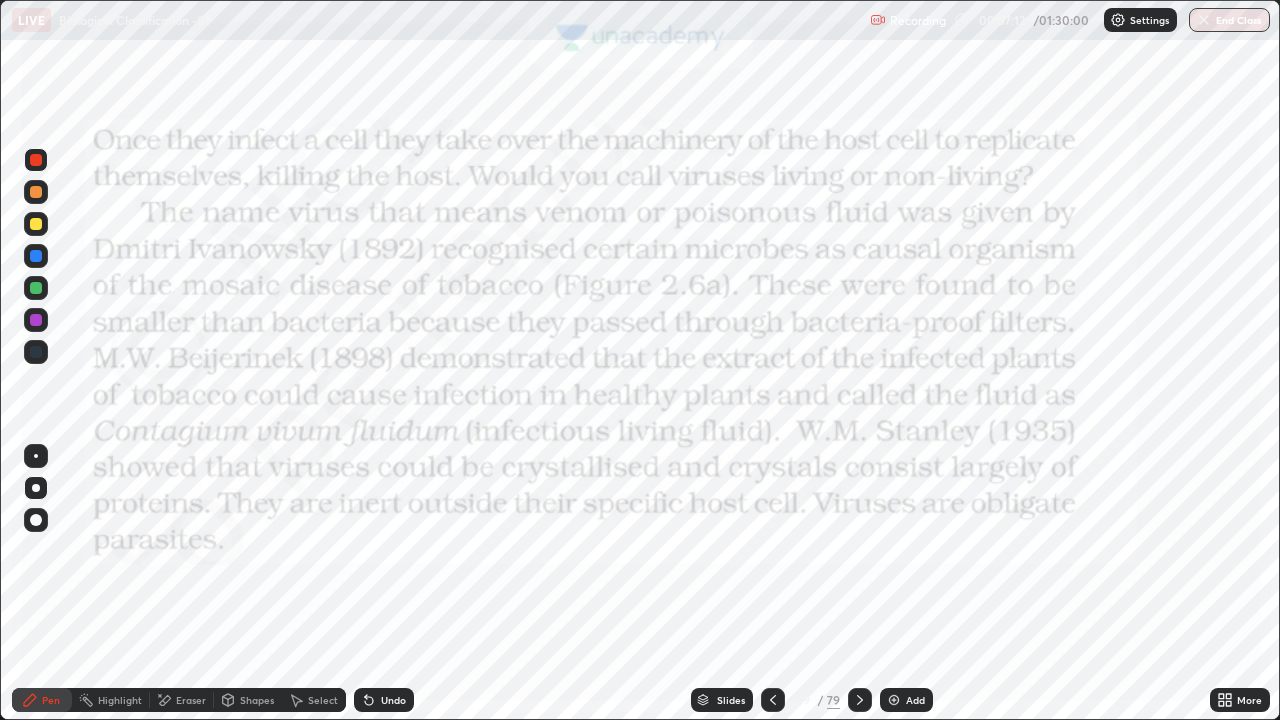 click at bounding box center [860, 700] 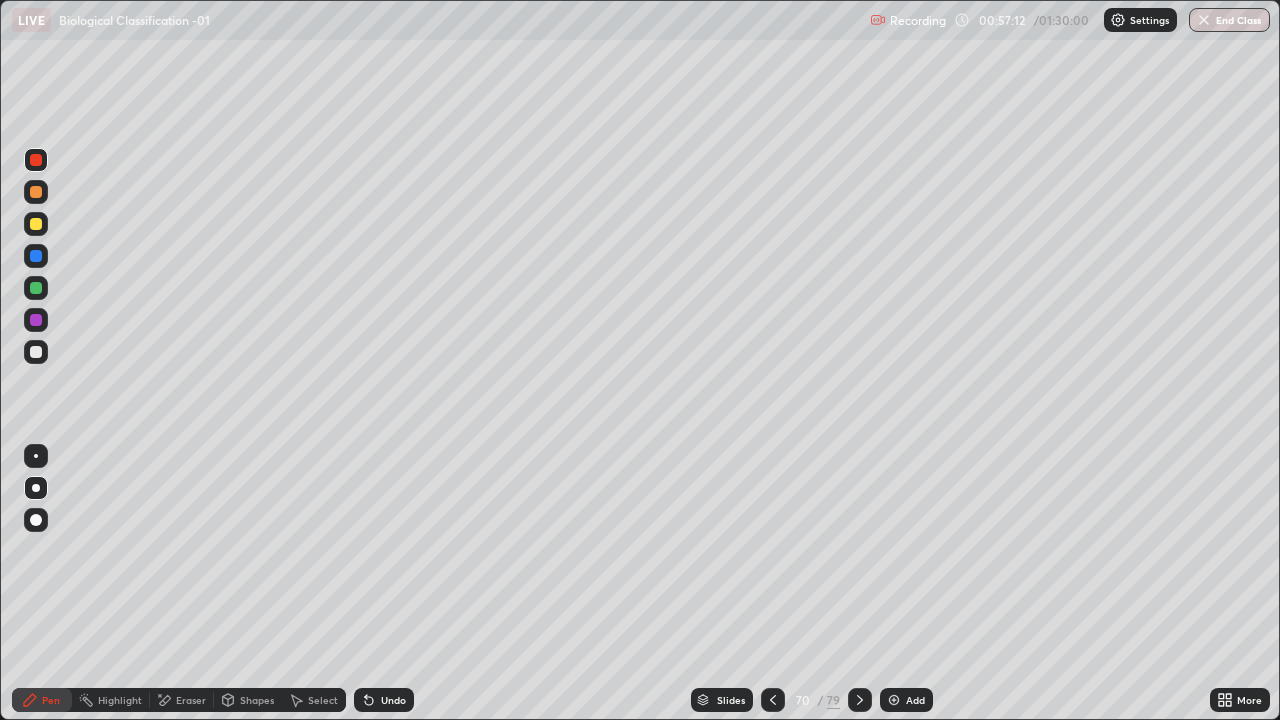 click 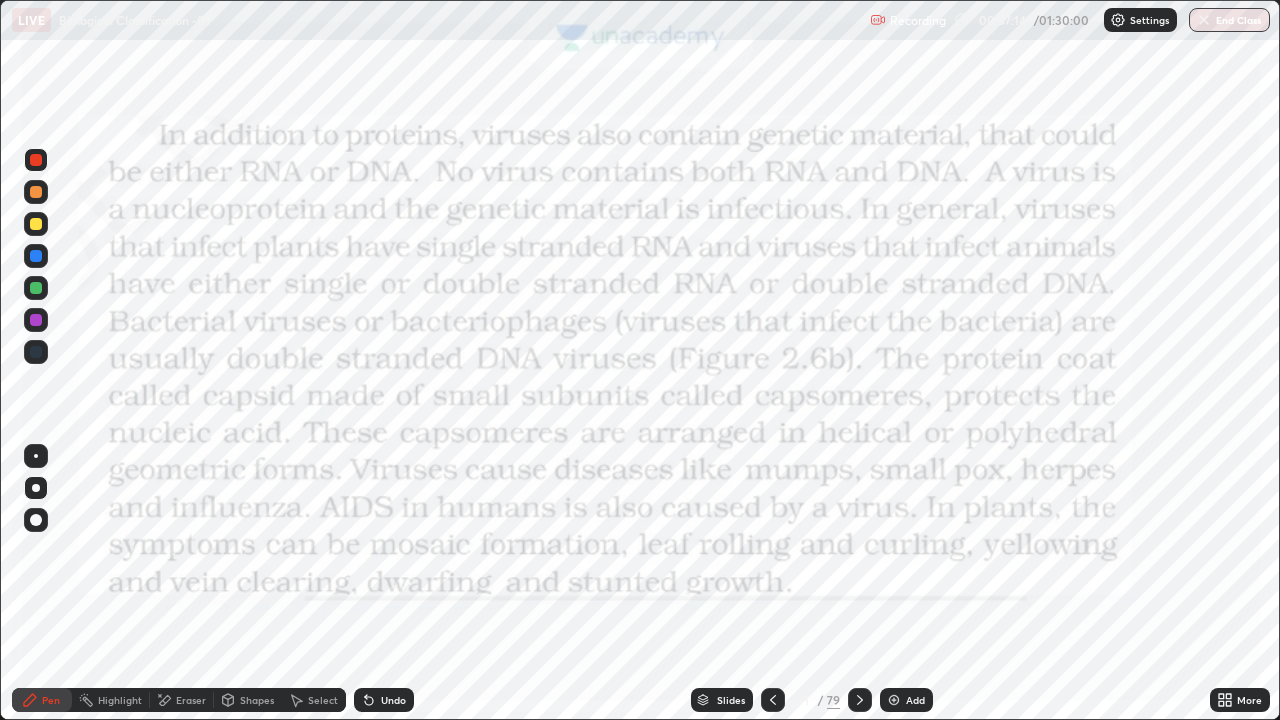 click 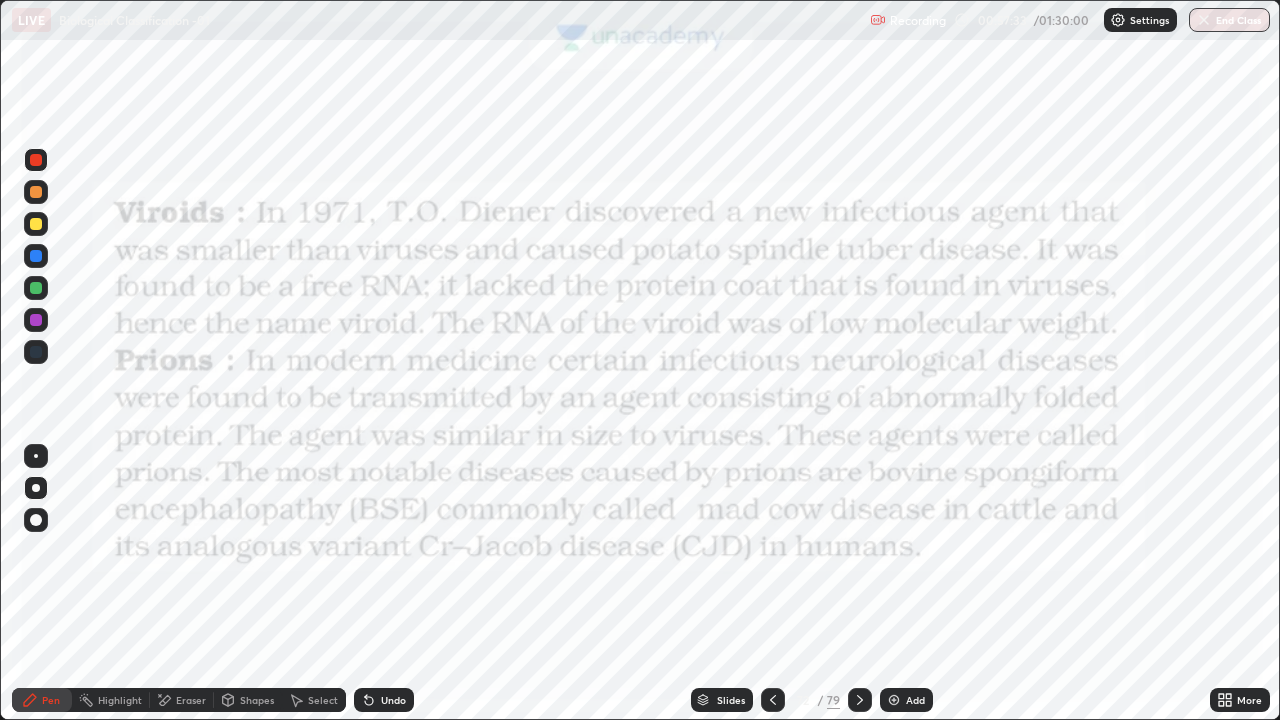 click 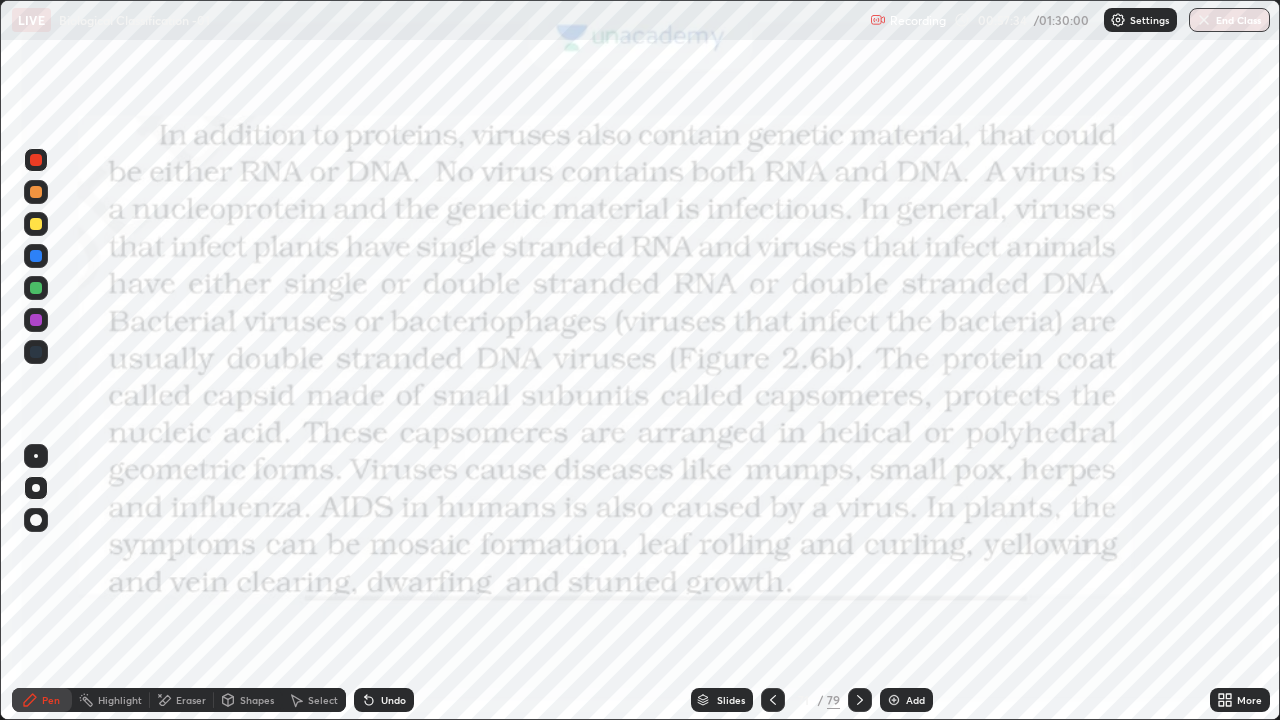click on "Add" at bounding box center [915, 700] 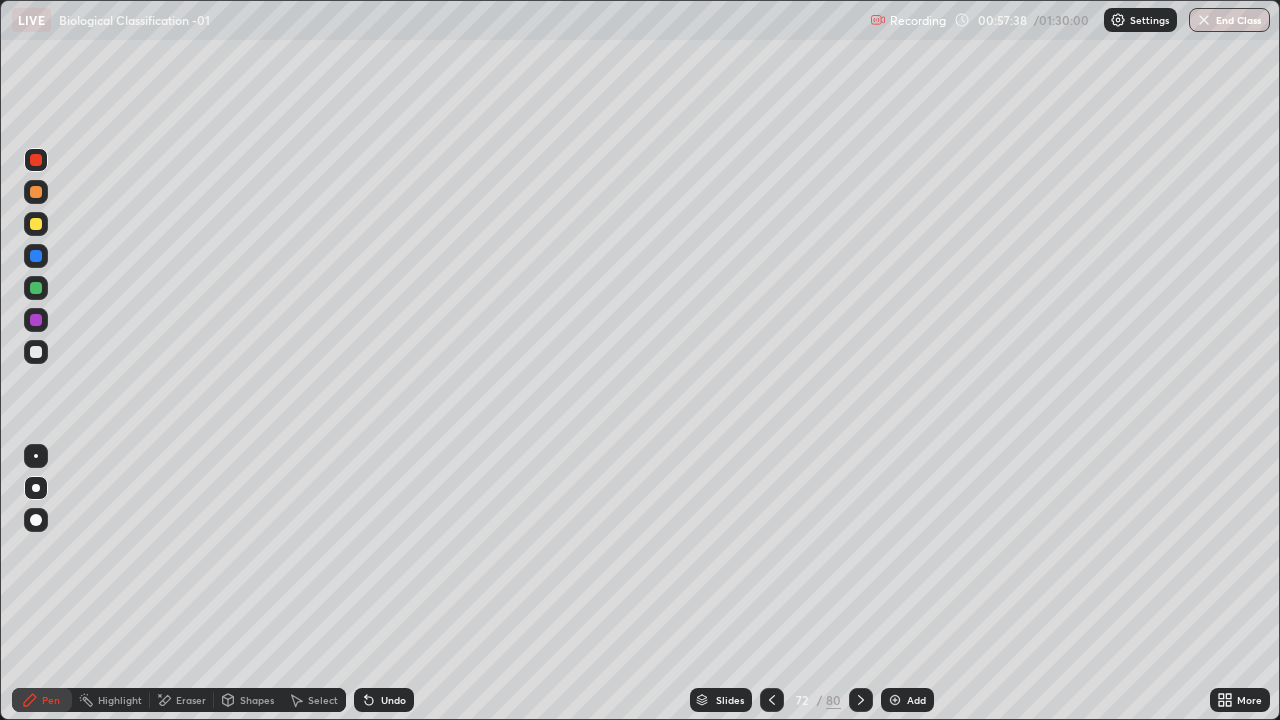 click at bounding box center [36, 352] 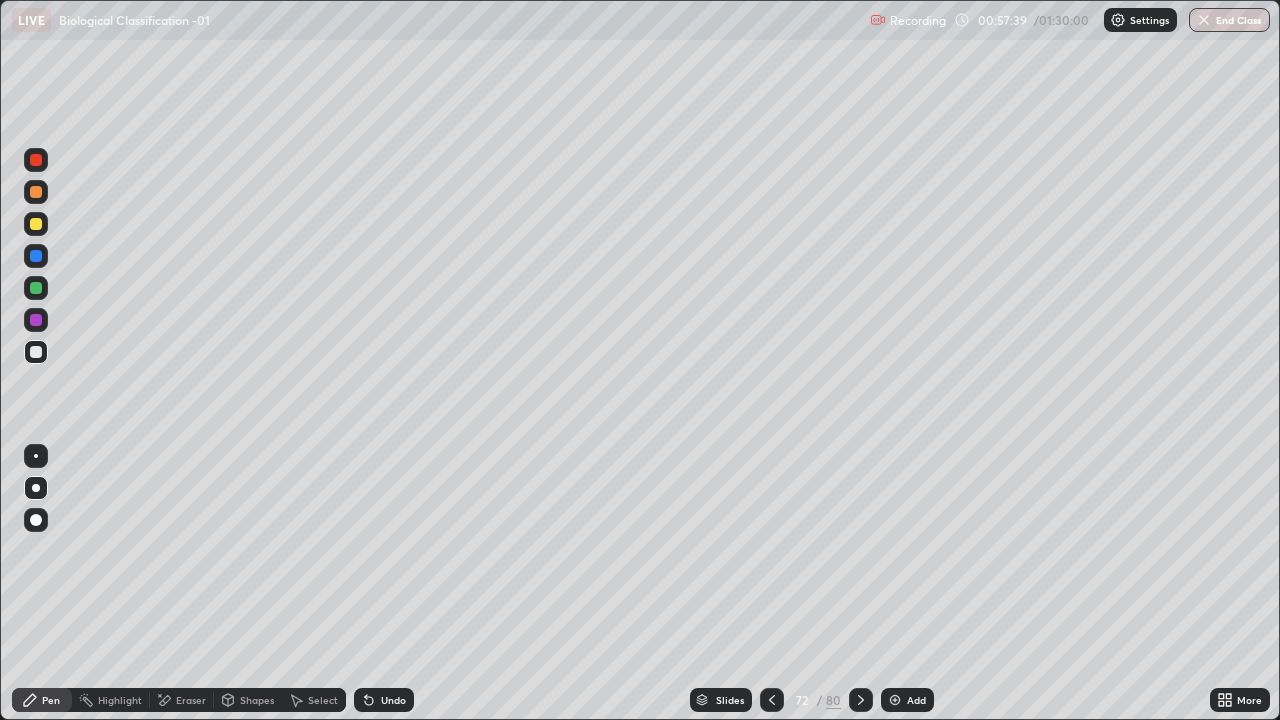 click at bounding box center [36, 488] 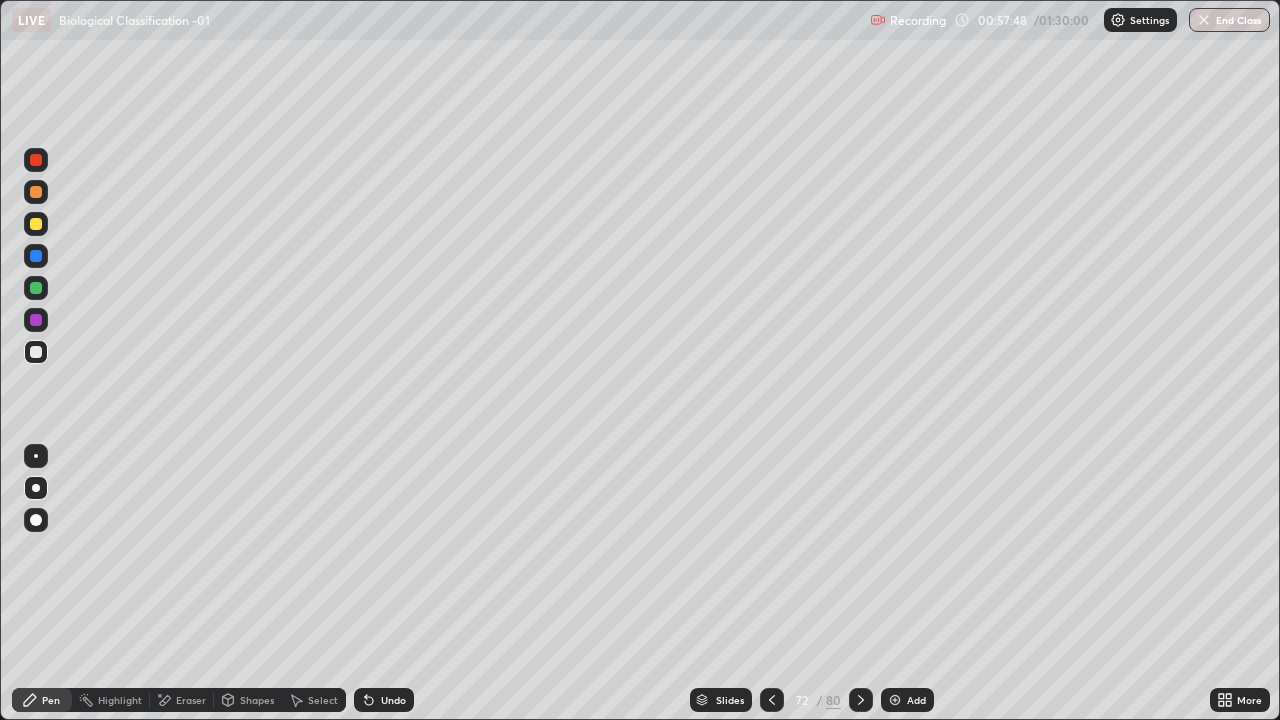 click at bounding box center (36, 160) 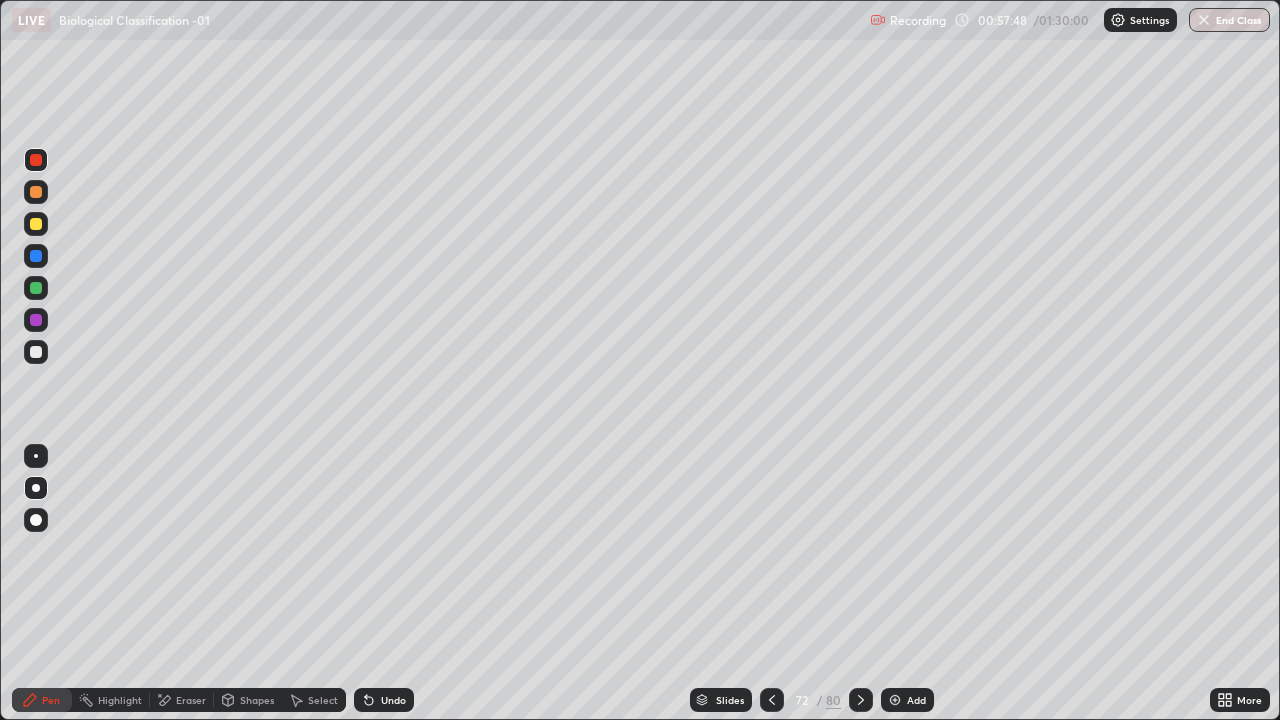 click at bounding box center (36, 160) 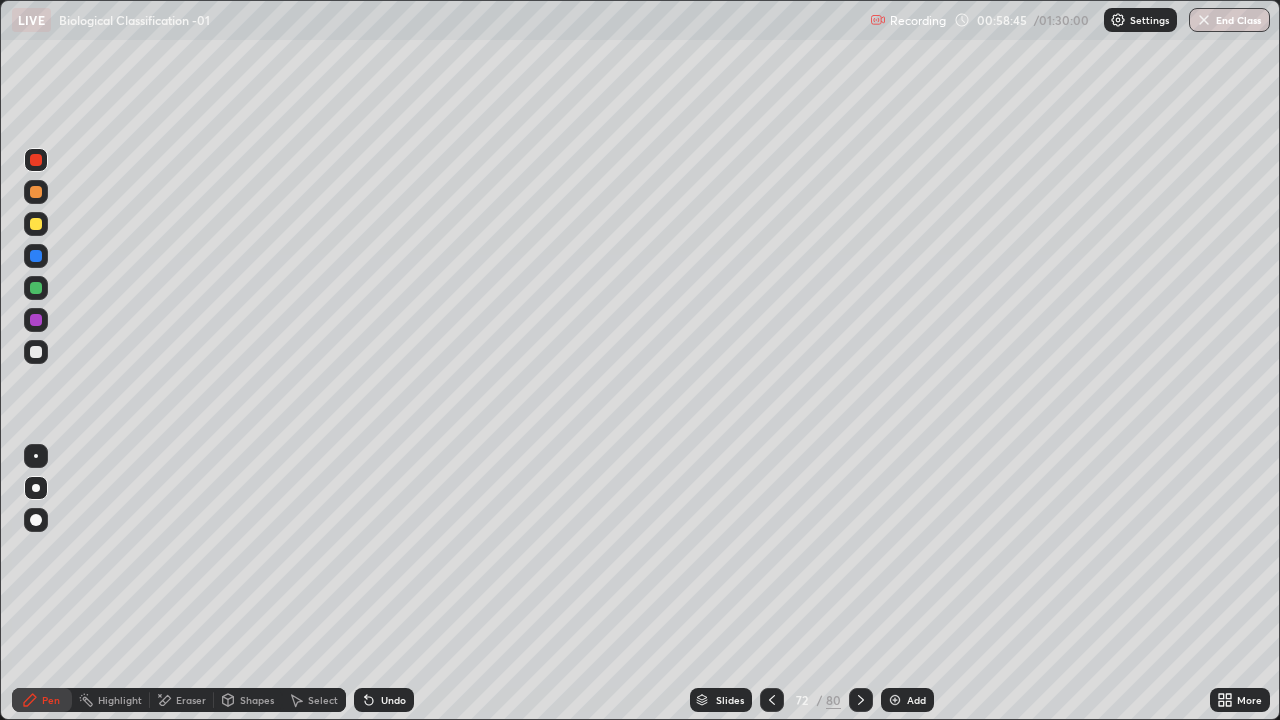 click at bounding box center [36, 224] 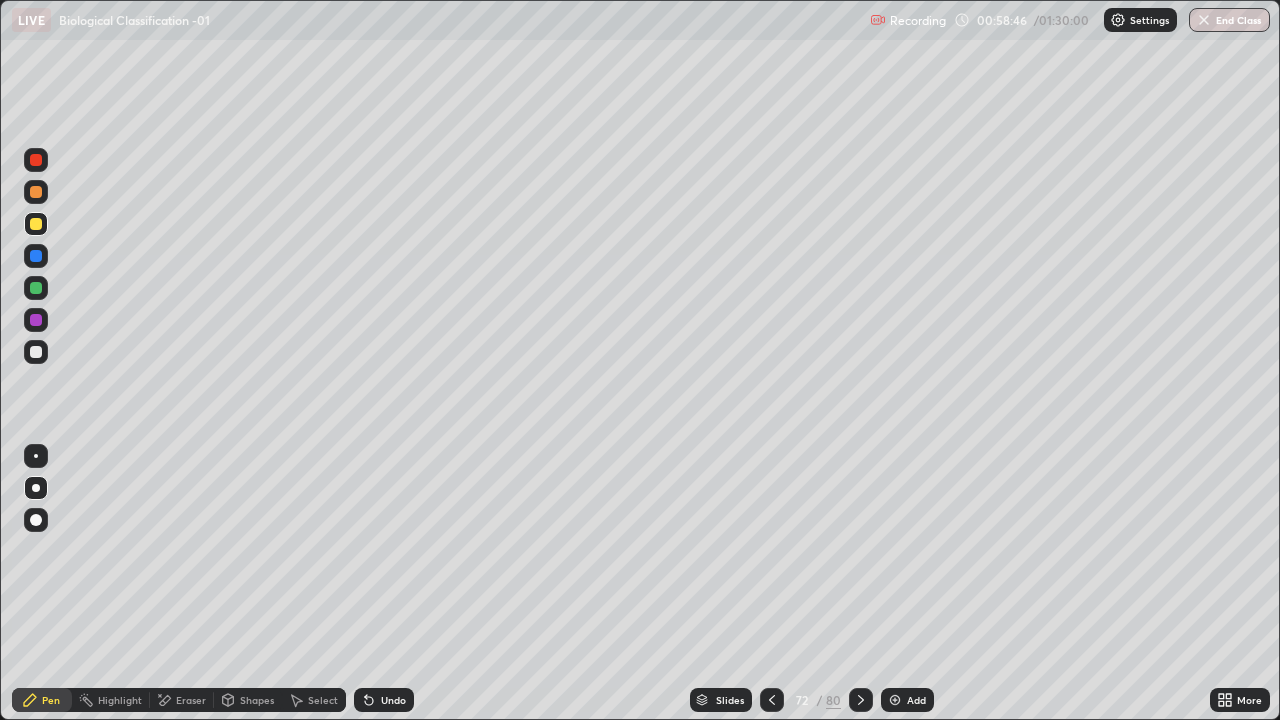 click on "Pen" at bounding box center (42, 700) 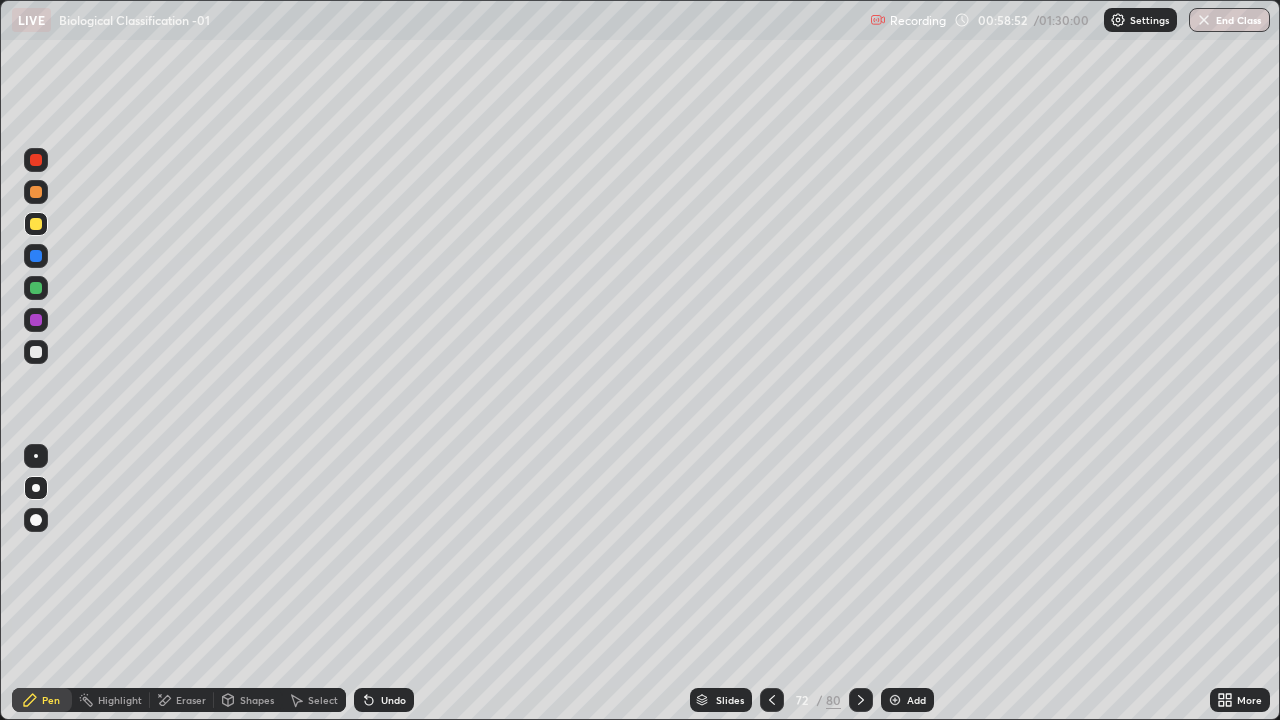 click 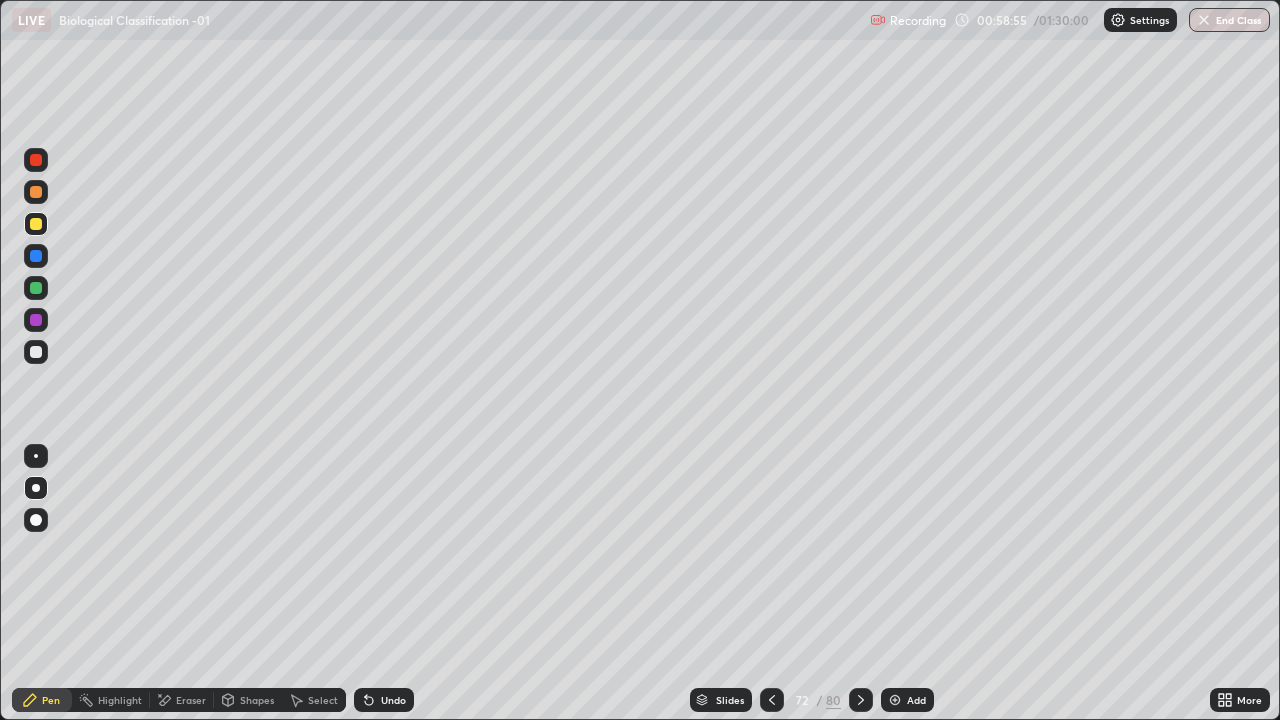 click at bounding box center [36, 352] 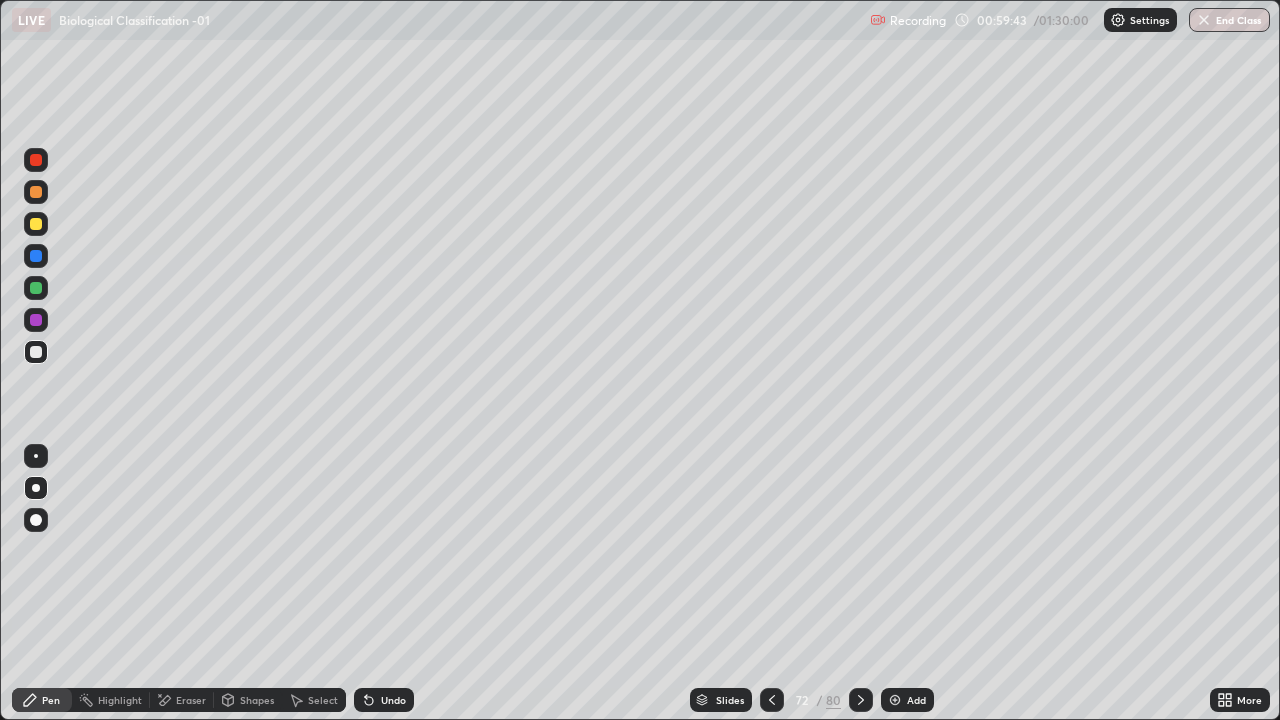 click at bounding box center (36, 288) 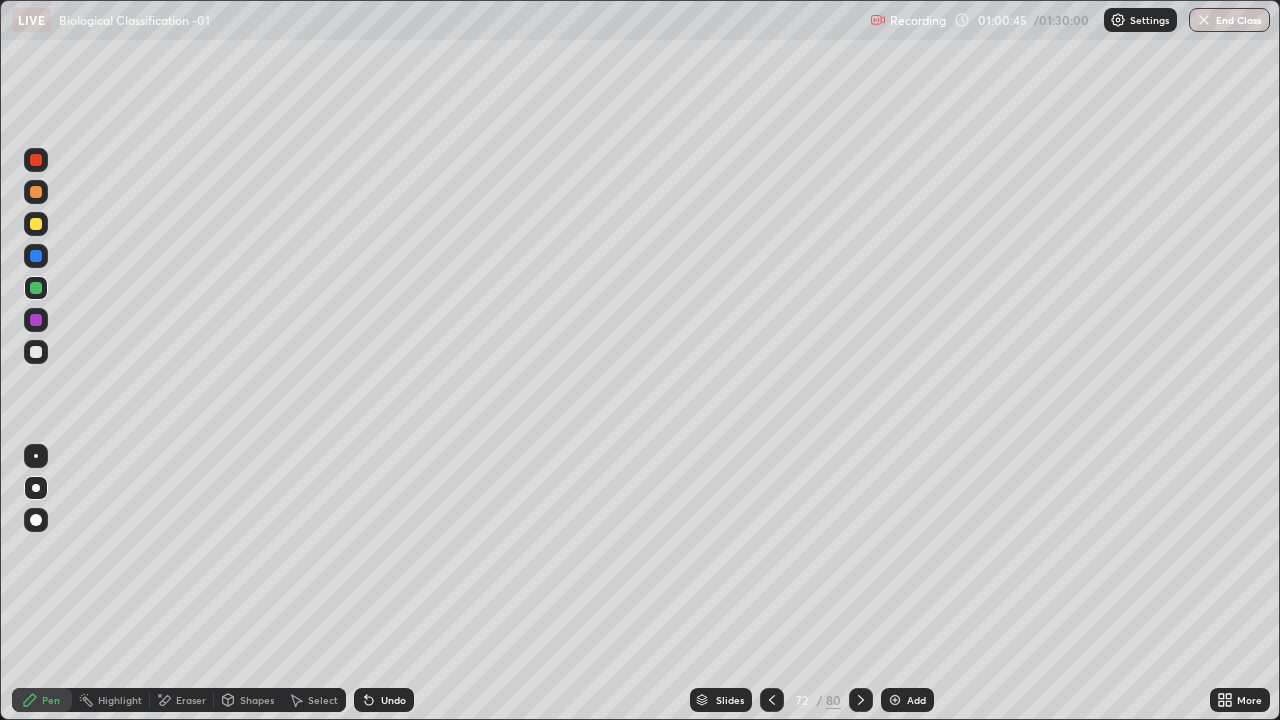 click at bounding box center (36, 352) 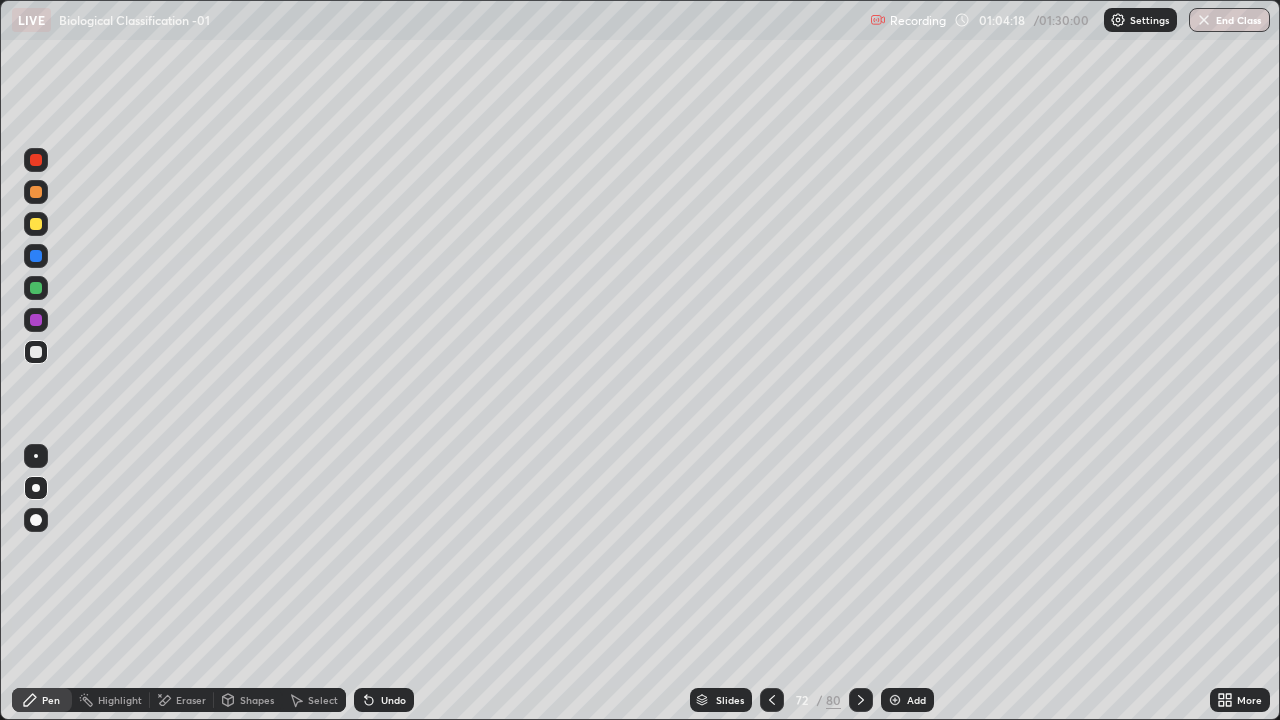 click on "Pen" at bounding box center (42, 700) 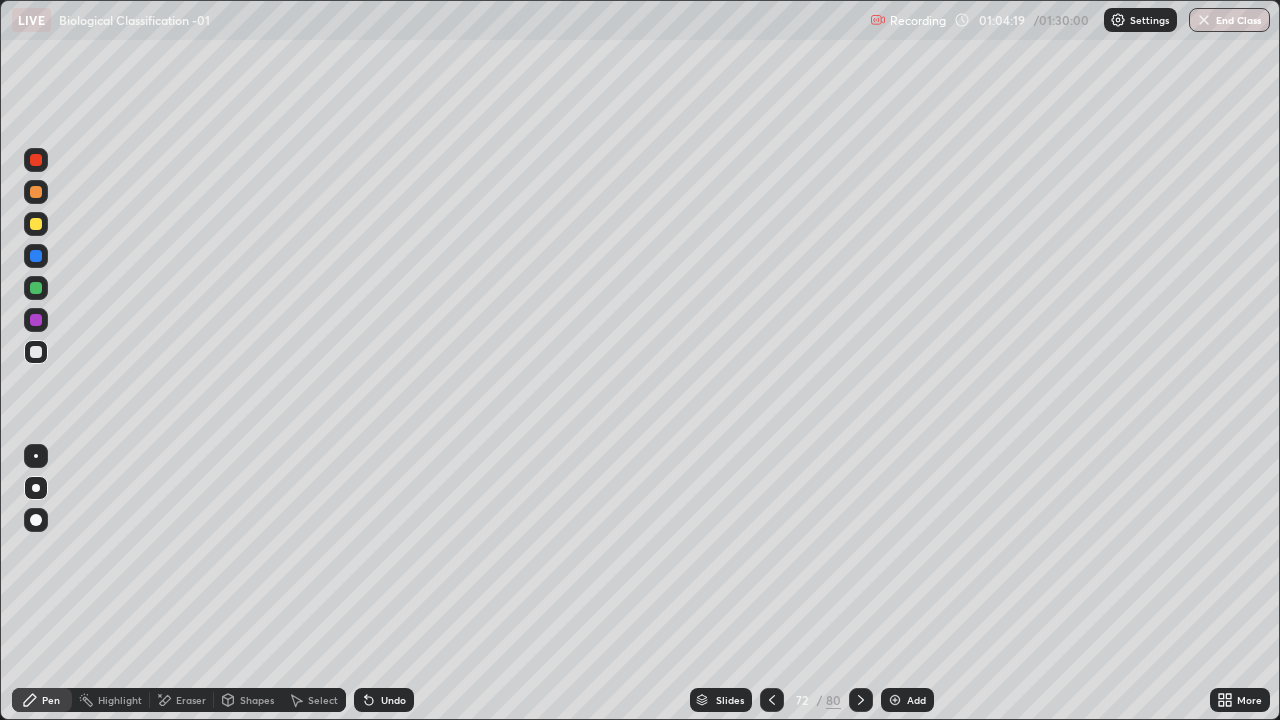 click at bounding box center [36, 488] 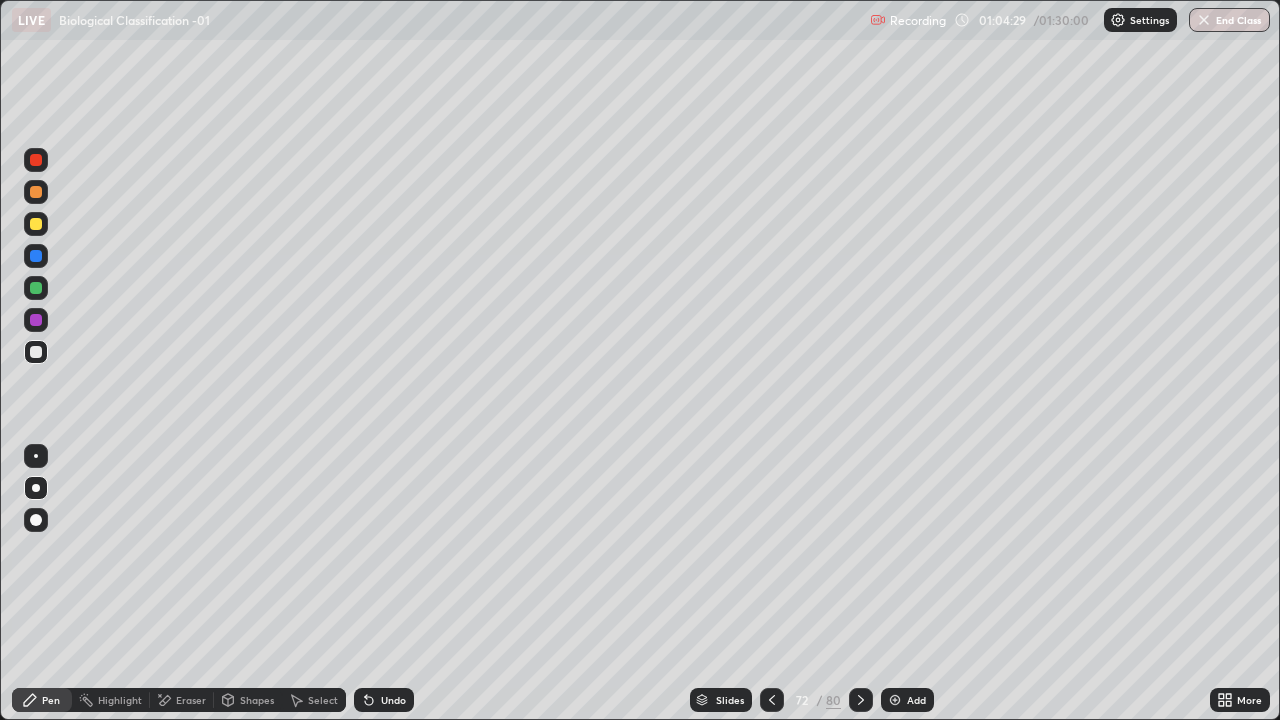 click 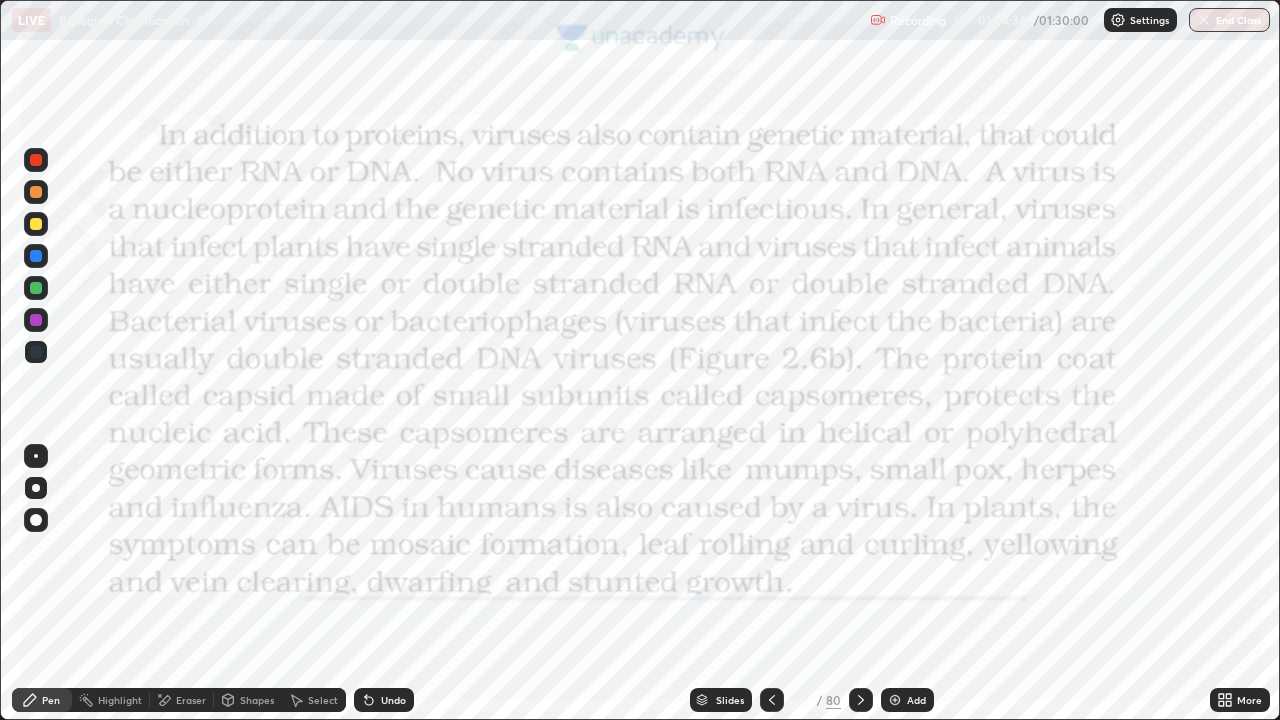 click 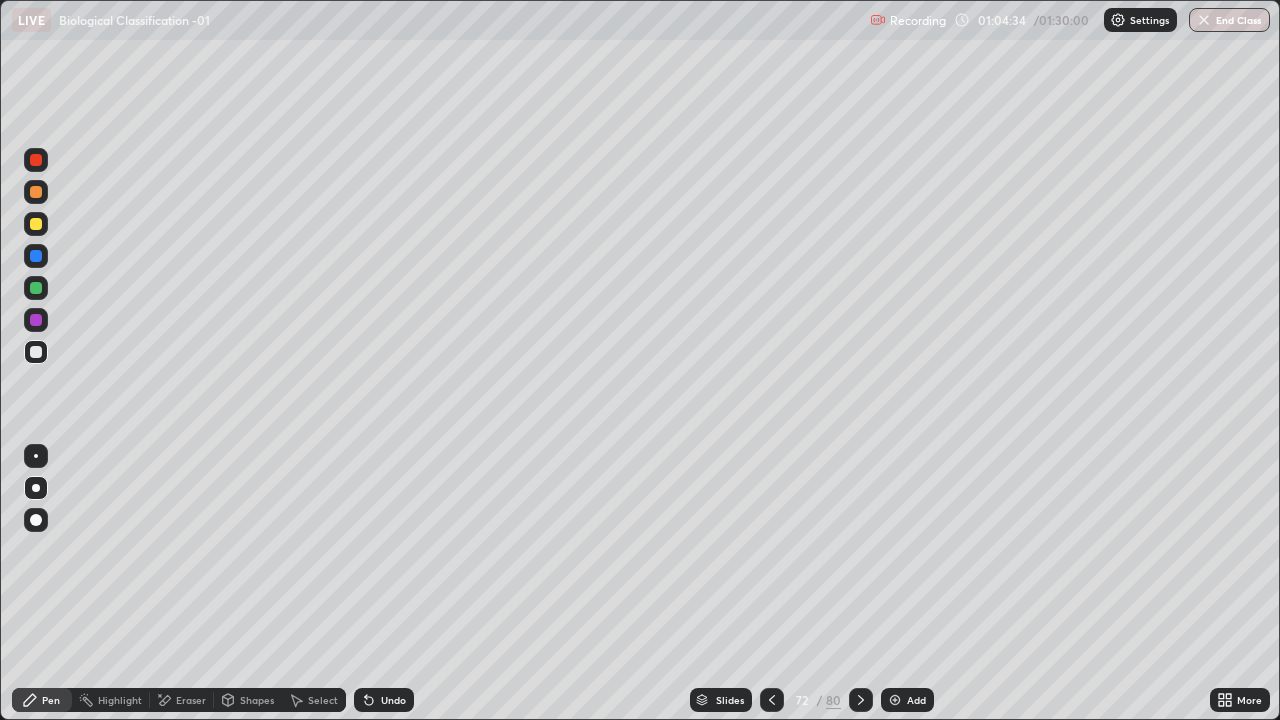 click 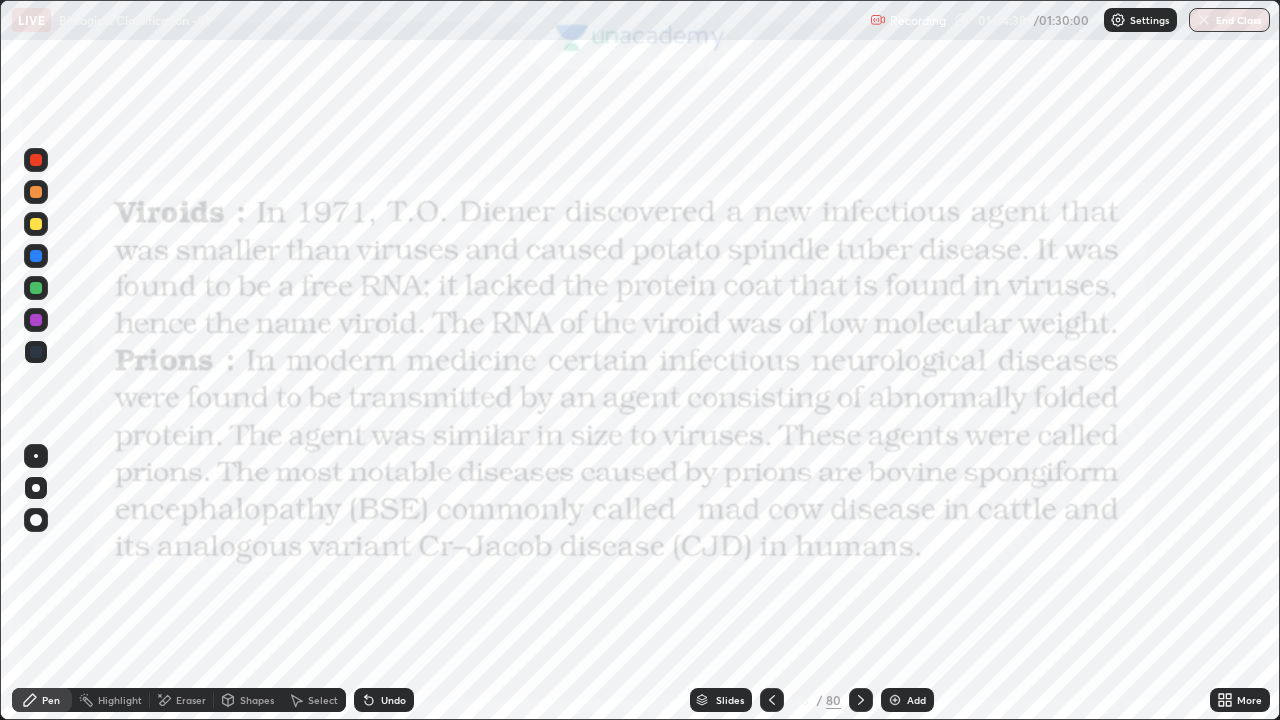 click on "Shapes" at bounding box center (257, 700) 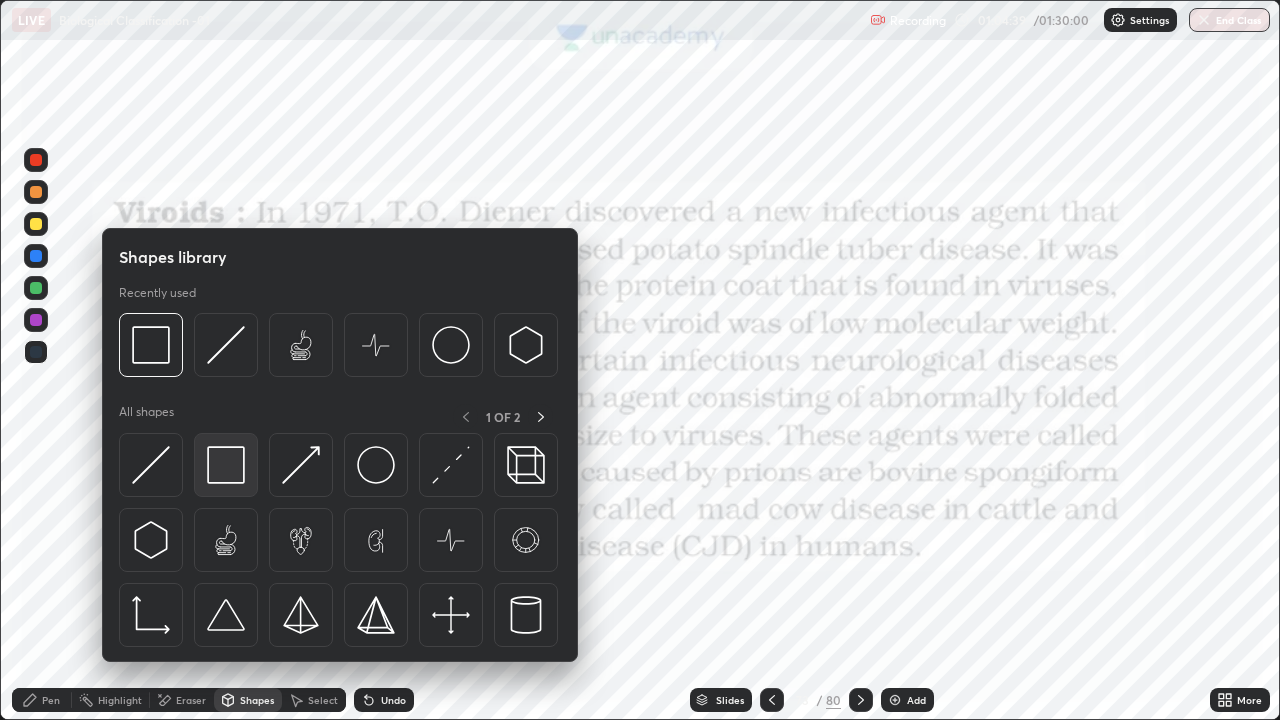 click at bounding box center [226, 465] 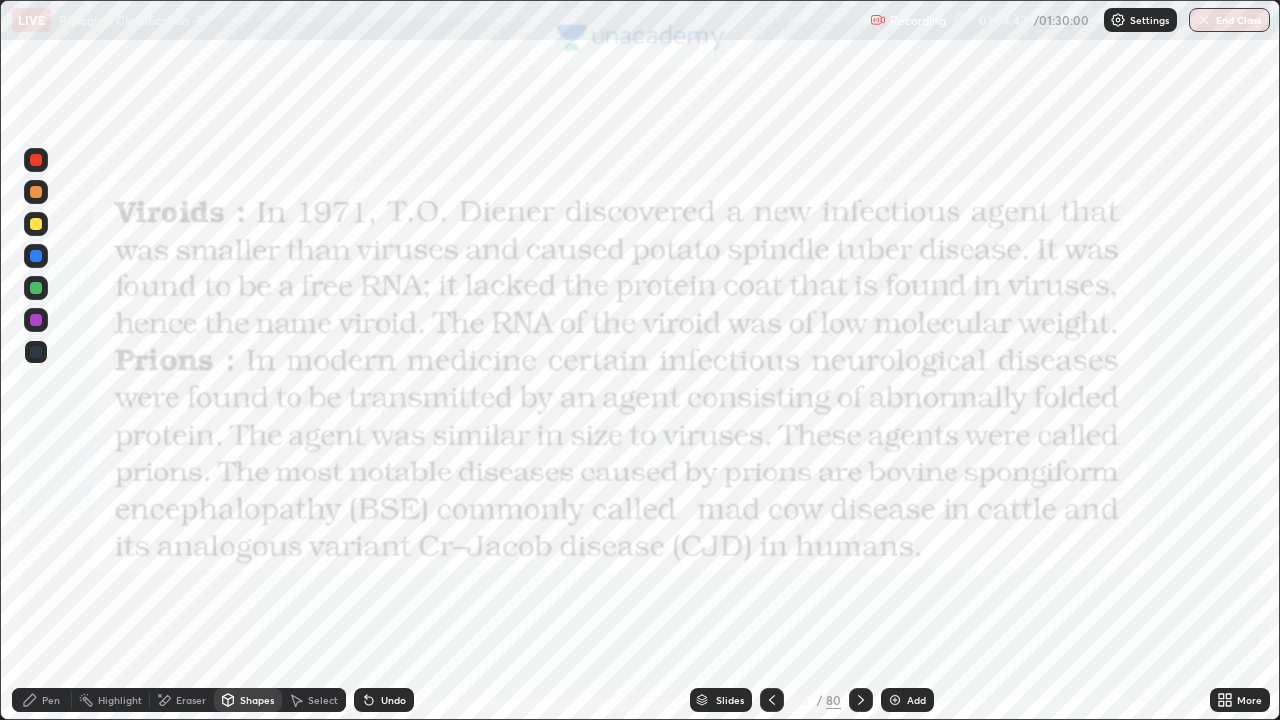 click 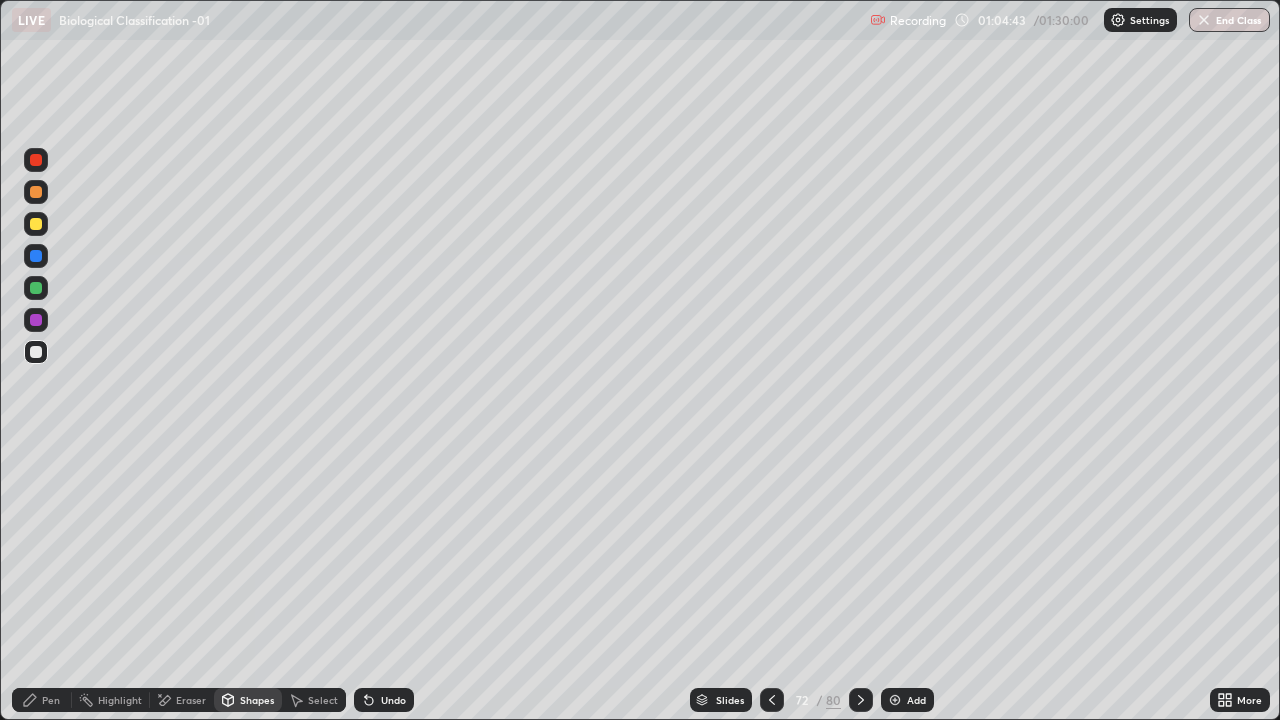 click on "Add" at bounding box center (916, 700) 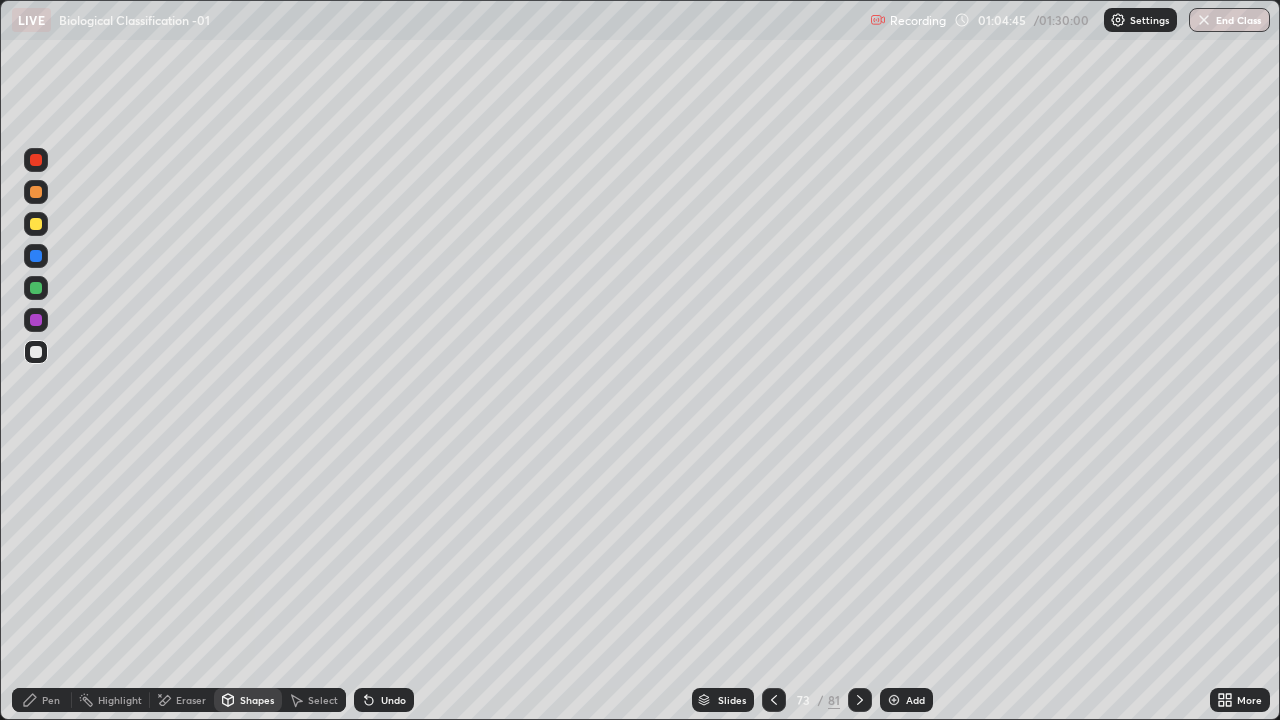 click at bounding box center [36, 224] 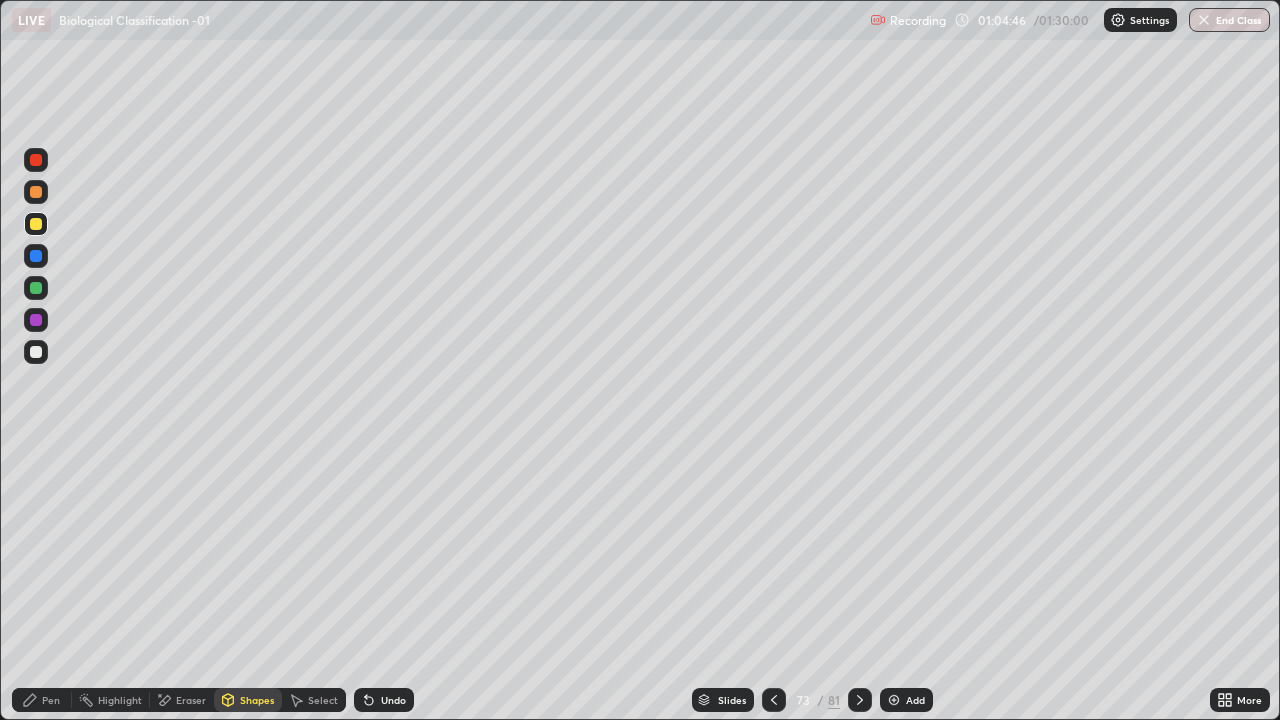 click on "Pen" at bounding box center (51, 700) 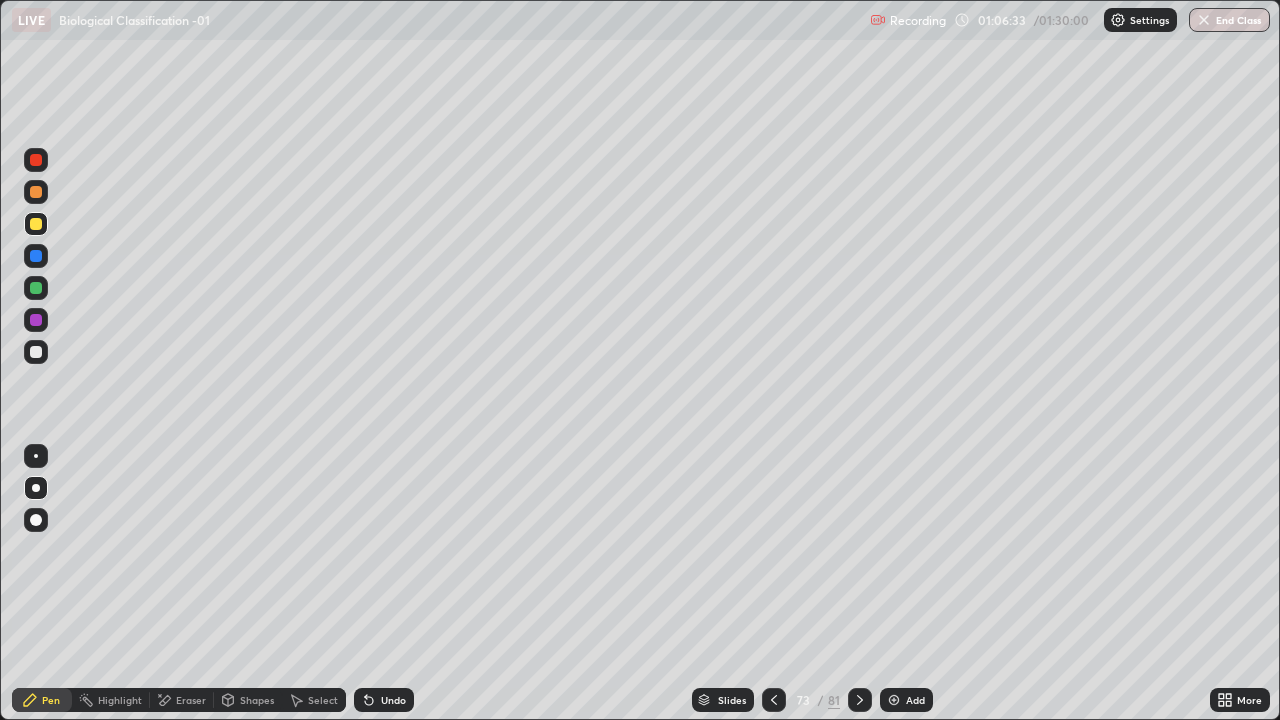 click at bounding box center [36, 160] 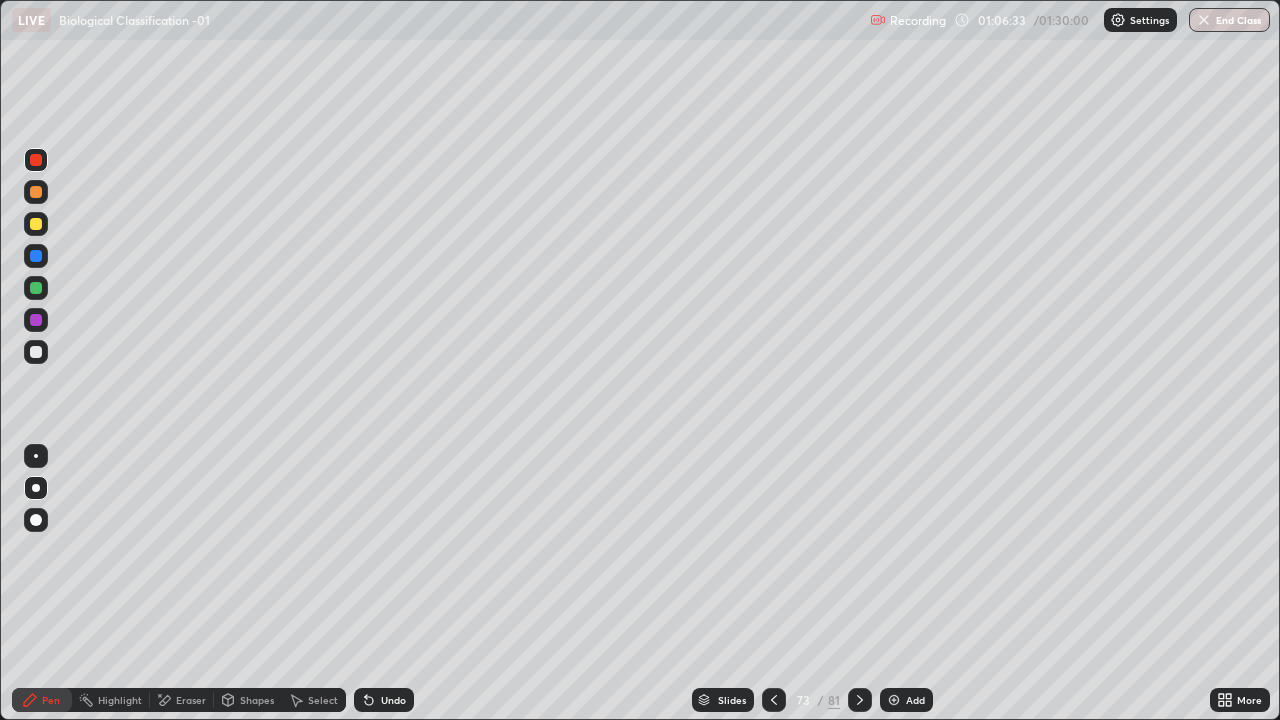 click 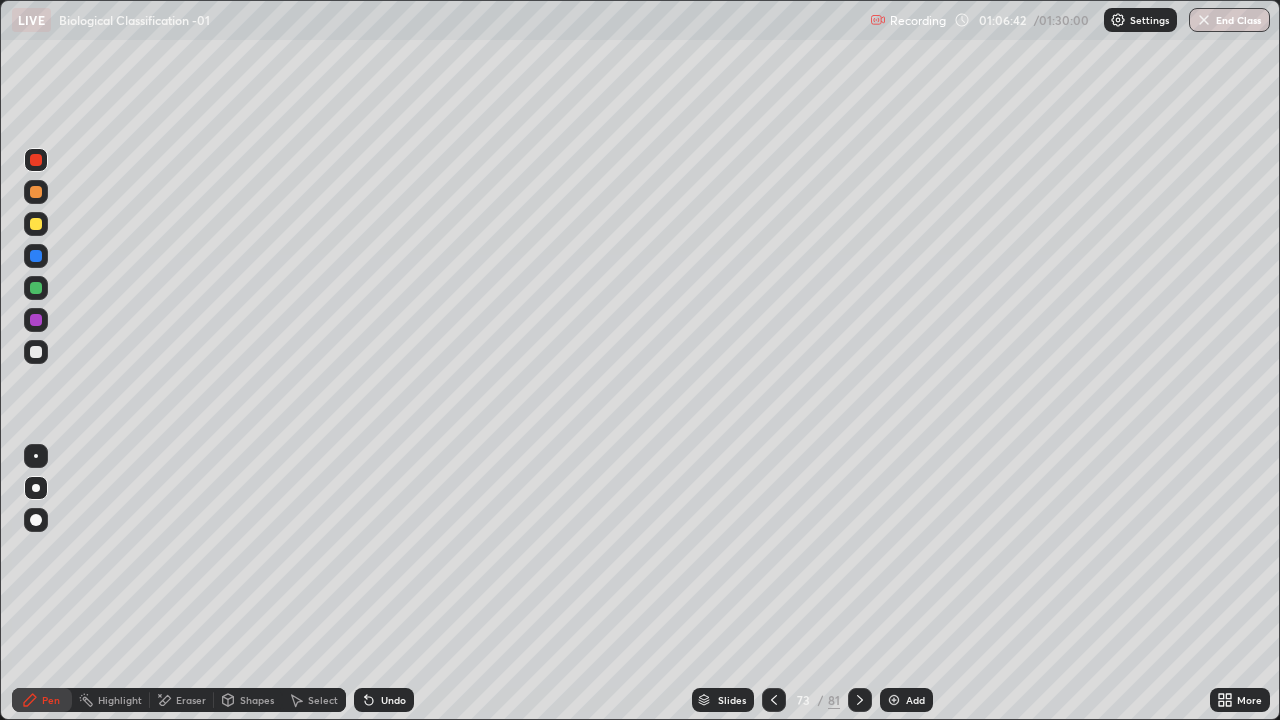 click at bounding box center (36, 224) 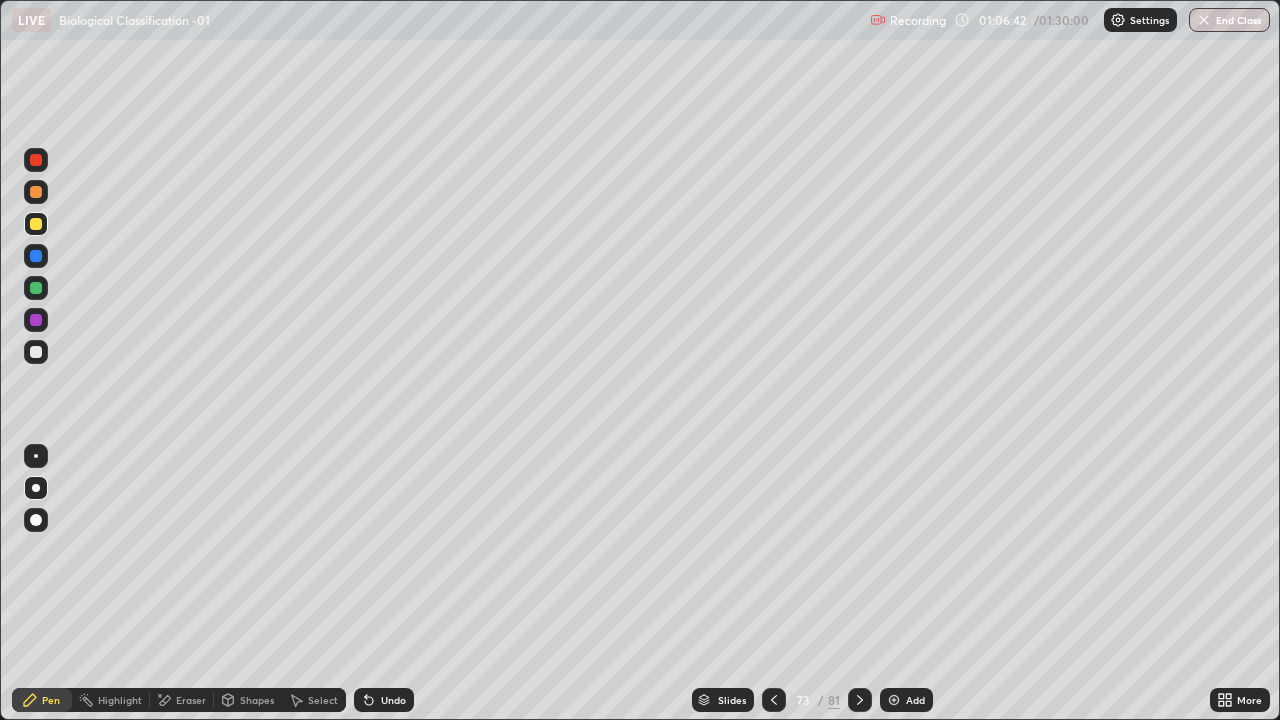 click at bounding box center [36, 224] 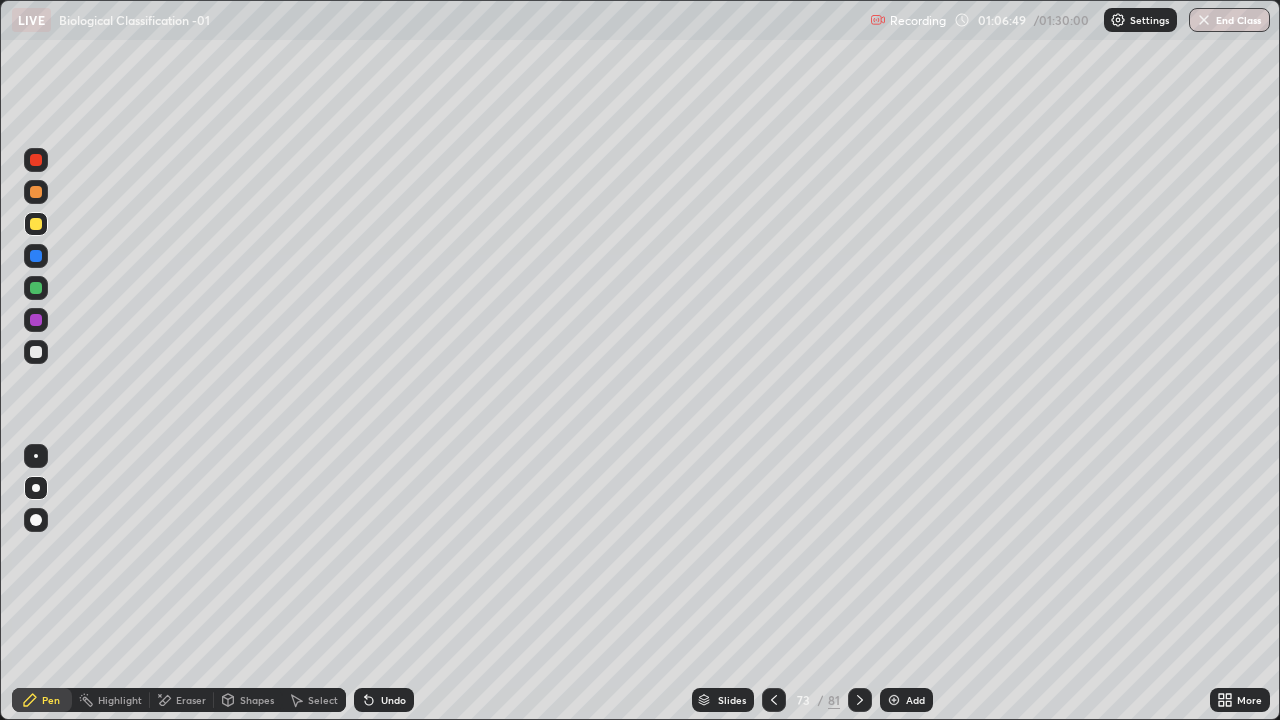 click at bounding box center (36, 352) 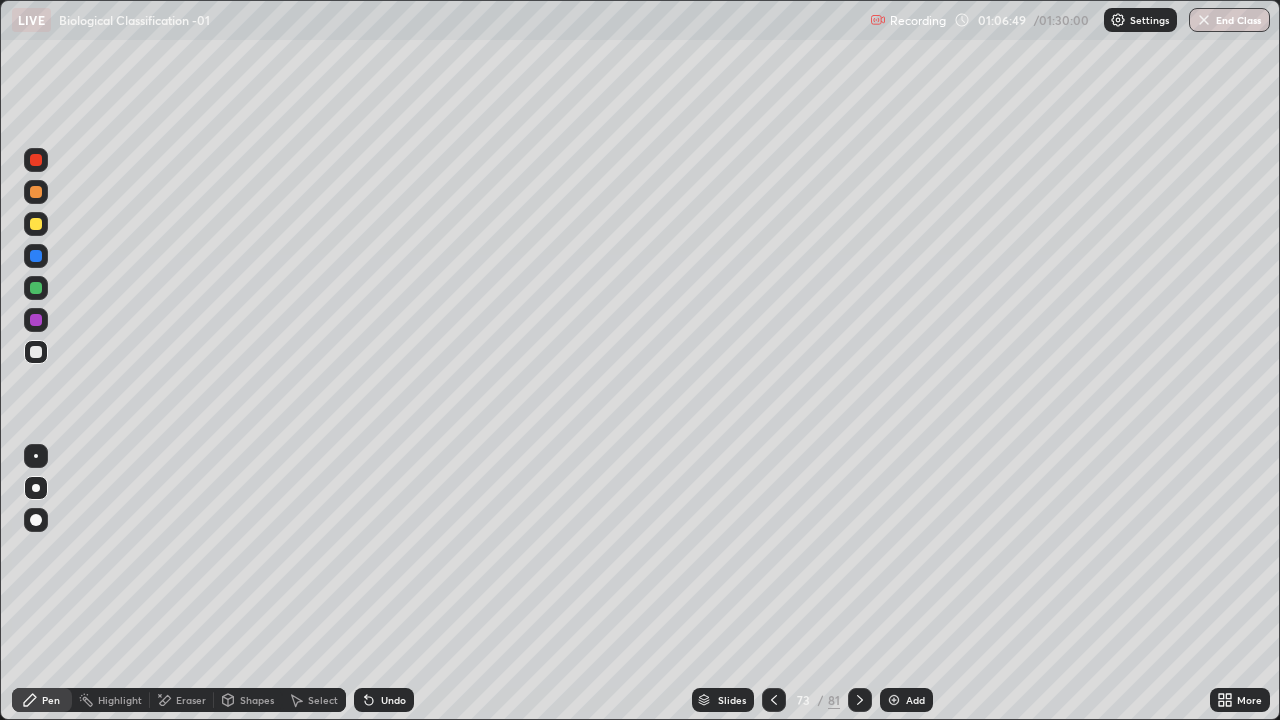 click at bounding box center (36, 352) 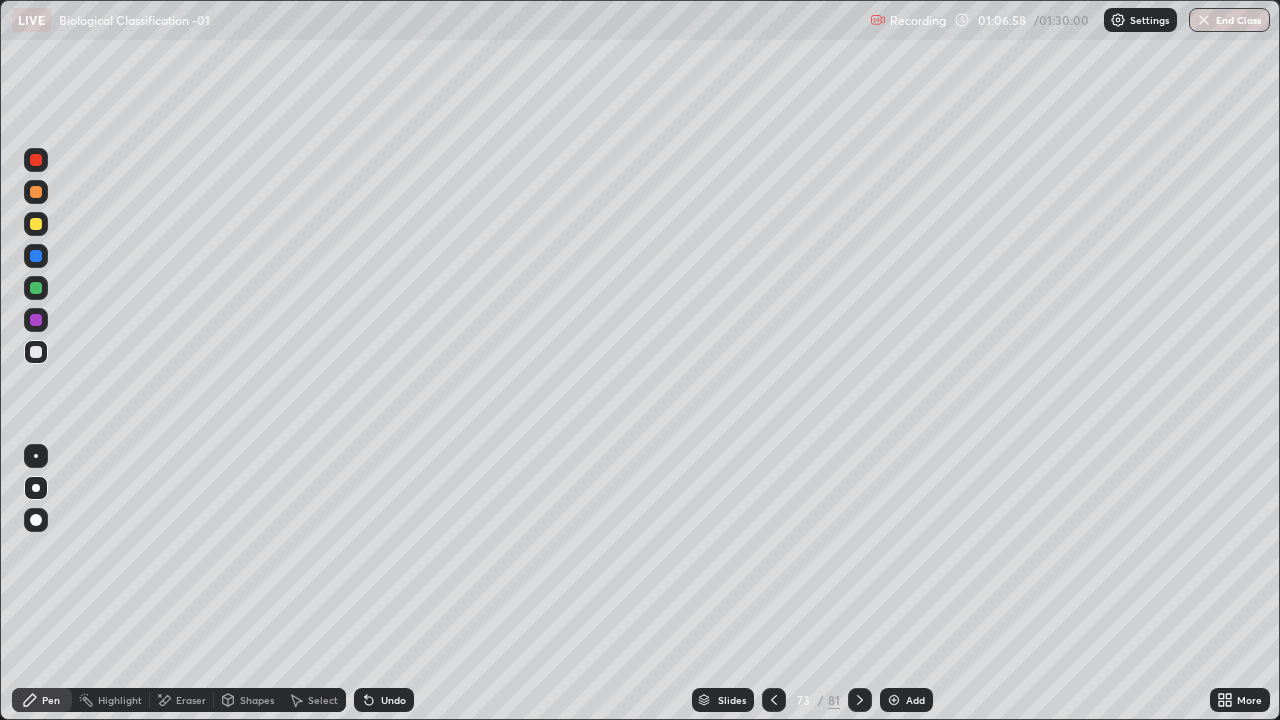 click at bounding box center (36, 224) 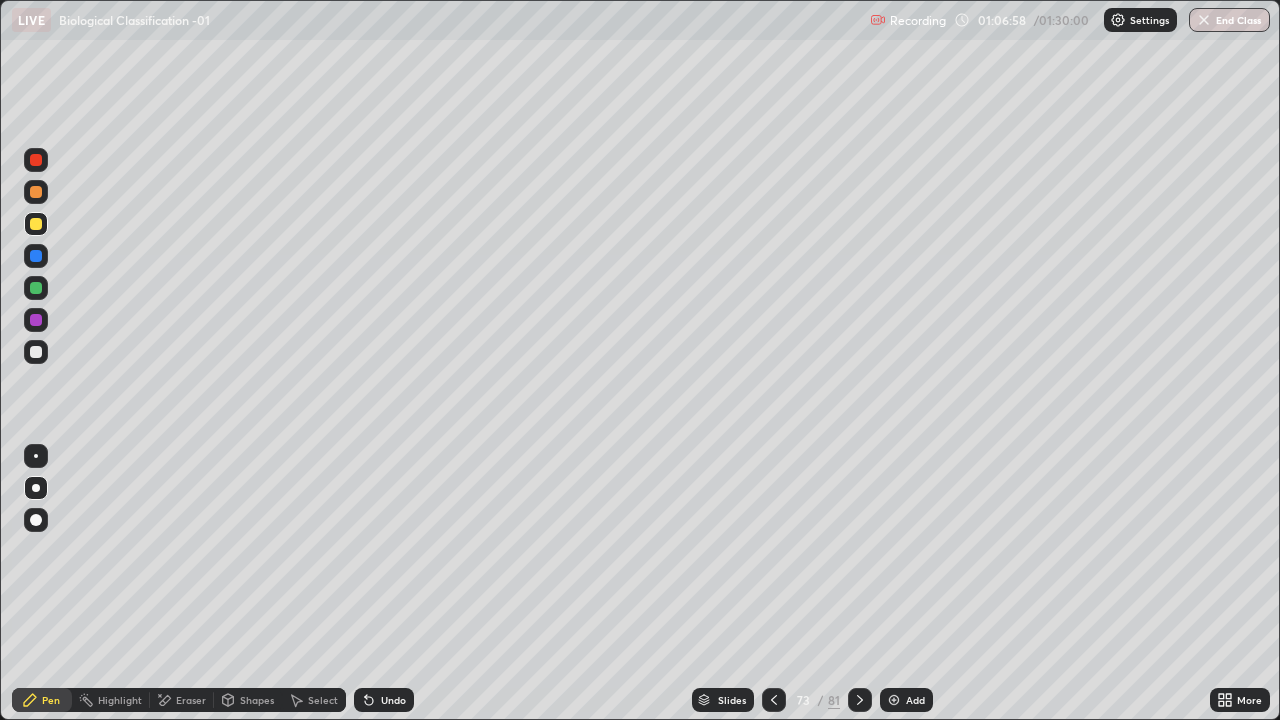 click at bounding box center [36, 224] 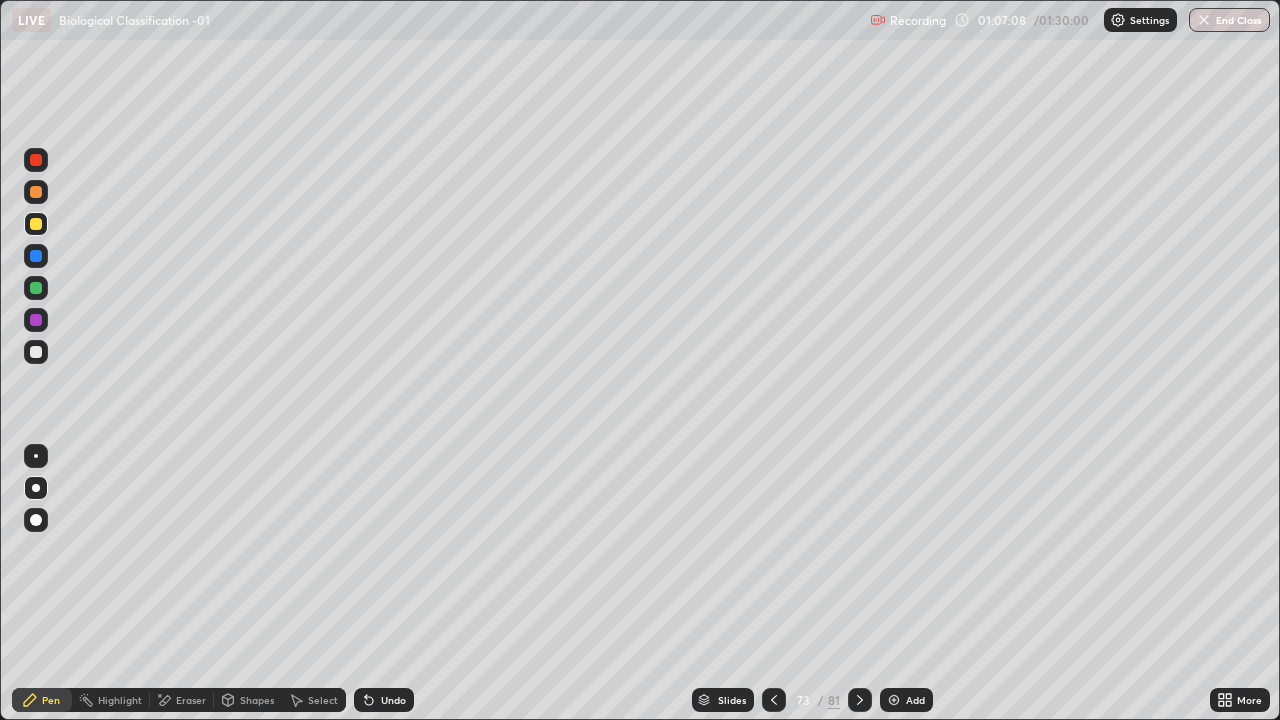 click at bounding box center (36, 288) 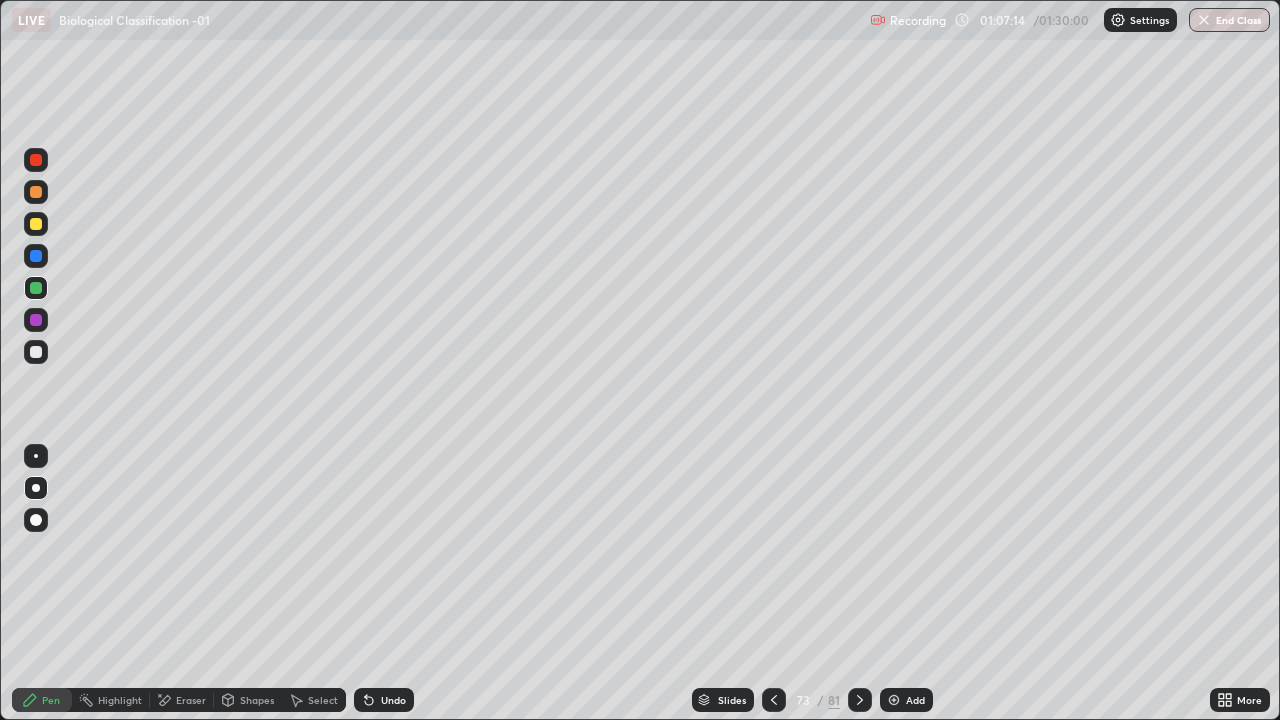 click at bounding box center [36, 224] 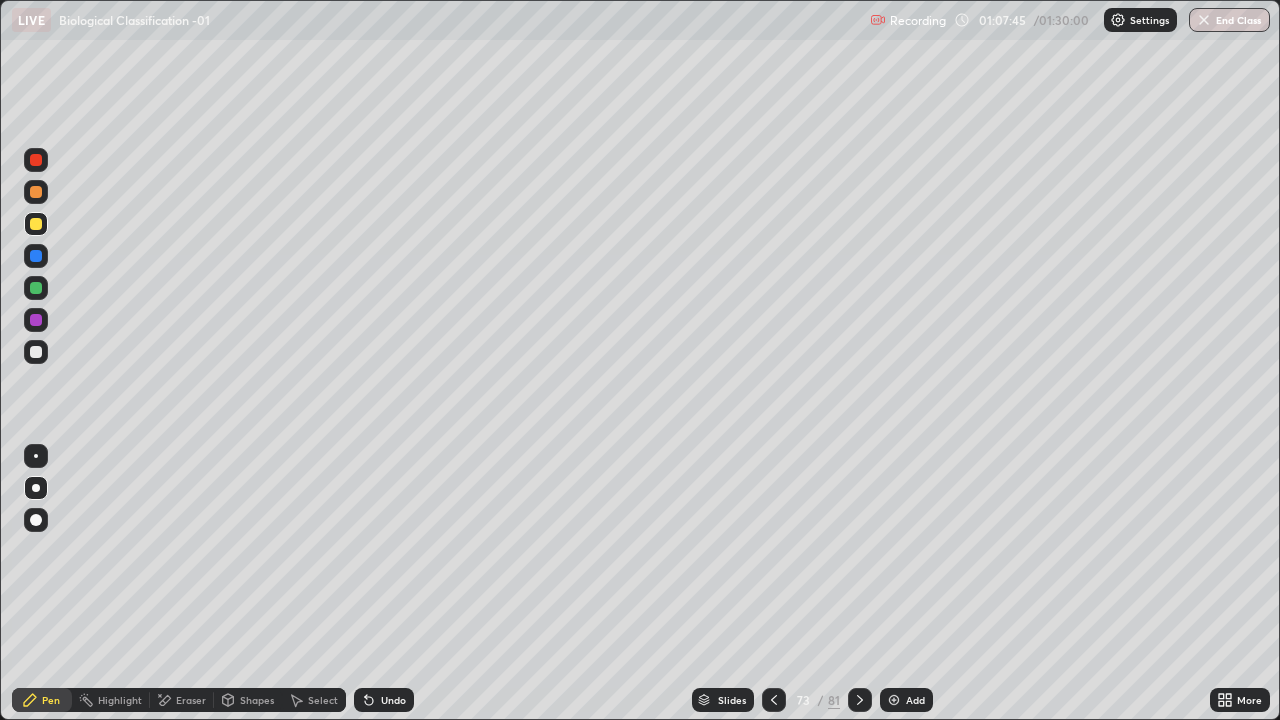 click at bounding box center [36, 256] 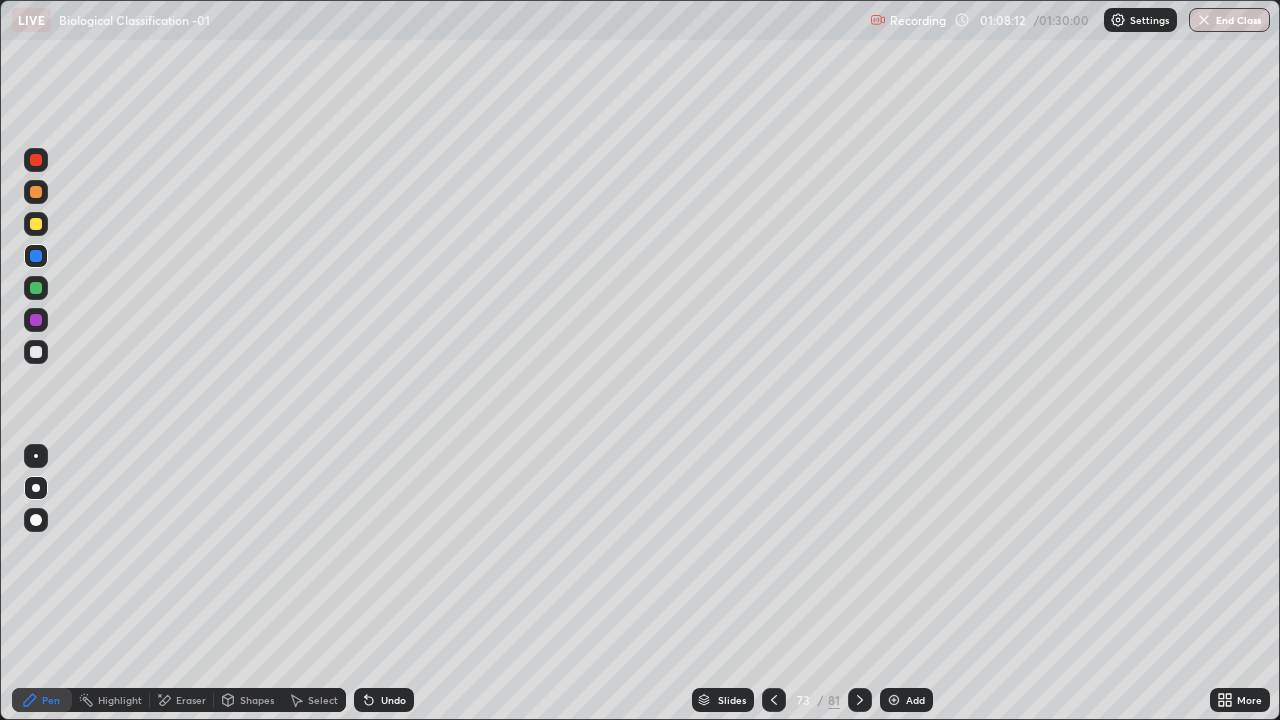 click at bounding box center (36, 288) 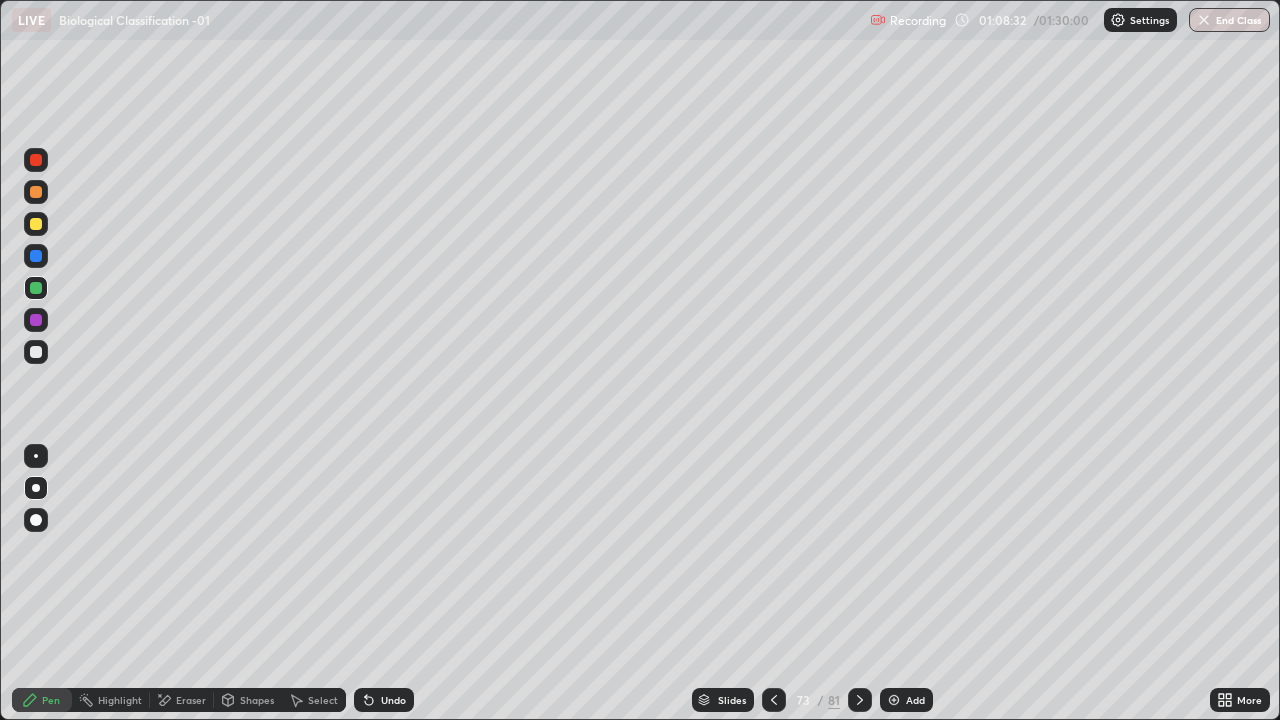 click at bounding box center [36, 320] 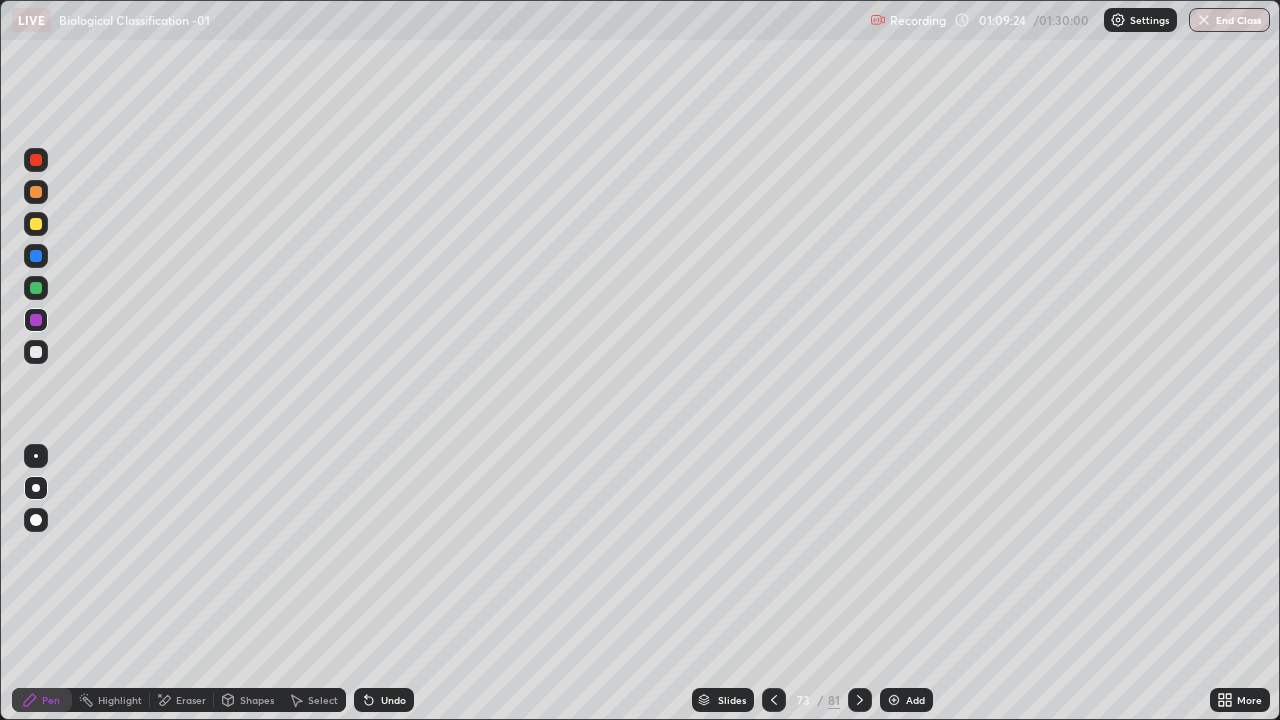 click at bounding box center (36, 160) 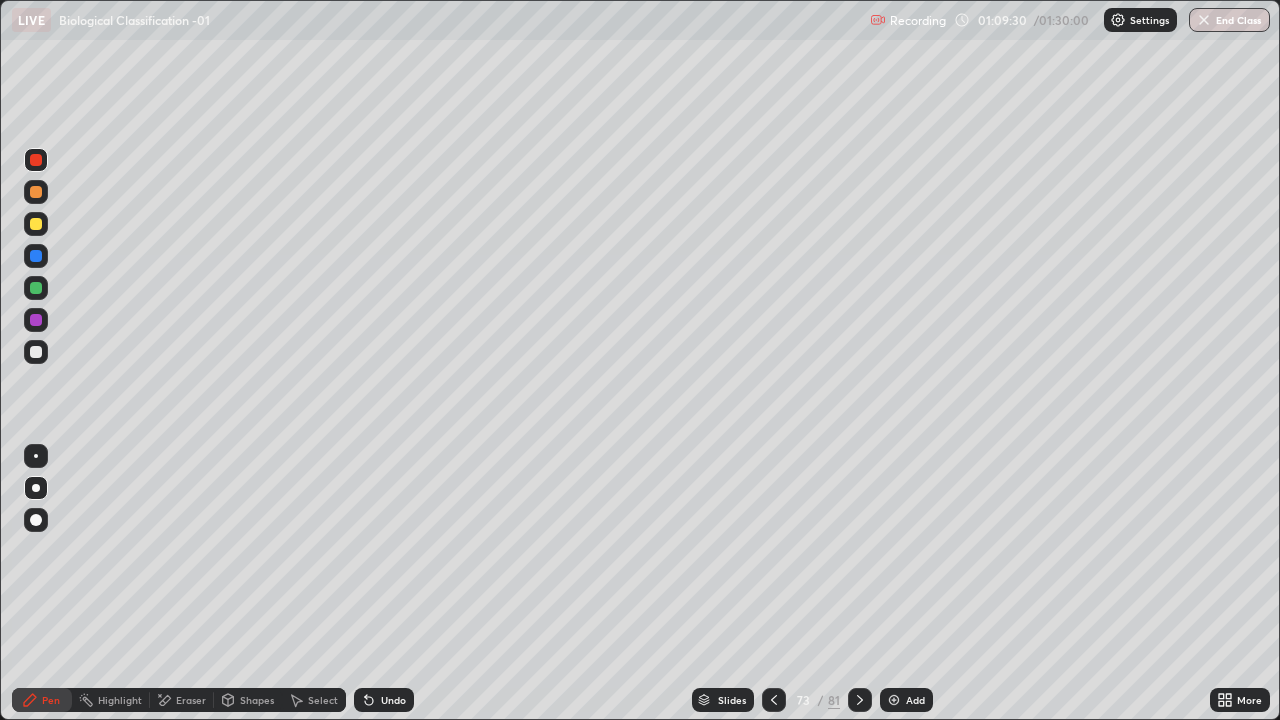 click at bounding box center (36, 352) 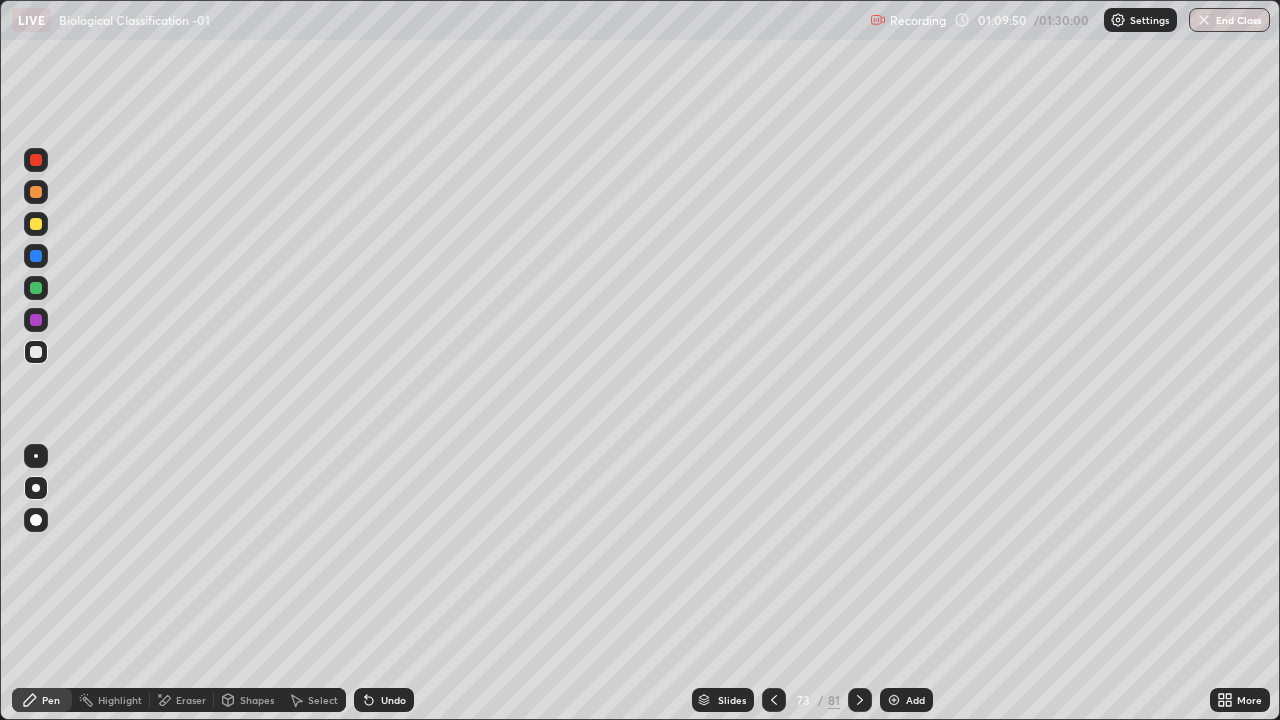 click on "Pen" at bounding box center (51, 700) 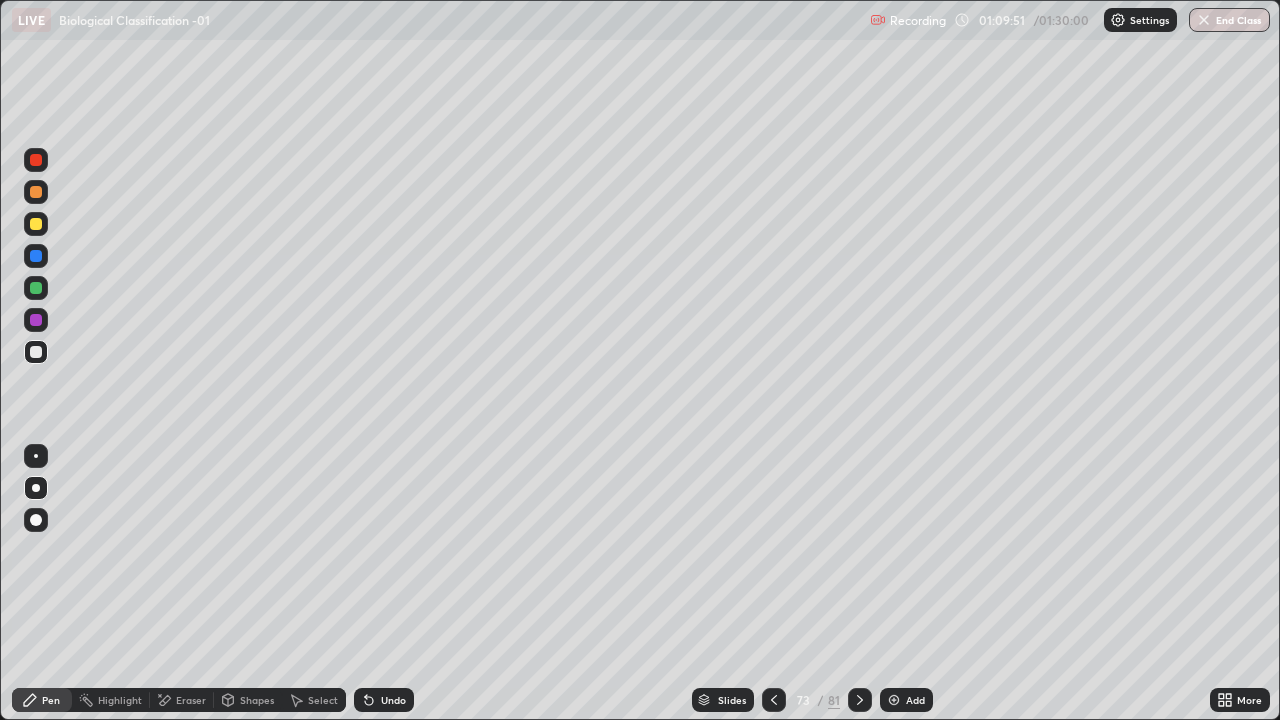 click on "Add" at bounding box center (915, 700) 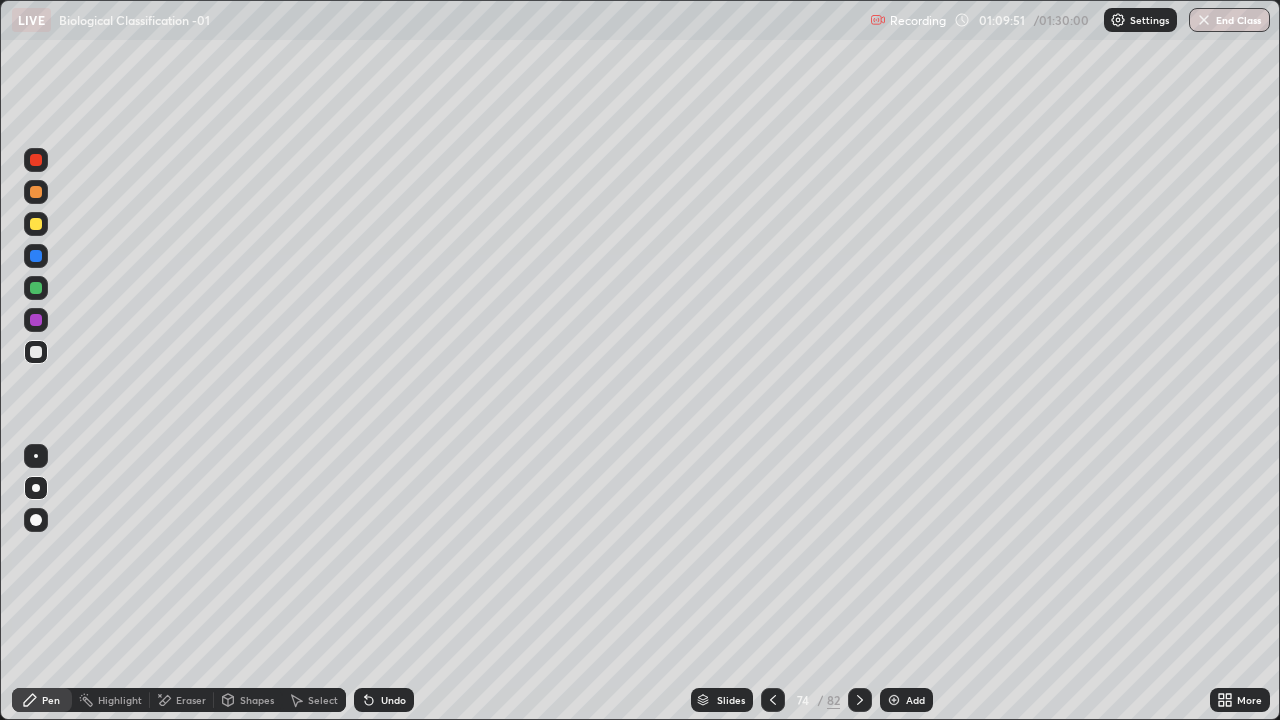 click at bounding box center (36, 224) 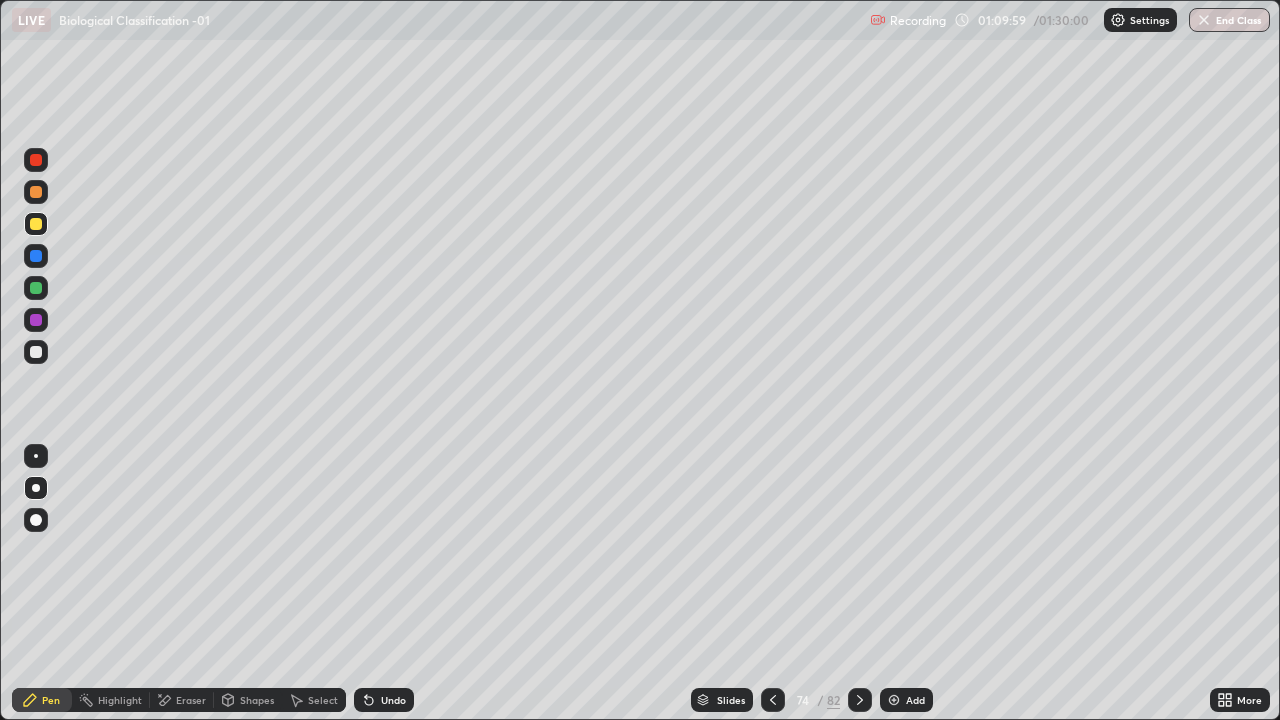 click at bounding box center [36, 192] 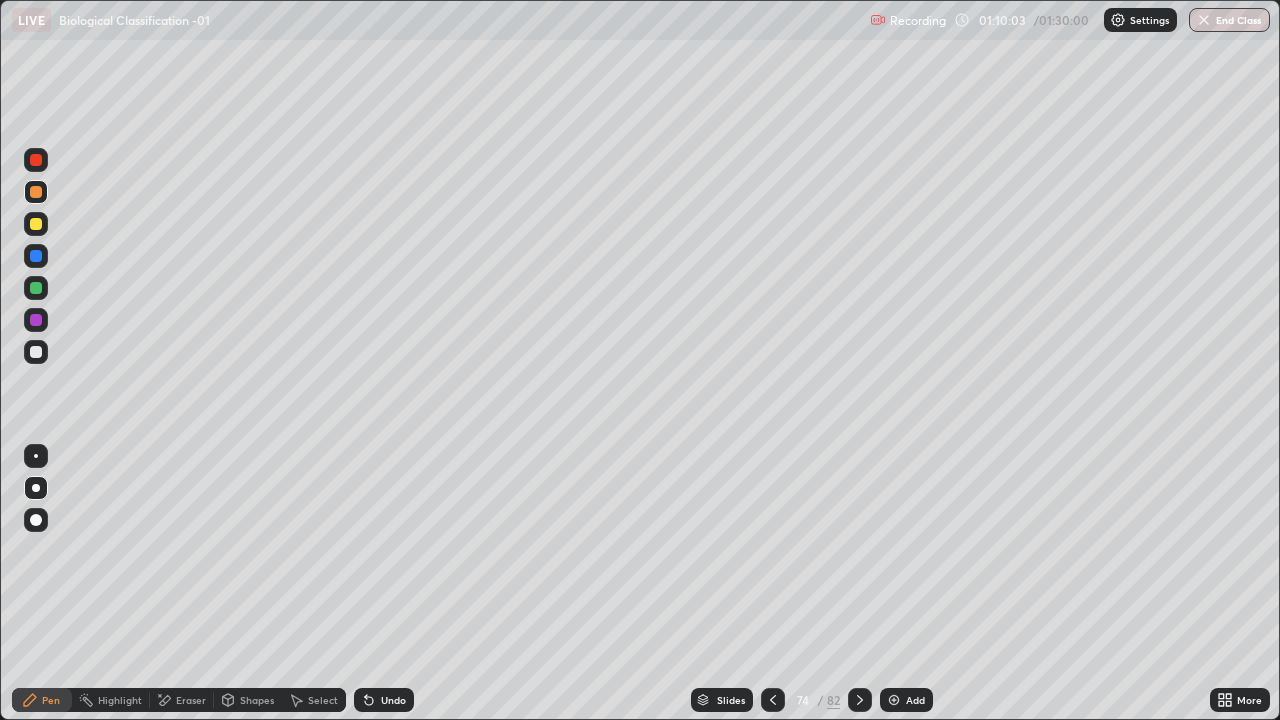 click 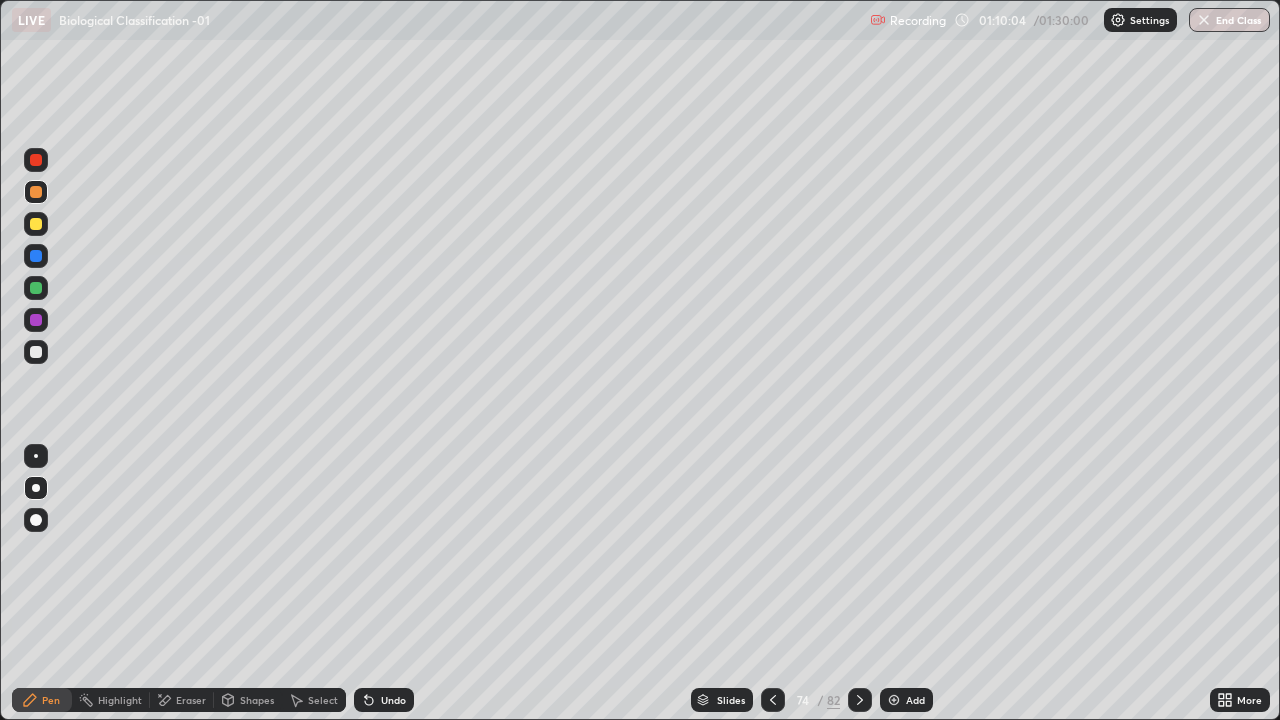 click 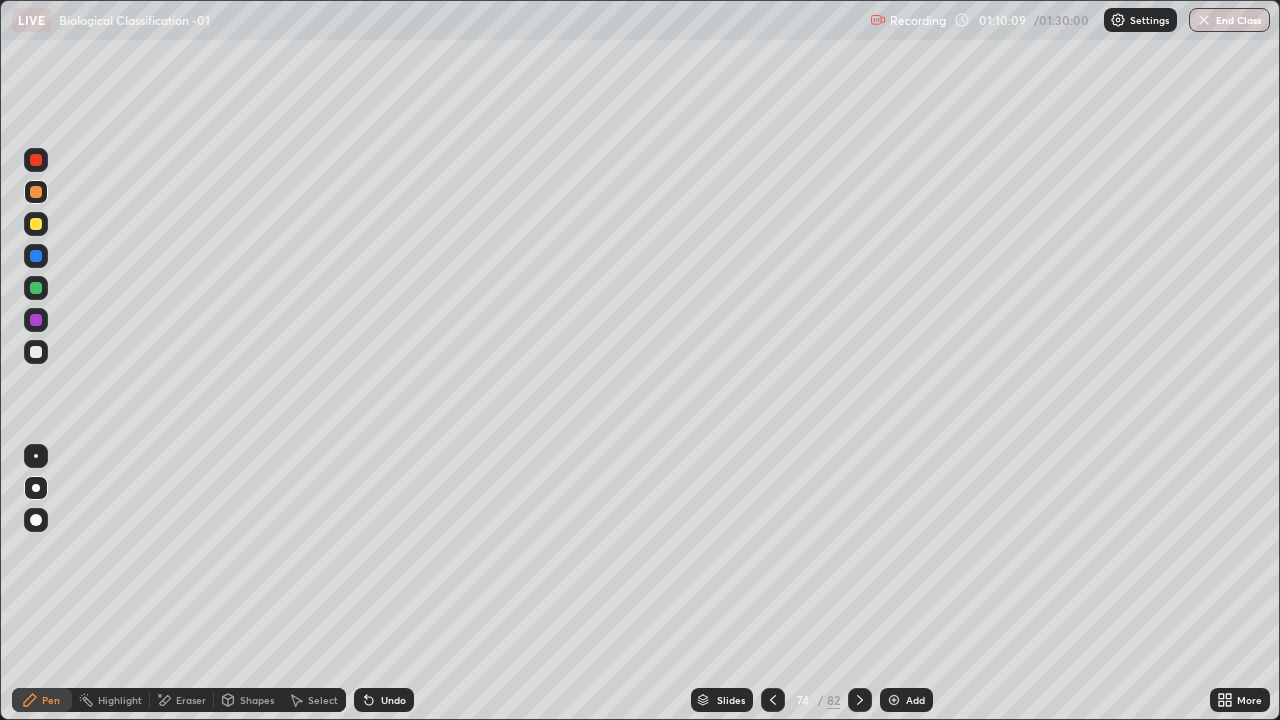 click at bounding box center [36, 160] 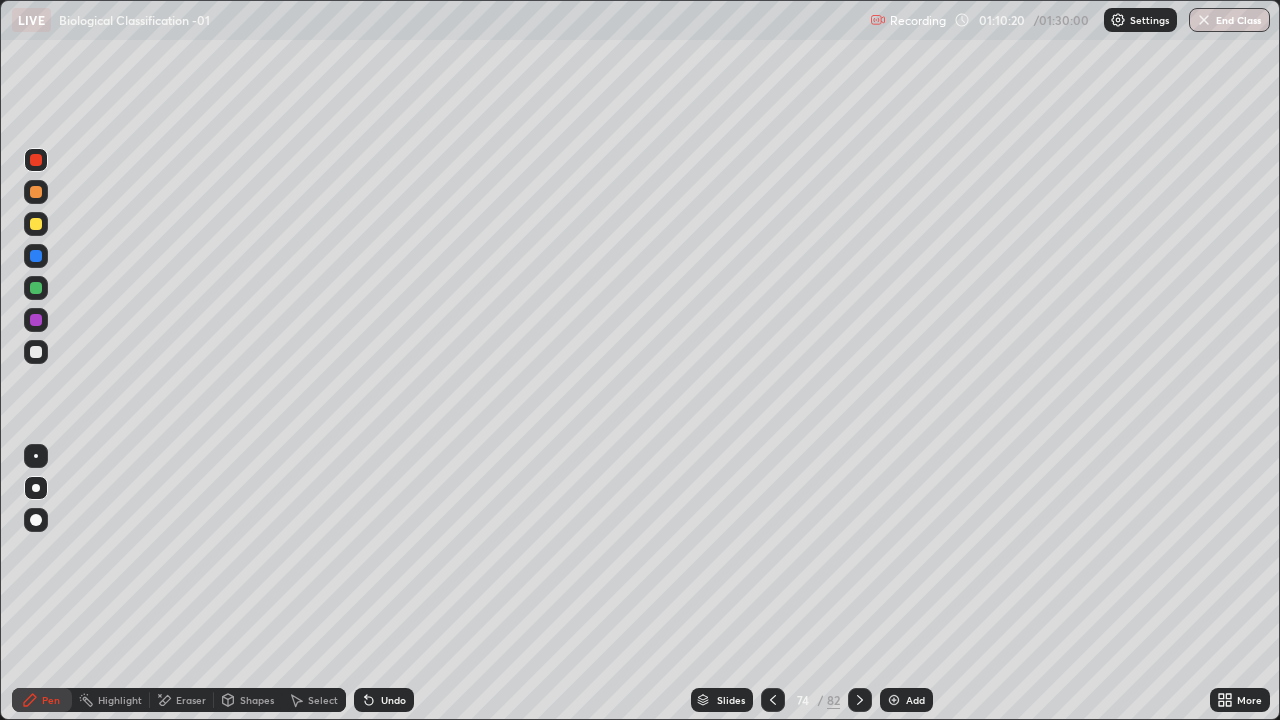 click on "Undo" at bounding box center [393, 700] 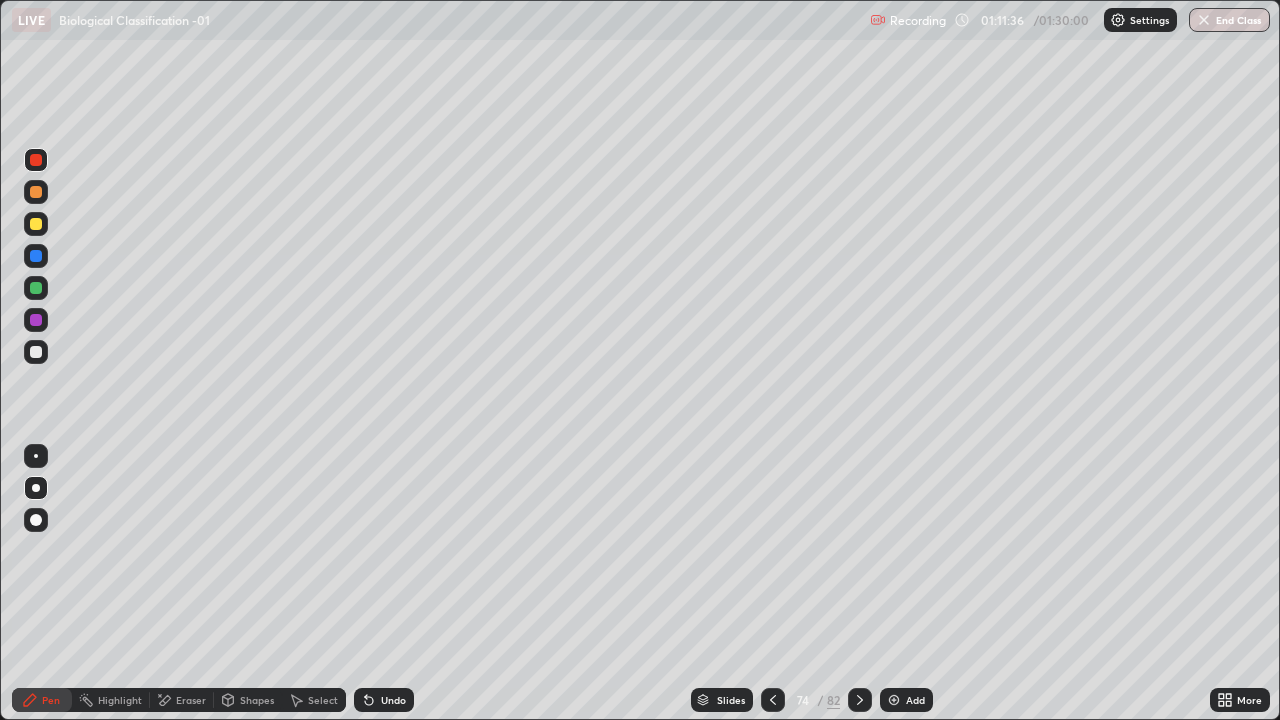 click on "Pen" at bounding box center (42, 700) 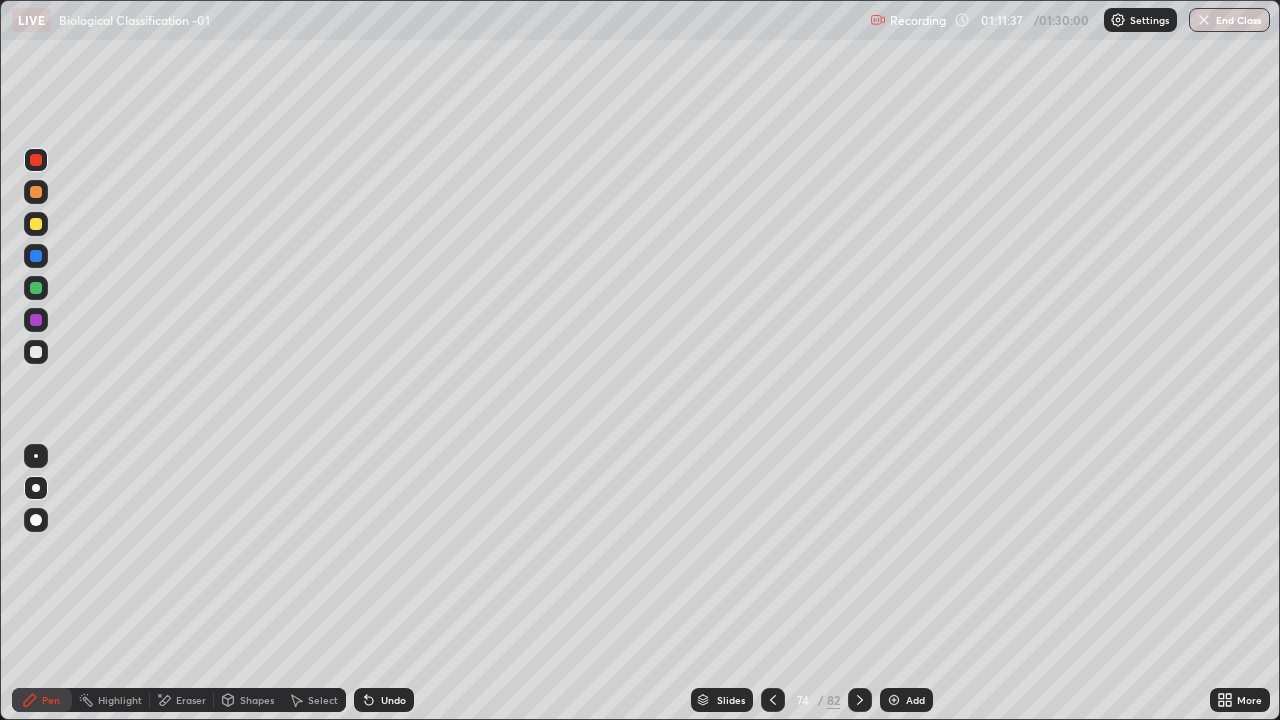 click 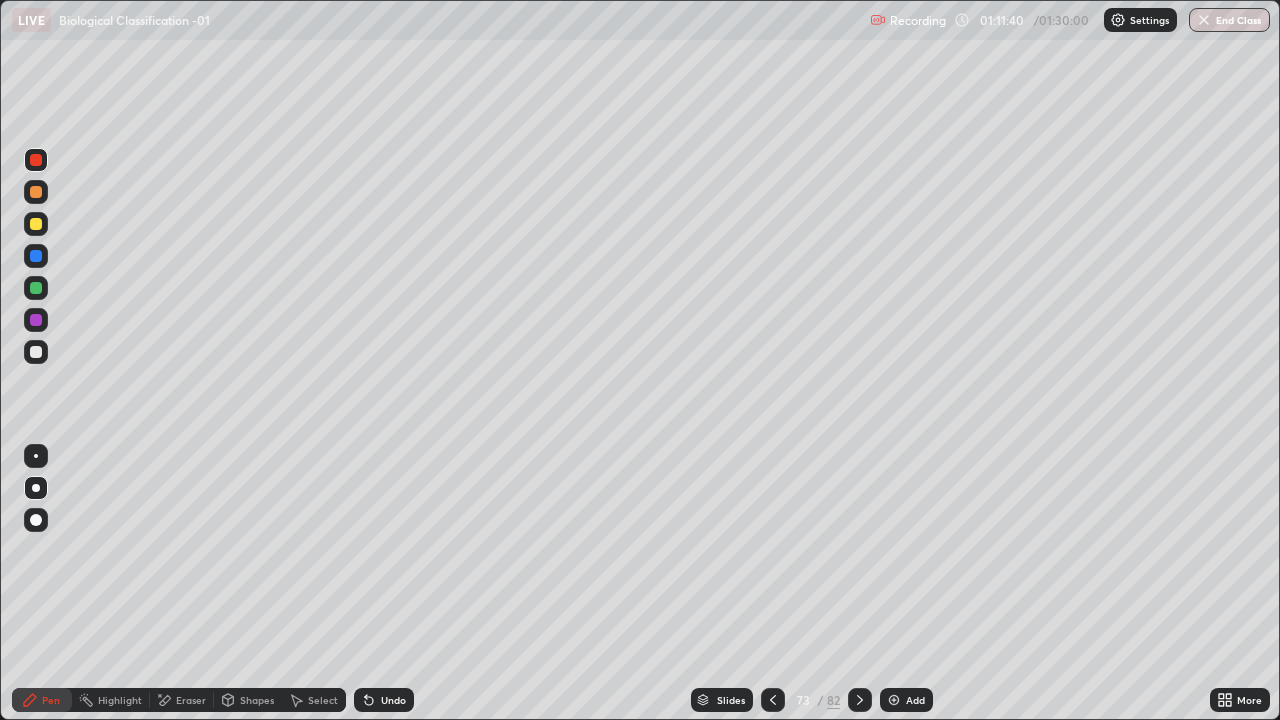 click at bounding box center (36, 352) 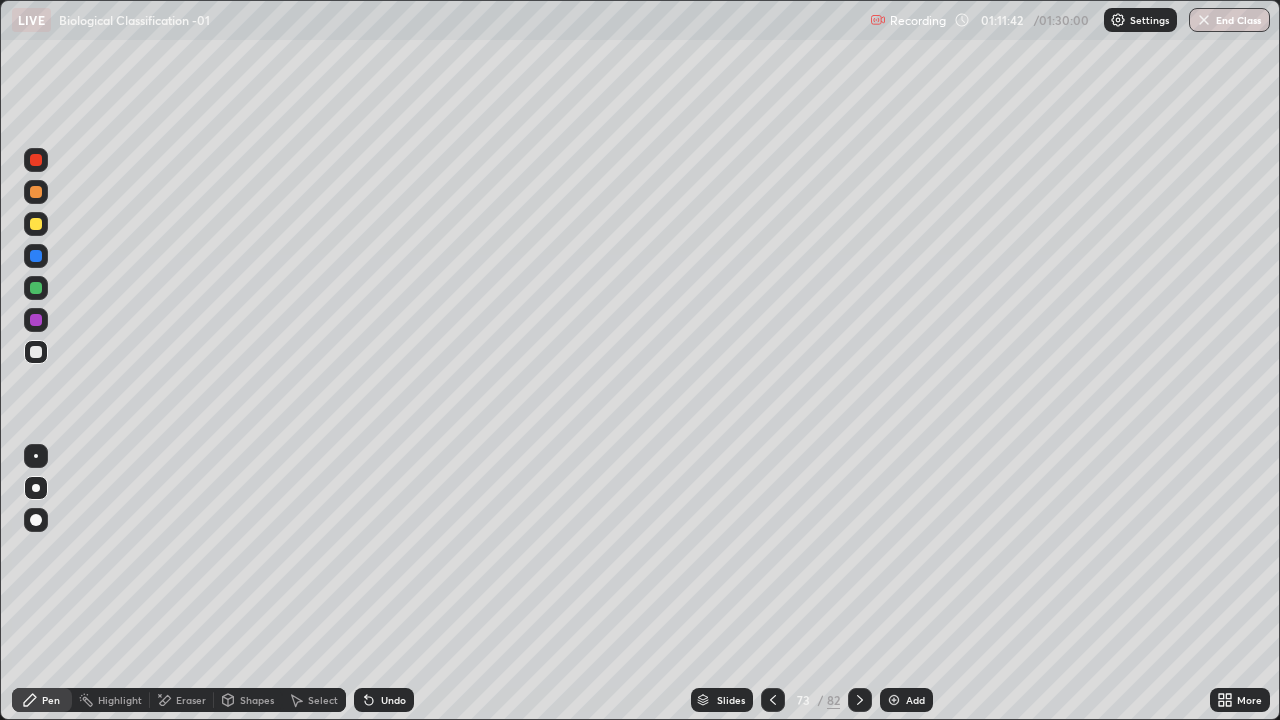 click on "Pen" at bounding box center (51, 700) 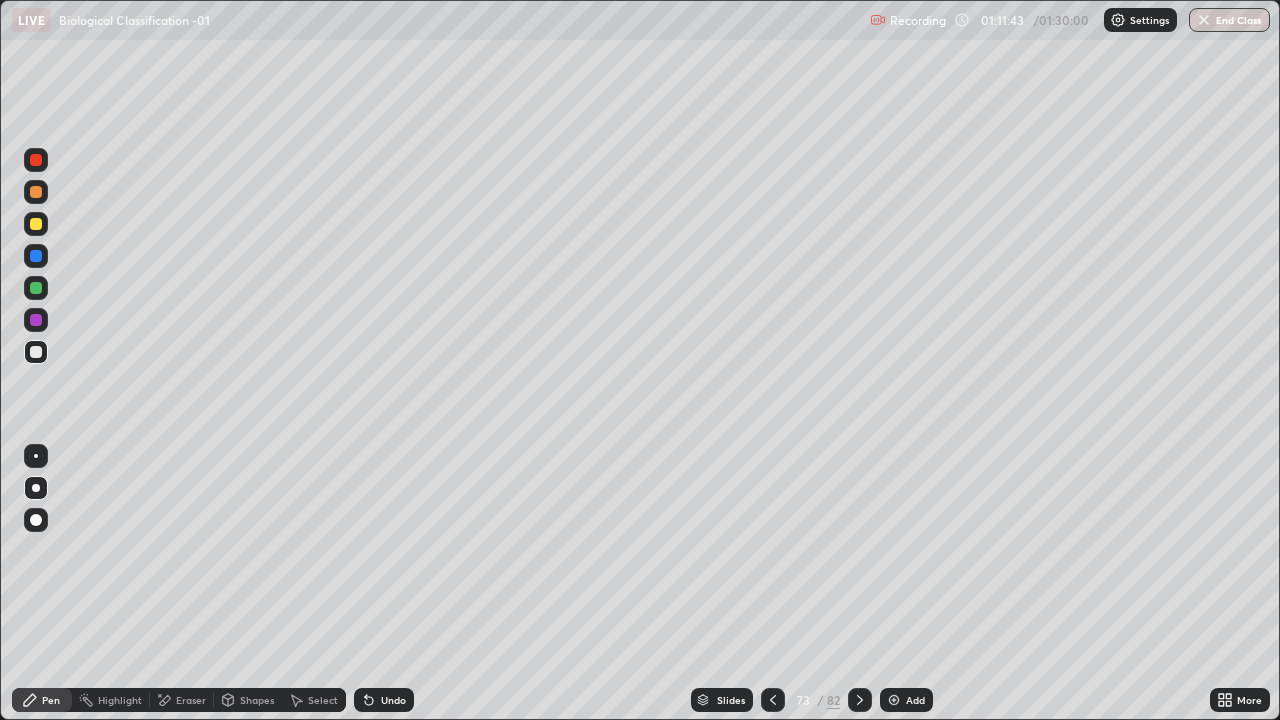 click at bounding box center [36, 488] 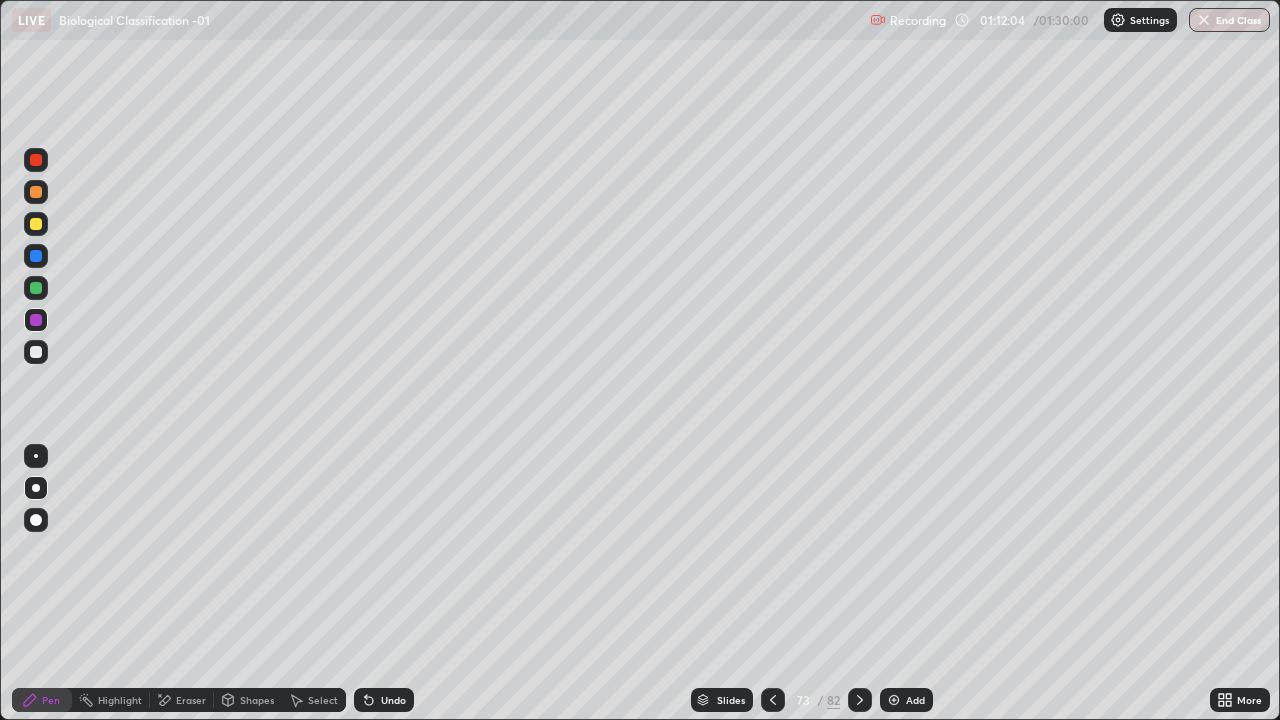 click at bounding box center (36, 224) 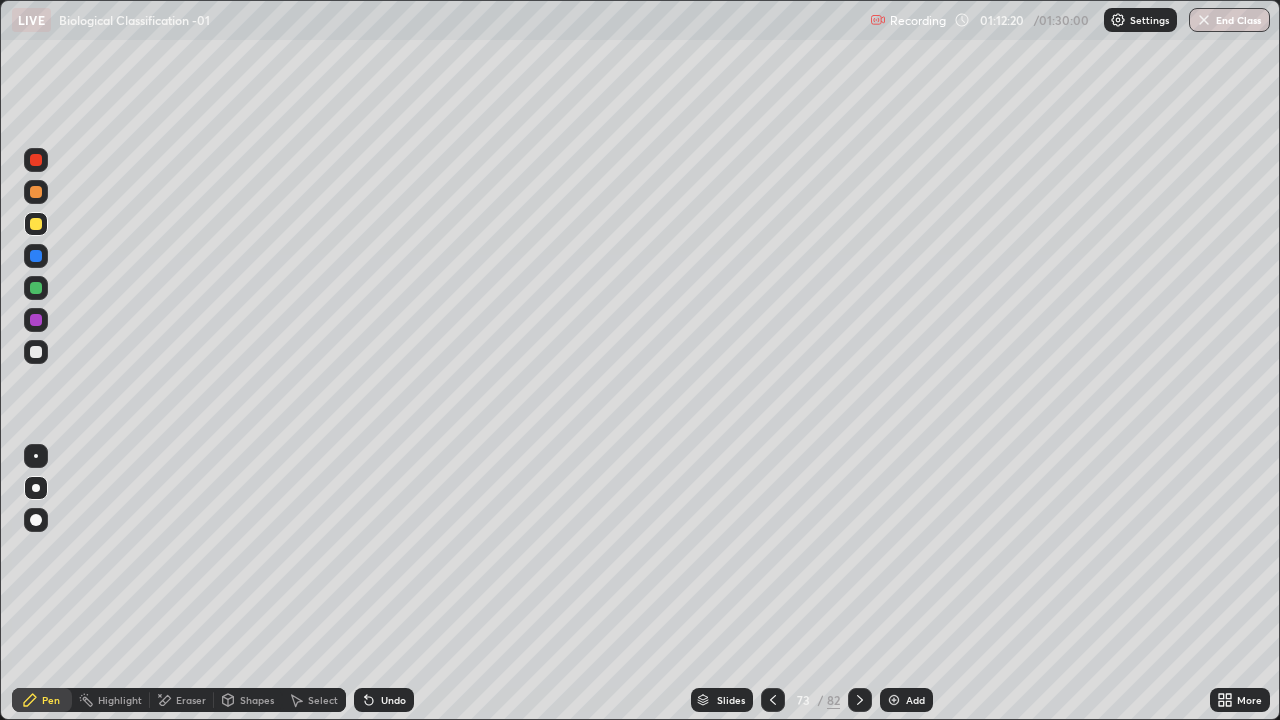 click at bounding box center (36, 352) 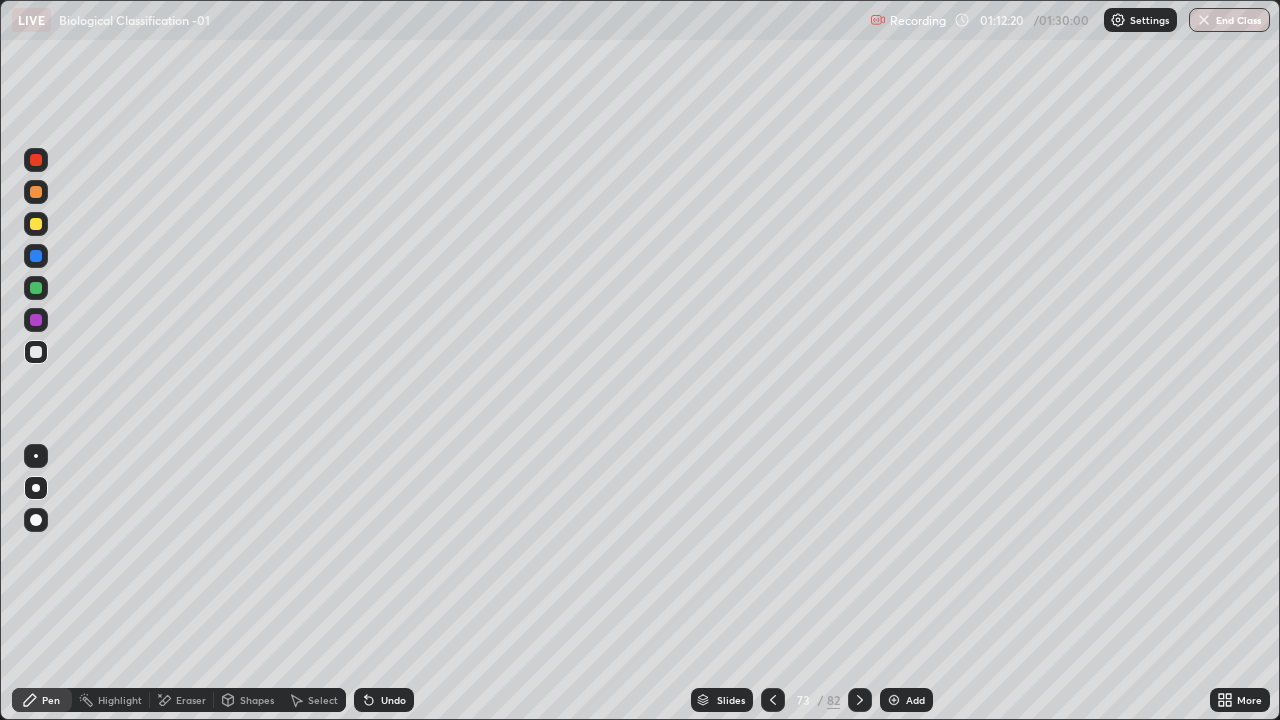 click at bounding box center [36, 488] 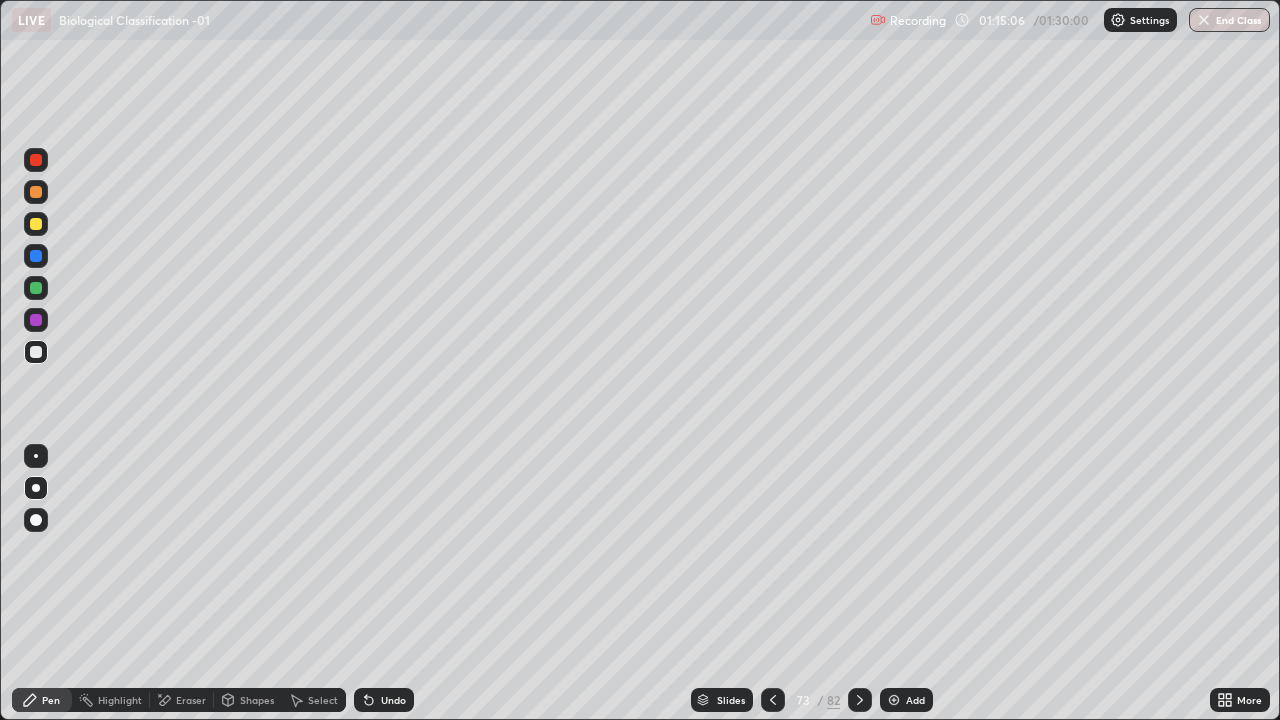 click 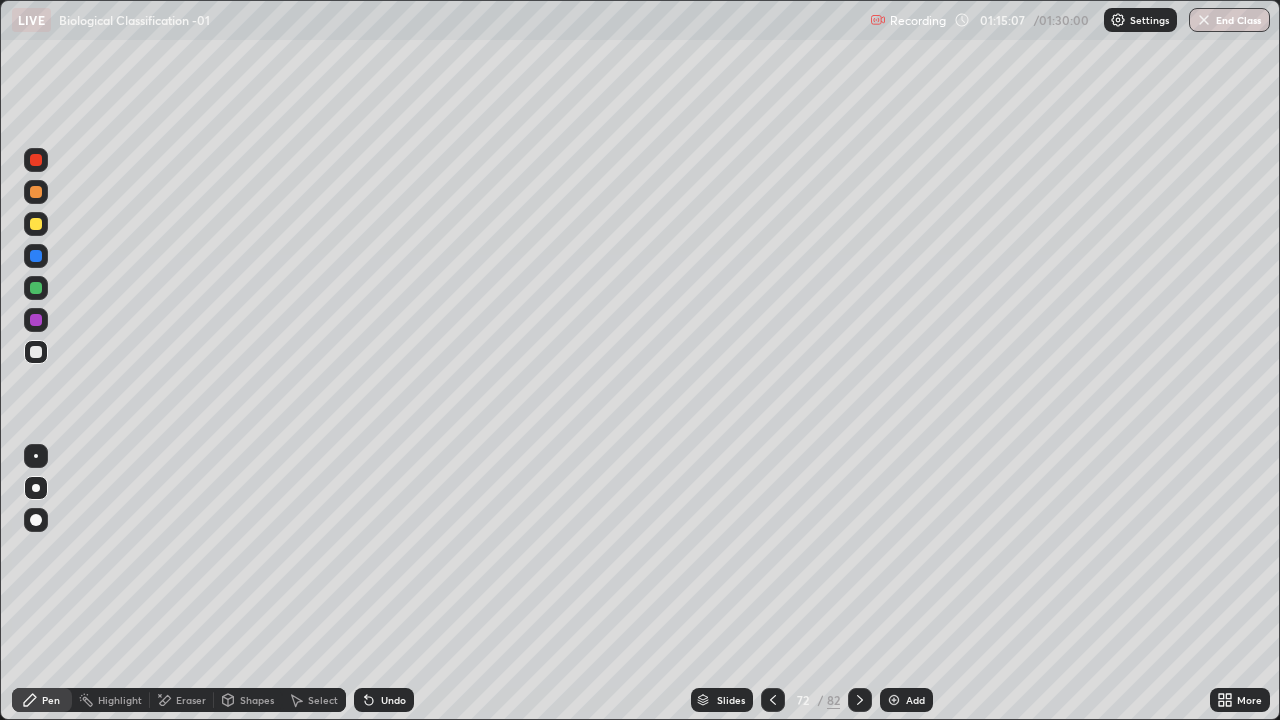 click 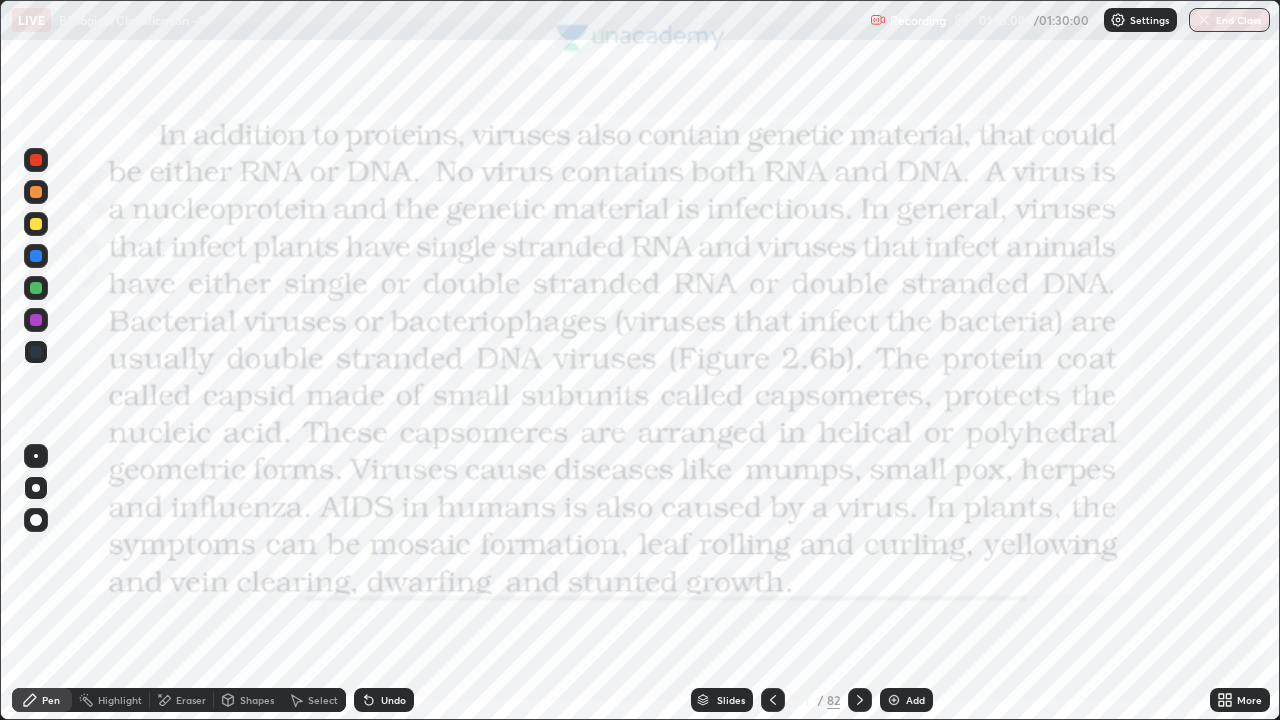 click 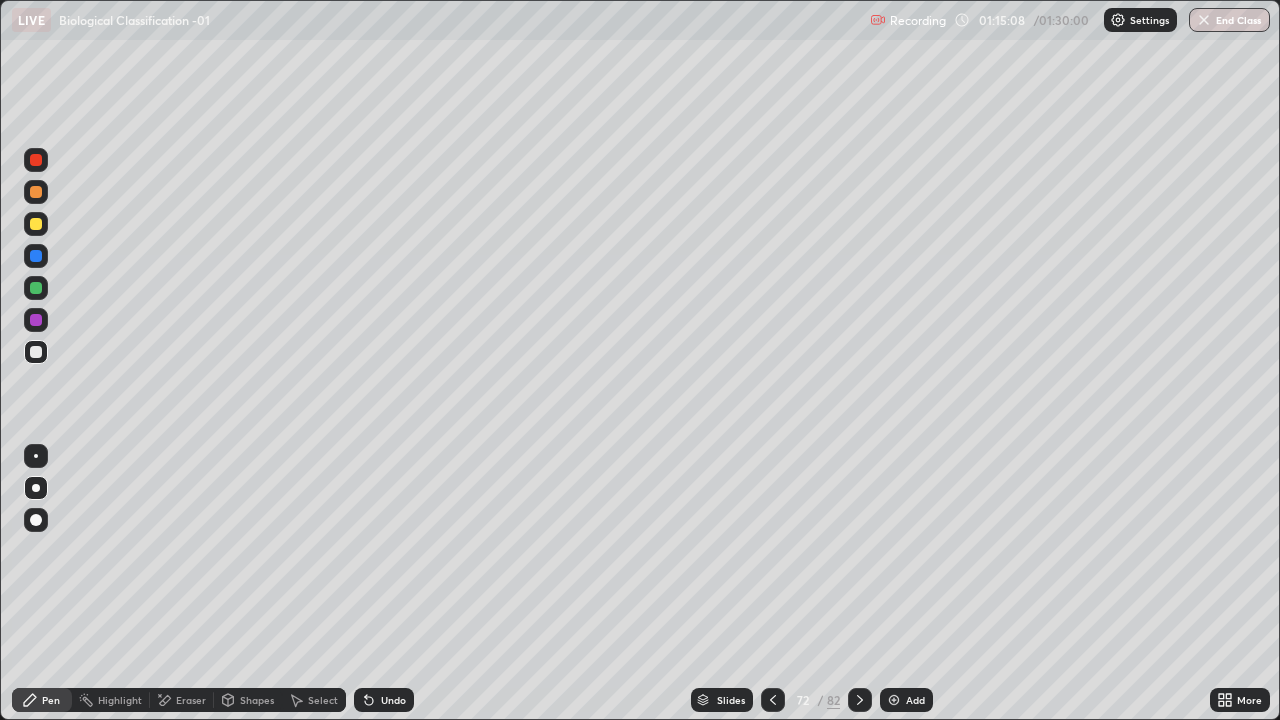 click 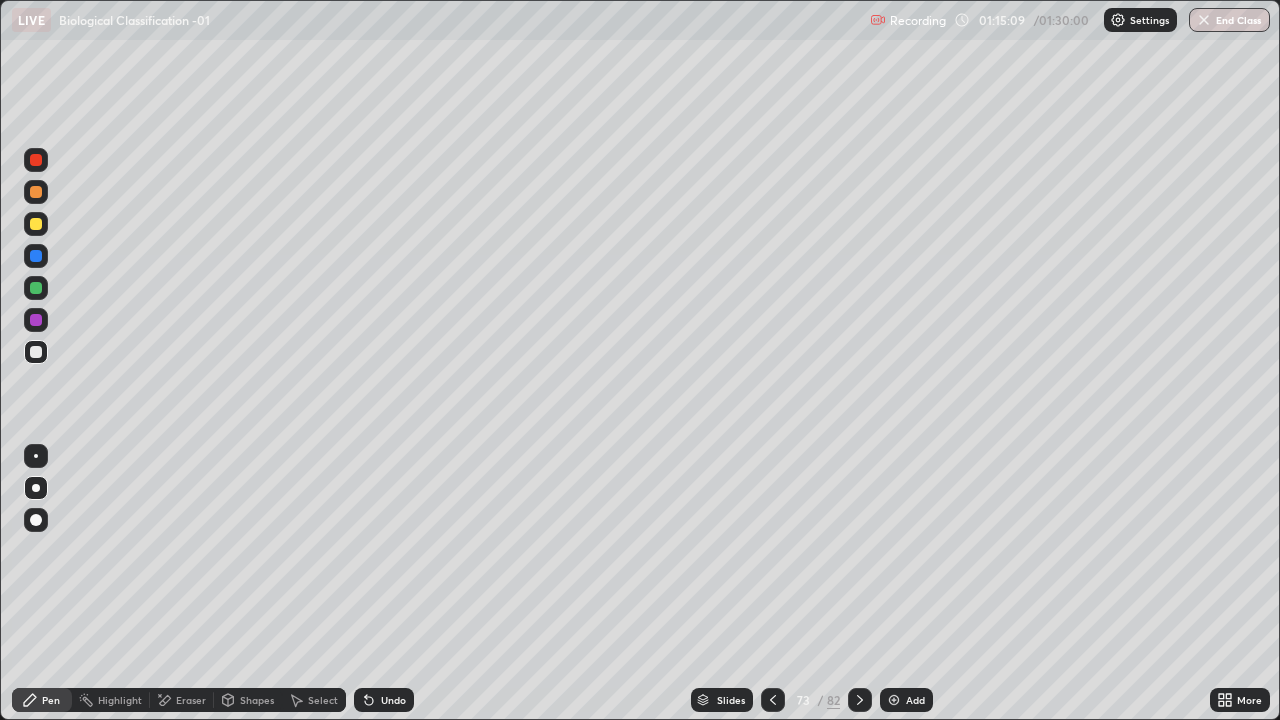 click 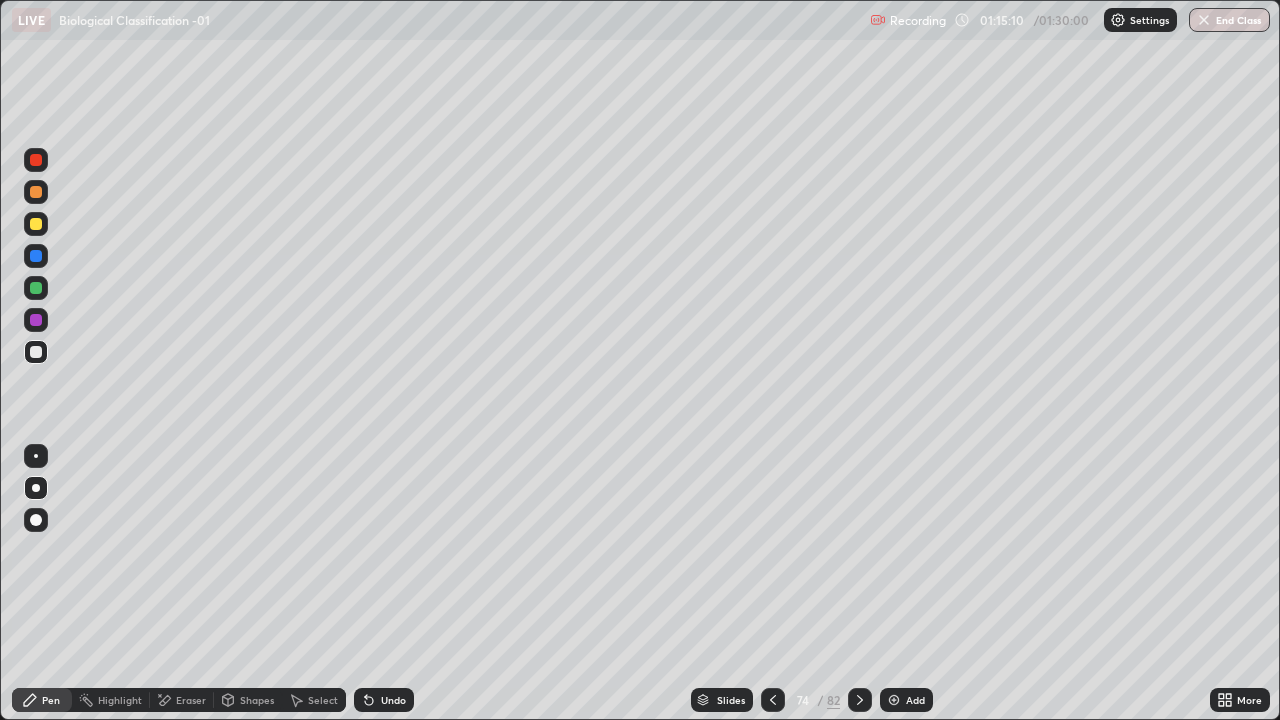 click 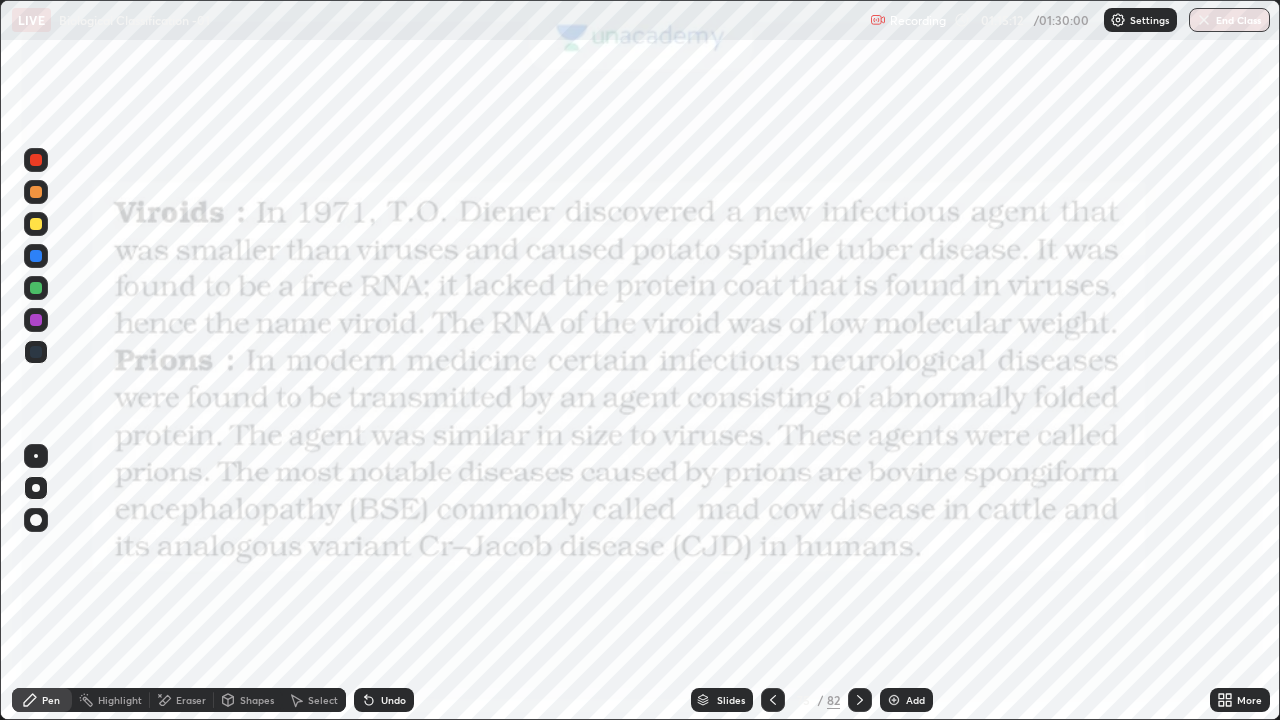 click on "Shapes" at bounding box center [257, 700] 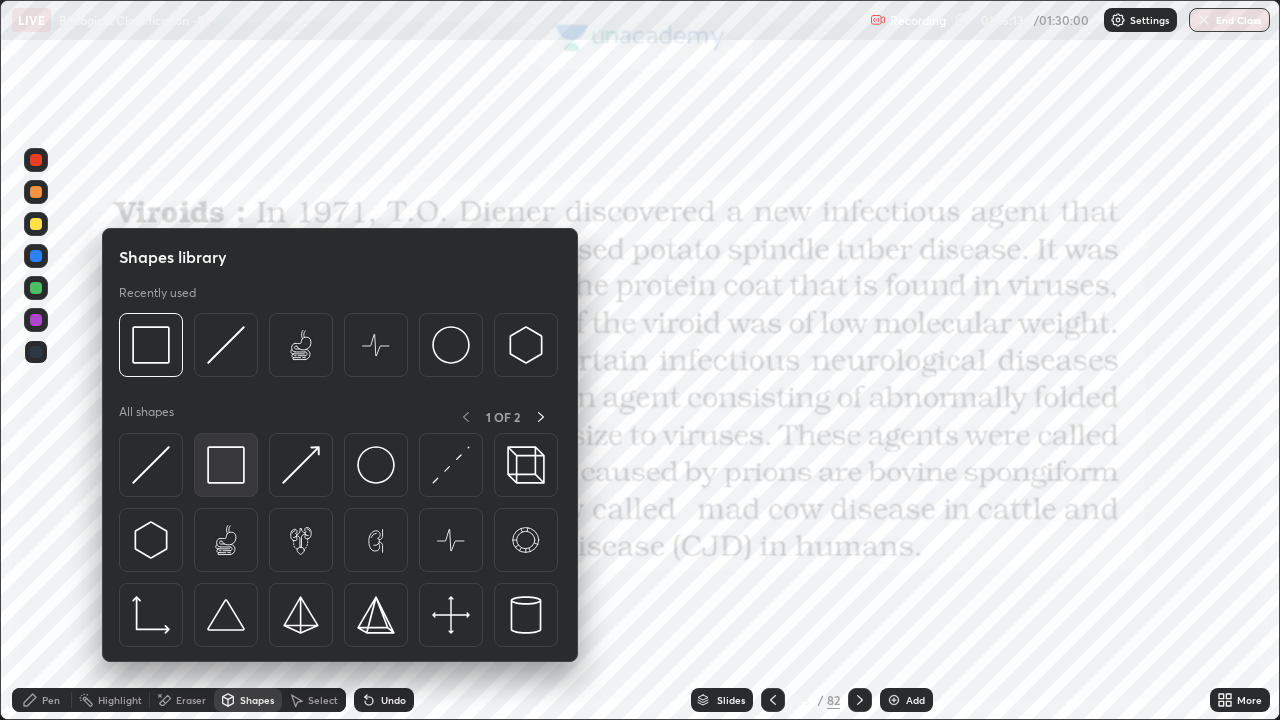 click at bounding box center (226, 465) 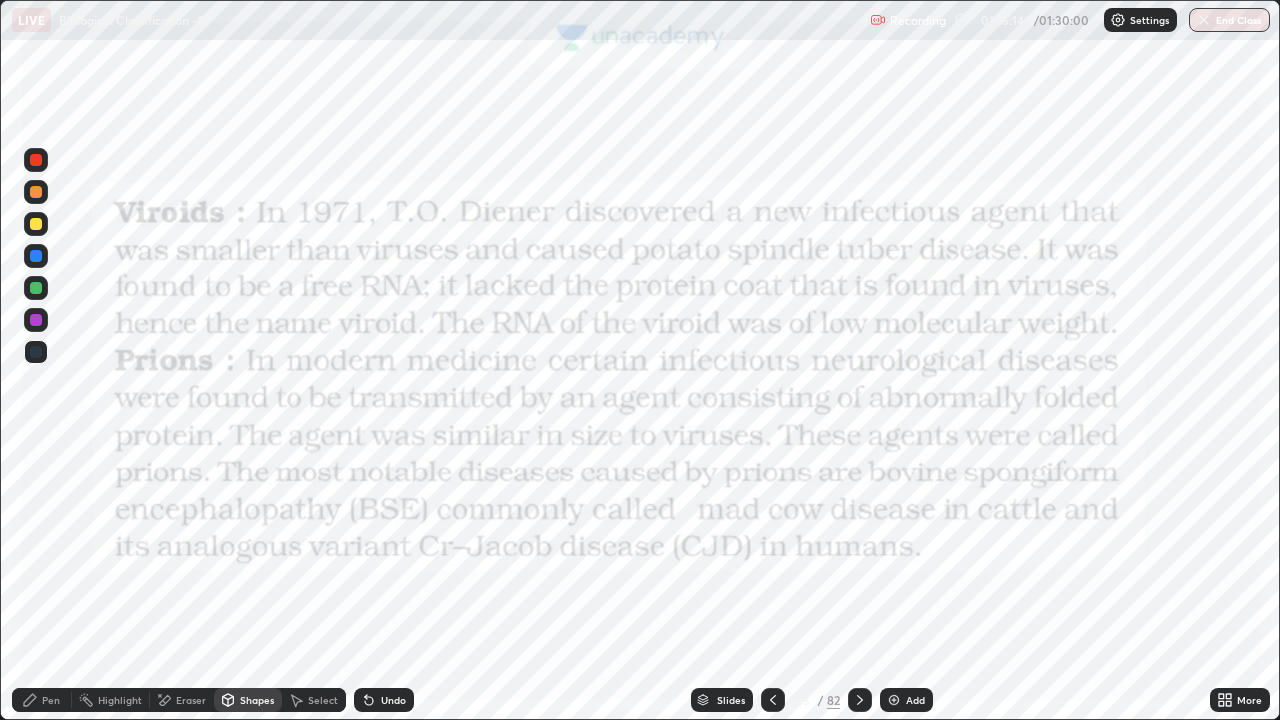click at bounding box center [36, 160] 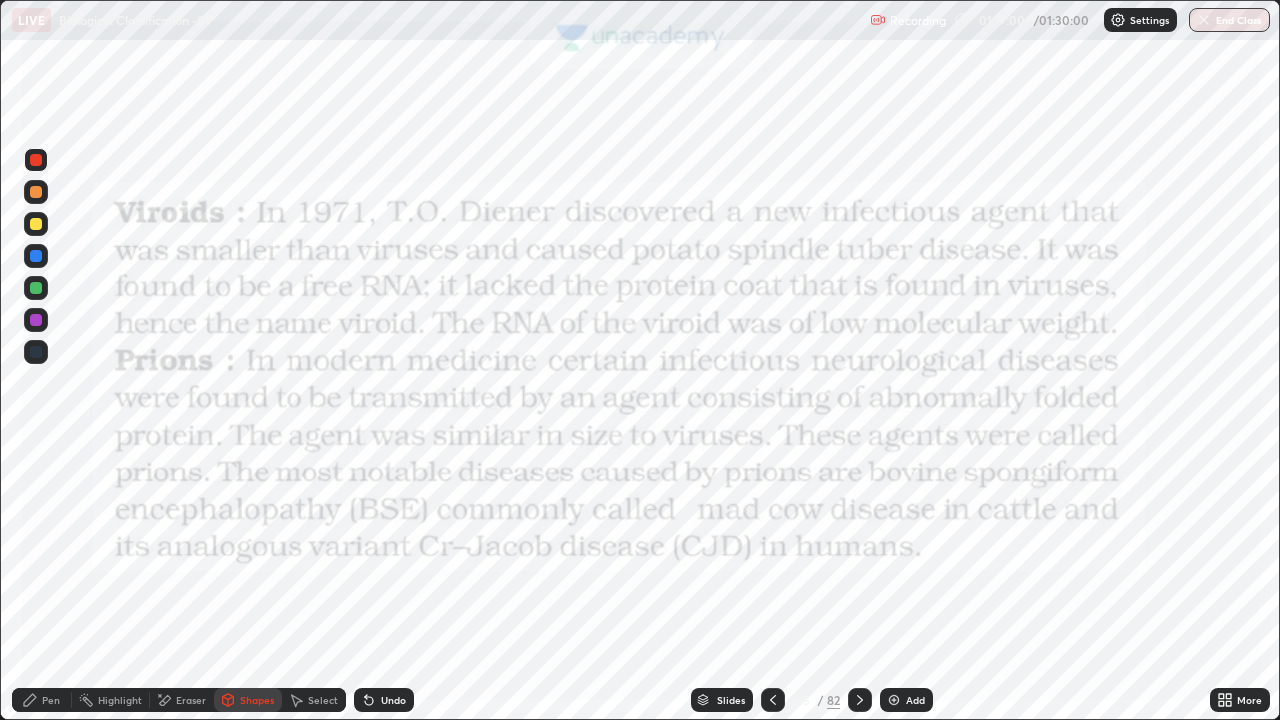 click at bounding box center [860, 700] 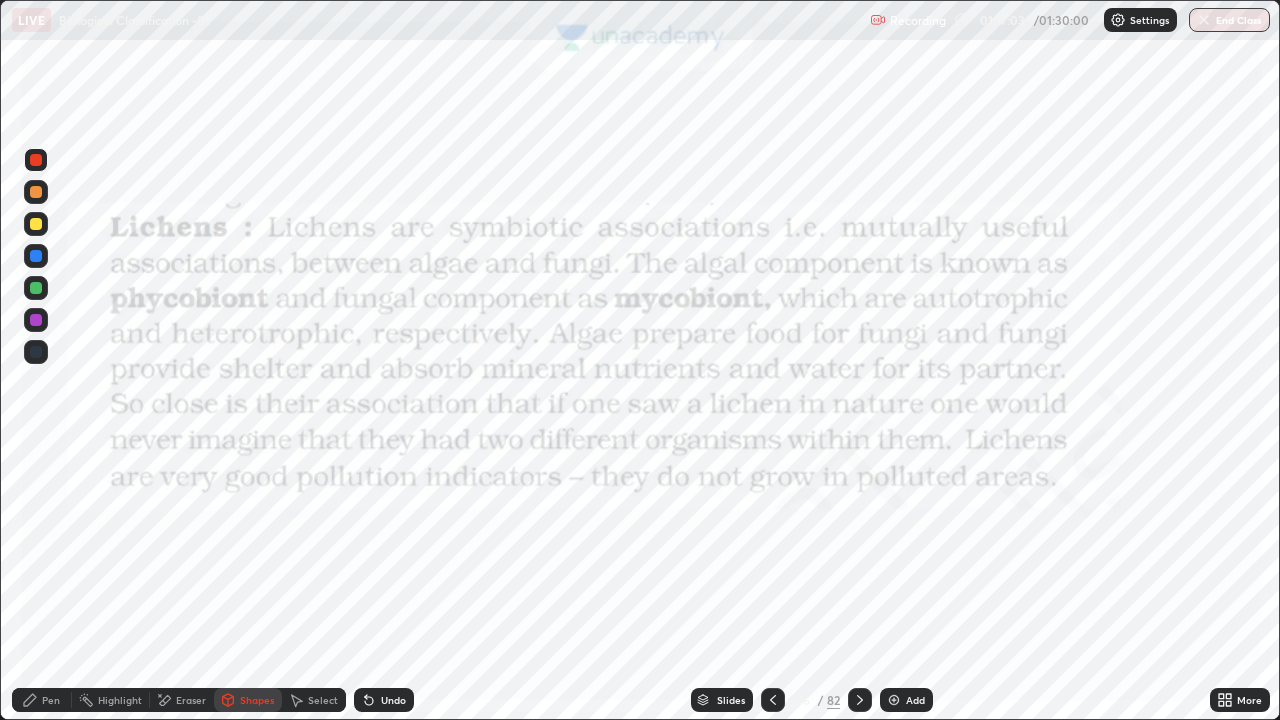 click on "Pen" at bounding box center (51, 700) 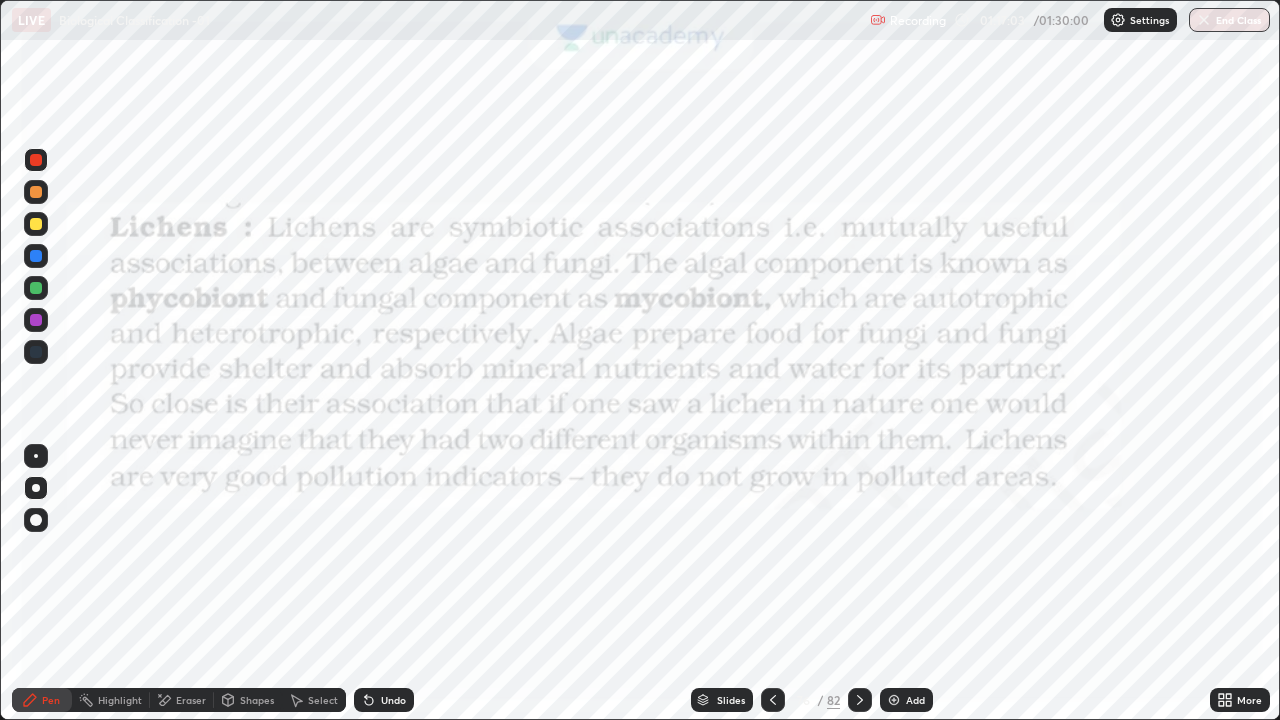 click on "Pen" at bounding box center (42, 700) 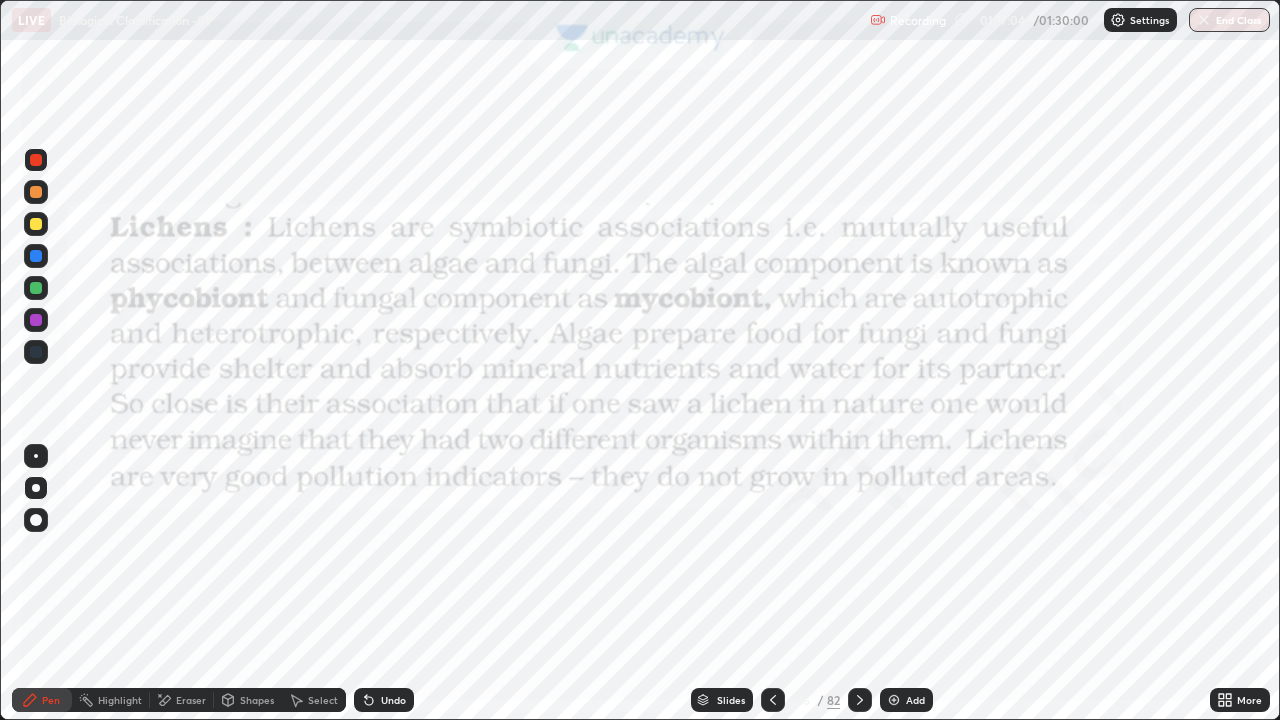 click at bounding box center [36, 488] 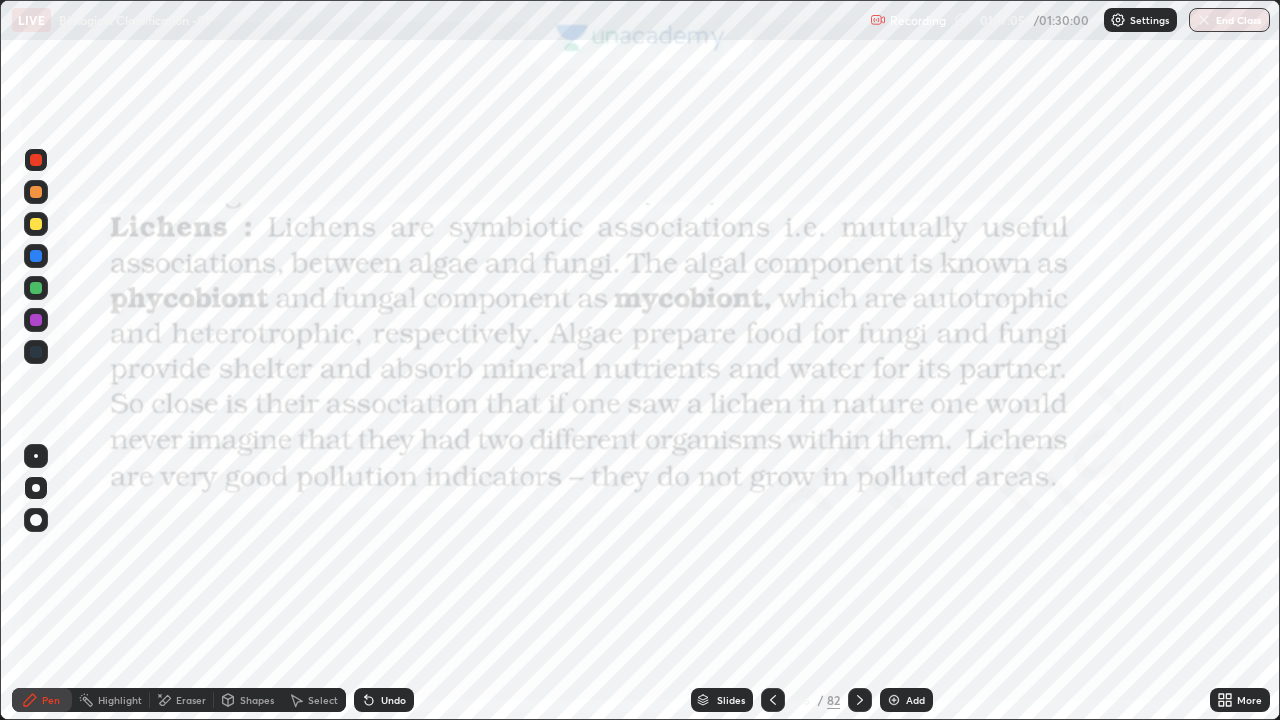 click on "Add" at bounding box center (915, 700) 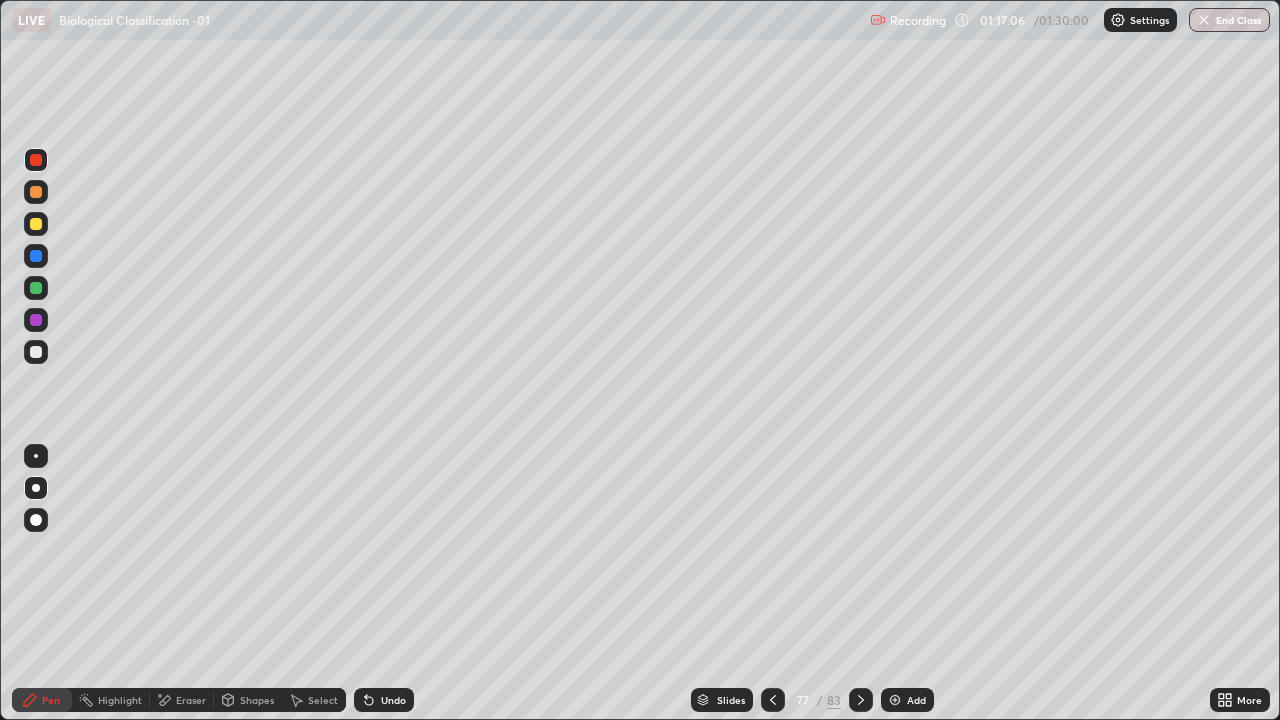click at bounding box center [36, 352] 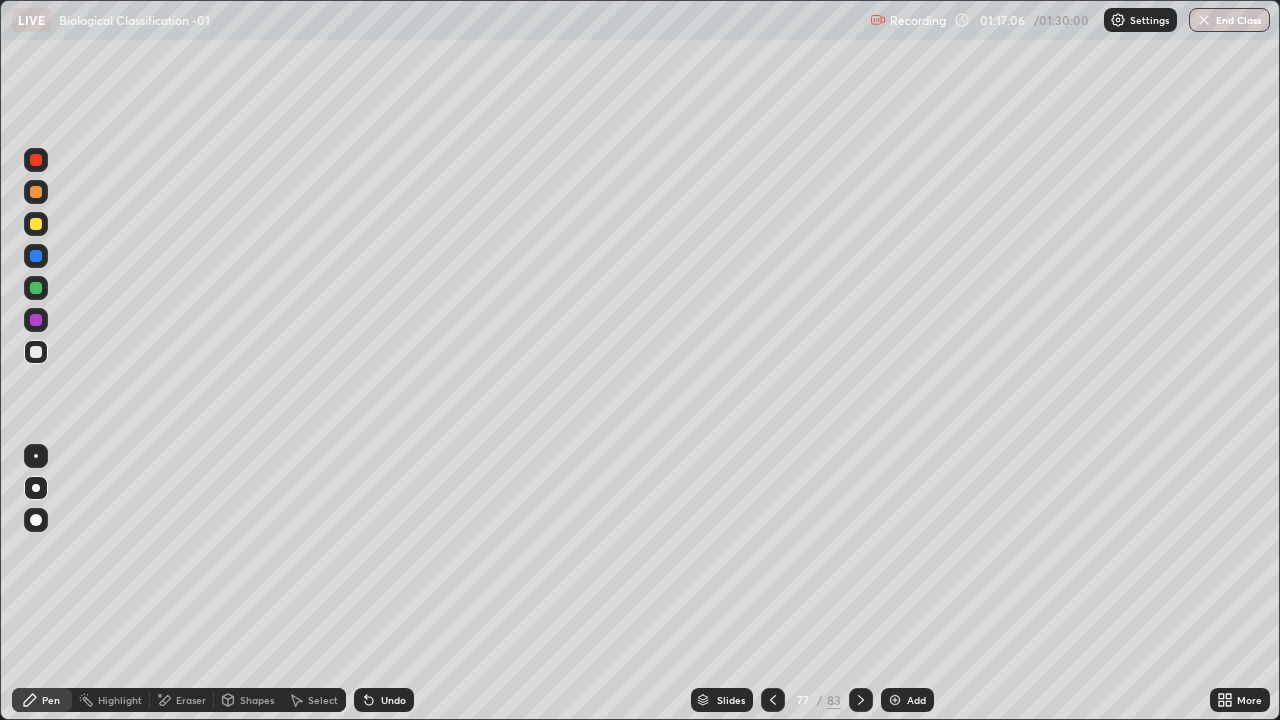 click at bounding box center (36, 488) 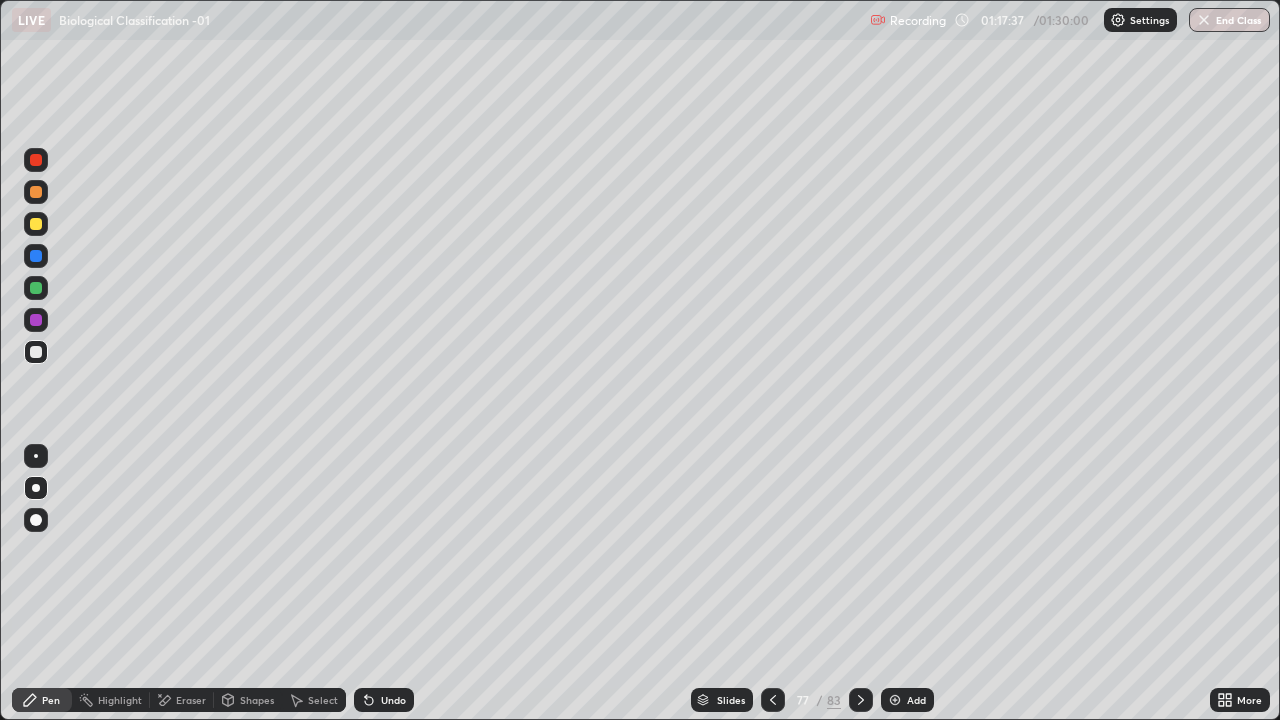 click at bounding box center (36, 192) 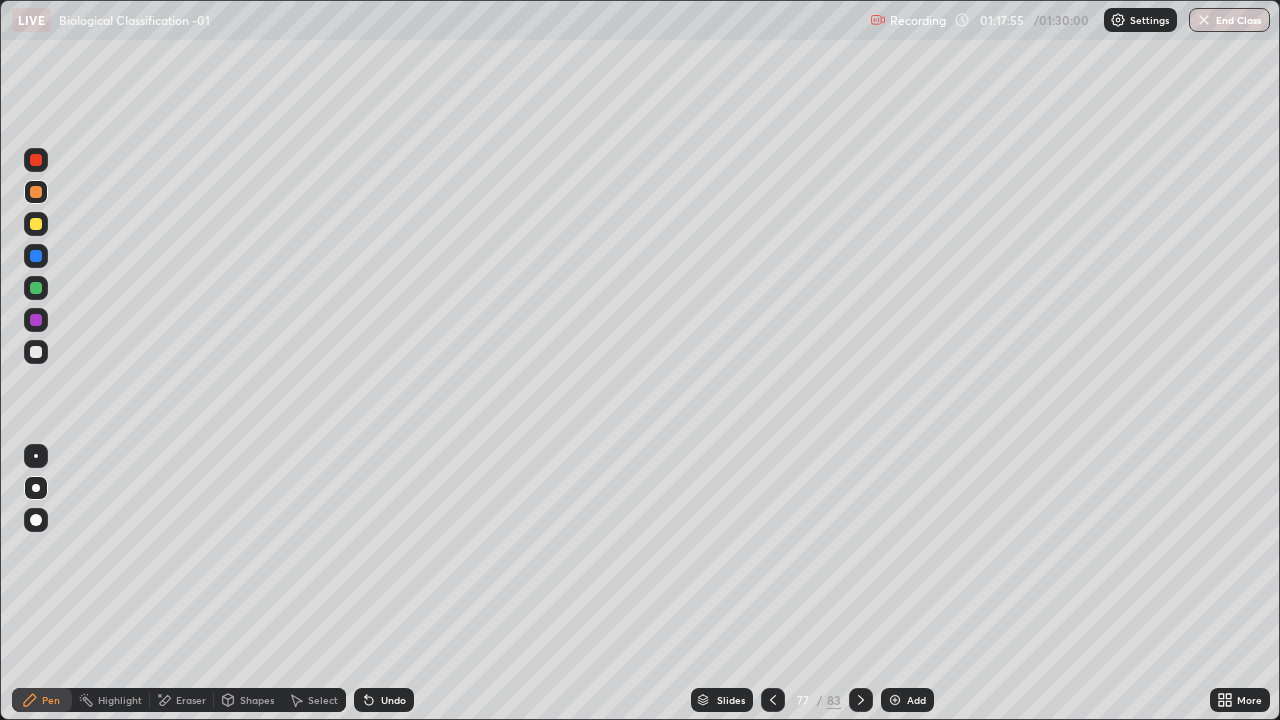 click at bounding box center (36, 352) 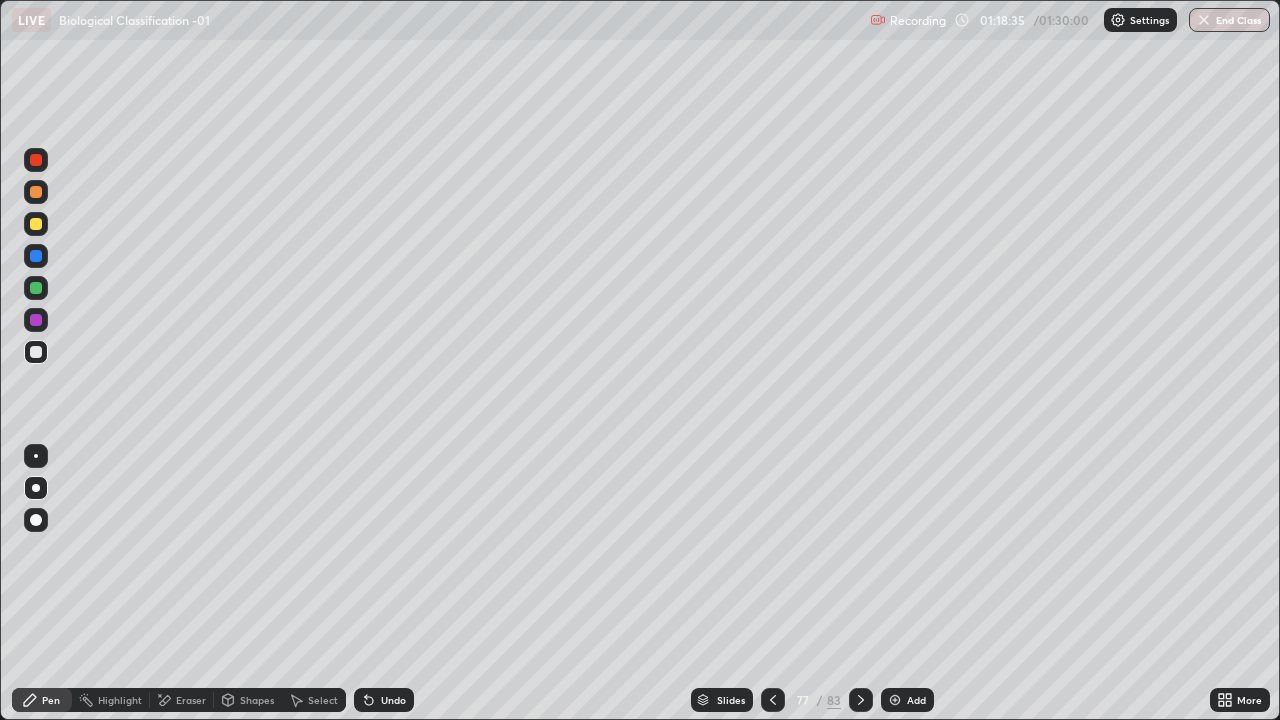 click at bounding box center [36, 192] 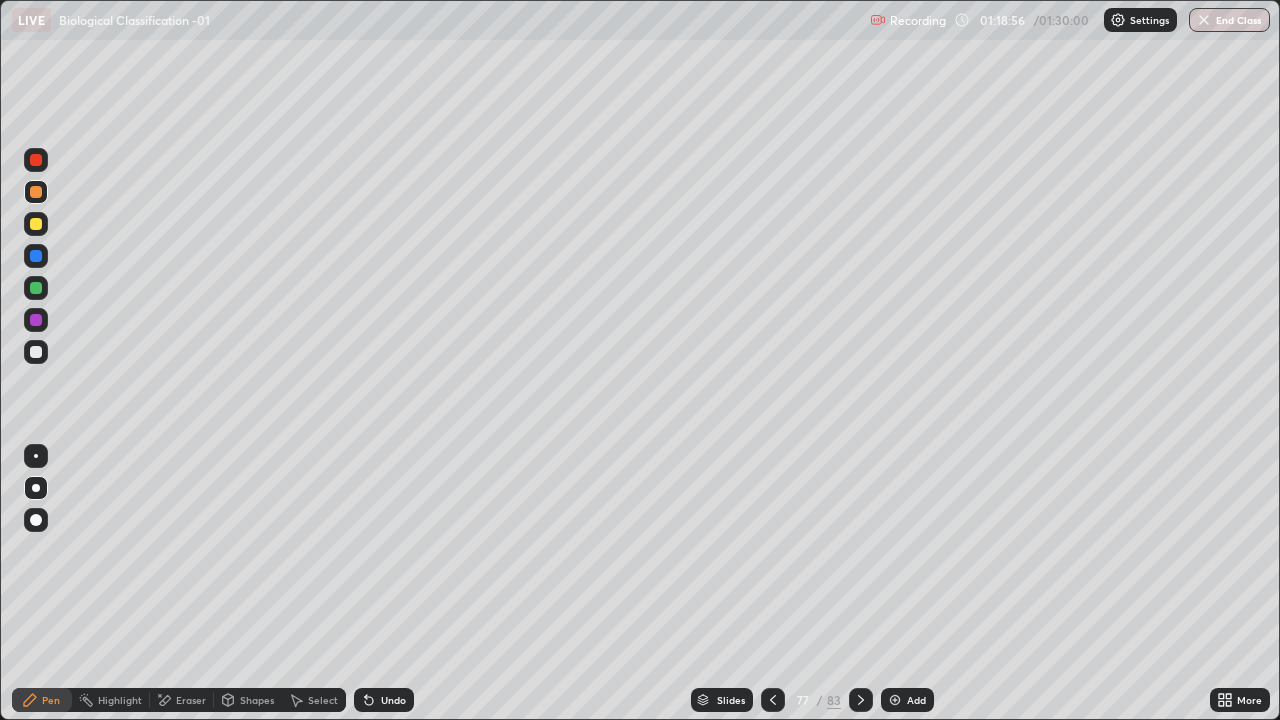 click at bounding box center [36, 352] 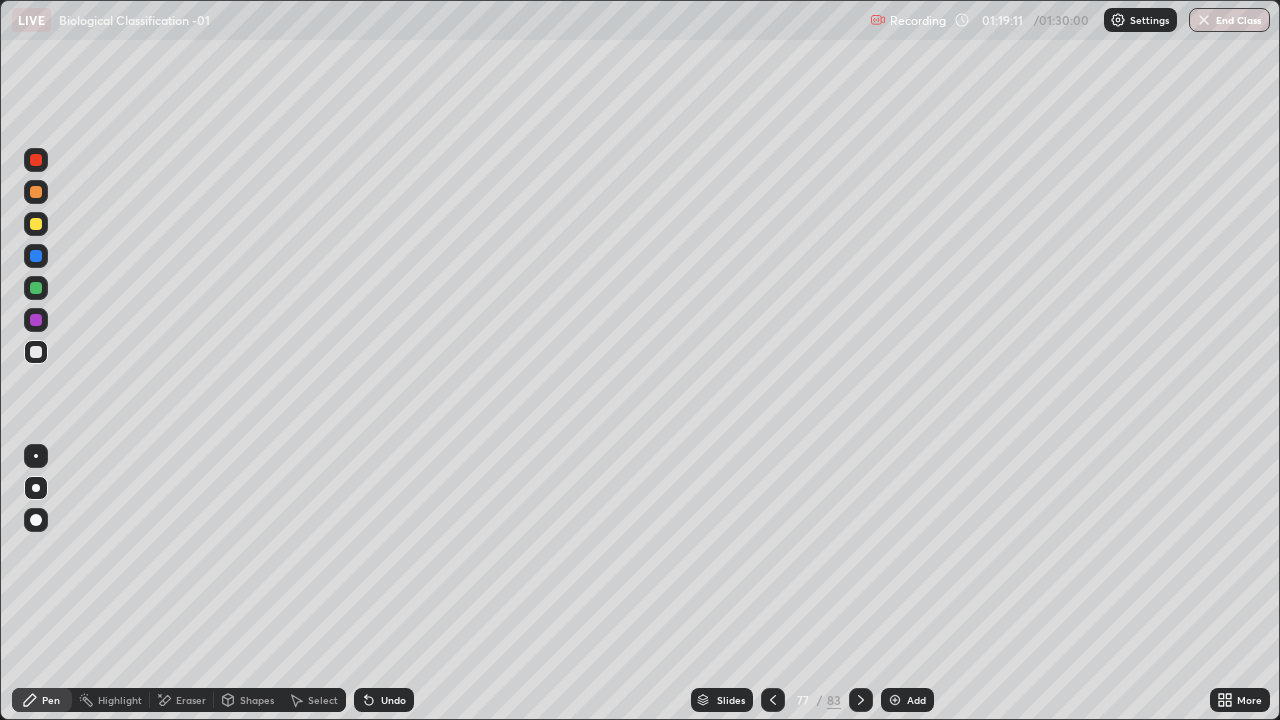click at bounding box center (36, 192) 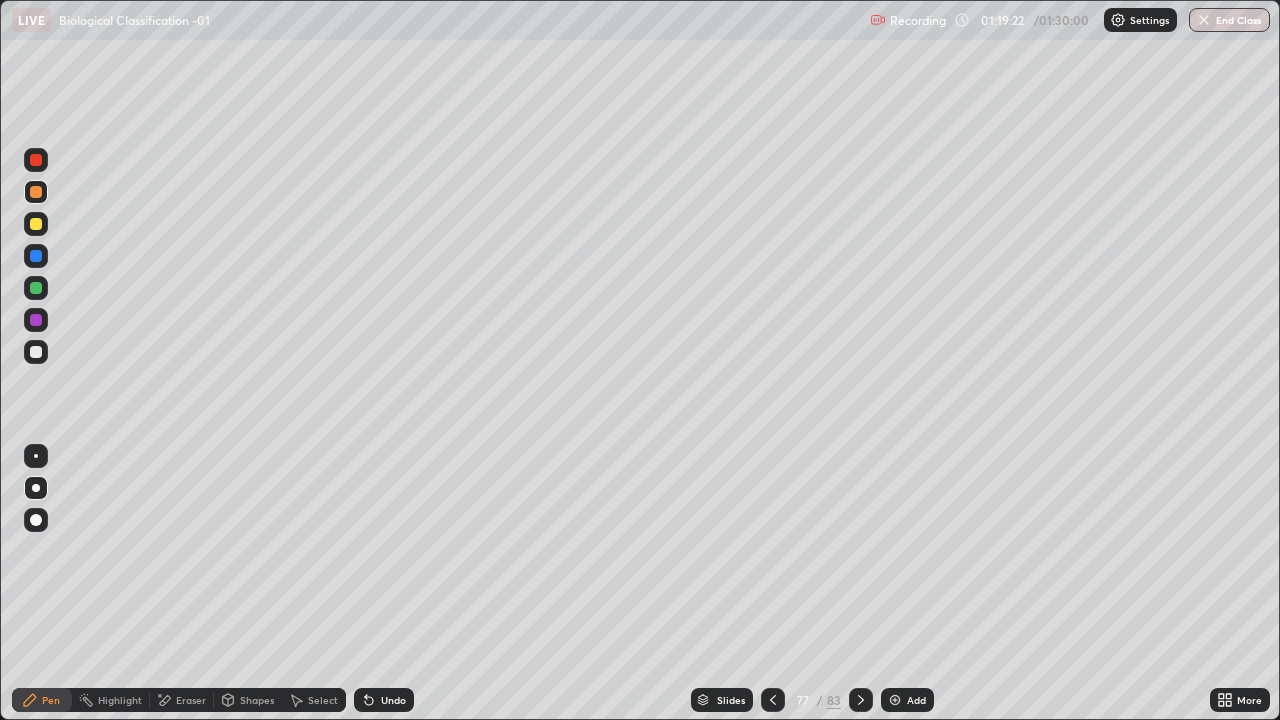 click at bounding box center [36, 288] 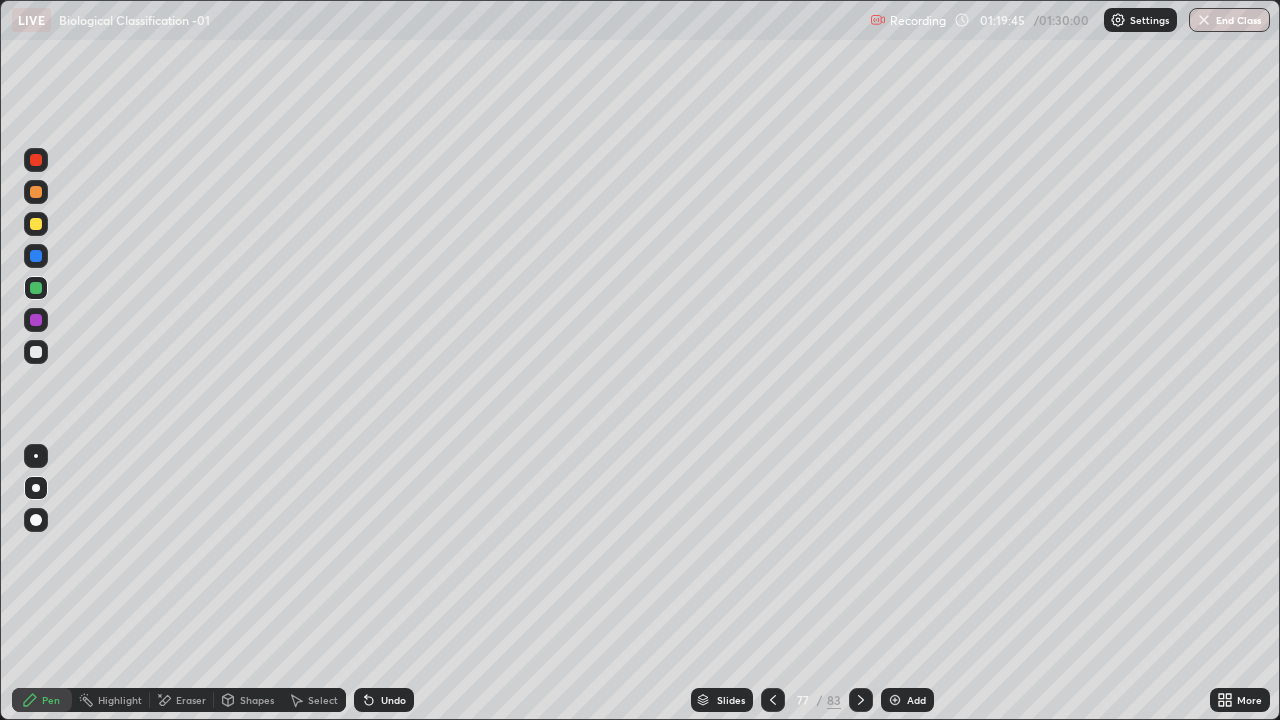 click at bounding box center [36, 160] 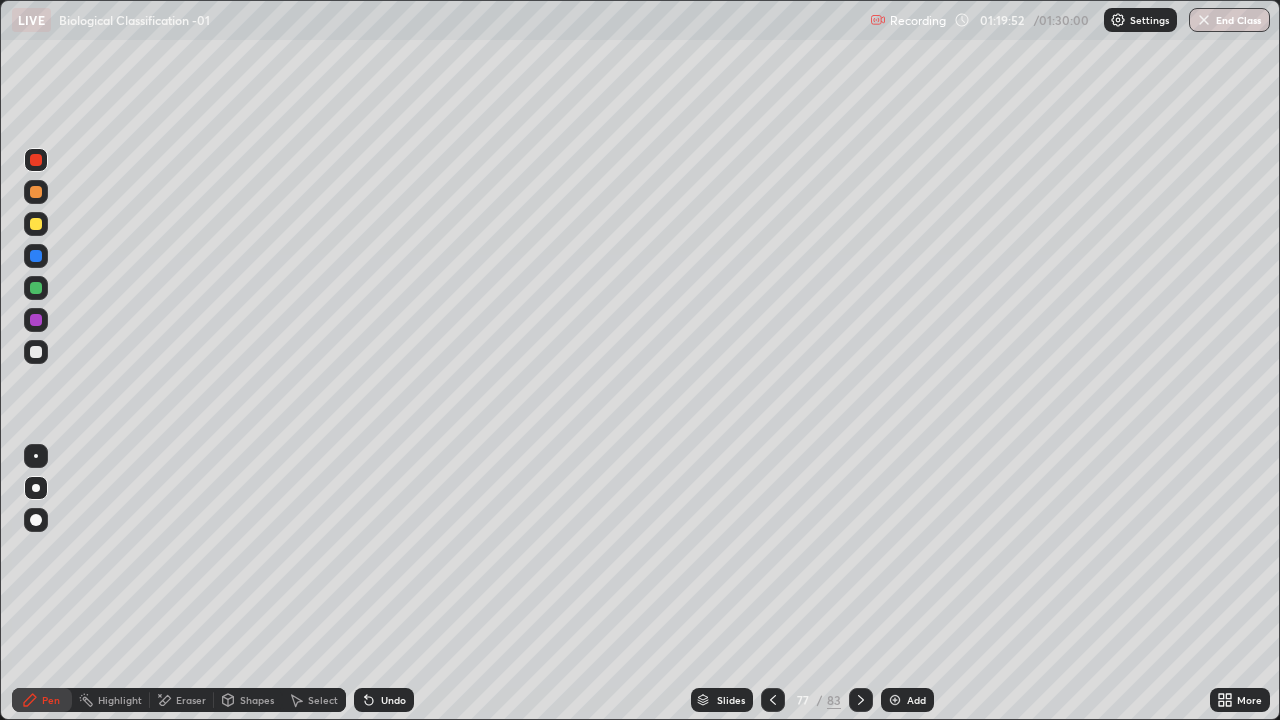 click on "Undo" at bounding box center [384, 700] 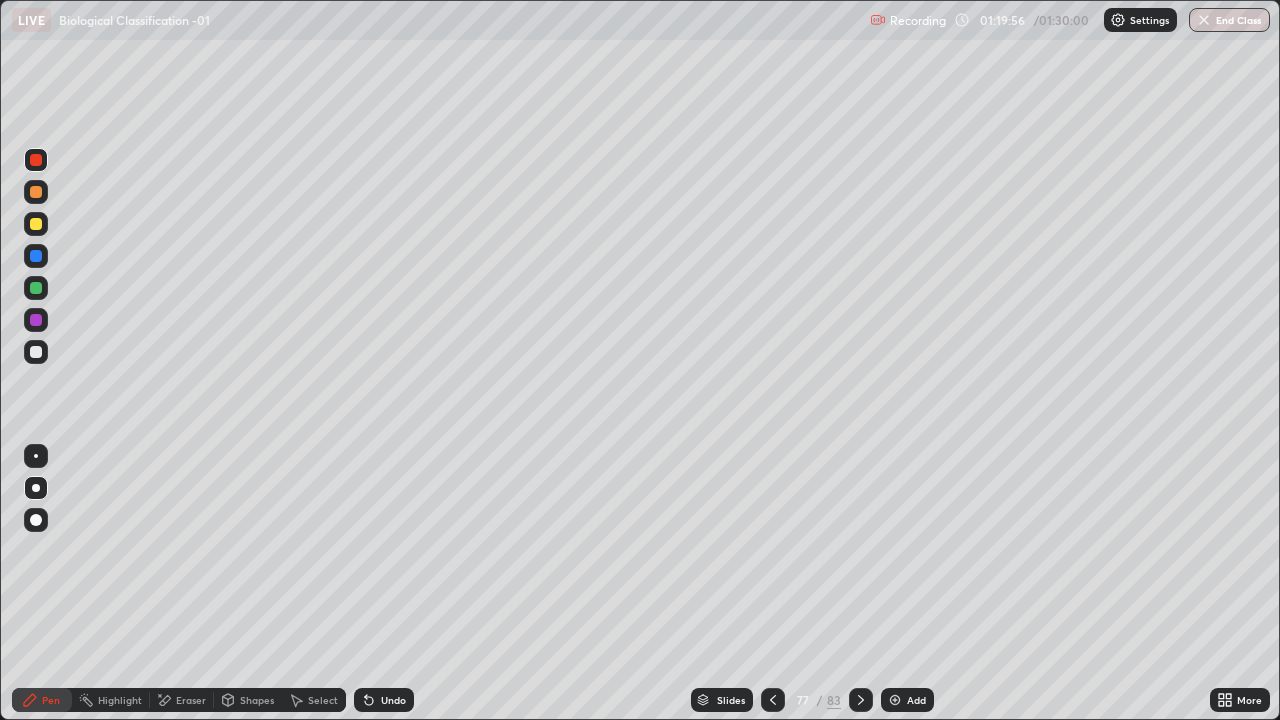 click at bounding box center [36, 256] 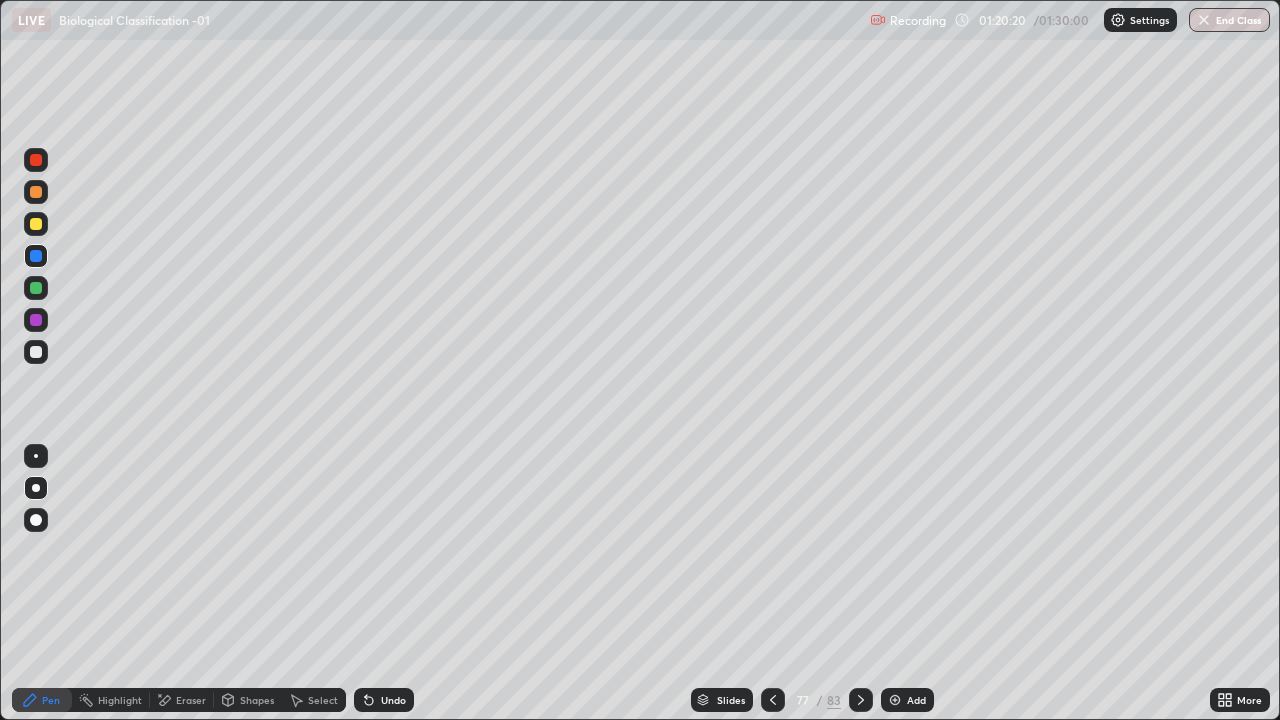 click at bounding box center (36, 224) 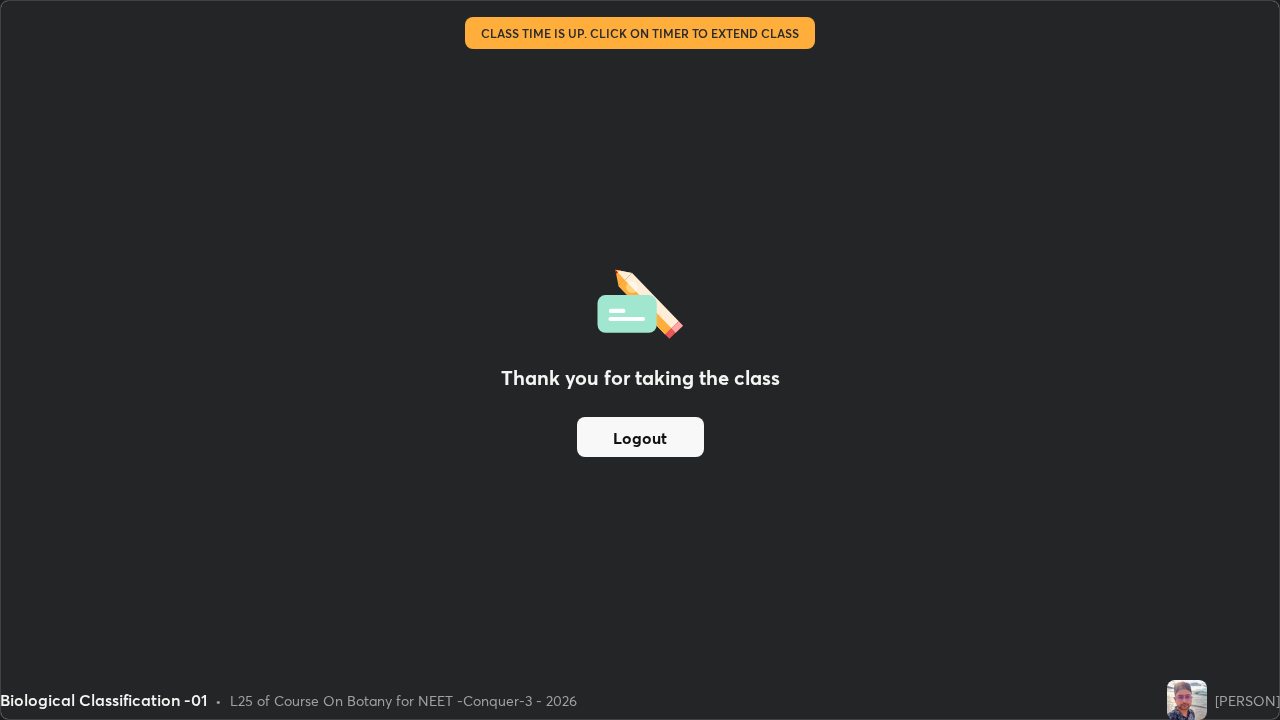click on "Logout" at bounding box center [640, 437] 